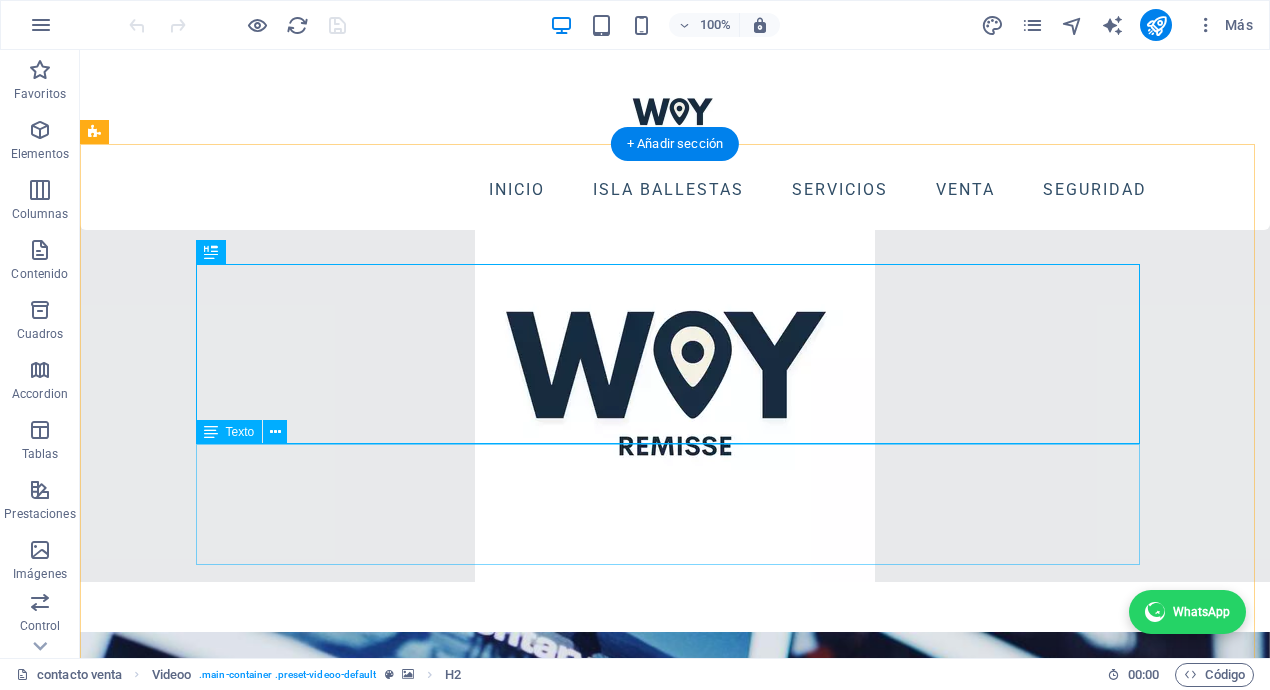scroll, scrollTop: 488, scrollLeft: 0, axis: vertical 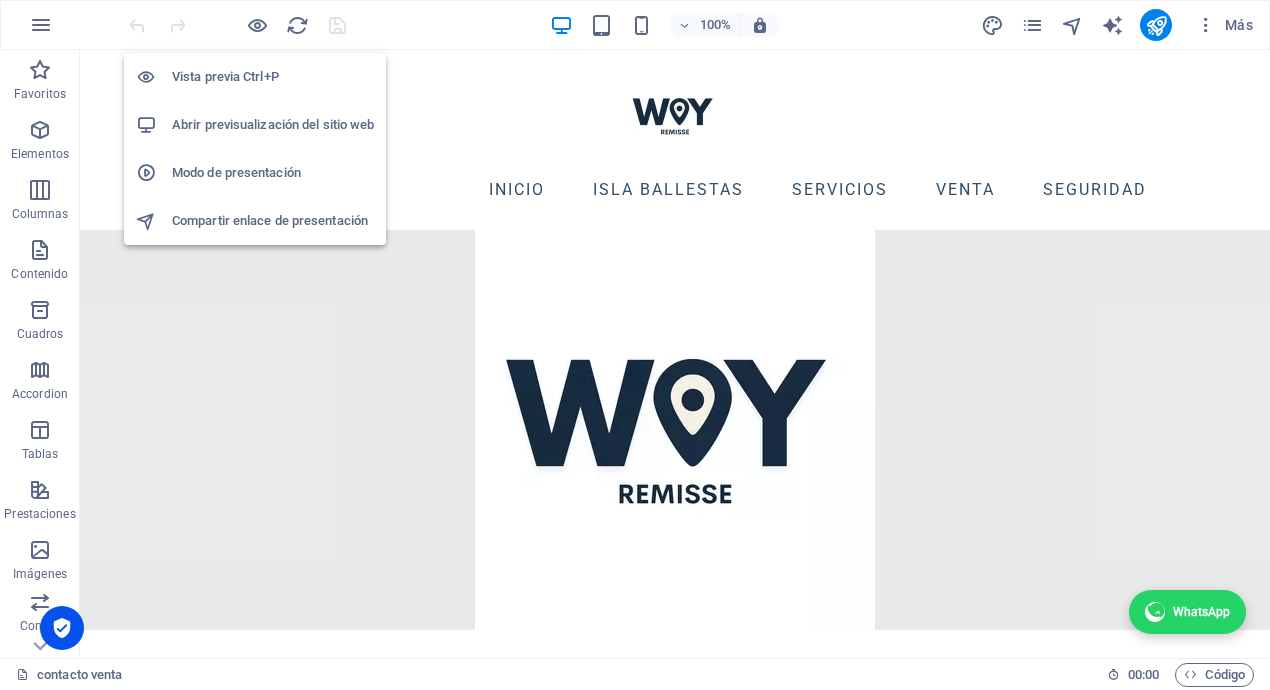 click on "Abrir previsualización del sitio web" at bounding box center [273, 125] 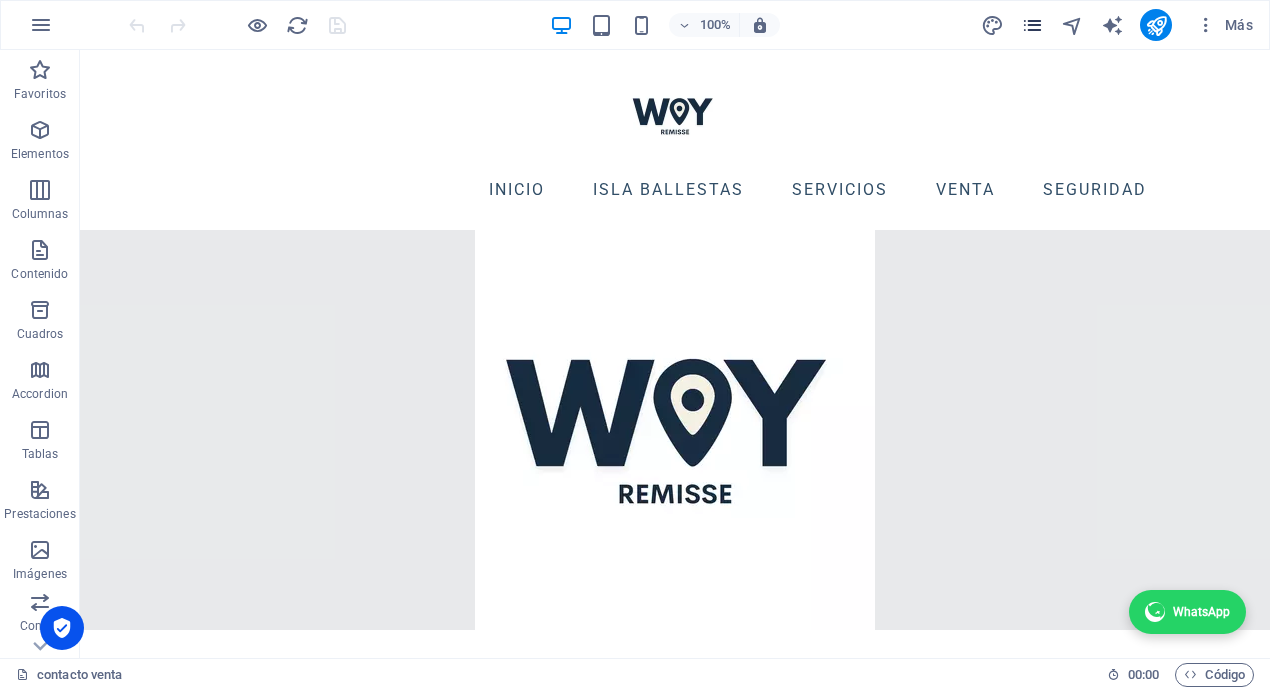 click at bounding box center [1032, 25] 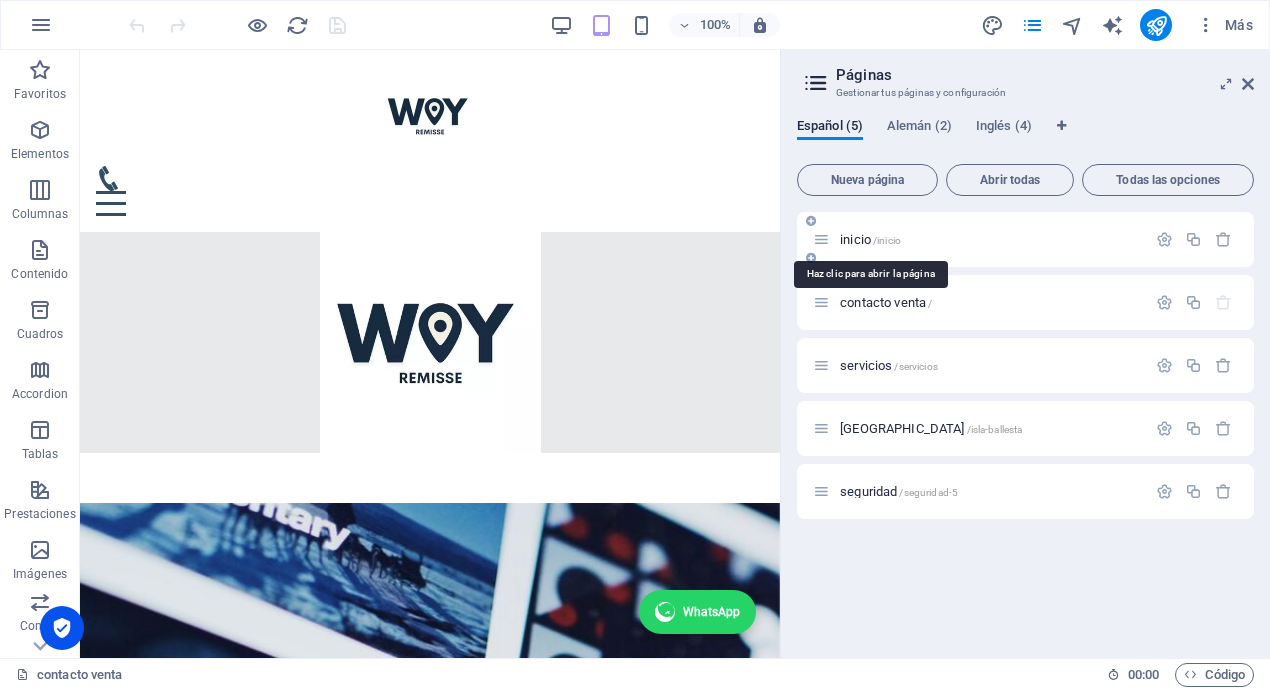 click on "/inicio" at bounding box center (887, 240) 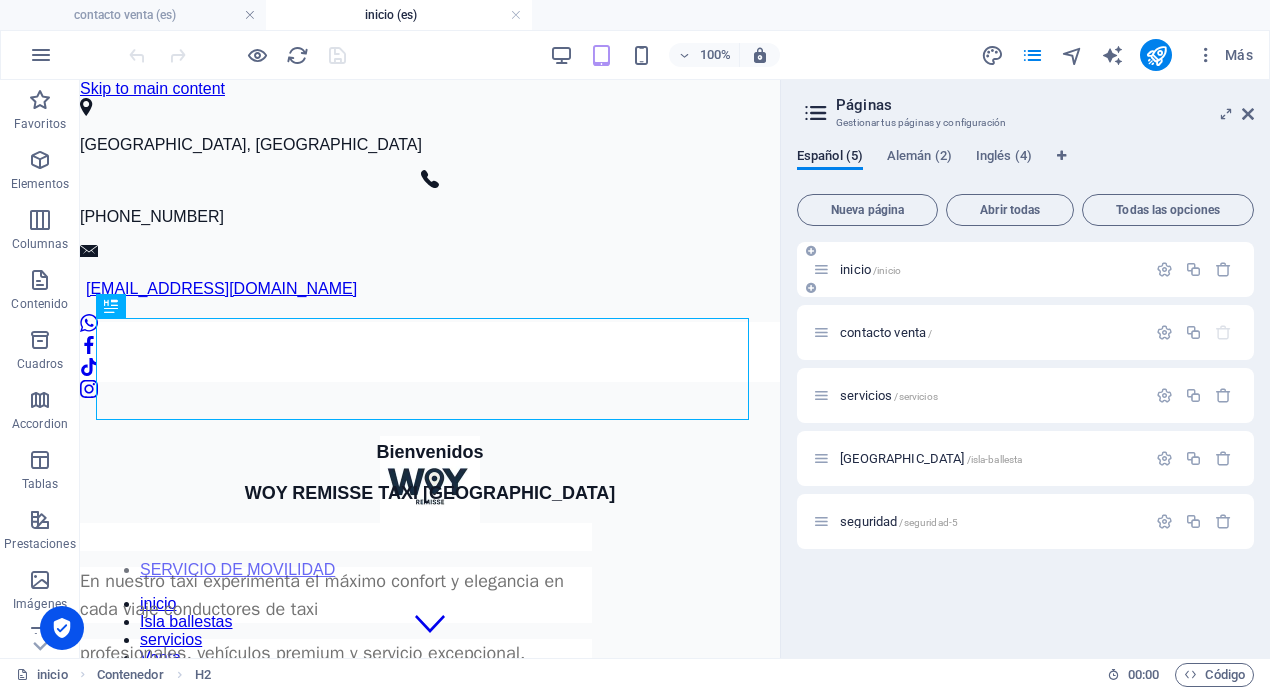 scroll, scrollTop: 1052, scrollLeft: 0, axis: vertical 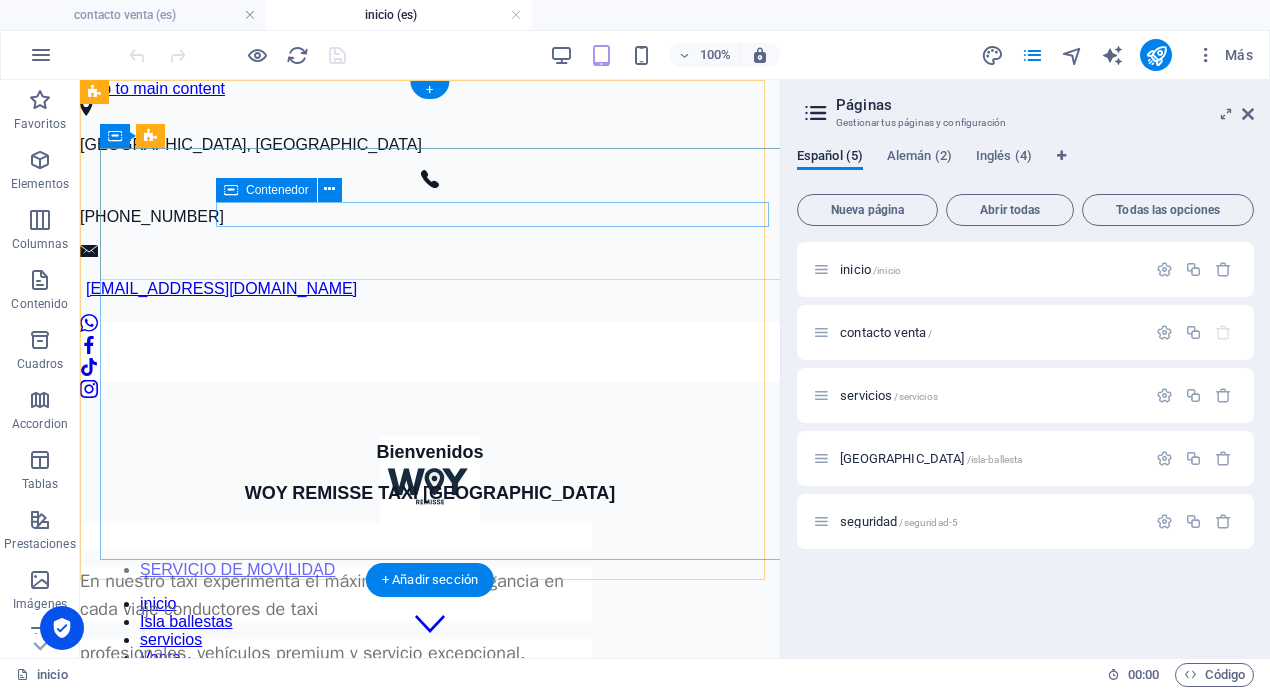 click at bounding box center (430, 712) 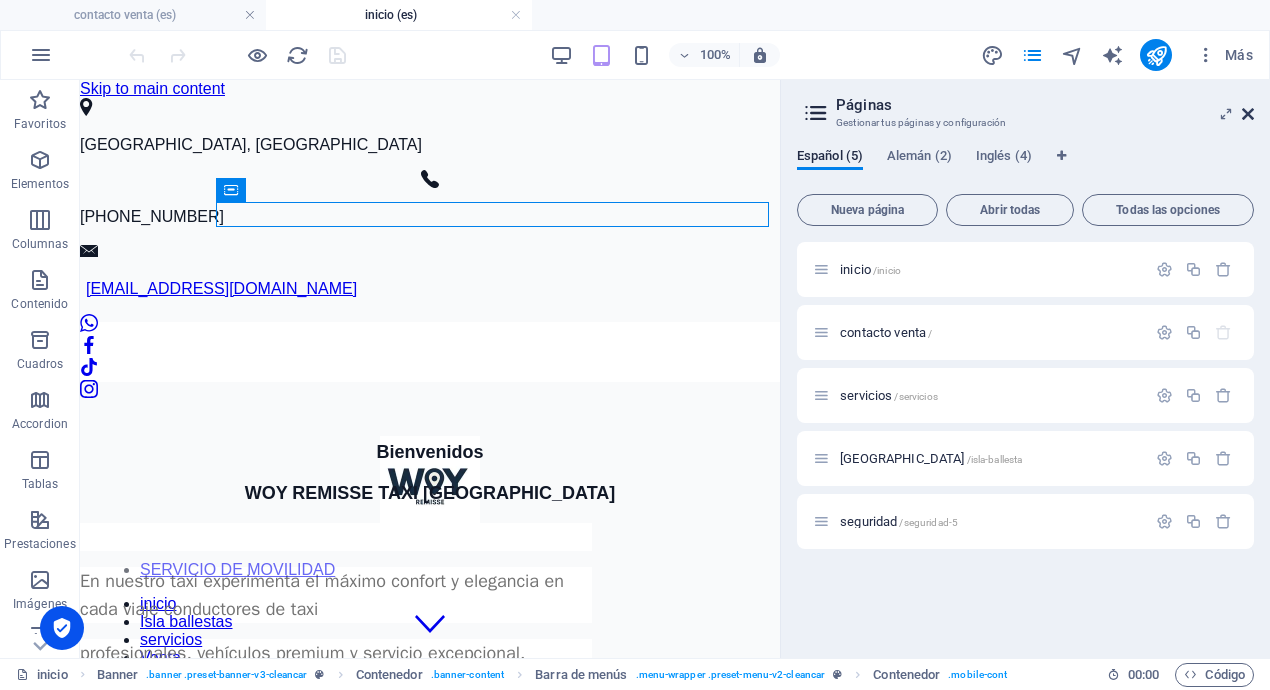 click at bounding box center (1248, 114) 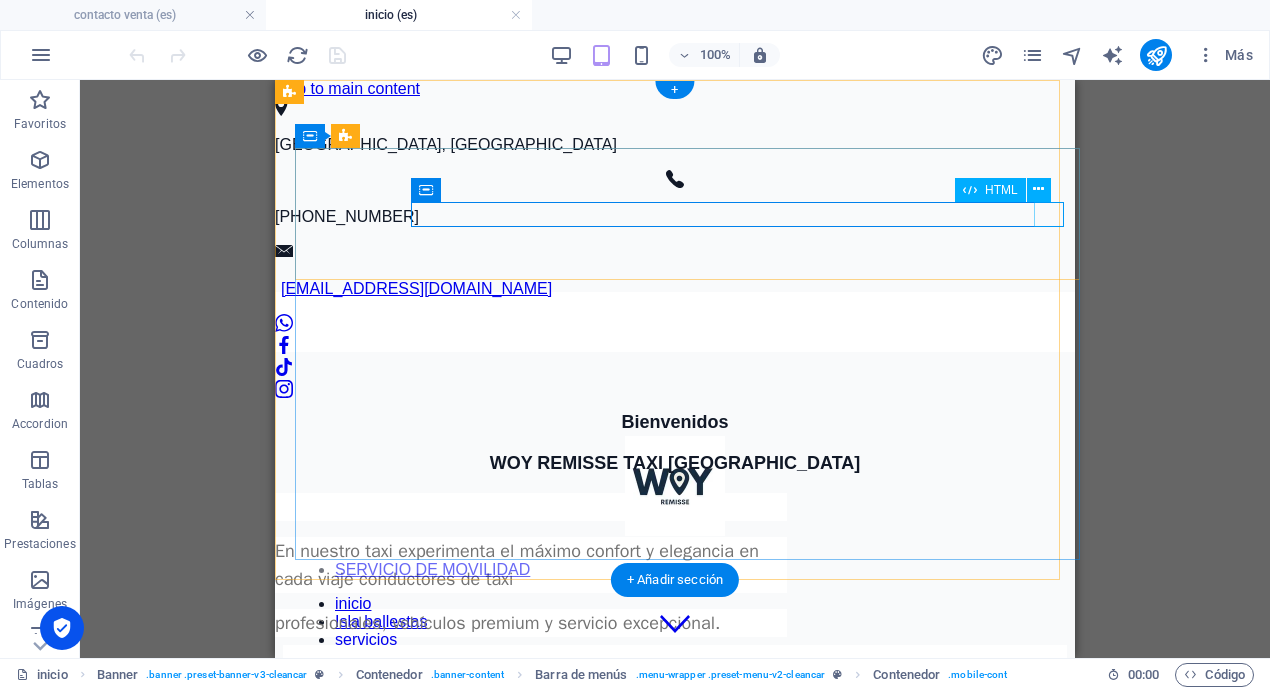 click at bounding box center (675, 723) 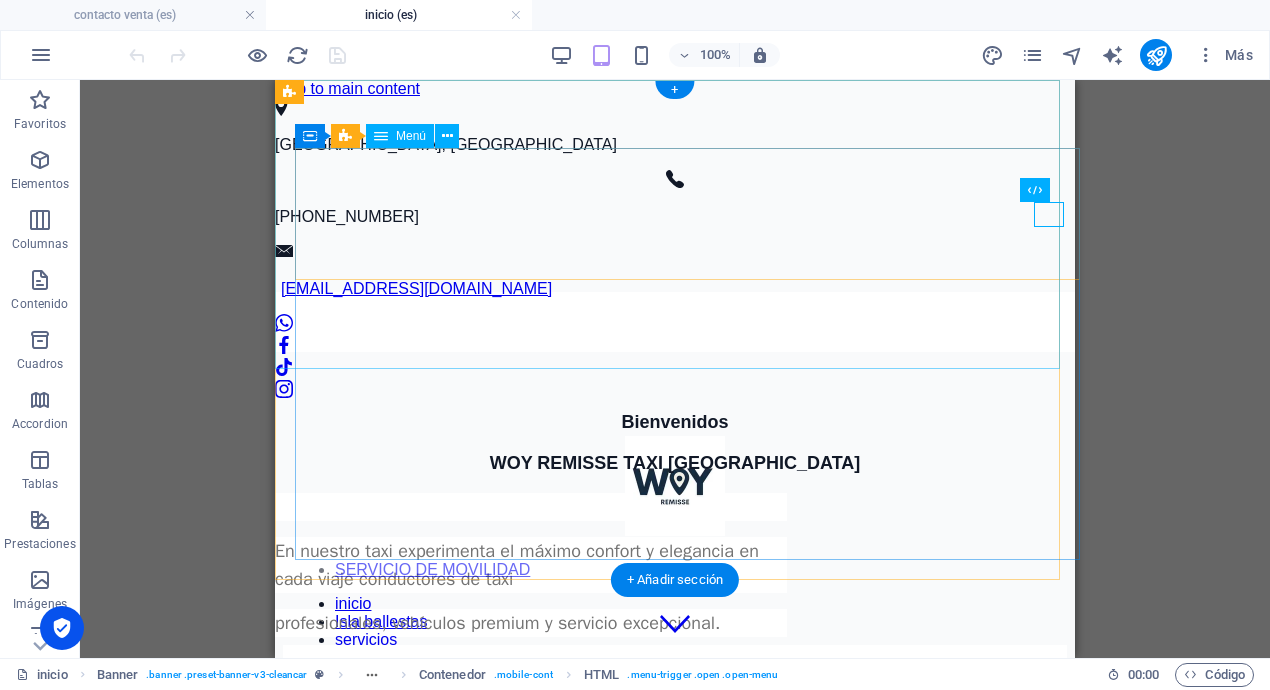 click on "inicio Isla ballestas servicios Venta seguridad" at bounding box center [675, 640] 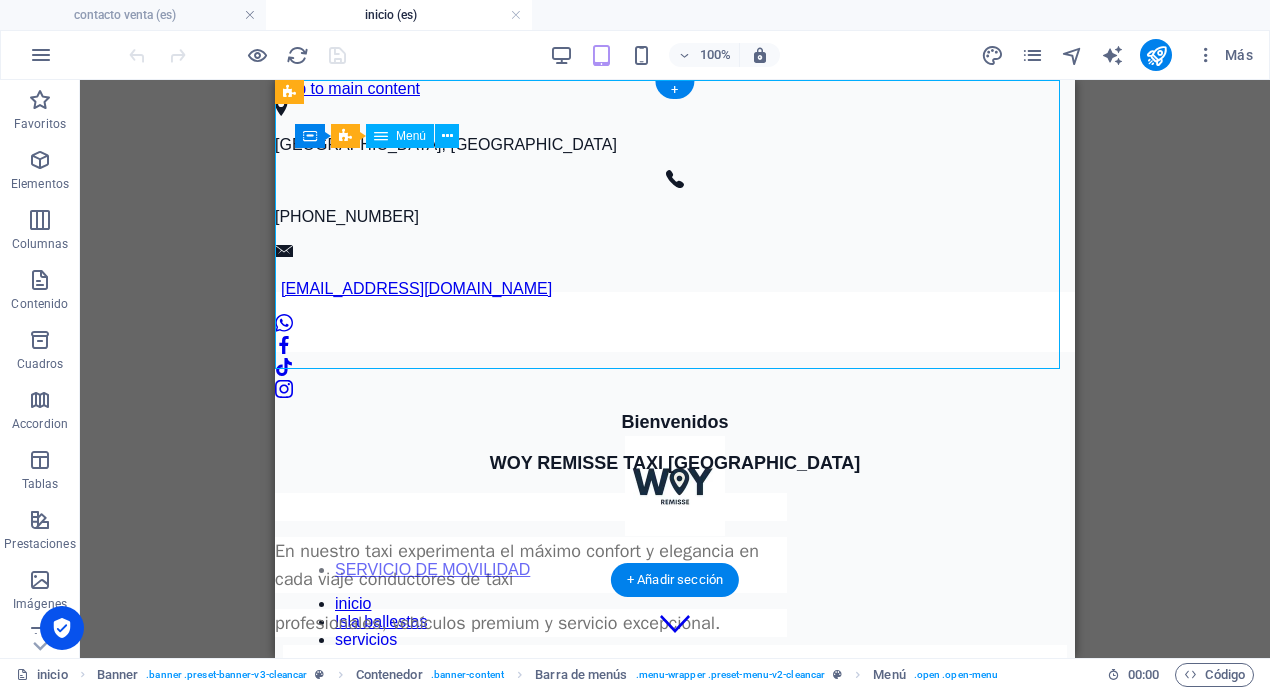 click on "inicio Isla ballestas servicios Venta seguridad" at bounding box center (675, 640) 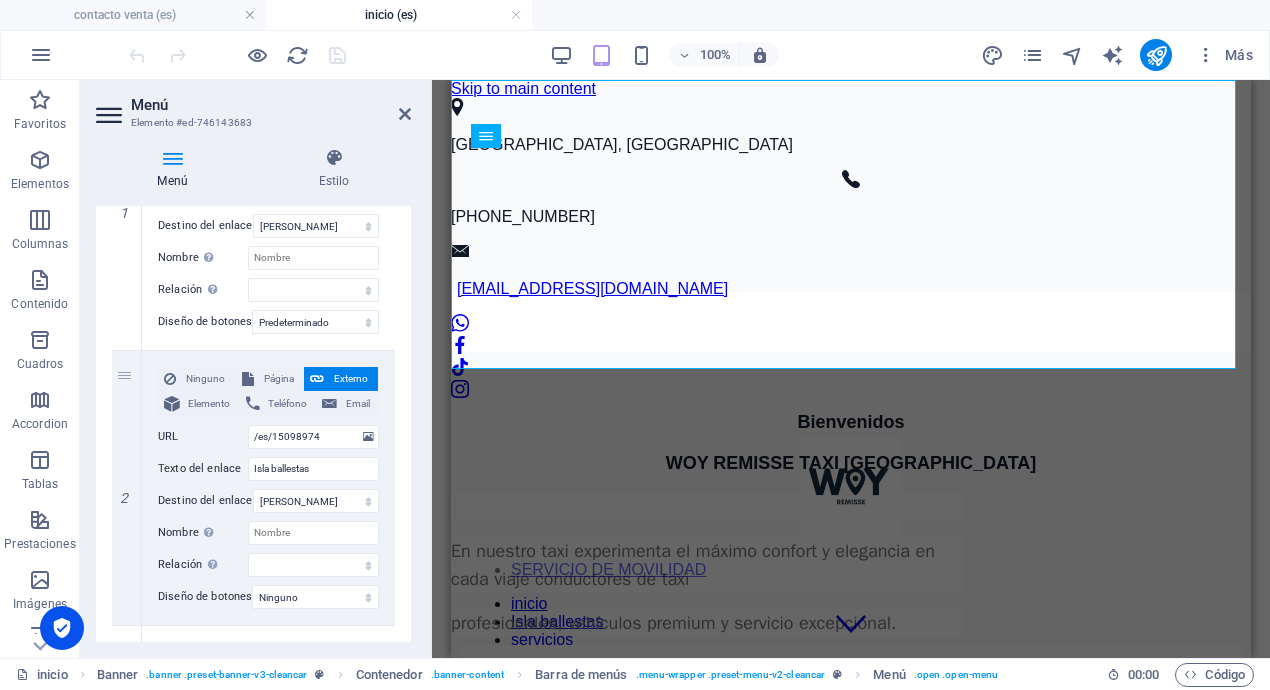 scroll, scrollTop: 348, scrollLeft: 0, axis: vertical 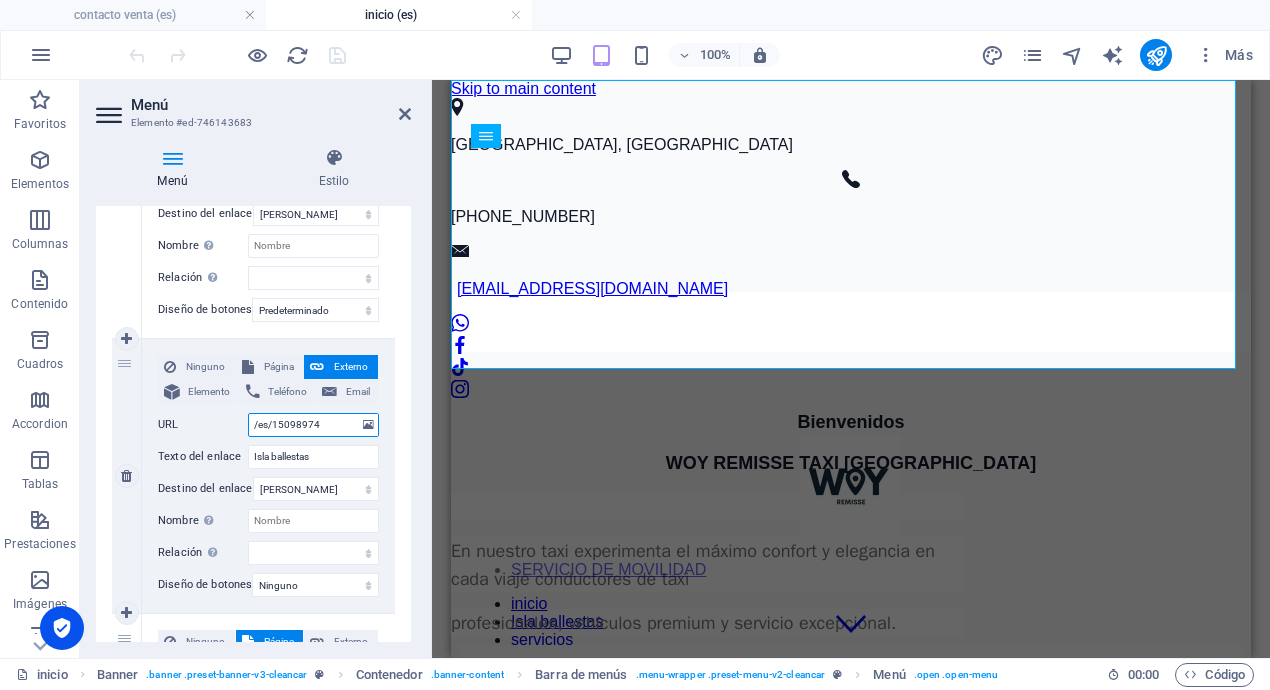 drag, startPoint x: 346, startPoint y: 424, endPoint x: 256, endPoint y: 432, distance: 90.35486 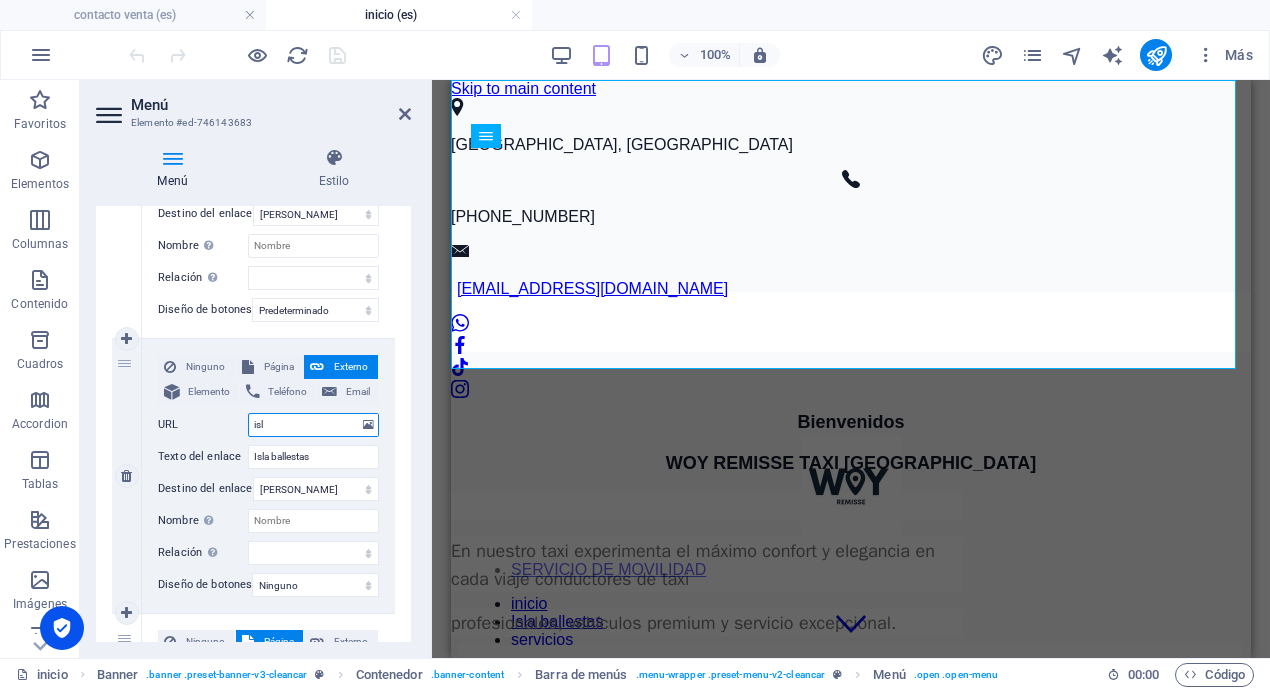 type on "isla" 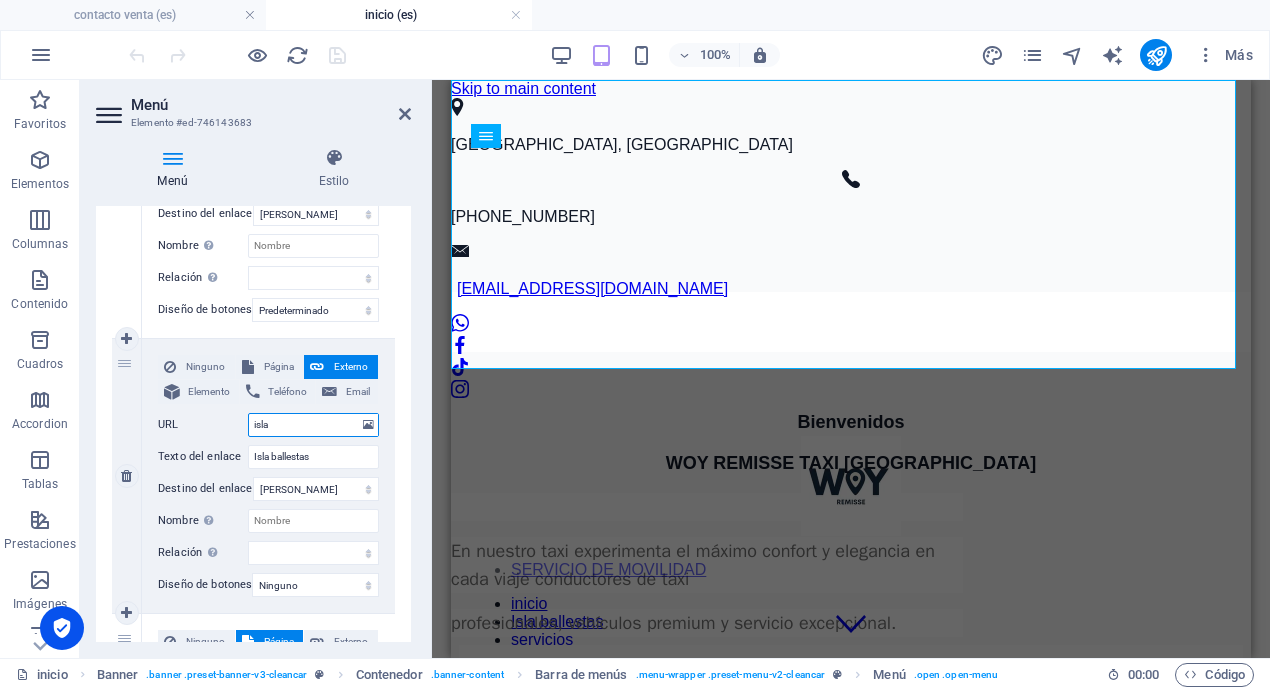select 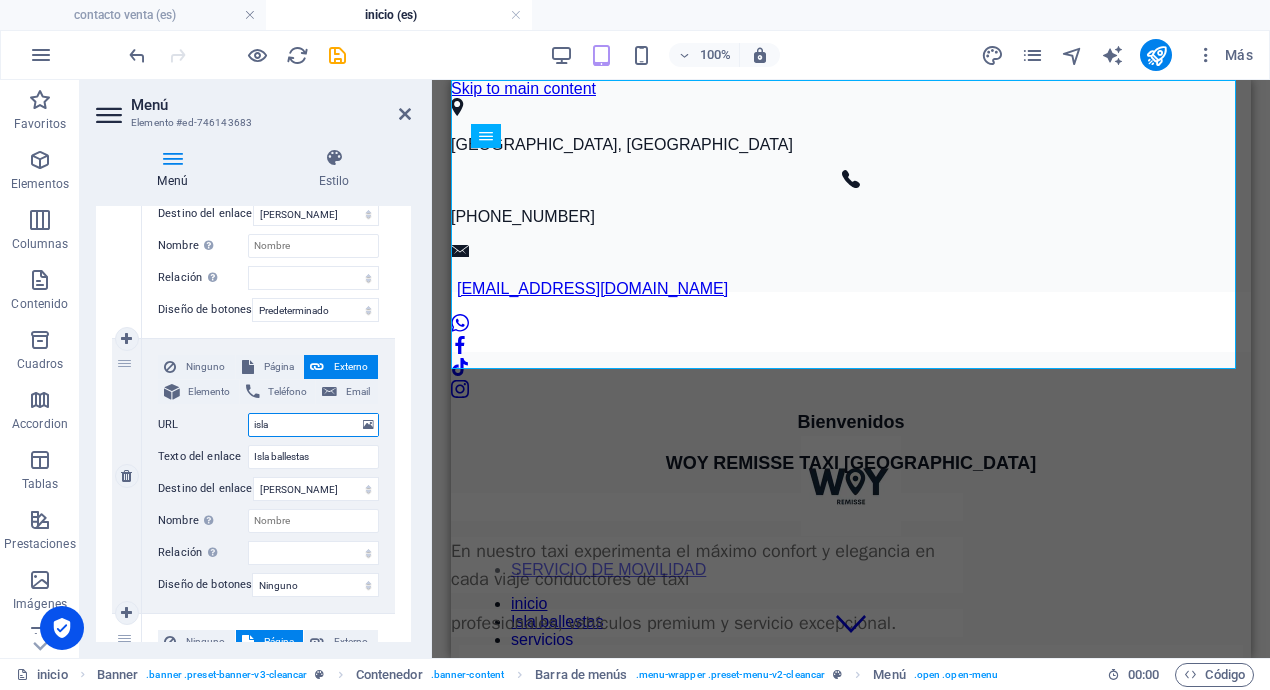 type on "isla-" 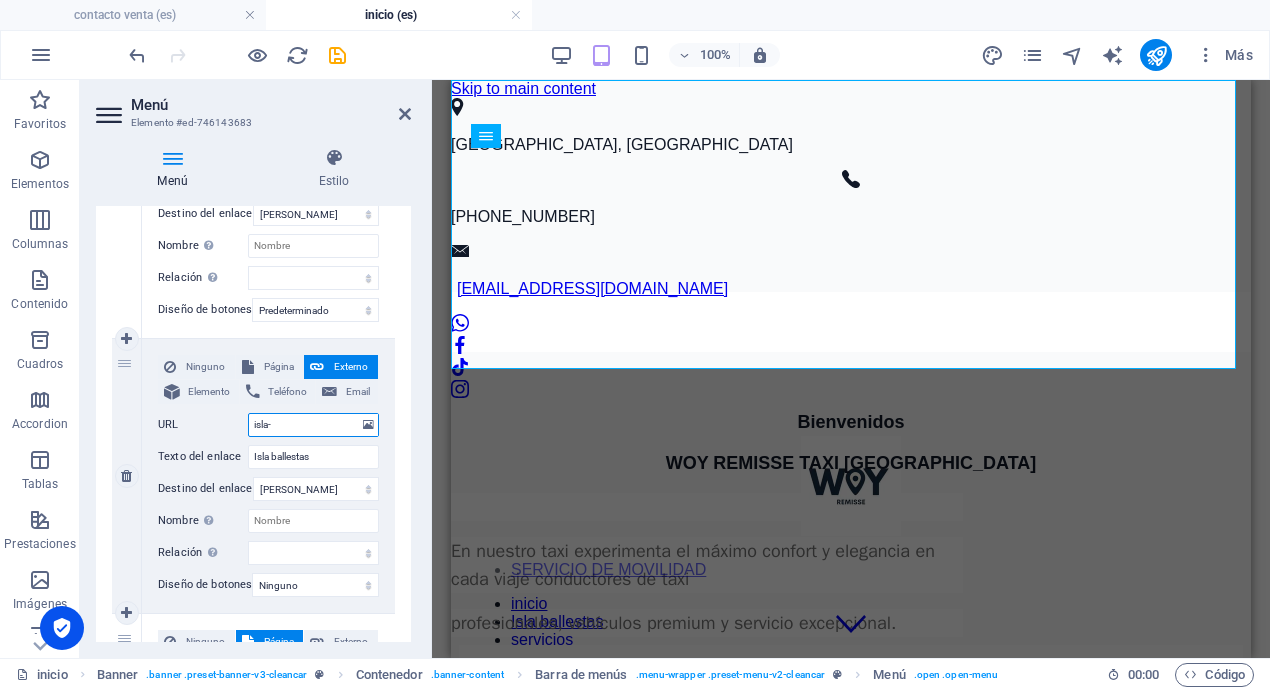 select 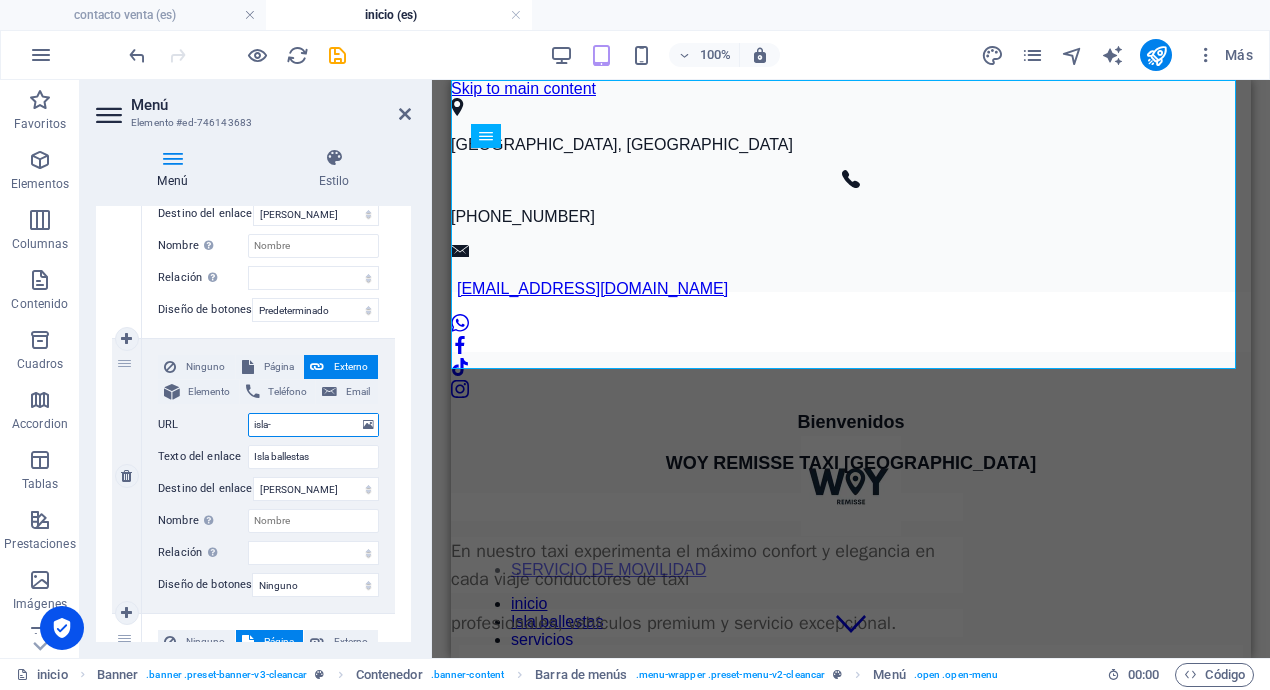 select 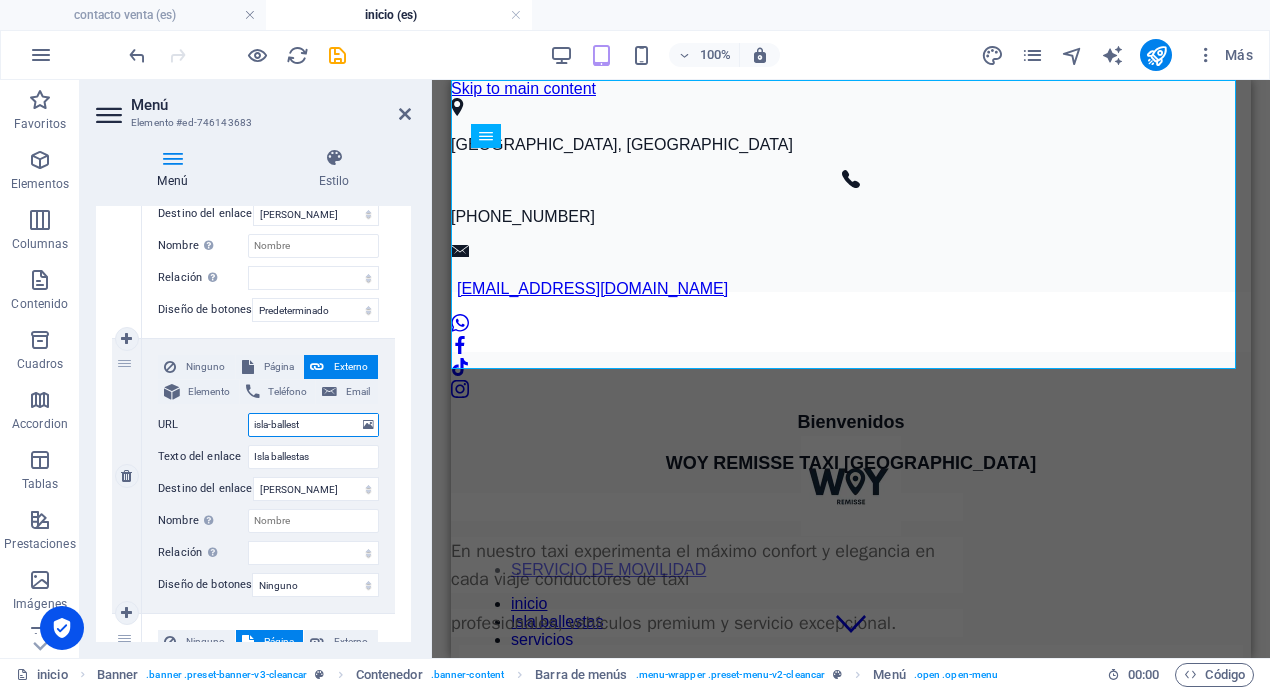 type on "isla-ballesta" 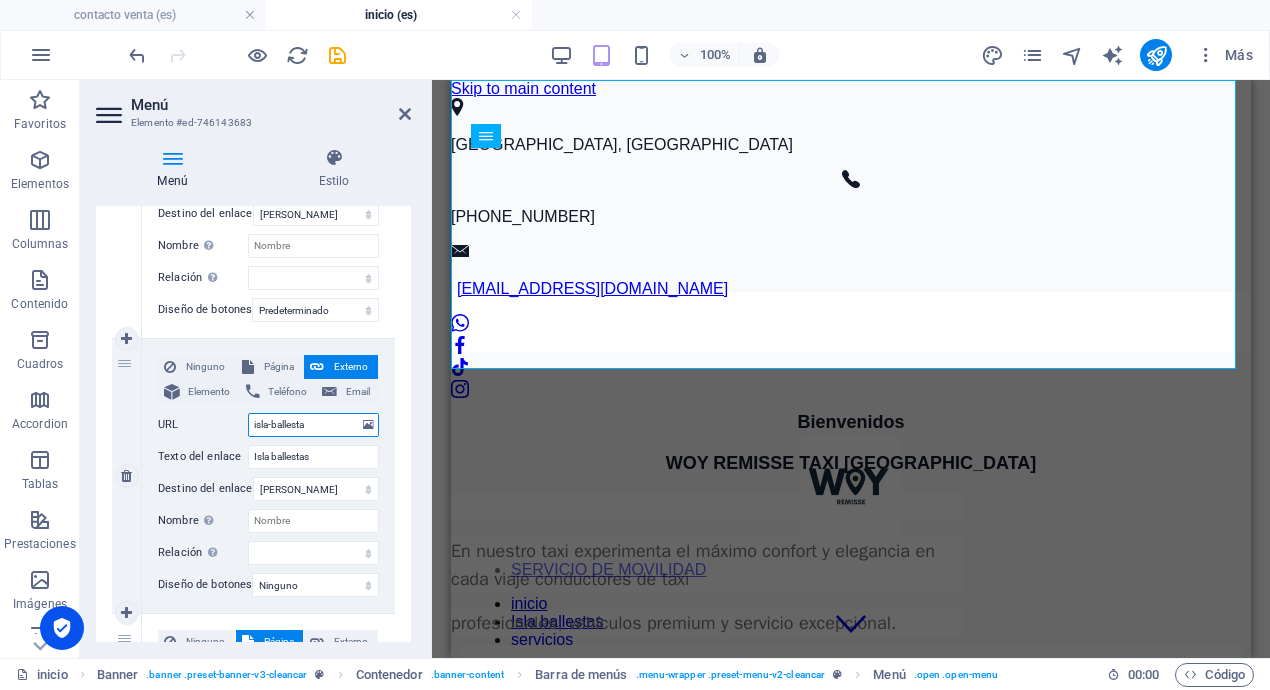 select 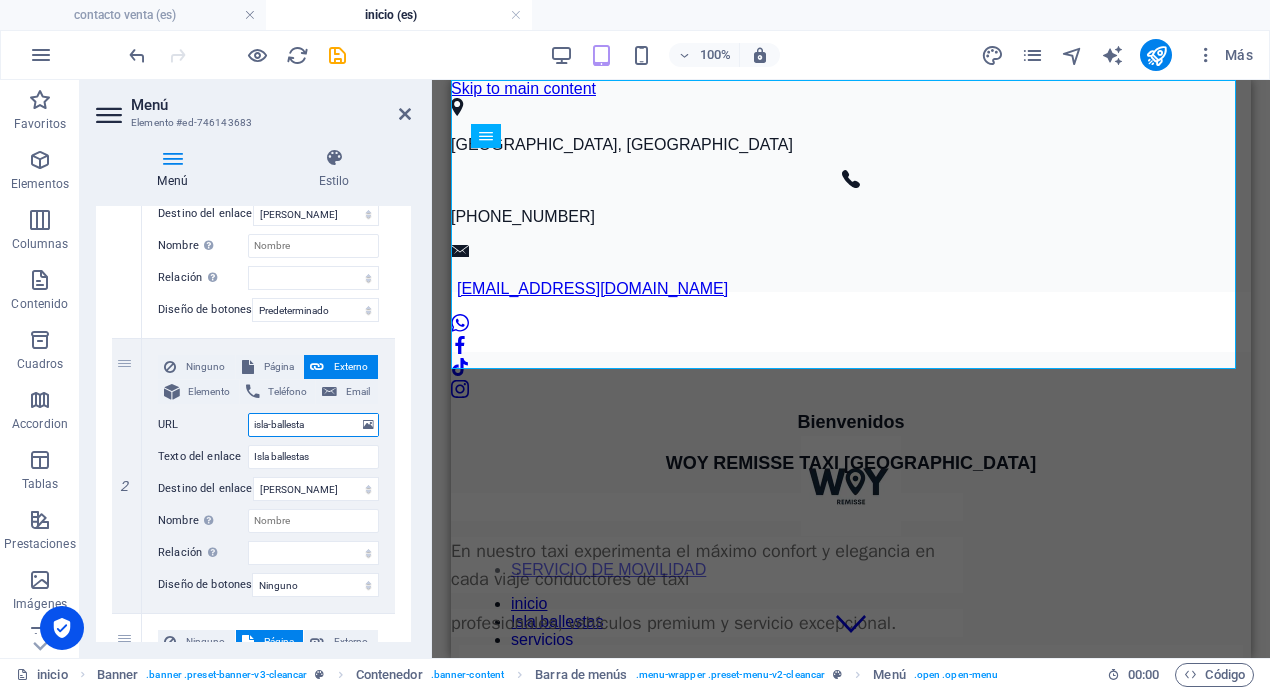 type on "isla-ballesta" 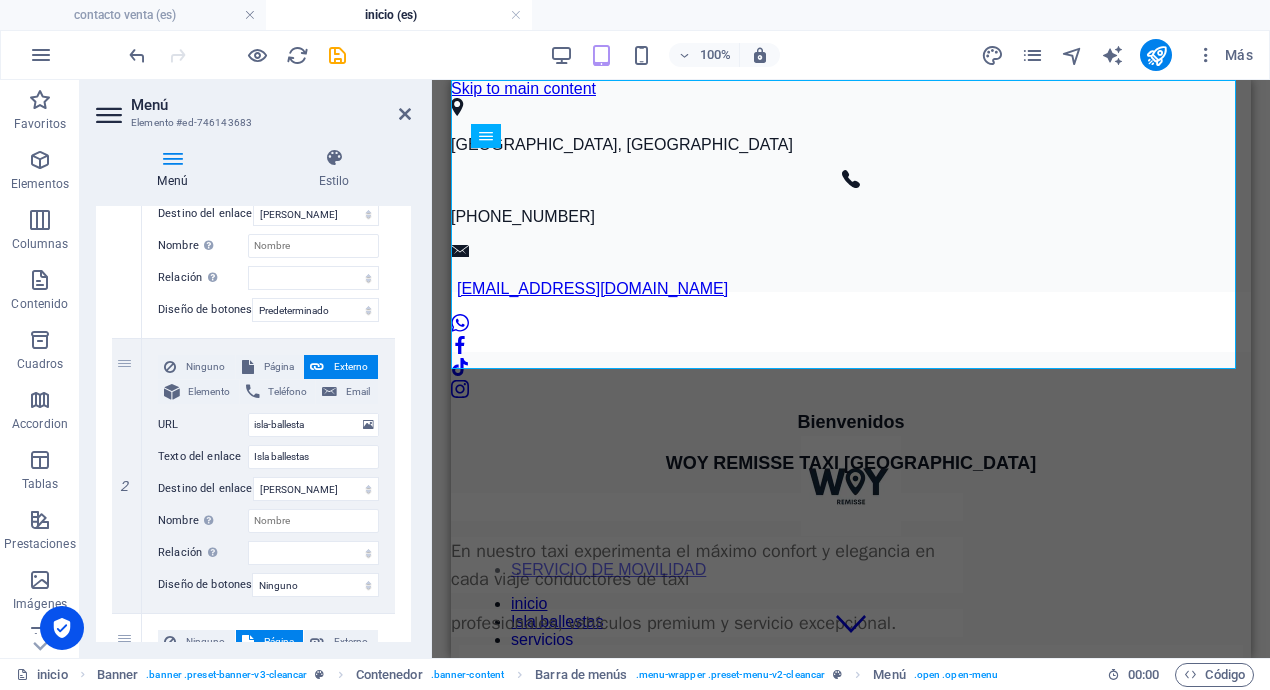 click on "Menú Estilo Menú Automático Personalizado Crear elementos de menú personalizados para este menú. Se recomienda en el caso de sitios web de una sola página. Gestionar páginas Elementos de menú 1 Ninguno Página Externo Elemento Teléfono Email Página inicio contacto venta servicios ISLA BALLESTA seguridad Start blog Start blog servicios seguridad Elemento
URL /es/14491962 Teléfono Email Texto del enlace inicio Destino del enlace Nueva pestaña Misma pestaña Superposición Nombre Una descripción adicional del enlace no debería ser igual al texto del enlace. El título suele mostrarse como un texto de información cuando se mueve el ratón por encima del elemento. Déjalo en blanco en caso de dudas. Relación Define la  relación de este enlace con el destino del enlace . Por ejemplo, el valor "nofollow" indica a los buscadores que no sigan al enlace. Puede dejarse vacío. alternativo autor marcador externo ayuda licencia siguiente nofollow noreferrer noopener ant buscar 2 3" at bounding box center [253, 395] 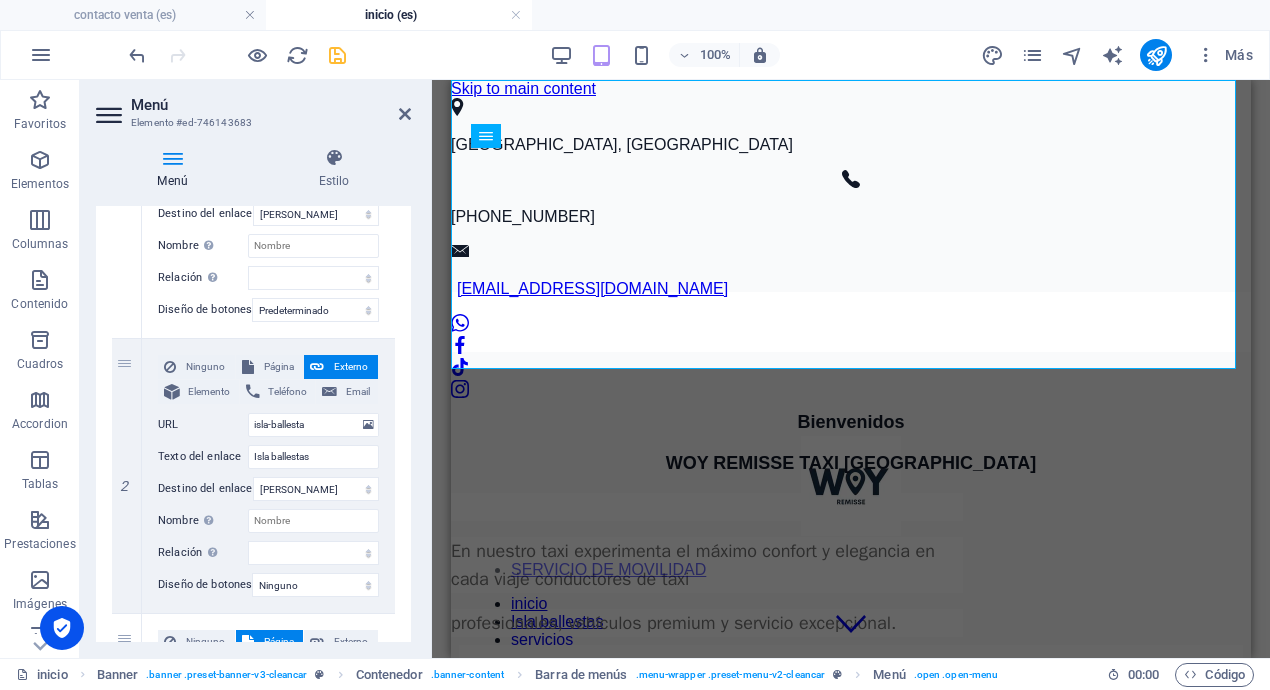 click at bounding box center (337, 55) 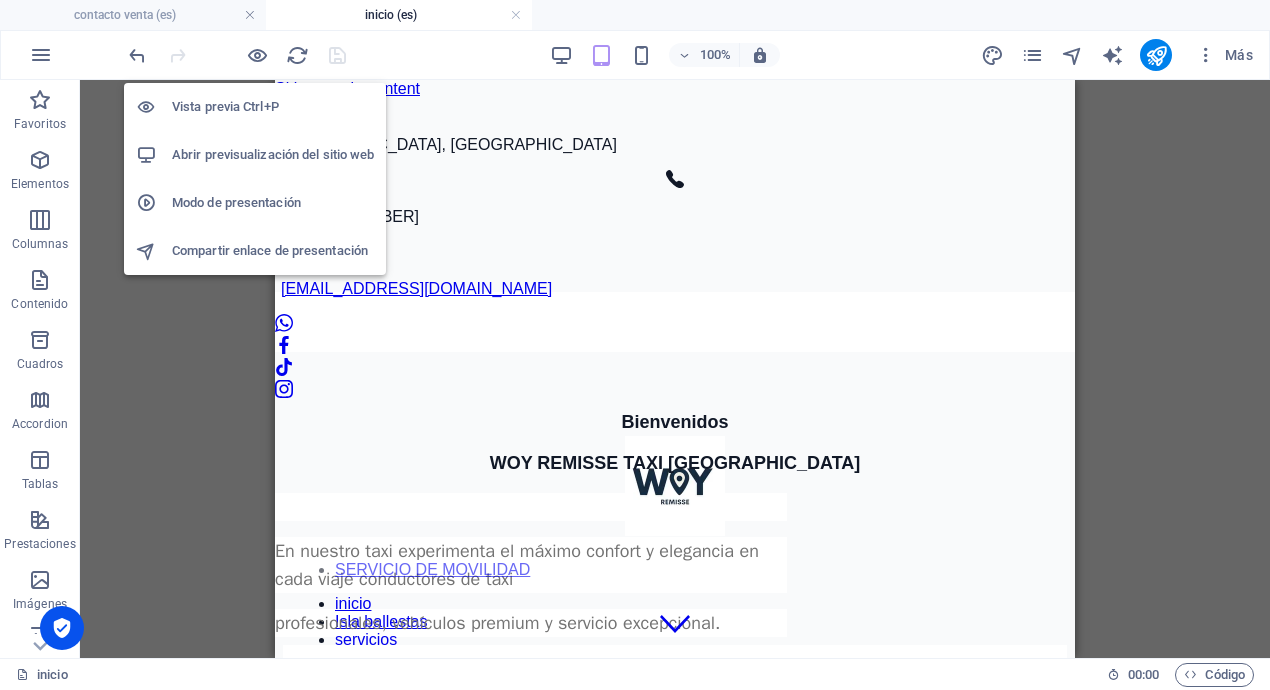 click on "Abrir previsualización del sitio web" at bounding box center (273, 155) 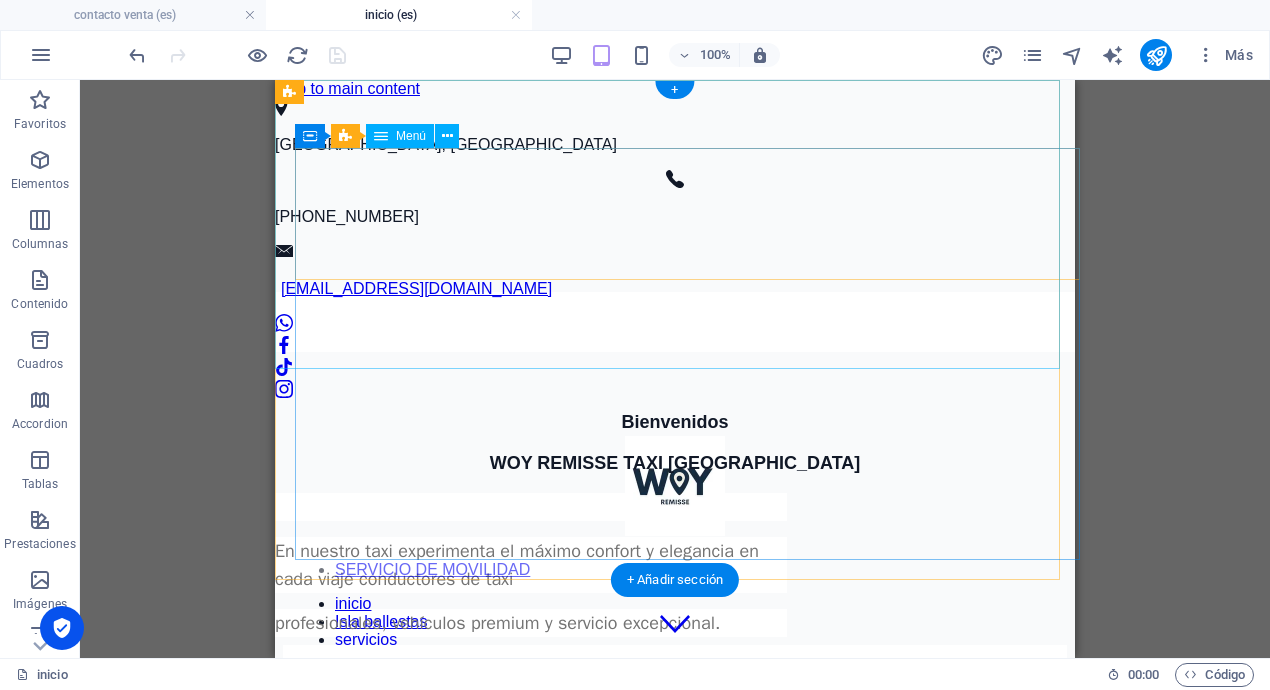 click on "inicio Isla ballestas servicios Venta seguridad" at bounding box center (675, 640) 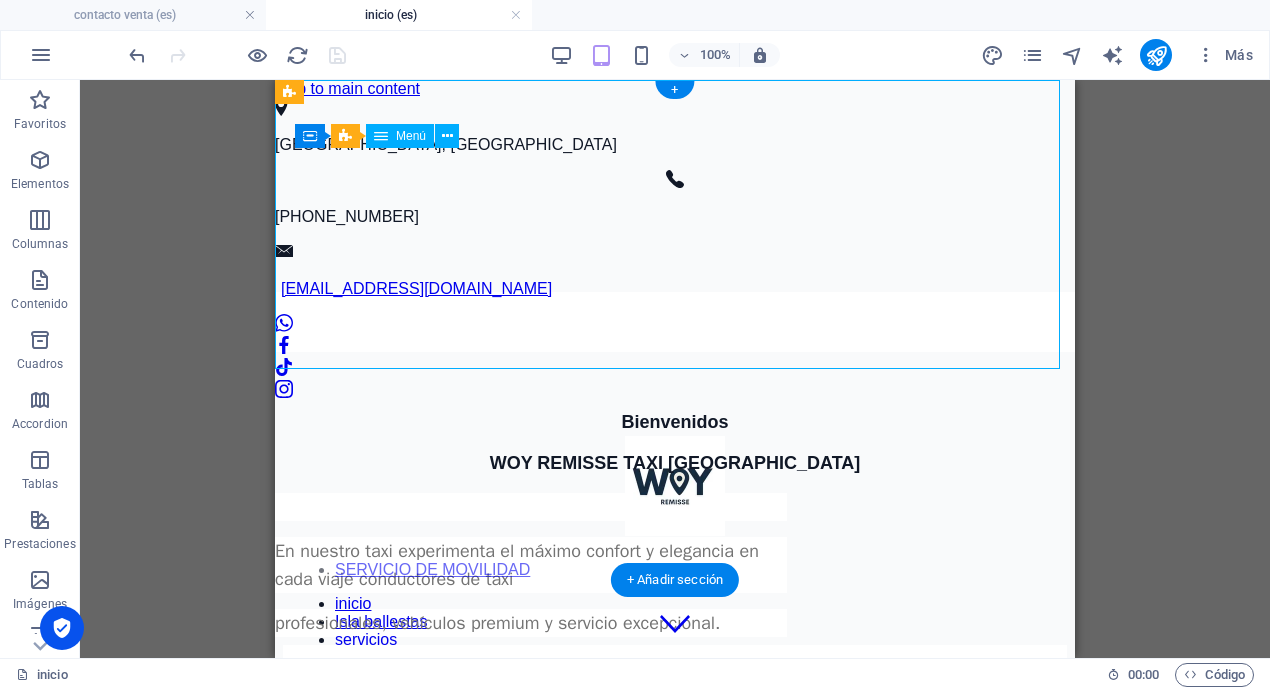 click on "inicio Isla ballestas servicios Venta seguridad" at bounding box center (675, 640) 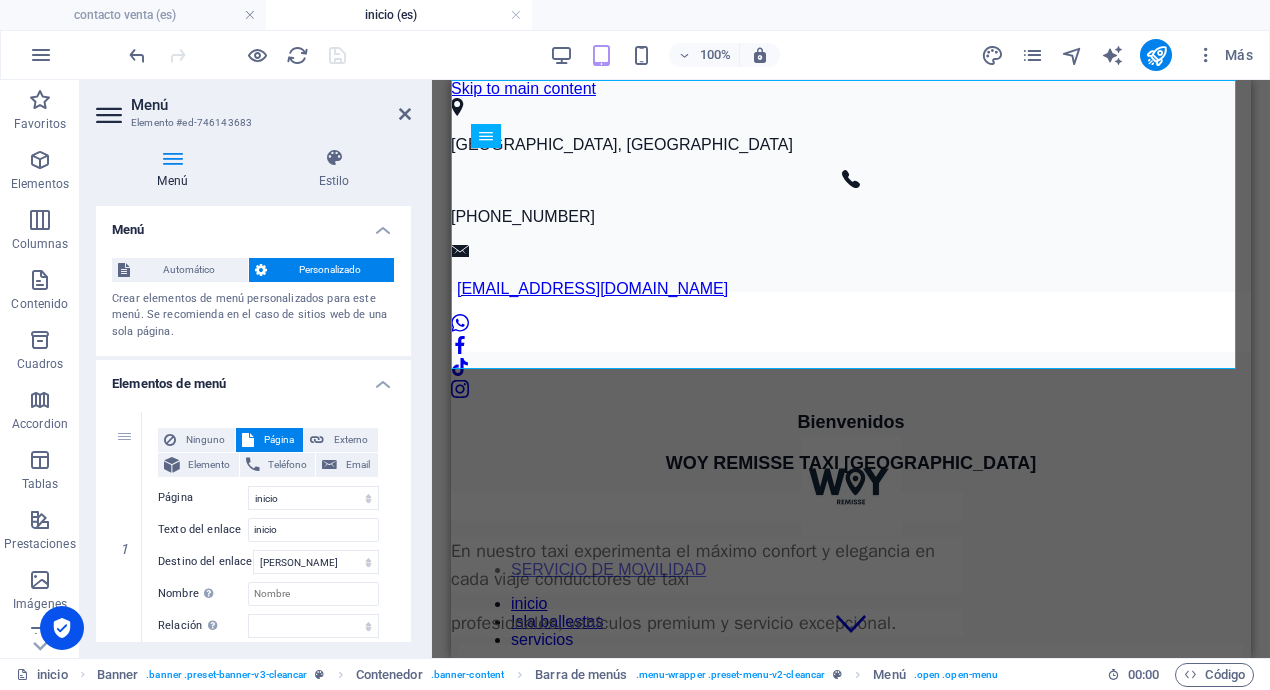 drag, startPoint x: 411, startPoint y: 308, endPoint x: 410, endPoint y: 331, distance: 23.021729 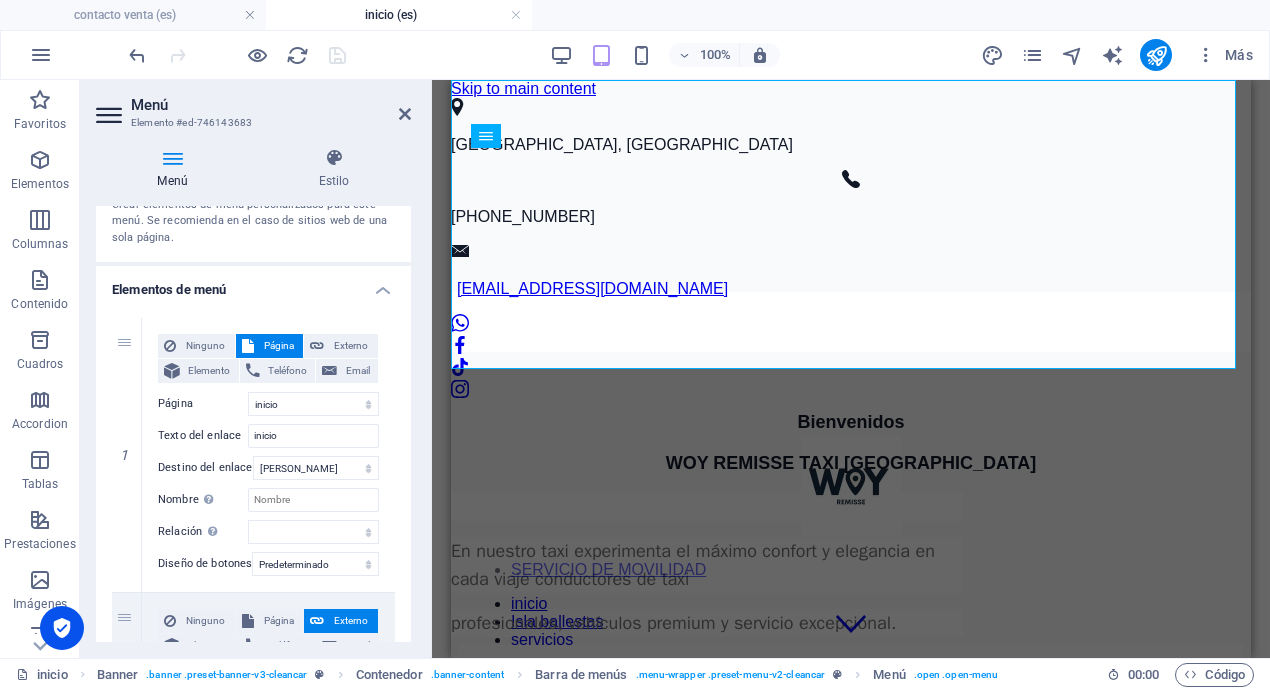 scroll, scrollTop: 106, scrollLeft: 0, axis: vertical 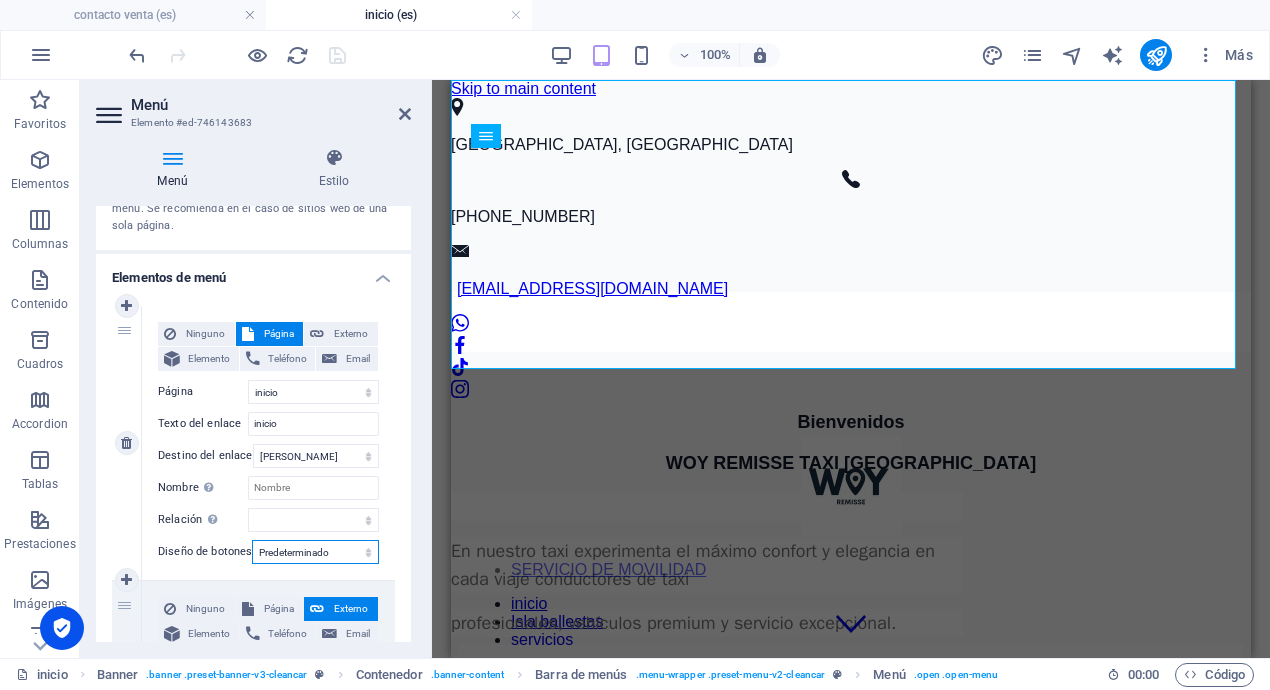 click on "Ninguno Predeterminado Principal Secundario" at bounding box center (315, 552) 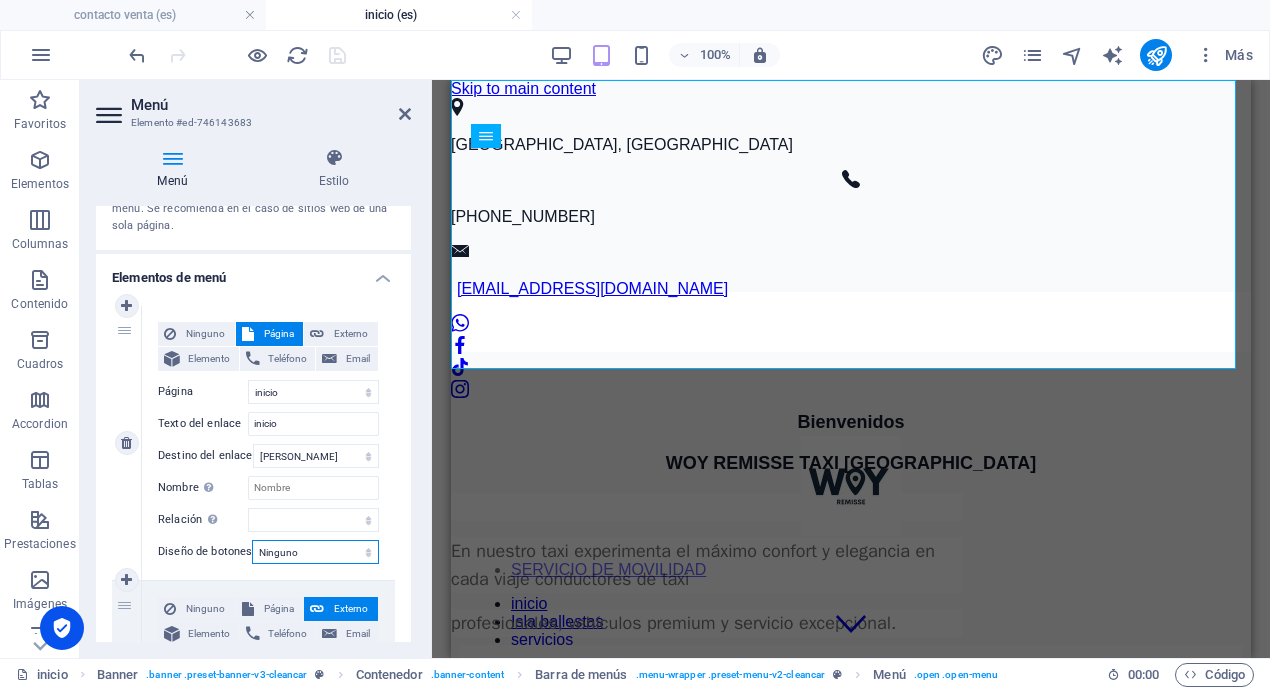click on "Ninguno Predeterminado Principal Secundario" at bounding box center [315, 552] 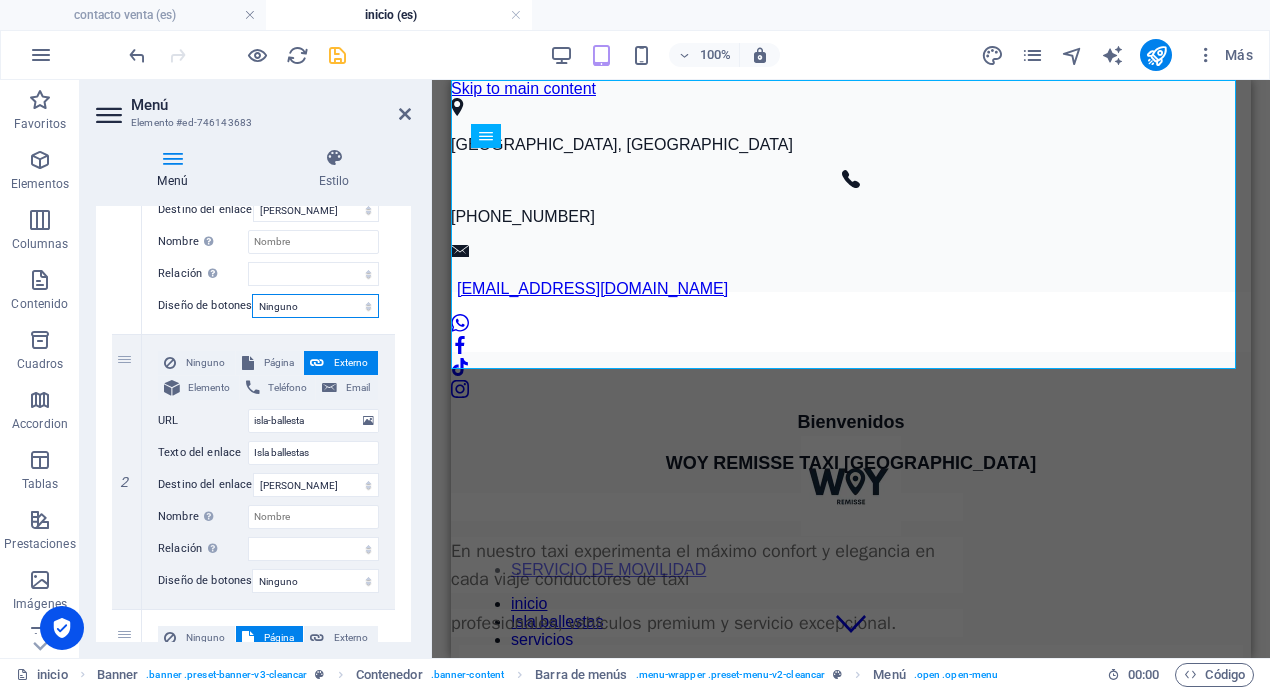 scroll, scrollTop: 420, scrollLeft: 0, axis: vertical 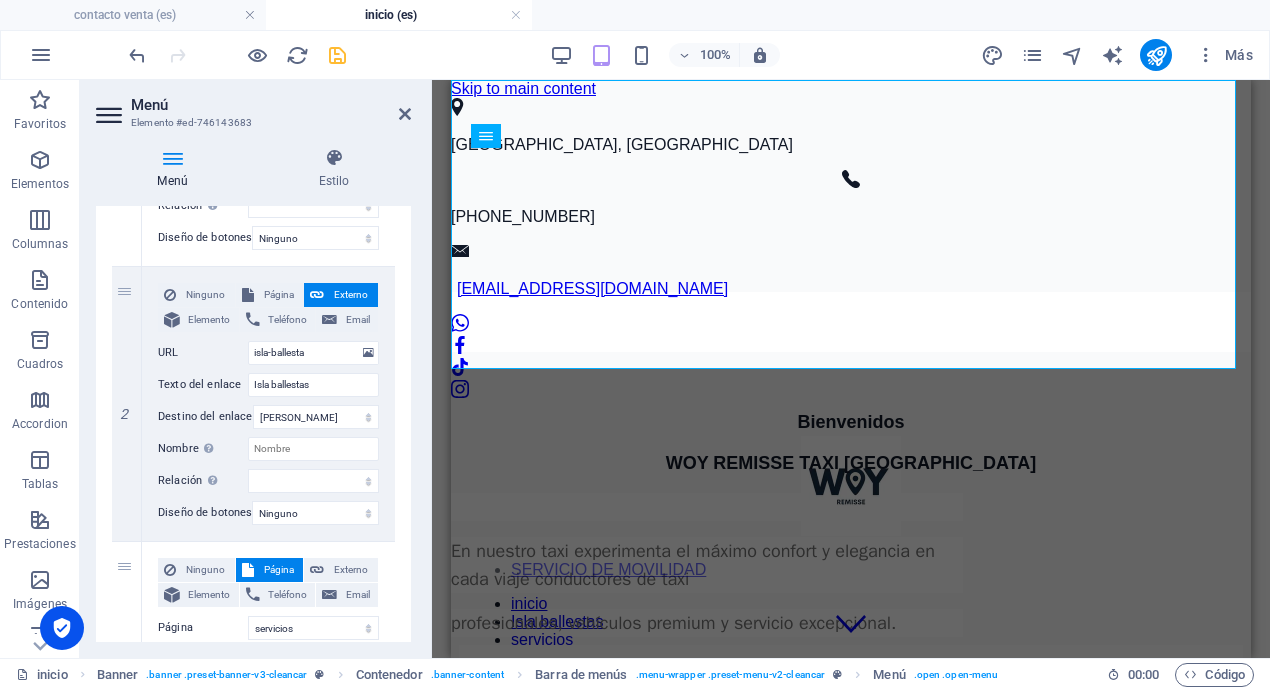 drag, startPoint x: 411, startPoint y: 410, endPoint x: 408, endPoint y: 455, distance: 45.099888 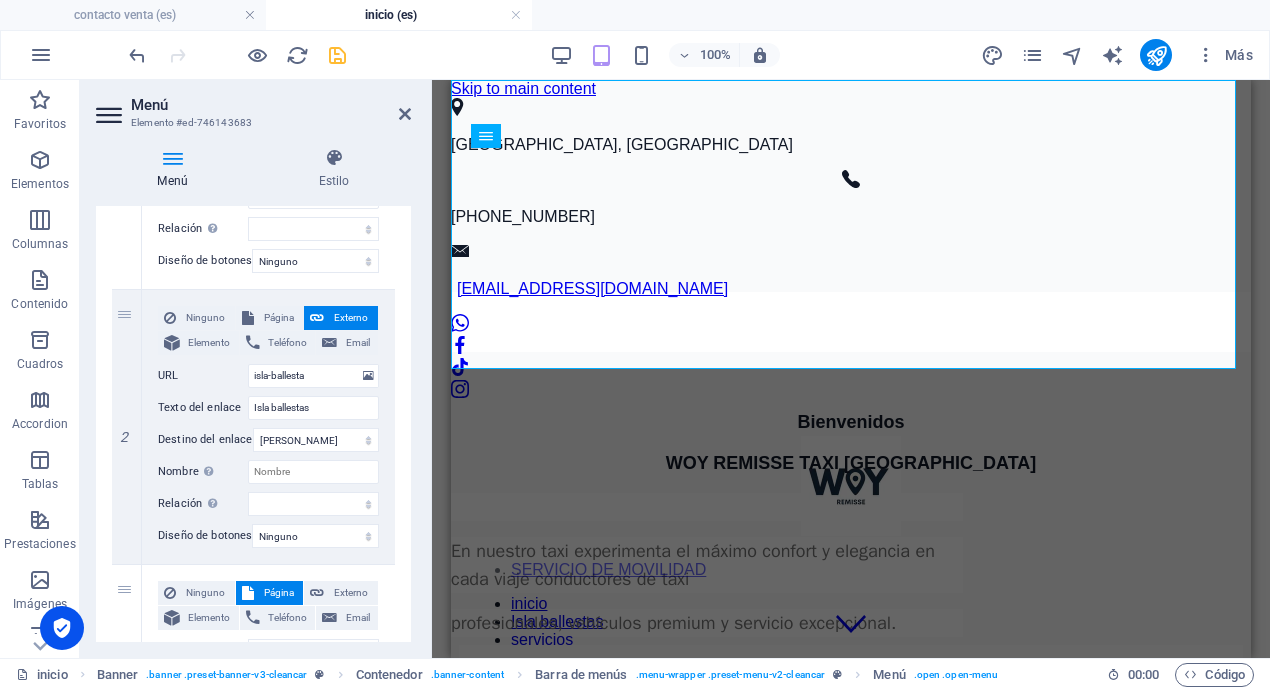 scroll, scrollTop: 302, scrollLeft: 0, axis: vertical 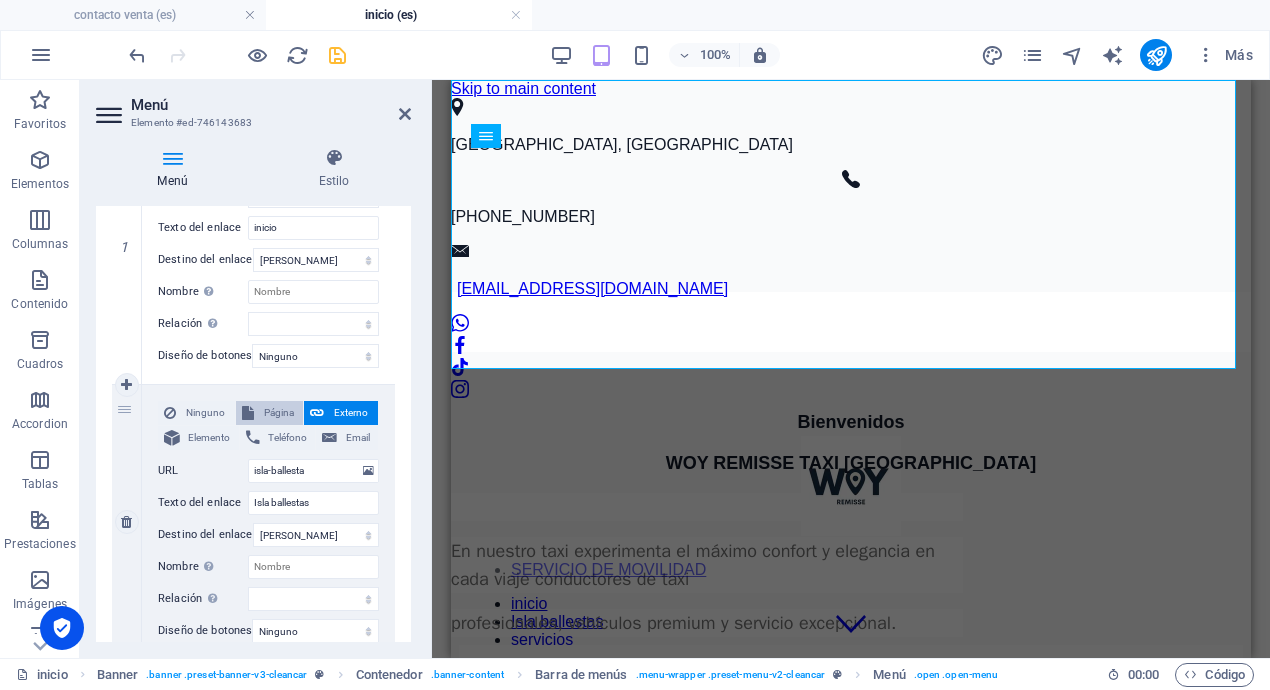click on "Página" at bounding box center [279, 413] 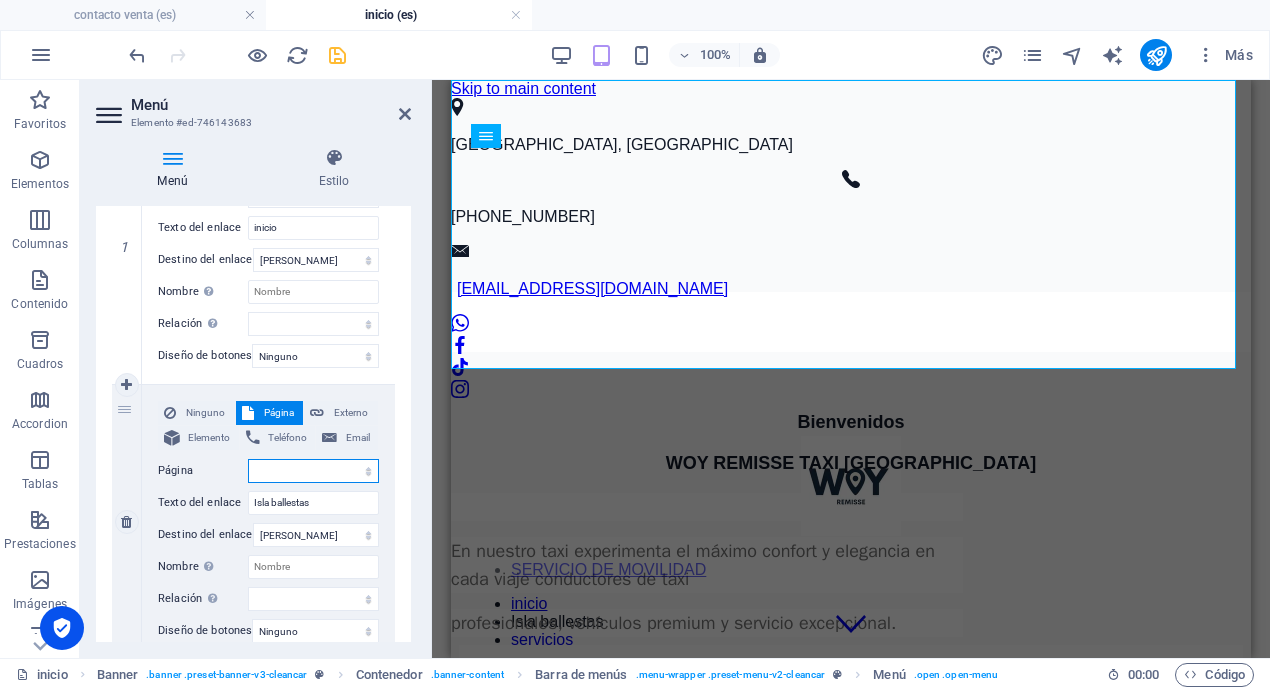 click on "inicio contacto venta servicios ISLA BALLESTA seguridad Start blog Start blog servicios seguridad" at bounding box center (313, 471) 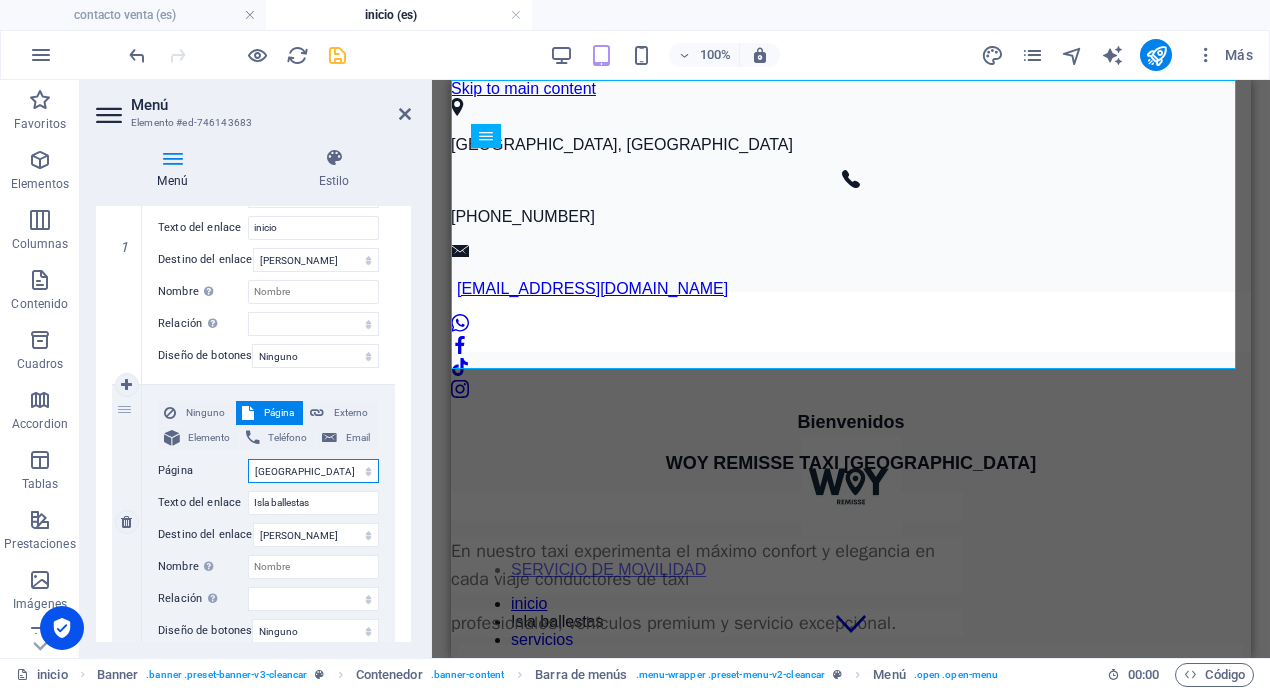 click on "inicio contacto venta servicios ISLA BALLESTA seguridad Start blog Start blog servicios seguridad" at bounding box center (313, 471) 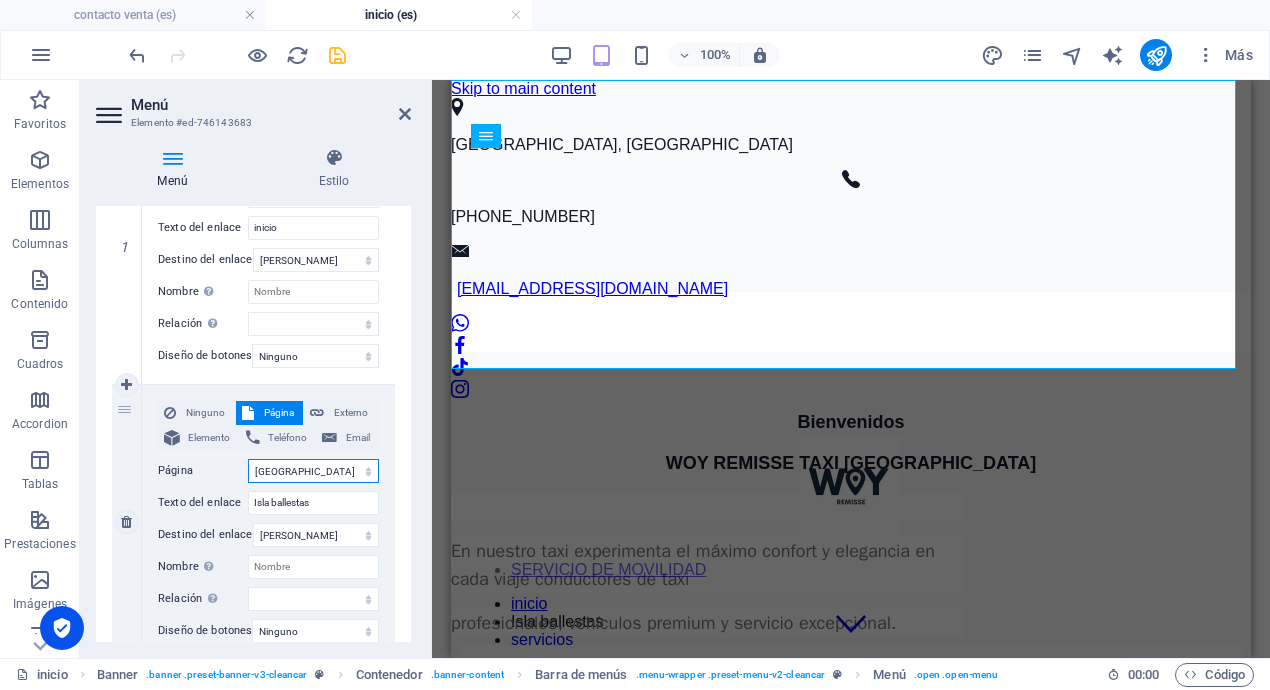 select 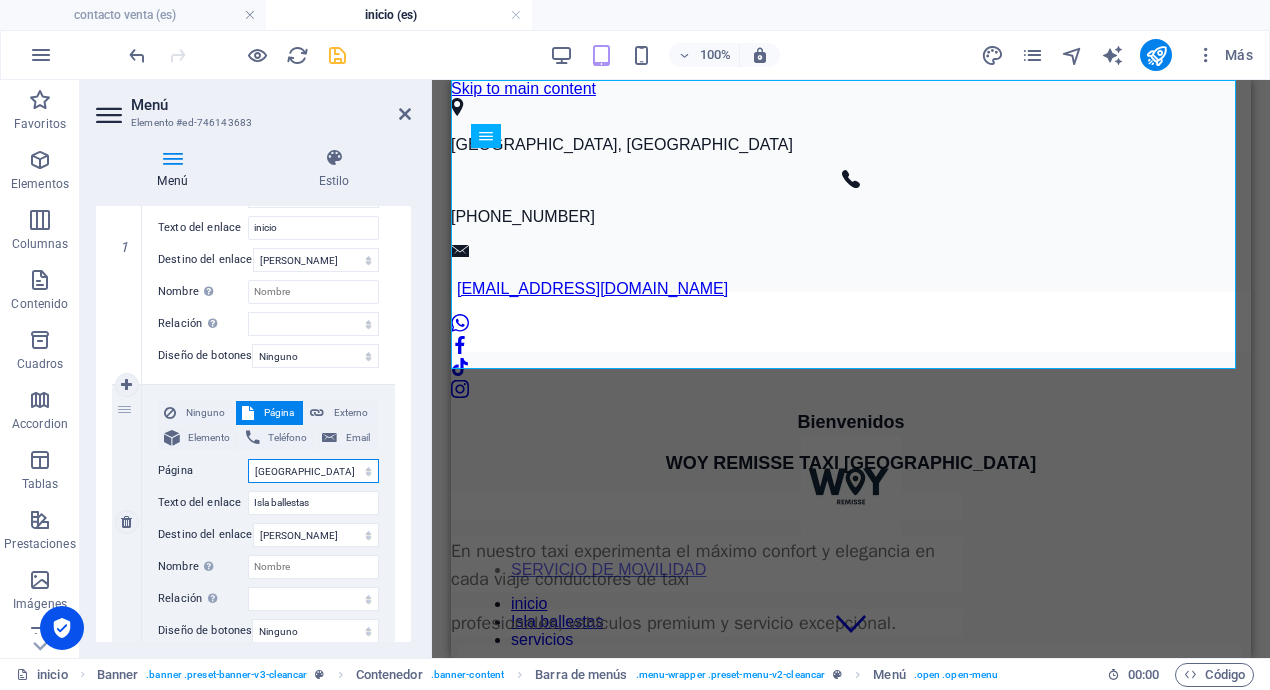 click on "inicio contacto venta servicios ISLA BALLESTA seguridad Start blog Start blog servicios seguridad" at bounding box center [313, 471] 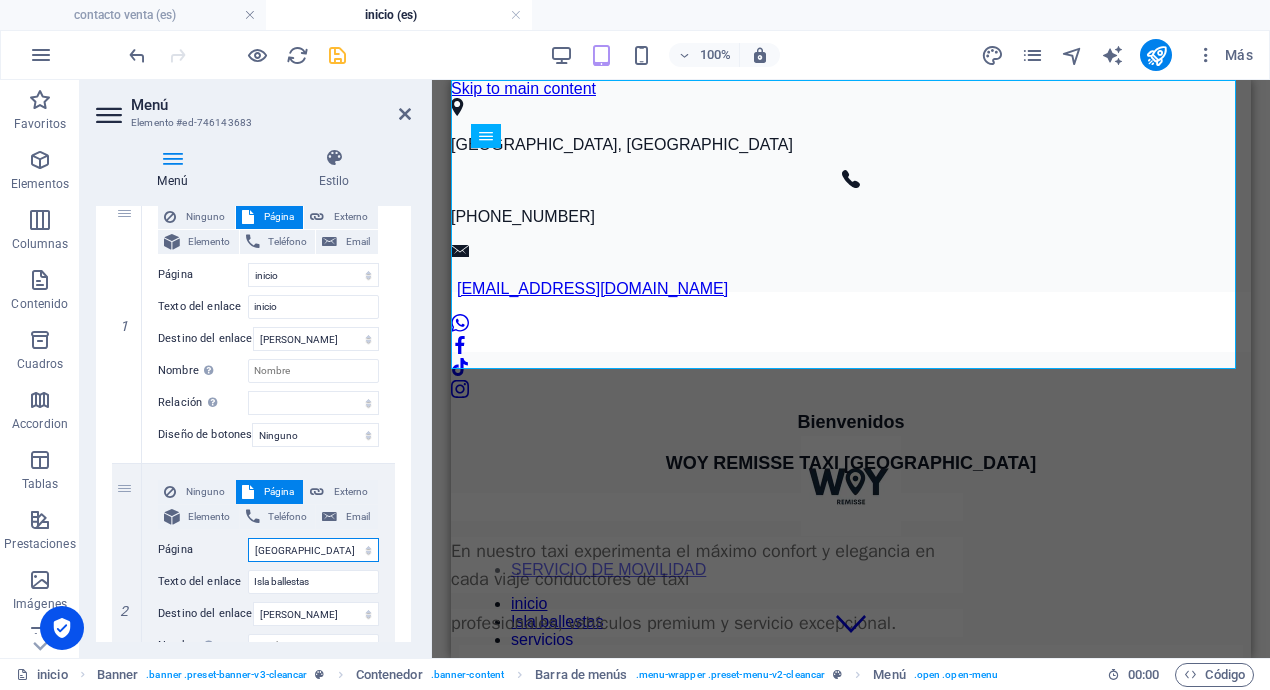scroll, scrollTop: 0, scrollLeft: 0, axis: both 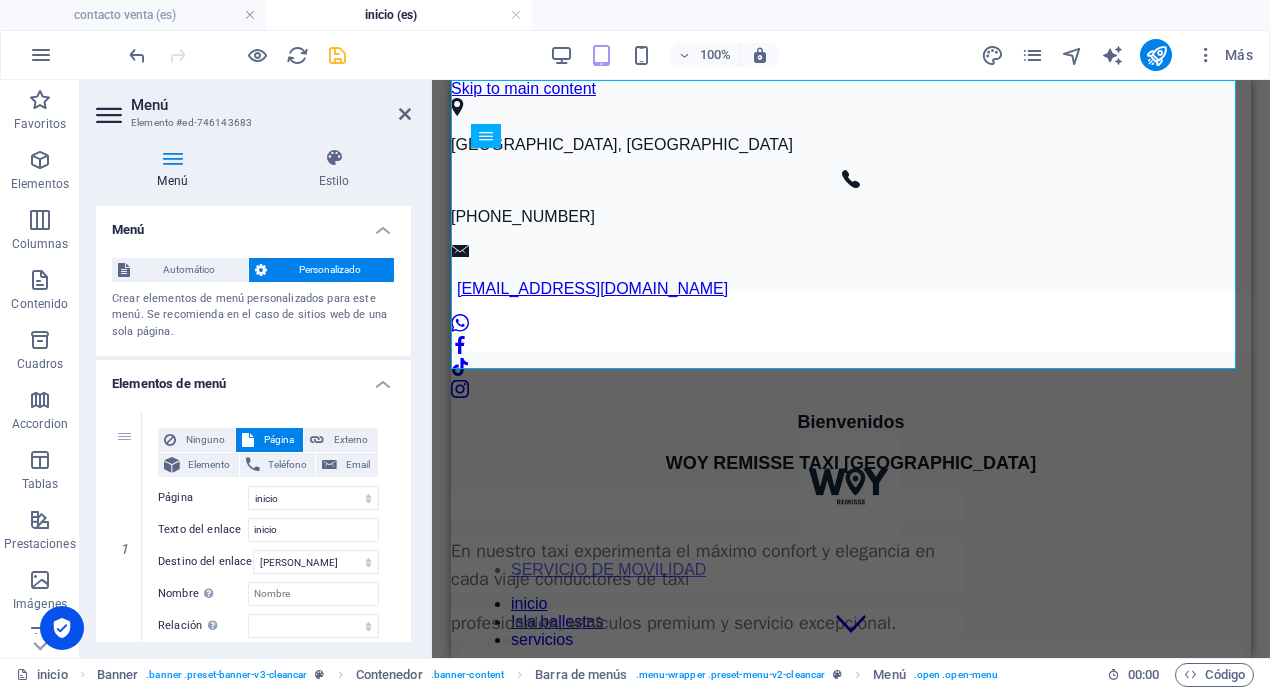 click at bounding box center (337, 55) 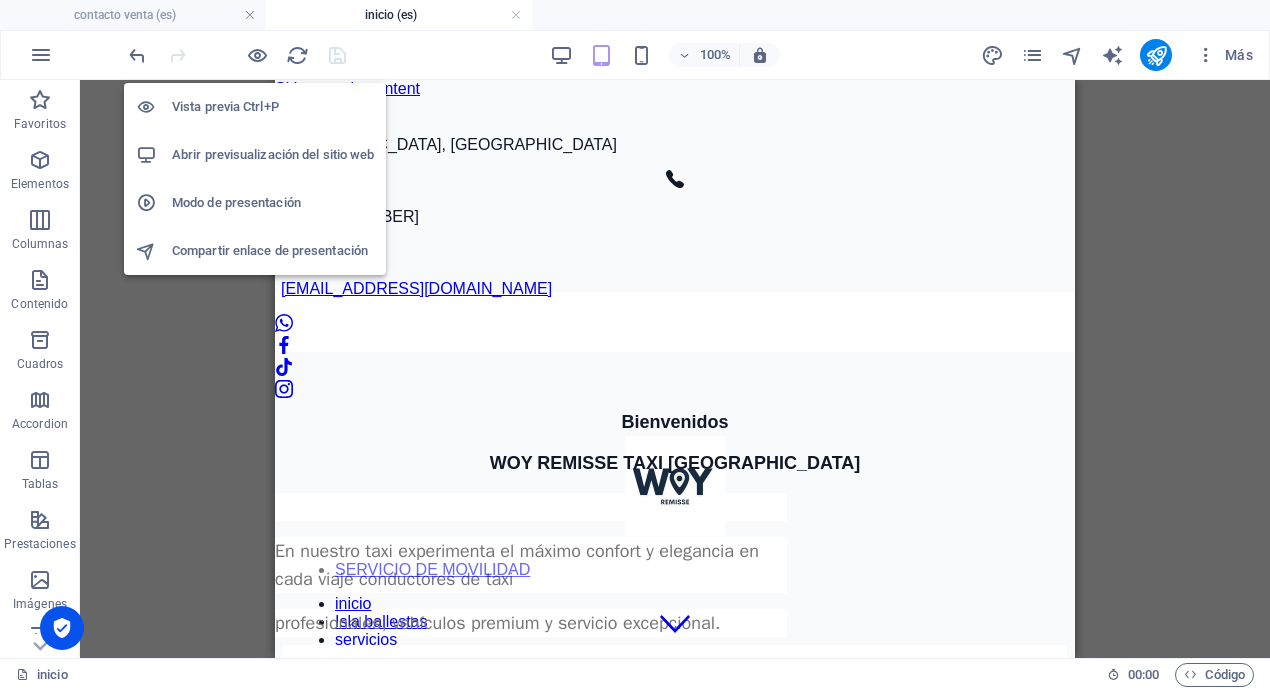 click on "Abrir previsualización del sitio web" at bounding box center (255, 155) 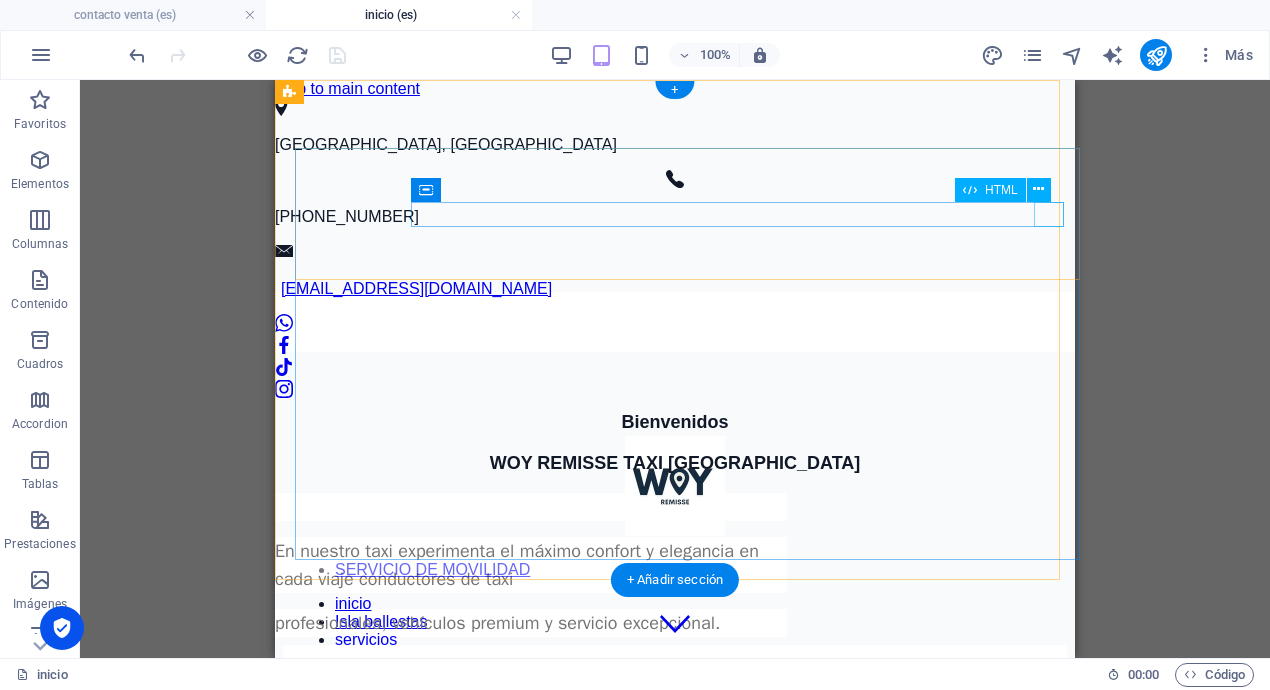 click at bounding box center (675, 723) 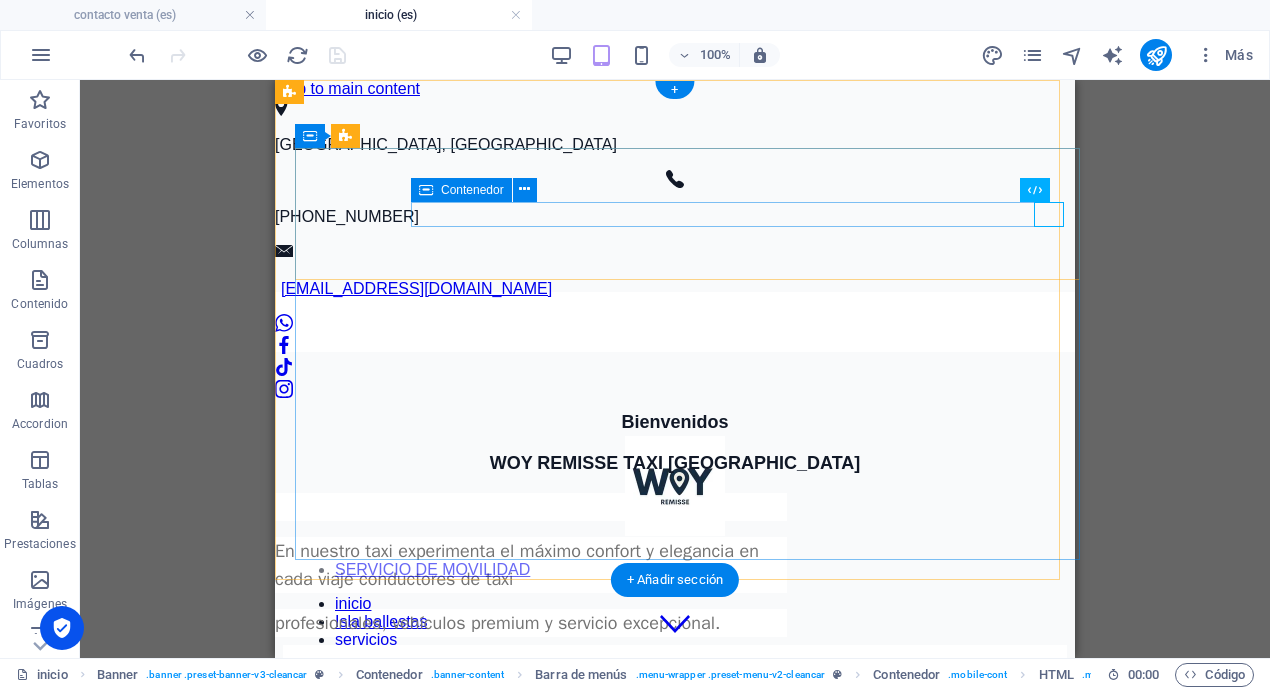click at bounding box center [675, 712] 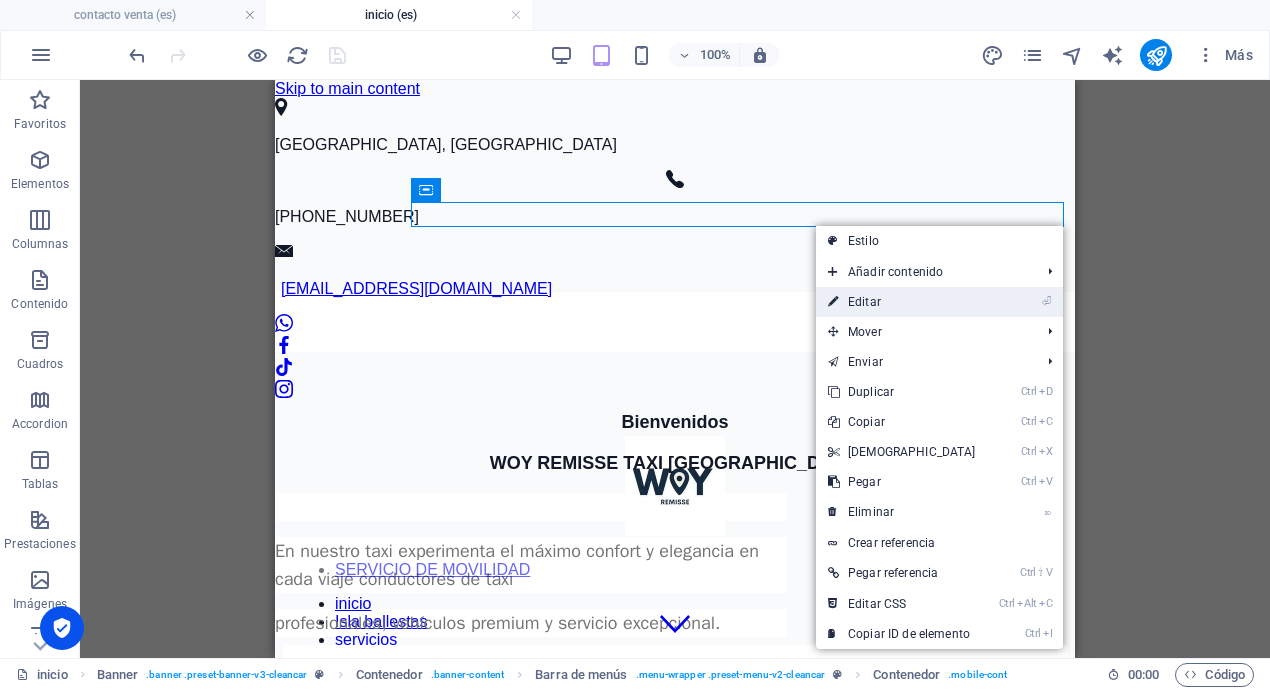 click on "⏎  Editar" at bounding box center (902, 302) 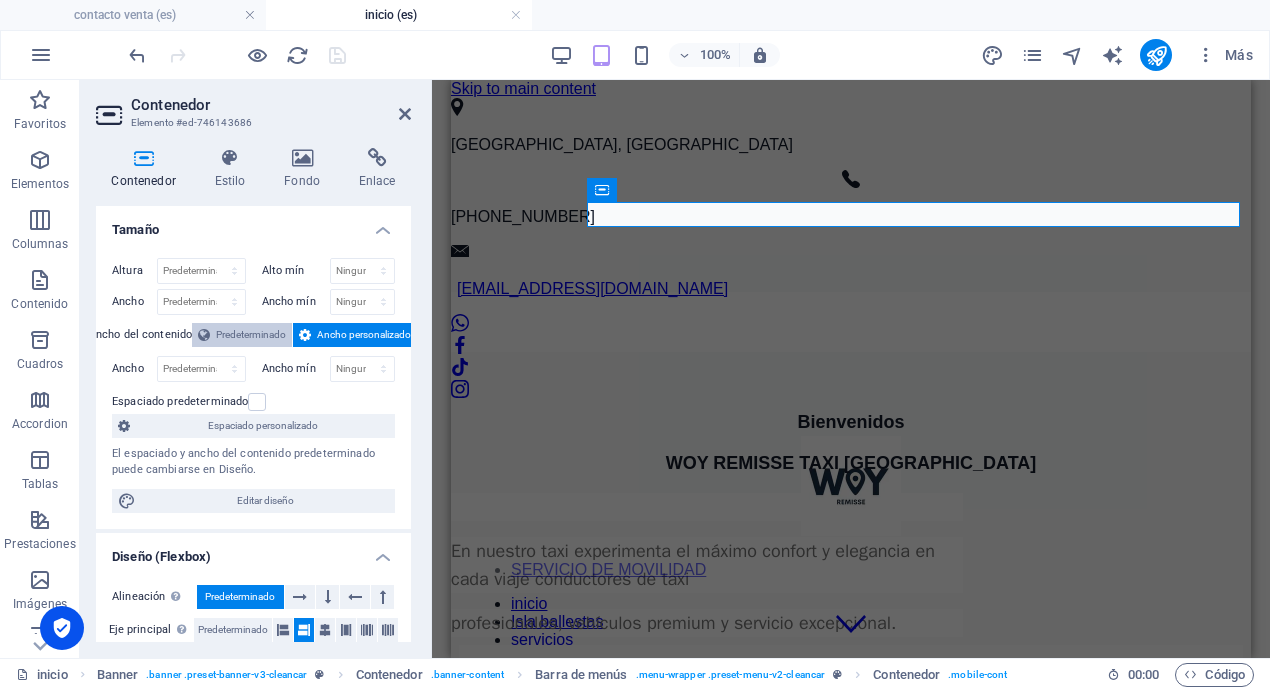 click on "Predeterminado" at bounding box center (251, 335) 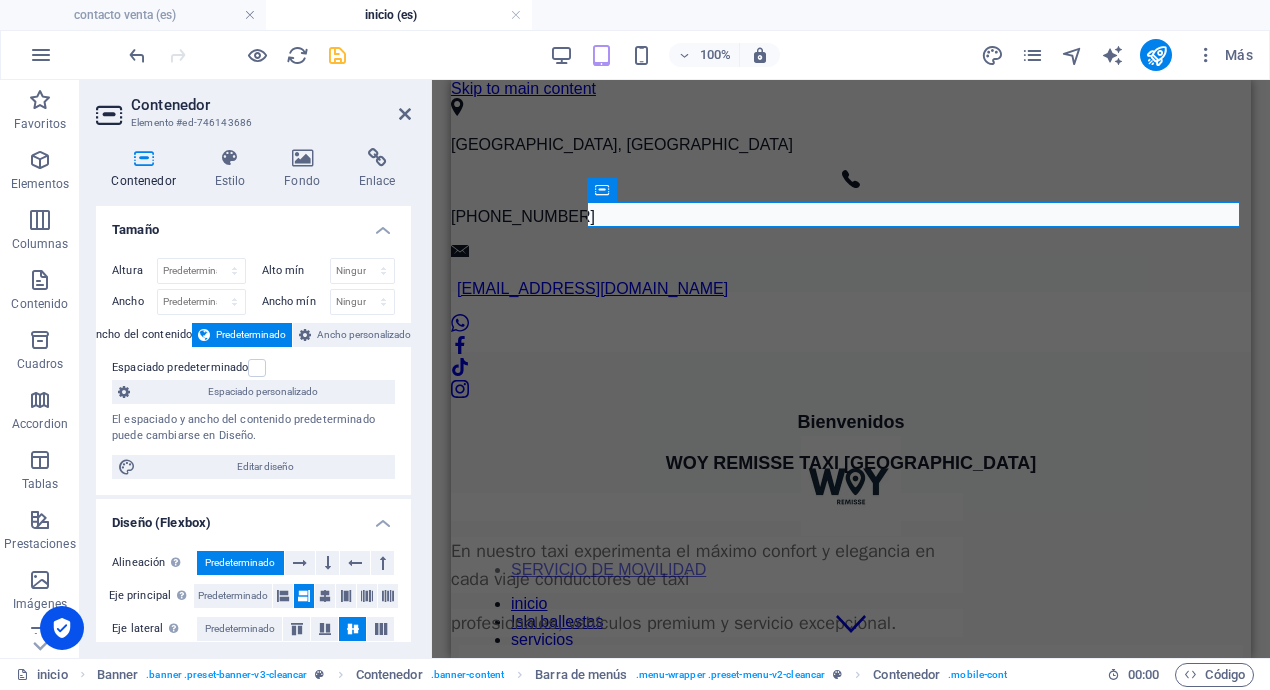 click on "Altura Predeterminado px rem % vh vw Alto mín Ninguno px rem % vh vw Ancho Predeterminado px rem % em vh vw Ancho mín Ninguno px rem % vh vw Ancho del contenido Predeterminado Ancho personalizado Ancho Predeterminado px rem % em vh vw Ancho mín Ninguno px rem % vh vw Espaciado predeterminado Espaciado personalizado El espaciado y ancho del contenido predeterminado puede cambiarse en Diseño. Editar diseño" at bounding box center (253, 368) 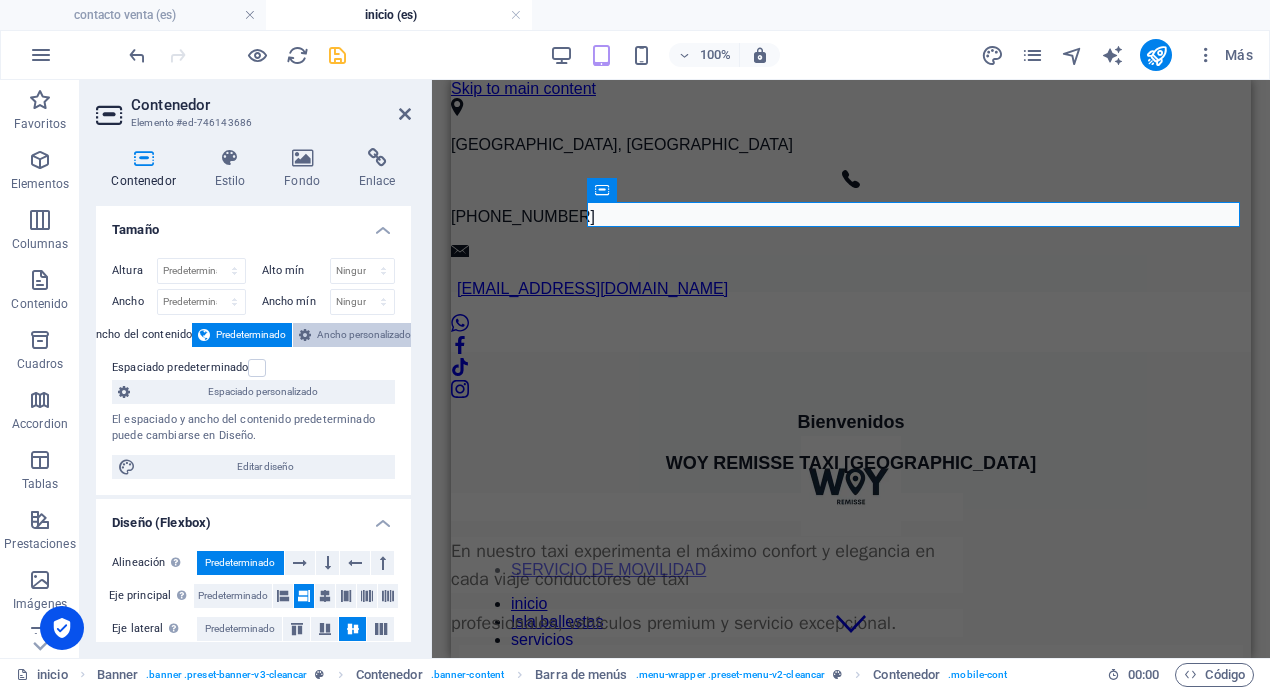 click on "Ancho personalizado" at bounding box center (364, 335) 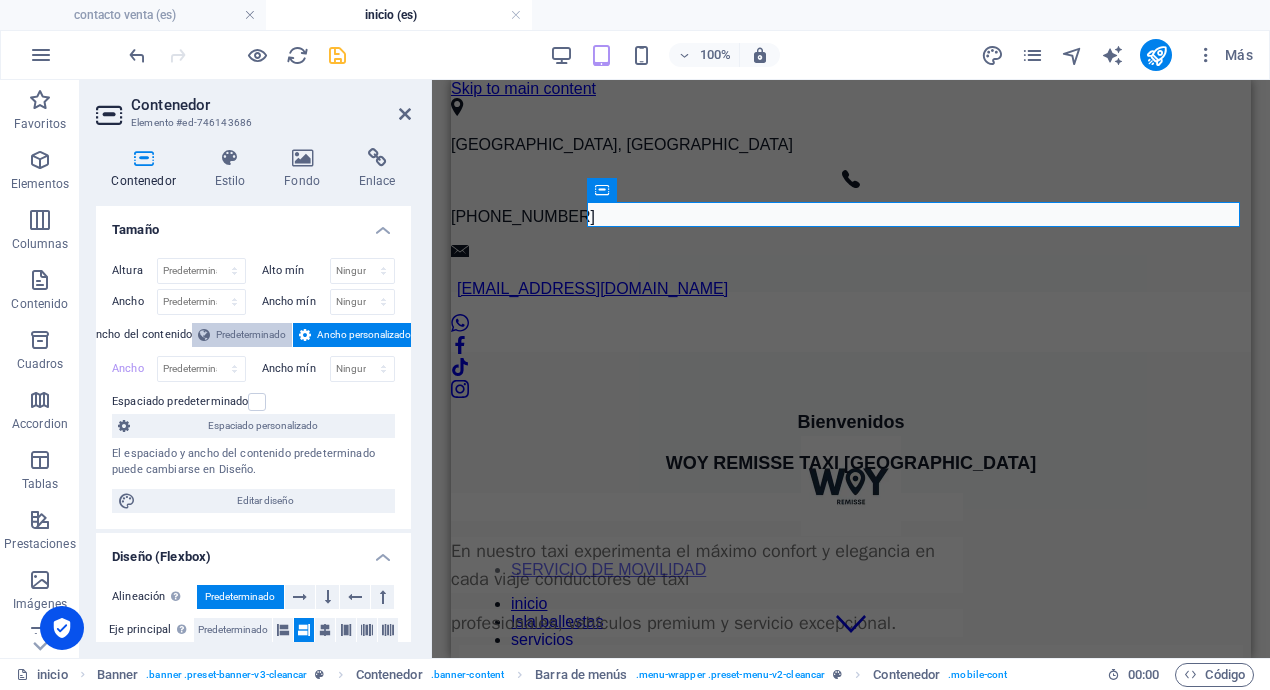click on "Predeterminado" at bounding box center [251, 335] 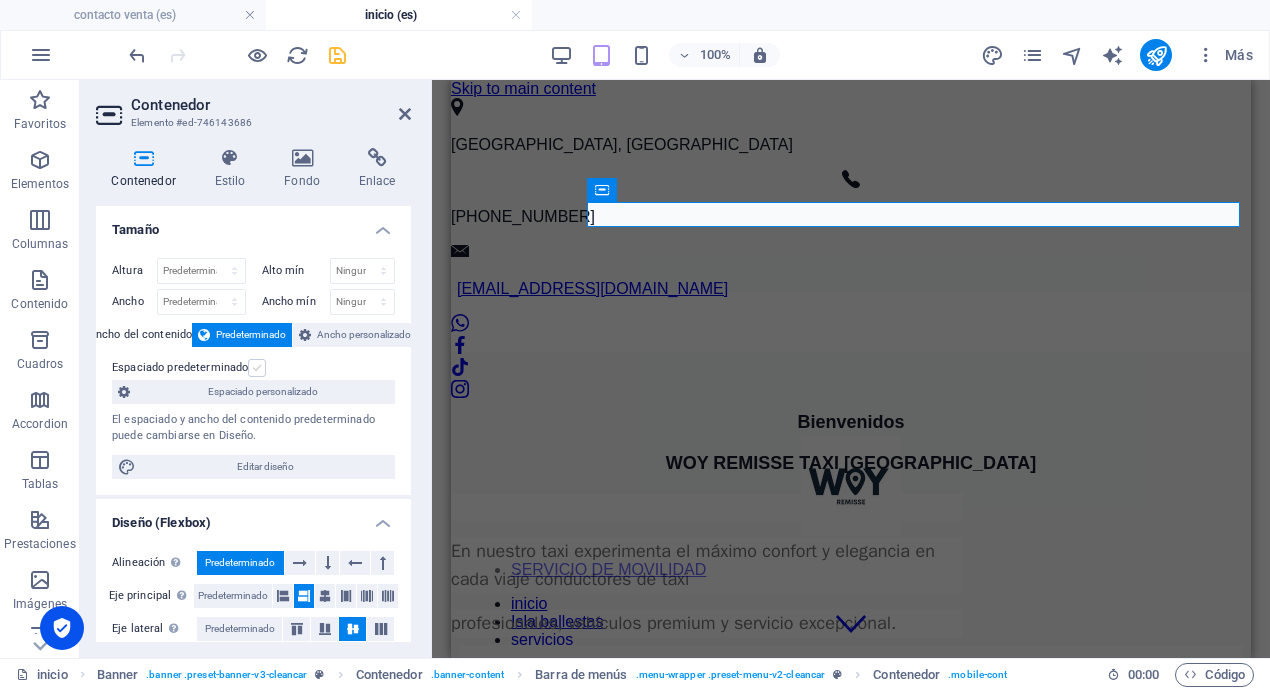 click at bounding box center [257, 368] 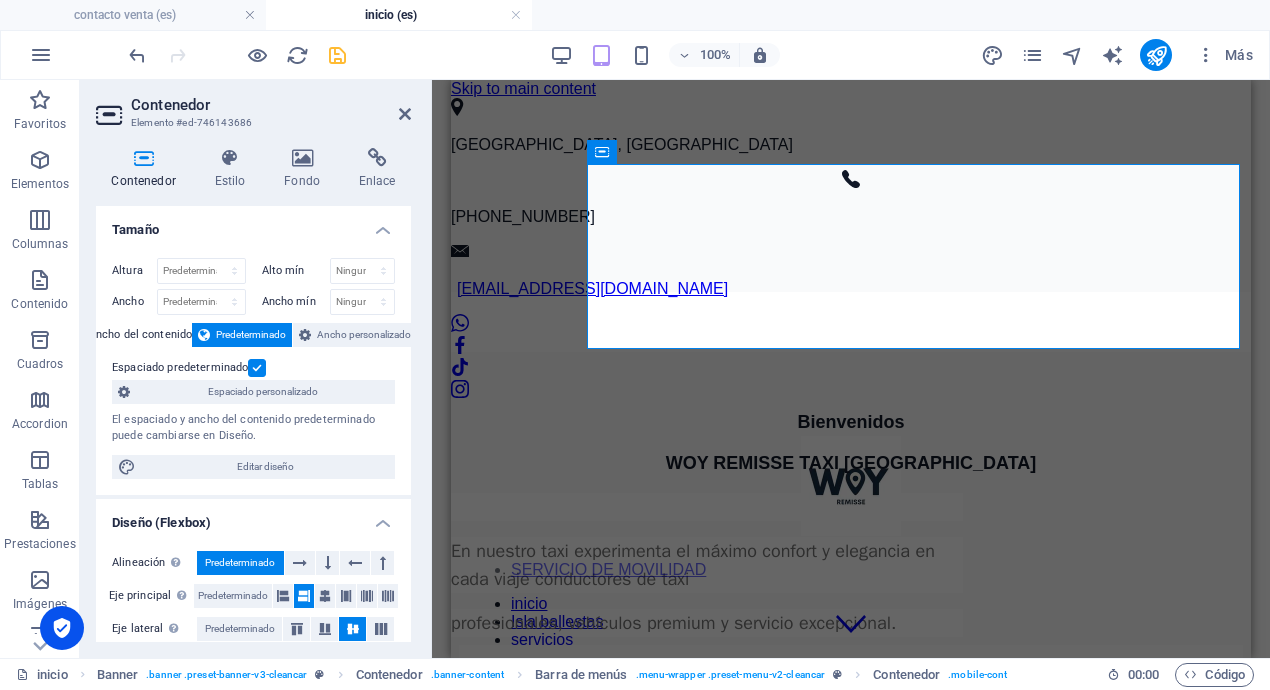 click at bounding box center (257, 368) 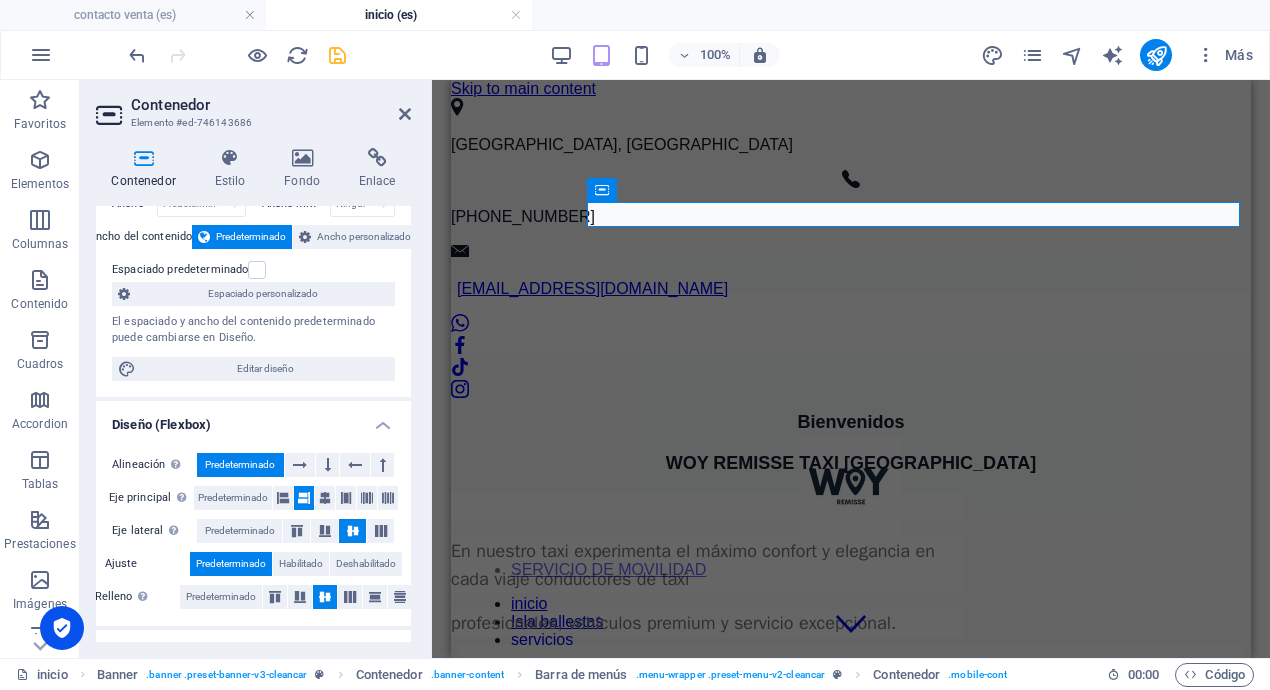 scroll, scrollTop: 105, scrollLeft: 0, axis: vertical 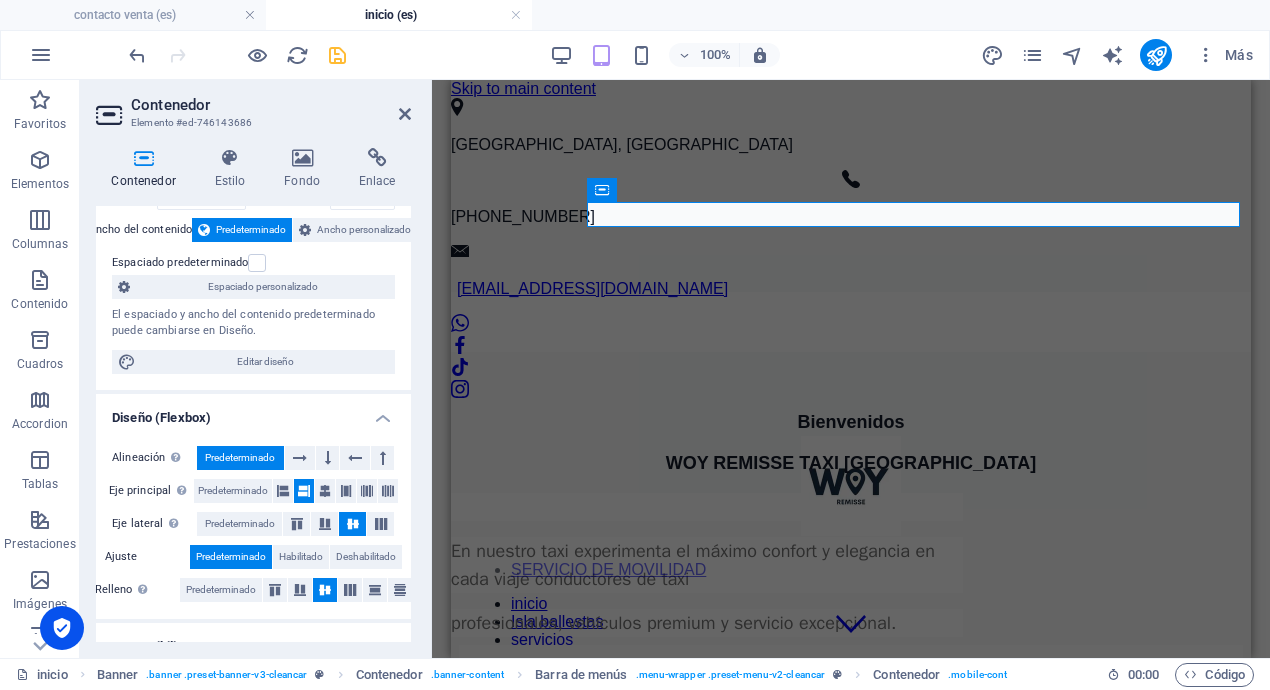 click on "Contenedor Estilo Fondo Enlace Tamaño Altura Predeterminado px rem % vh vw Alto mín Ninguno px rem % vh vw Ancho Predeterminado px rem % em vh vw Ancho mín Ninguno px rem % vh vw Ancho del contenido Predeterminado Ancho personalizado Ancho Predeterminado px rem % em vh vw Ancho mín Ninguno px rem % vh vw Espaciado predeterminado Espaciado personalizado El espaciado y ancho del contenido predeterminado puede cambiarse en Diseño. Editar diseño Diseño (Flexbox) Alineación Determina flex-direction. Predeterminado Eje principal Determina la forma en la que los elementos deberían comportarse por el eje principal en este contenedor (contenido justificado). Predeterminado Eje lateral Controla la dirección vertical del elemento en el contenedor (alinear elementos). Predeterminado Ajuste Predeterminado Habilitado Deshabilitado Relleno Controla las distancias y la dirección de los elementos en el eje Y en varias líneas (alinear contenido). Predeterminado Accessibility Role Ninguno Encabezado" at bounding box center [253, 395] 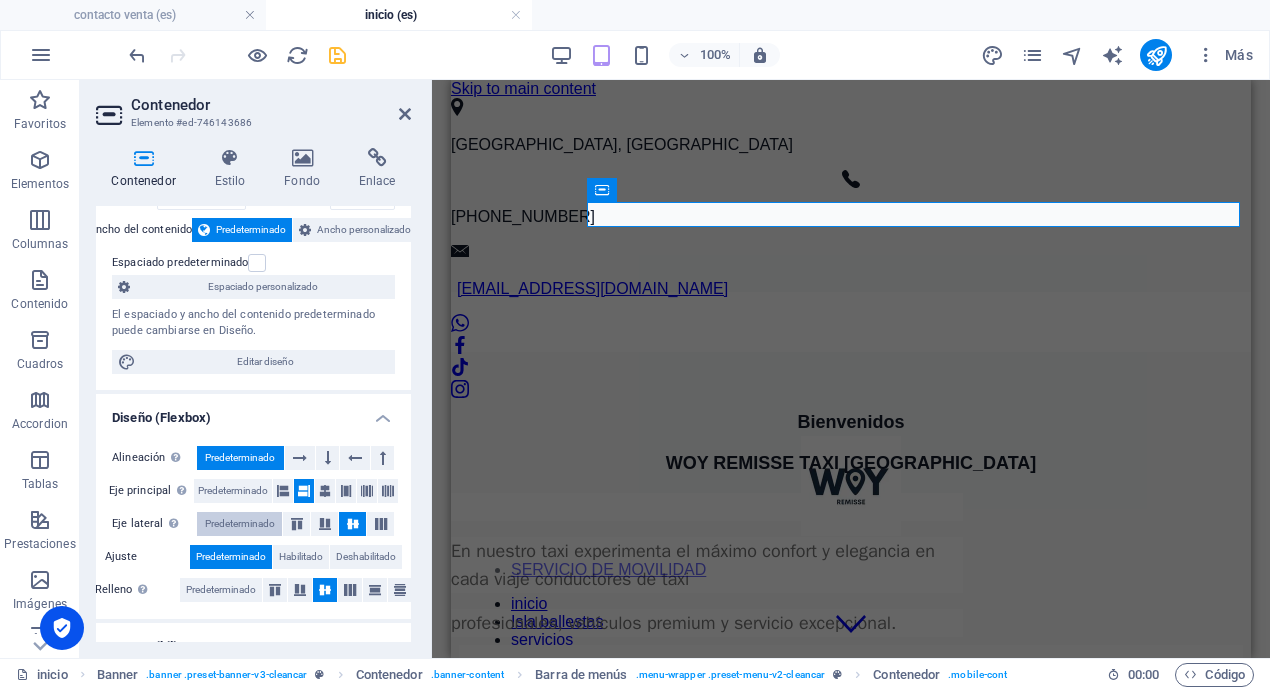 click on "Predeterminado" at bounding box center [240, 524] 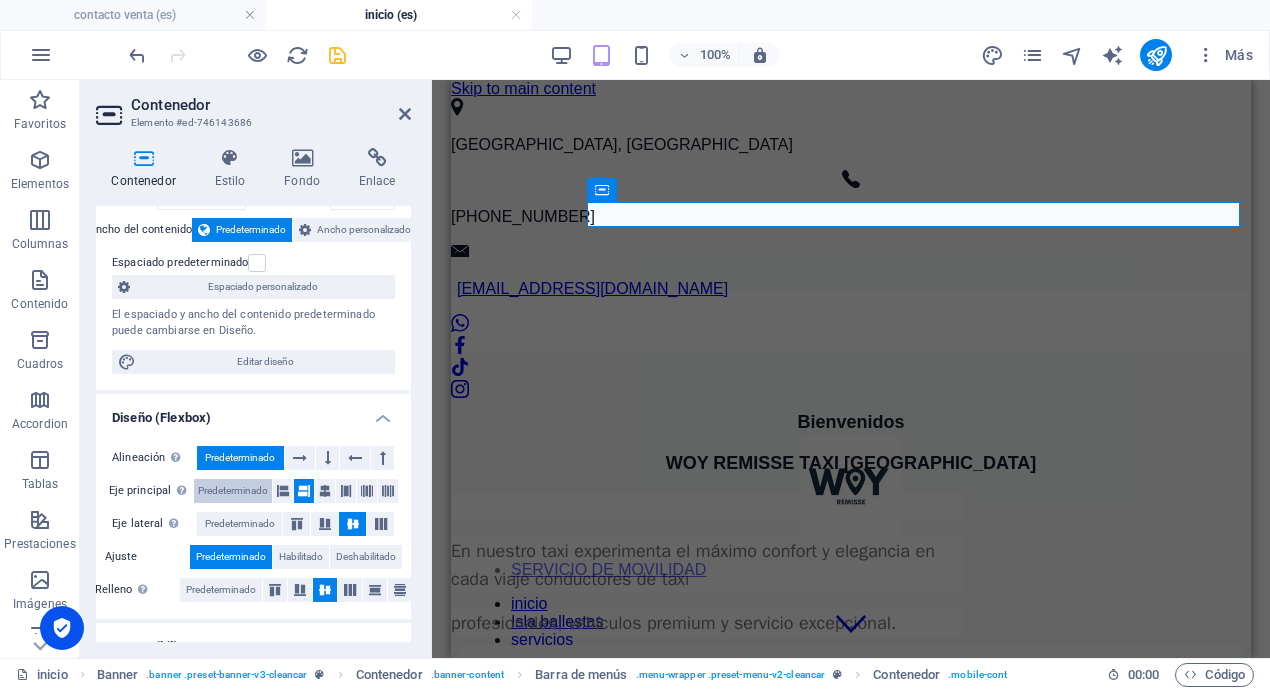 click on "Predeterminado" at bounding box center [233, 491] 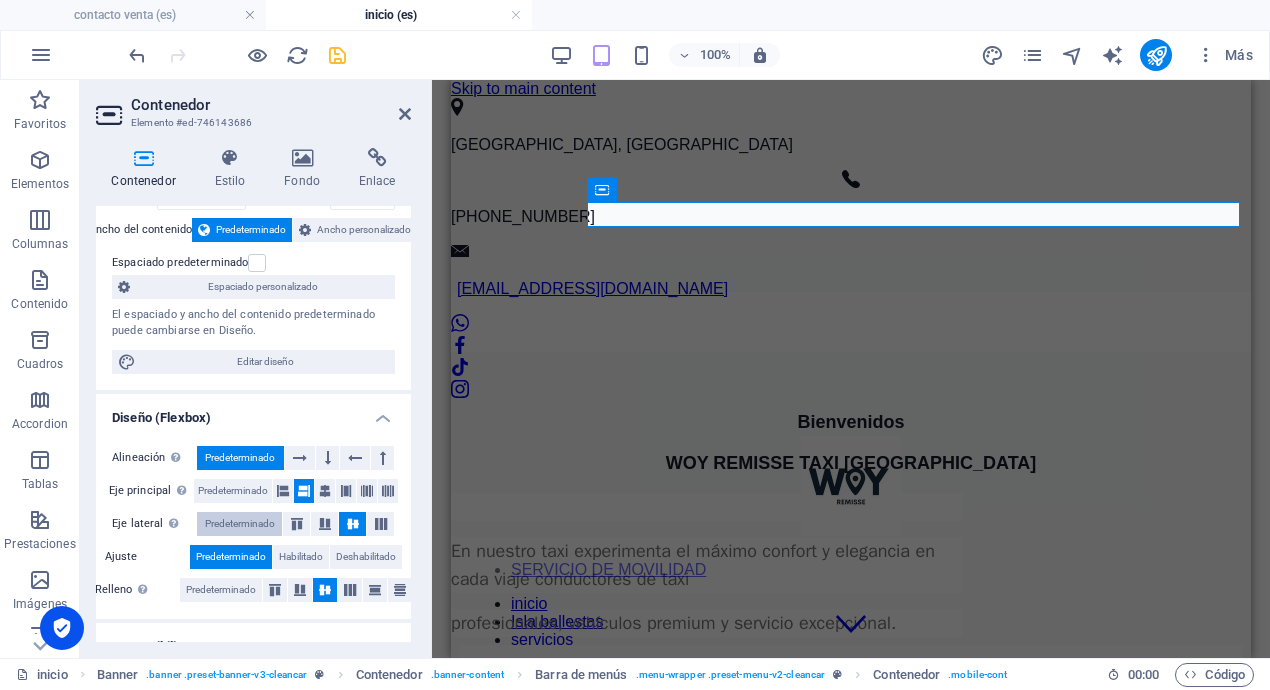 click on "Predeterminado" at bounding box center (240, 524) 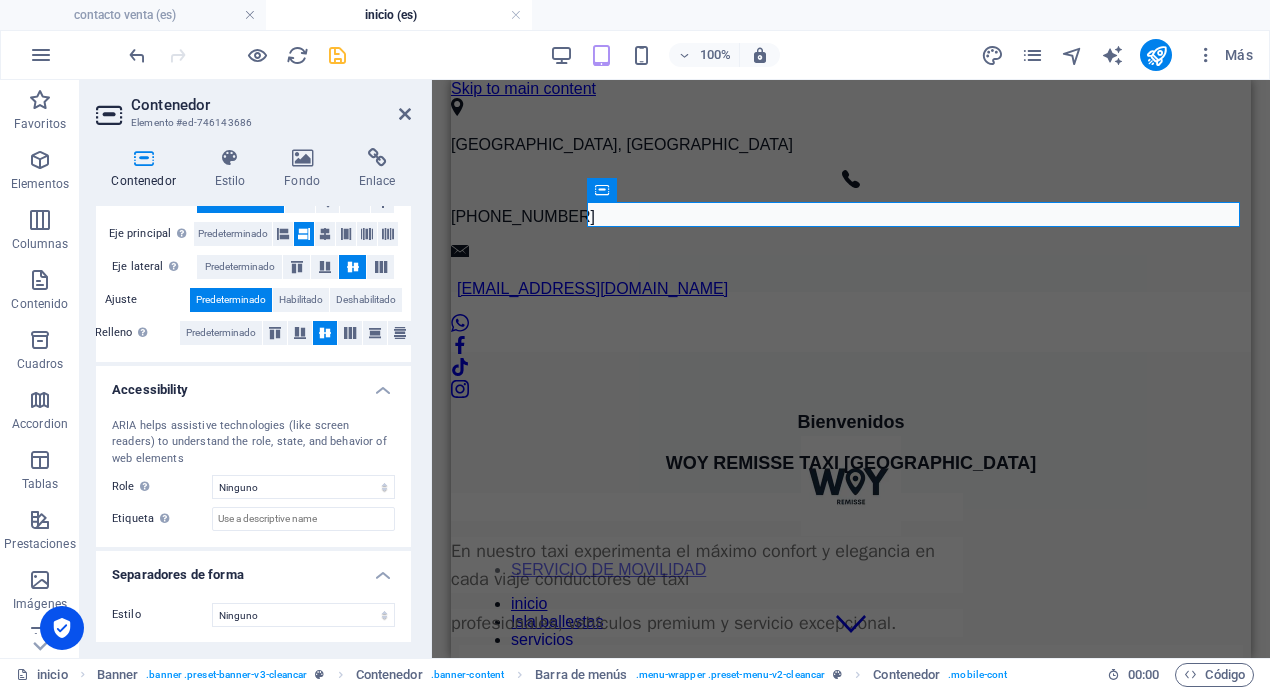 scroll, scrollTop: 363, scrollLeft: 0, axis: vertical 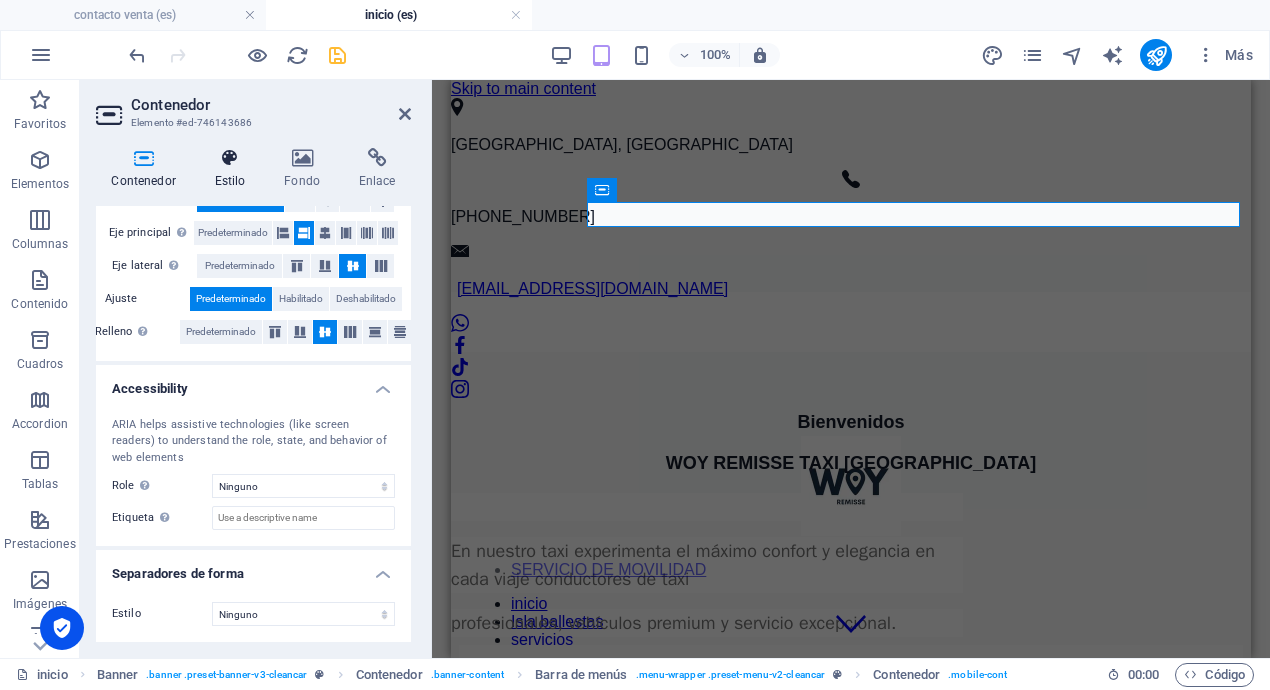 click at bounding box center [230, 158] 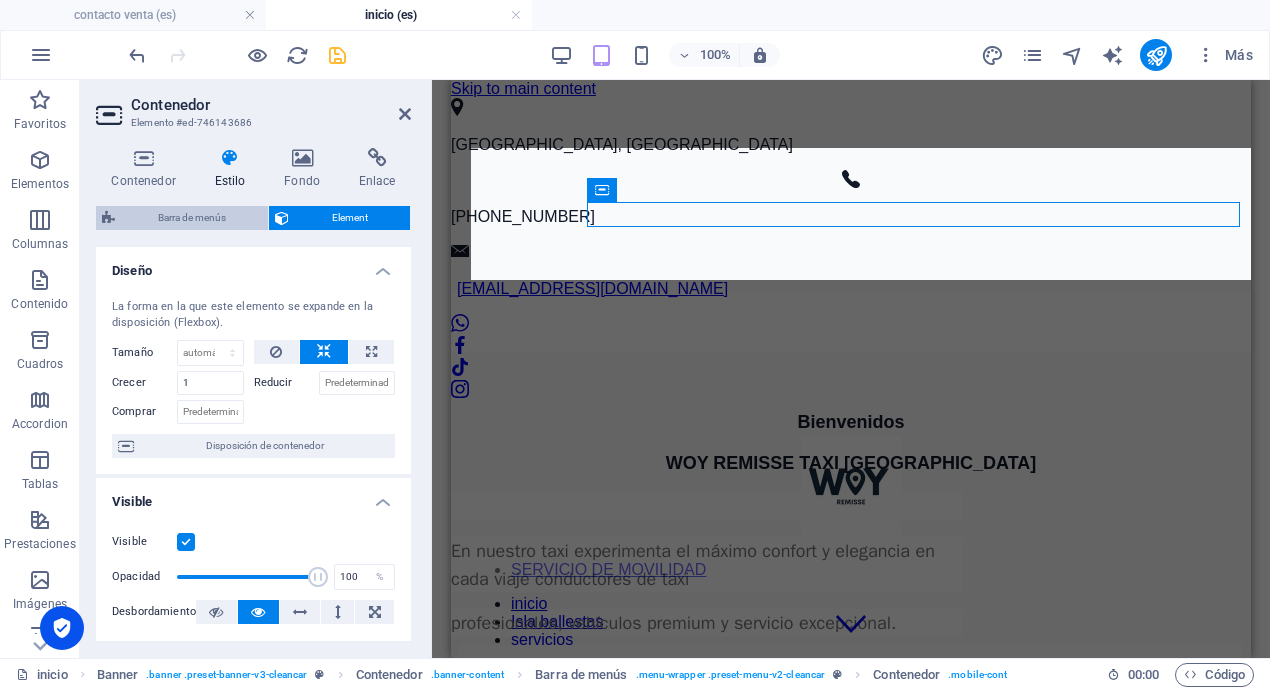 click on "Barra de menús" at bounding box center [191, 218] 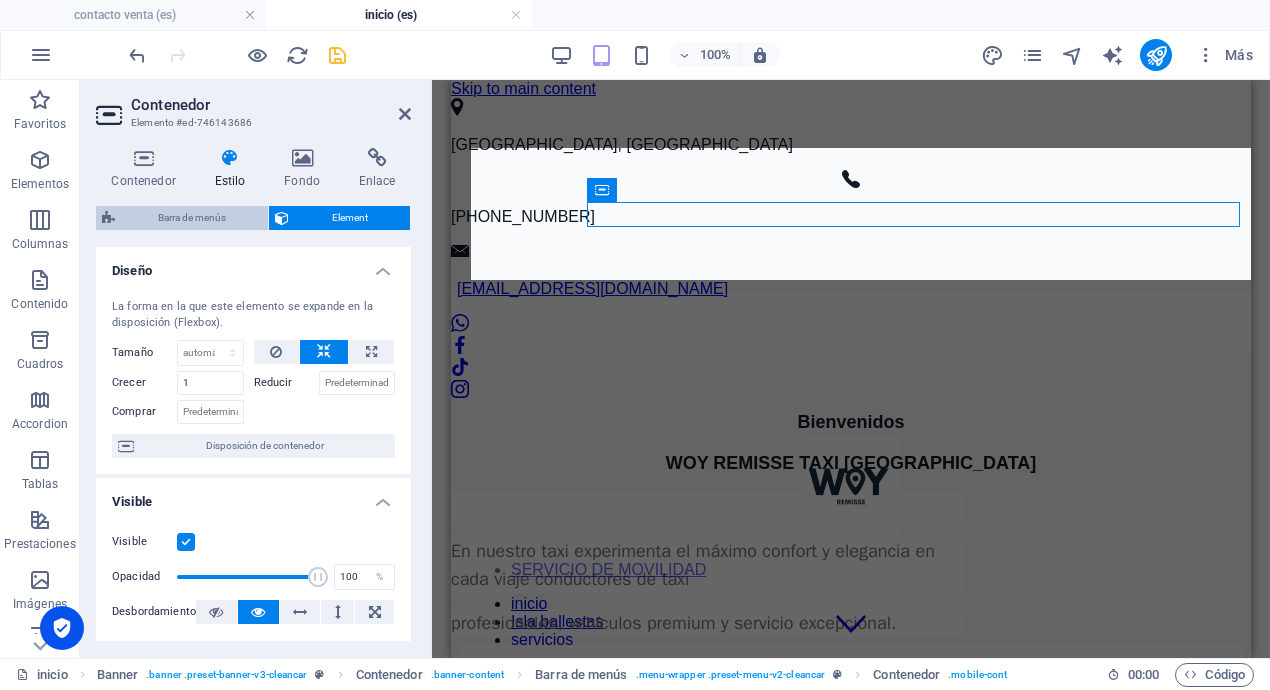 select on "rem" 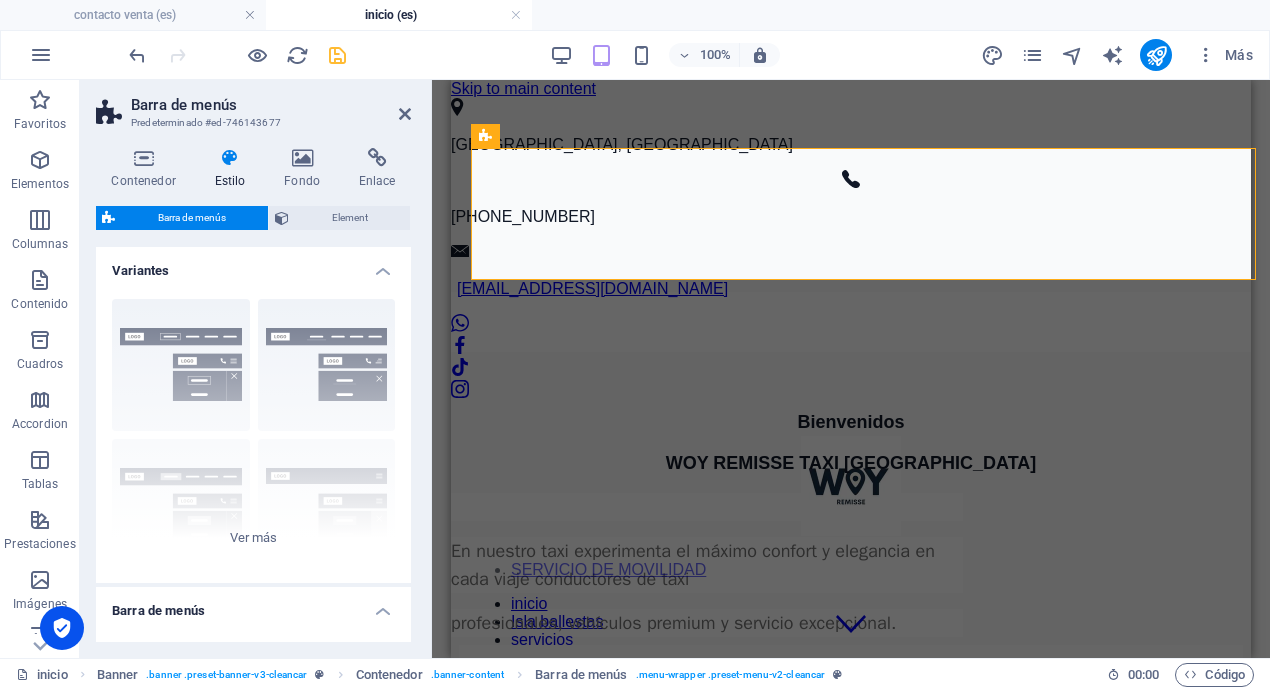 click on "Element" at bounding box center (349, 218) 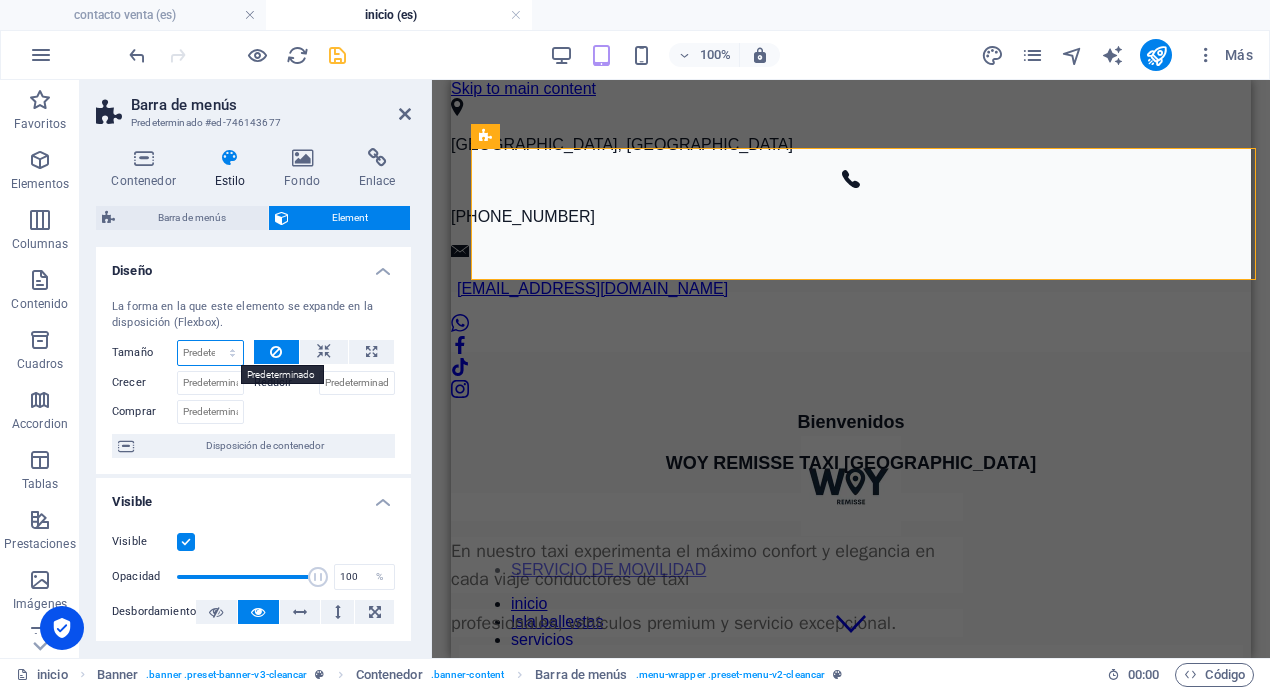 click on "Predeterminado automático px % 1/1 1/2 1/3 1/4 1/5 1/6 1/7 1/8 1/9 1/10" at bounding box center [210, 353] 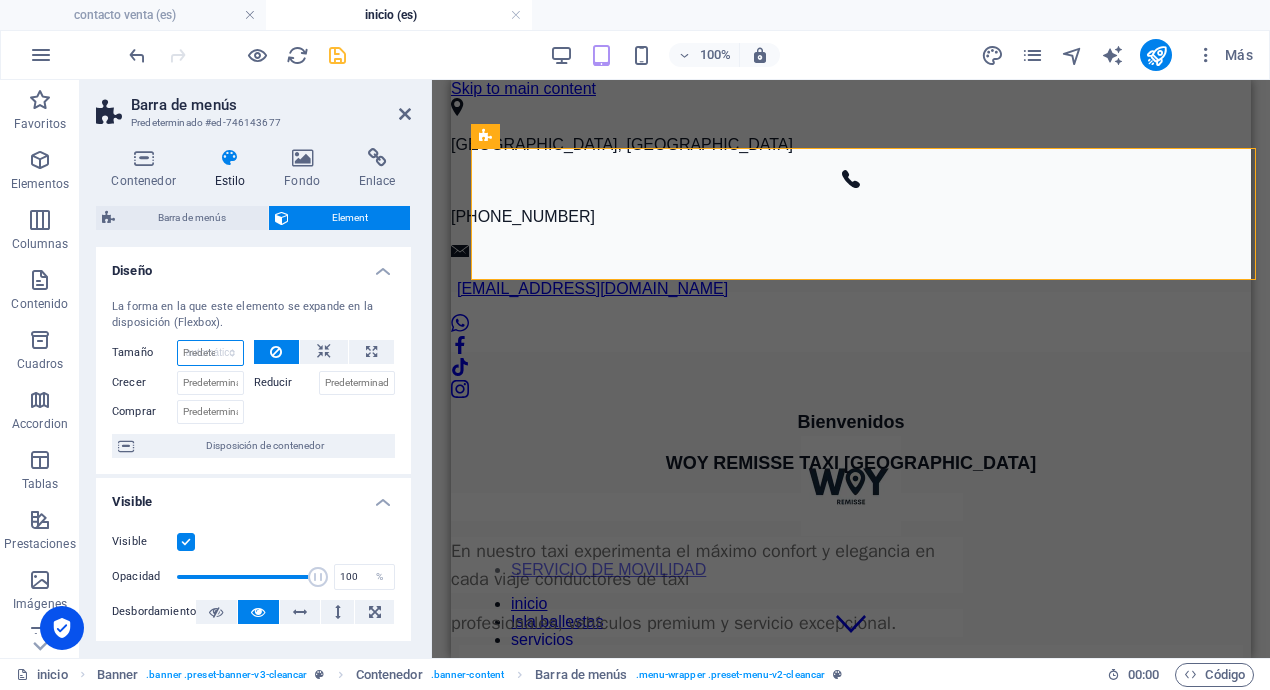 click on "Predeterminado automático px % 1/1 1/2 1/3 1/4 1/5 1/6 1/7 1/8 1/9 1/10" at bounding box center [210, 353] 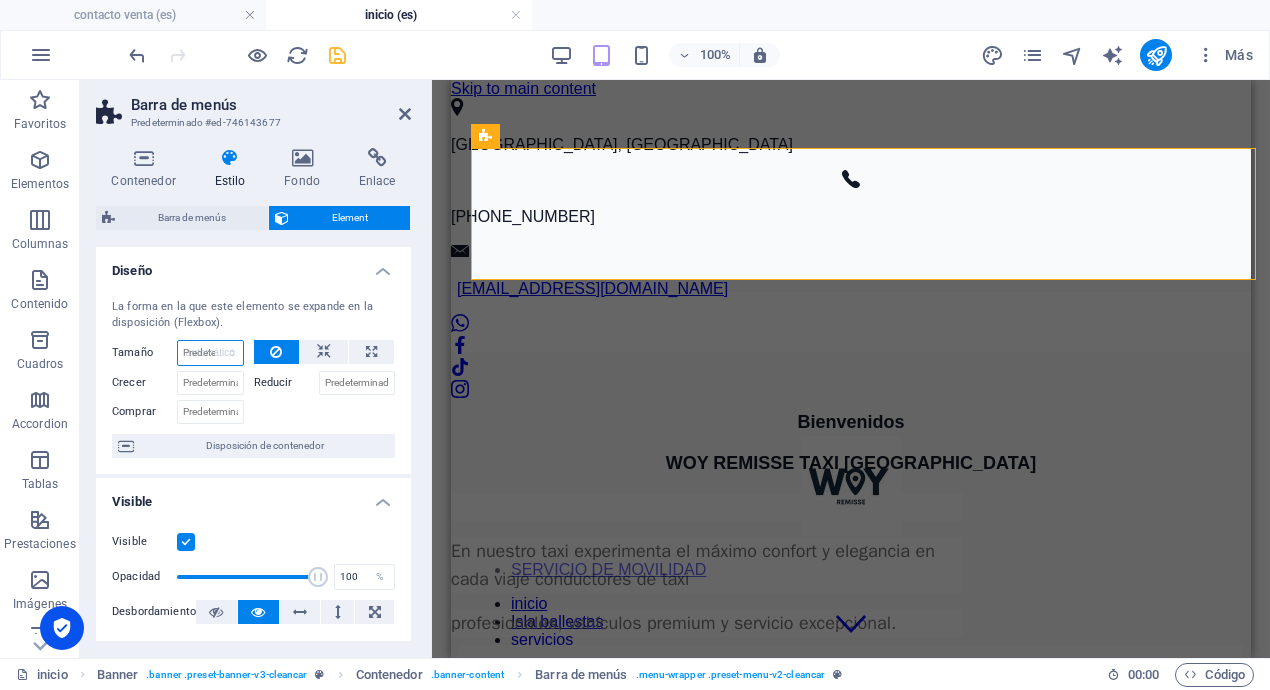 select on "DISABLED_OPTION_VALUE" 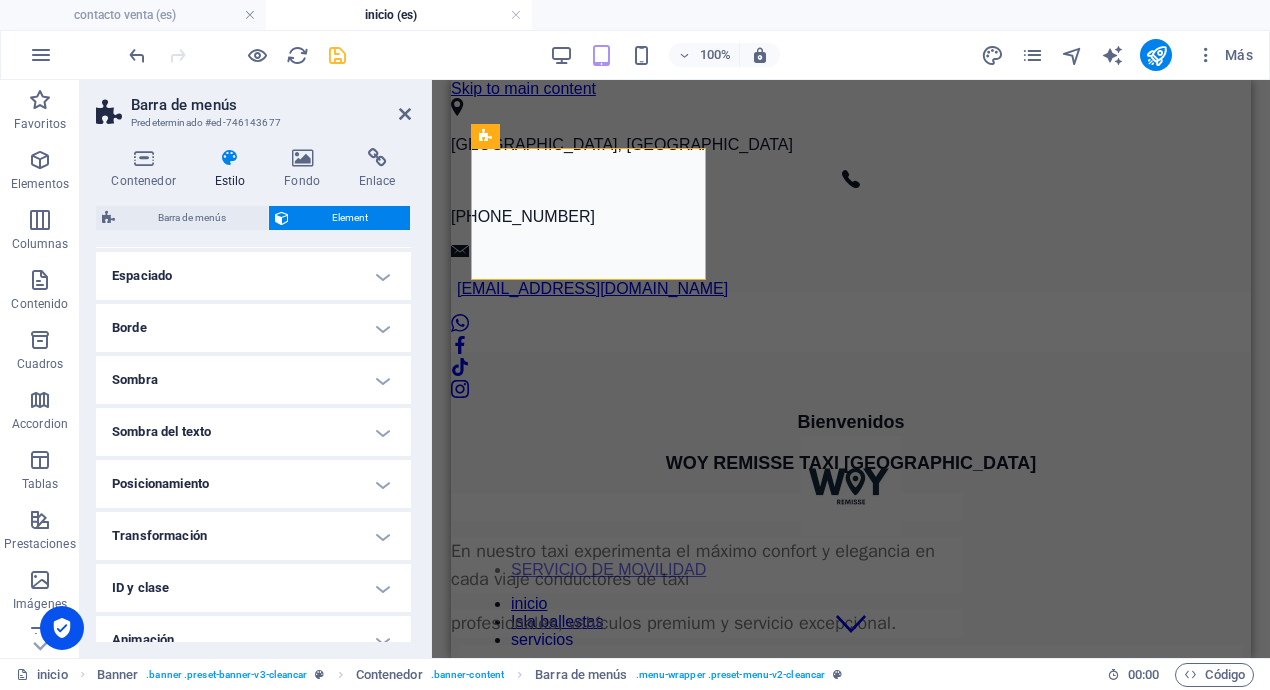 scroll, scrollTop: 467, scrollLeft: 0, axis: vertical 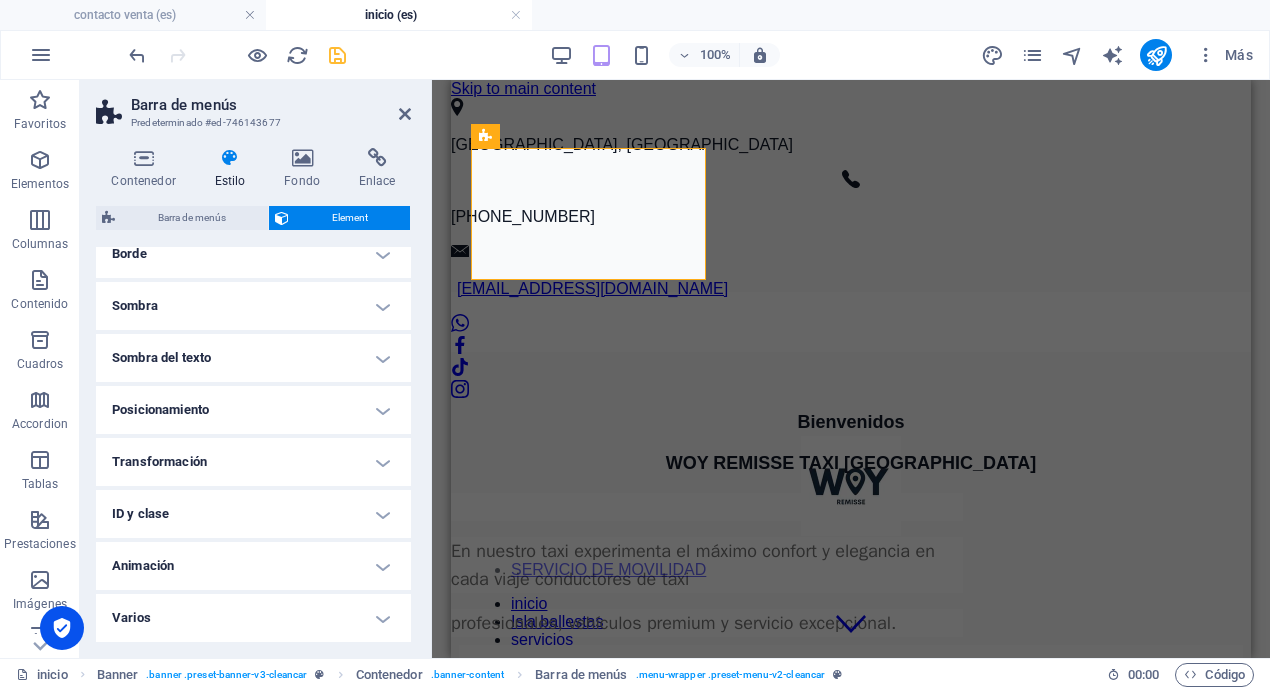 click at bounding box center [337, 55] 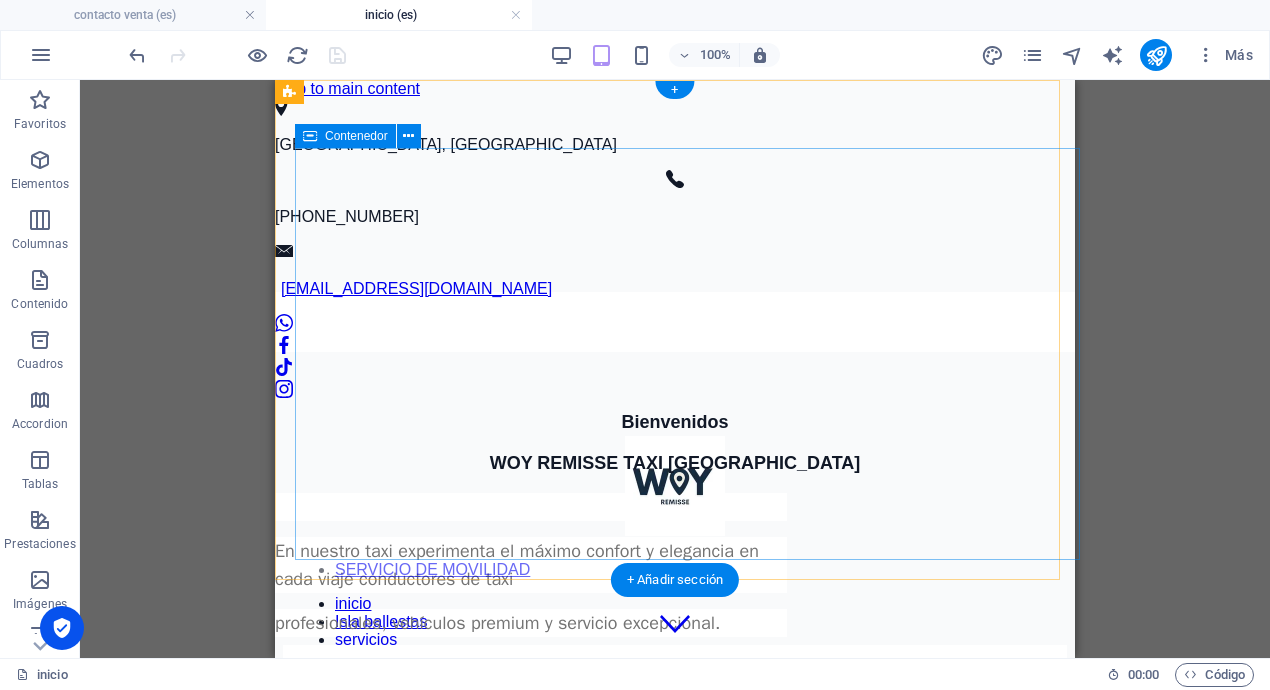 click on "SERVICIO DE MOVILIDAD      inicio Isla ballestas servicios Venta seguridad" at bounding box center [675, 451] 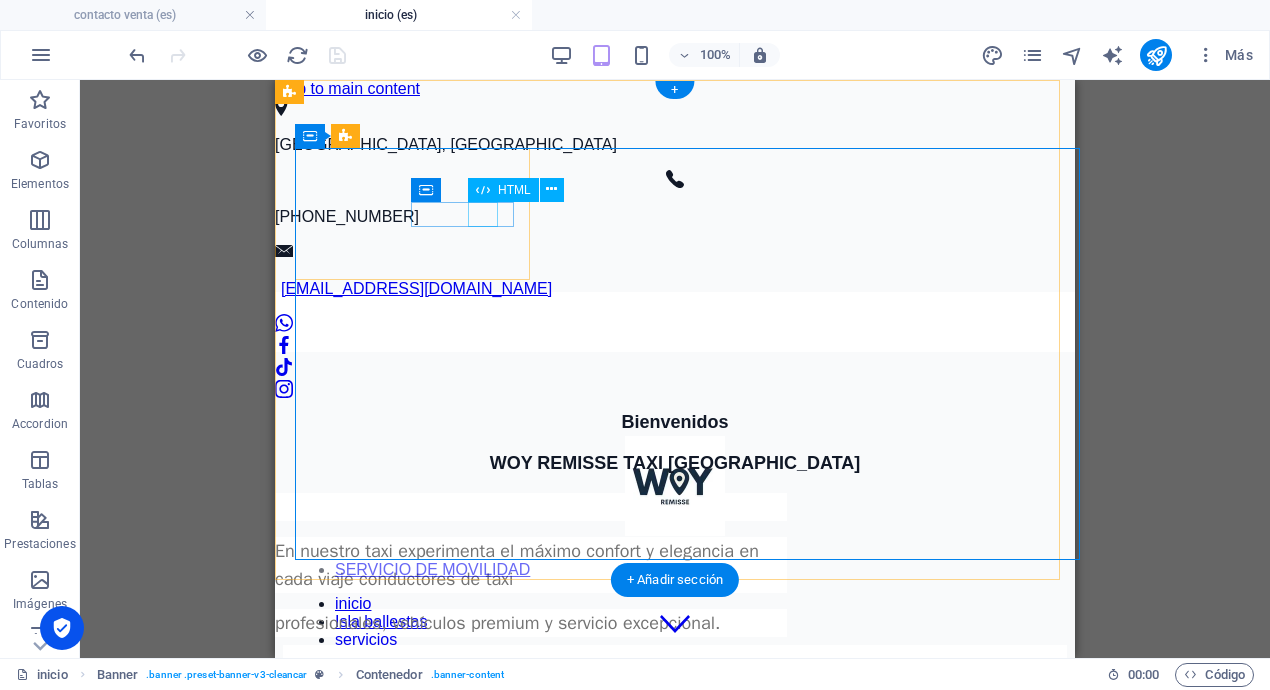 click at bounding box center (675, 723) 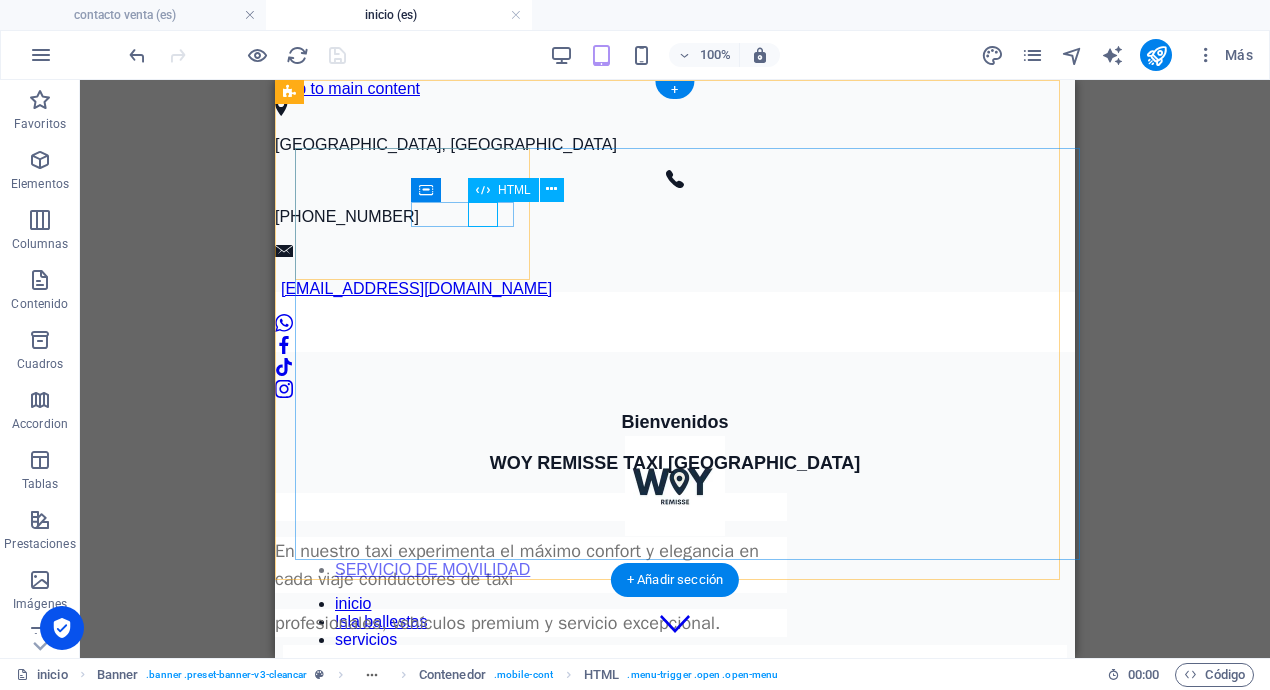 click at bounding box center (675, 723) 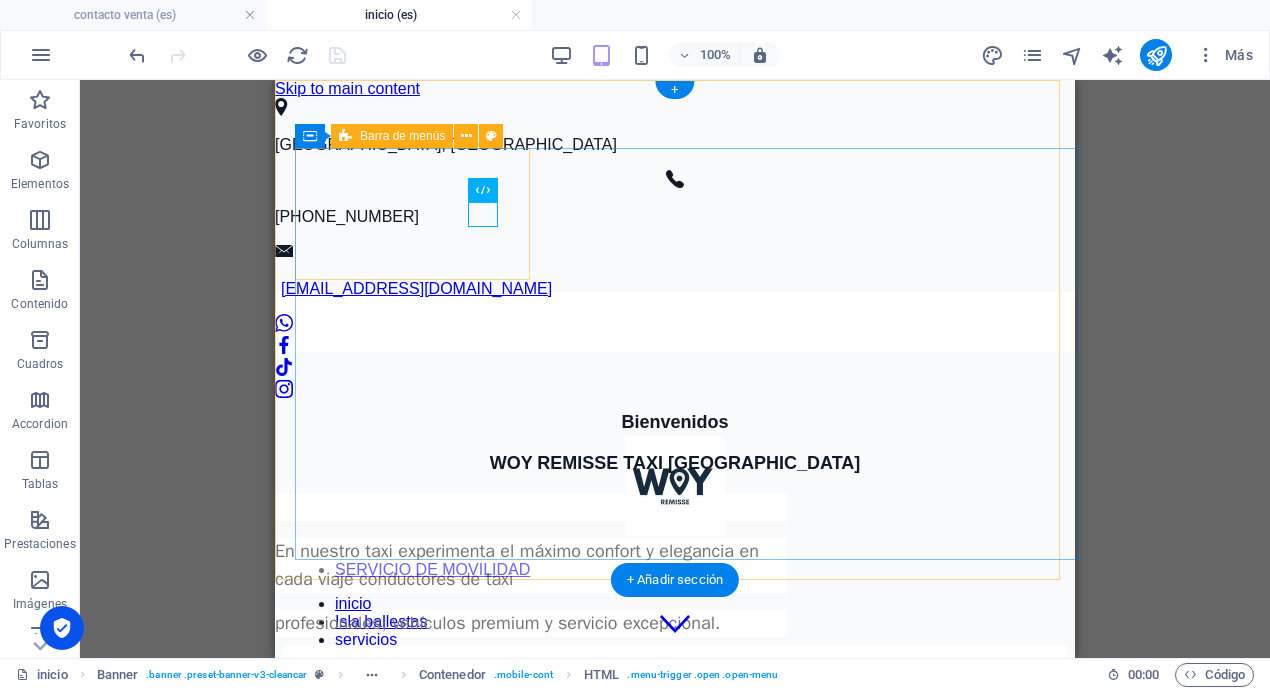 click on "SERVICIO DE MOVILIDAD      inicio Isla ballestas servicios Venta seguridad" at bounding box center [675, 579] 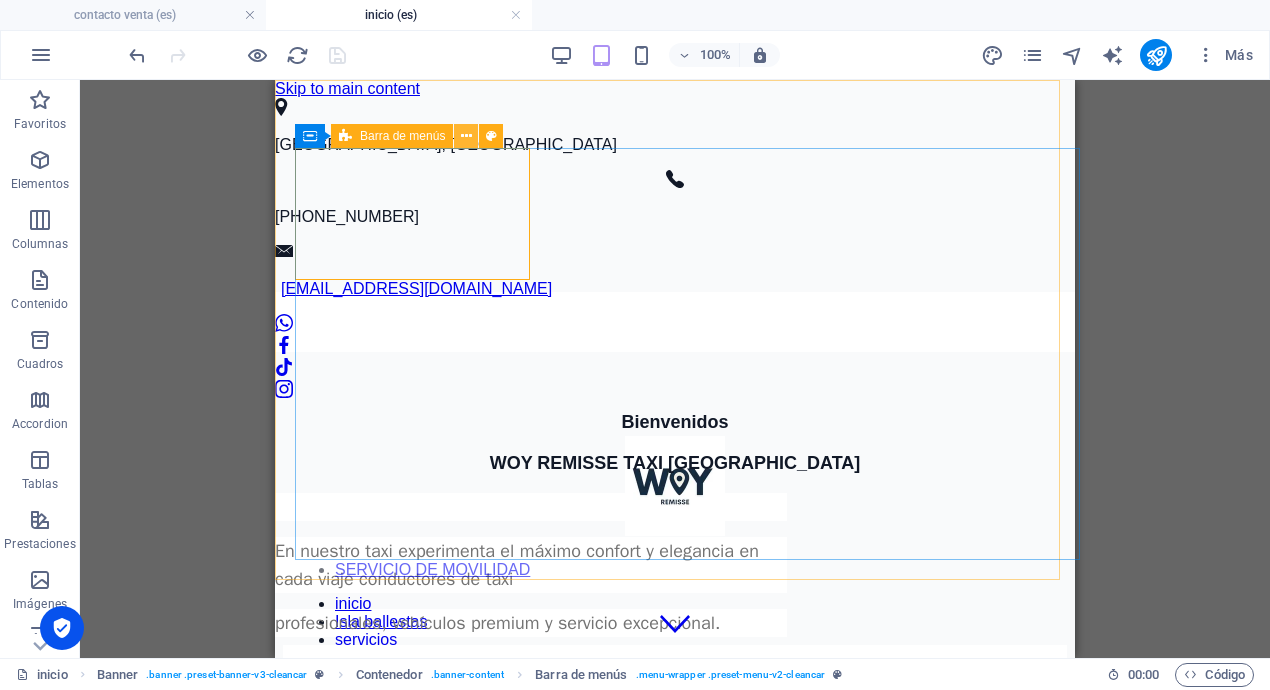 click at bounding box center [466, 136] 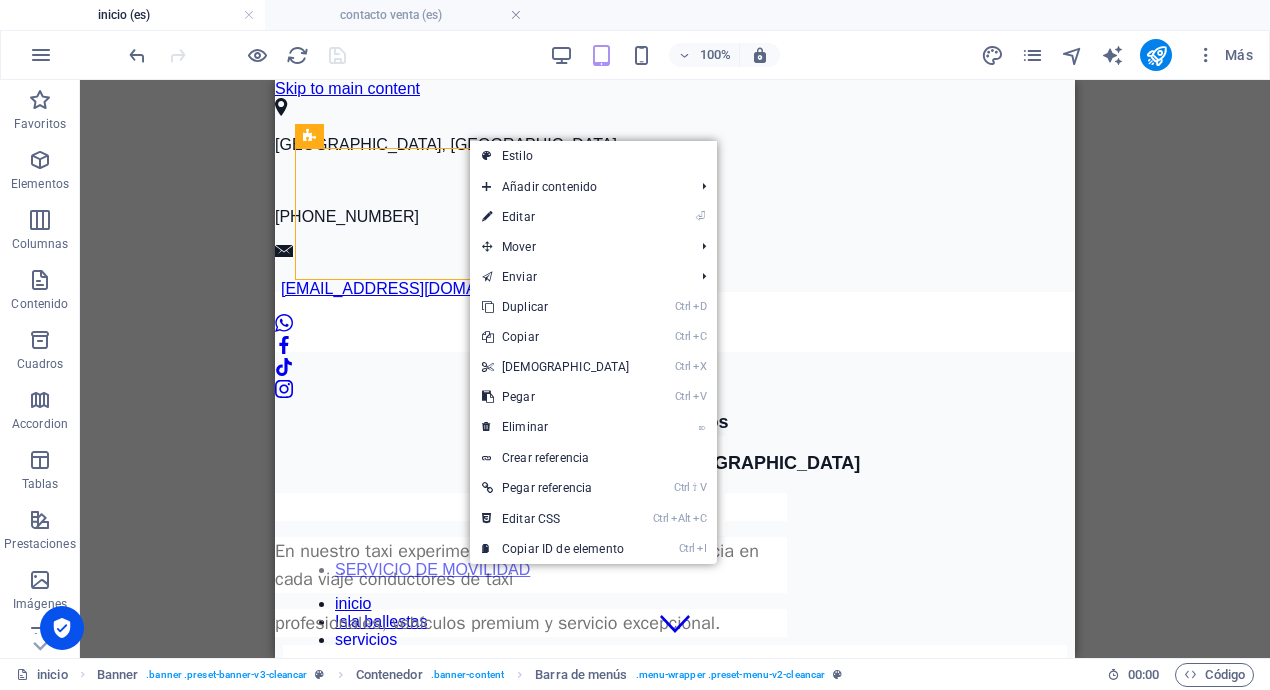 drag, startPoint x: 438, startPoint y: 15, endPoint x: 171, endPoint y: 0, distance: 267.42102 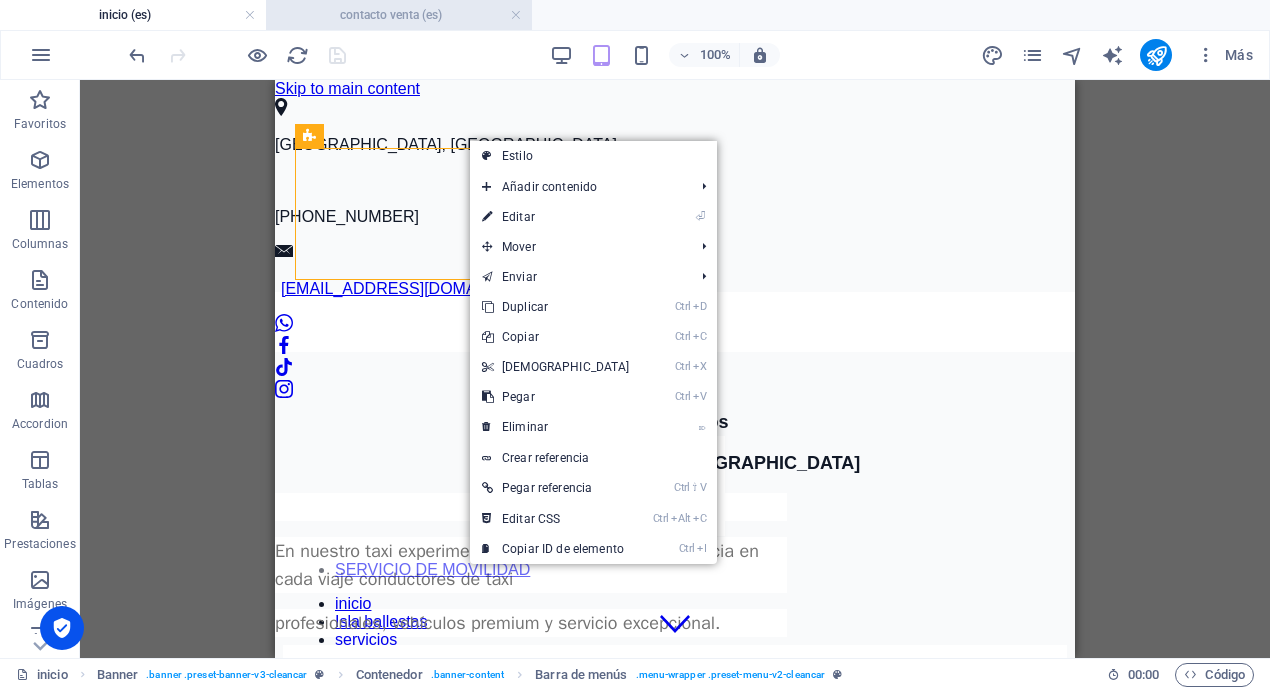 click on "contacto venta (es)" at bounding box center (399, 15) 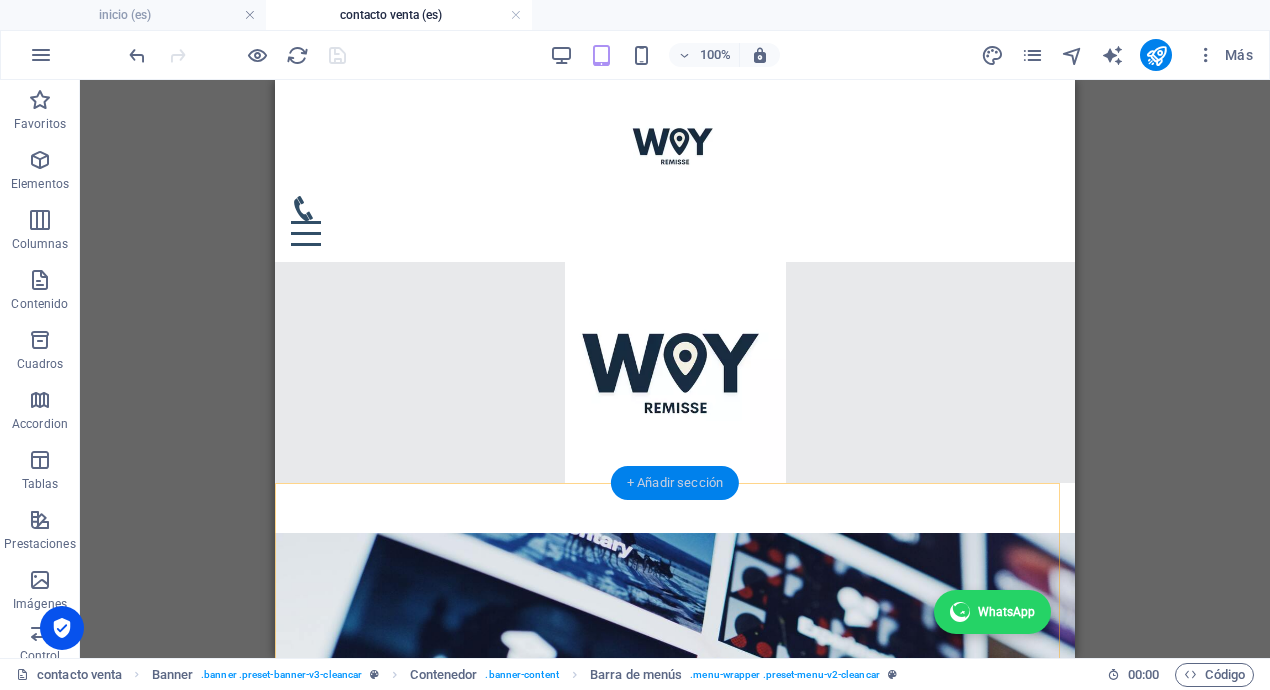 drag, startPoint x: 695, startPoint y: 496, endPoint x: 262, endPoint y: 407, distance: 442.05203 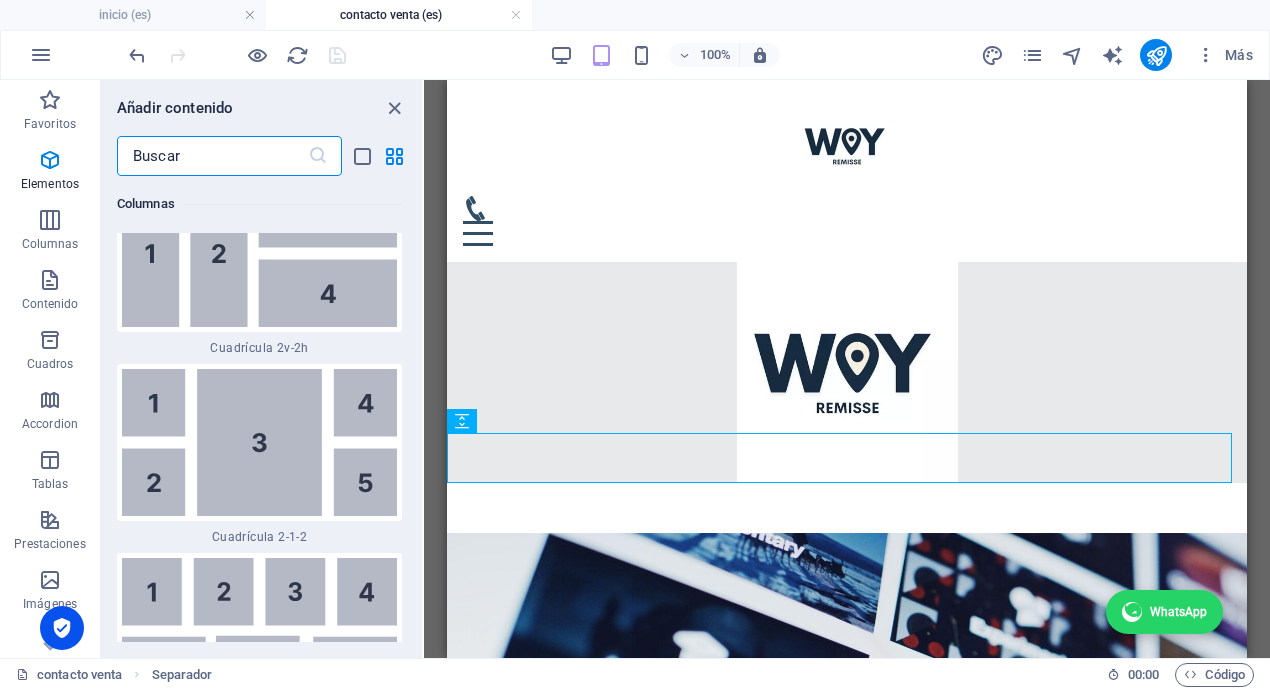 scroll, scrollTop: 6354, scrollLeft: 0, axis: vertical 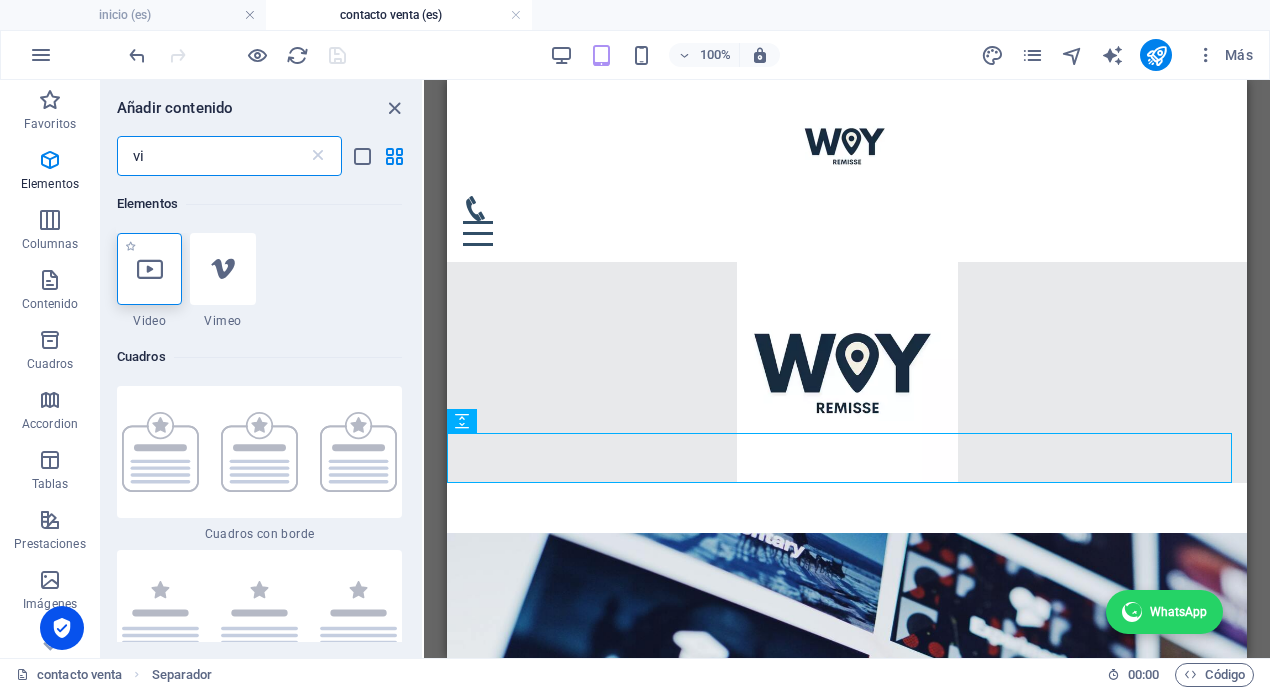 type on "vi" 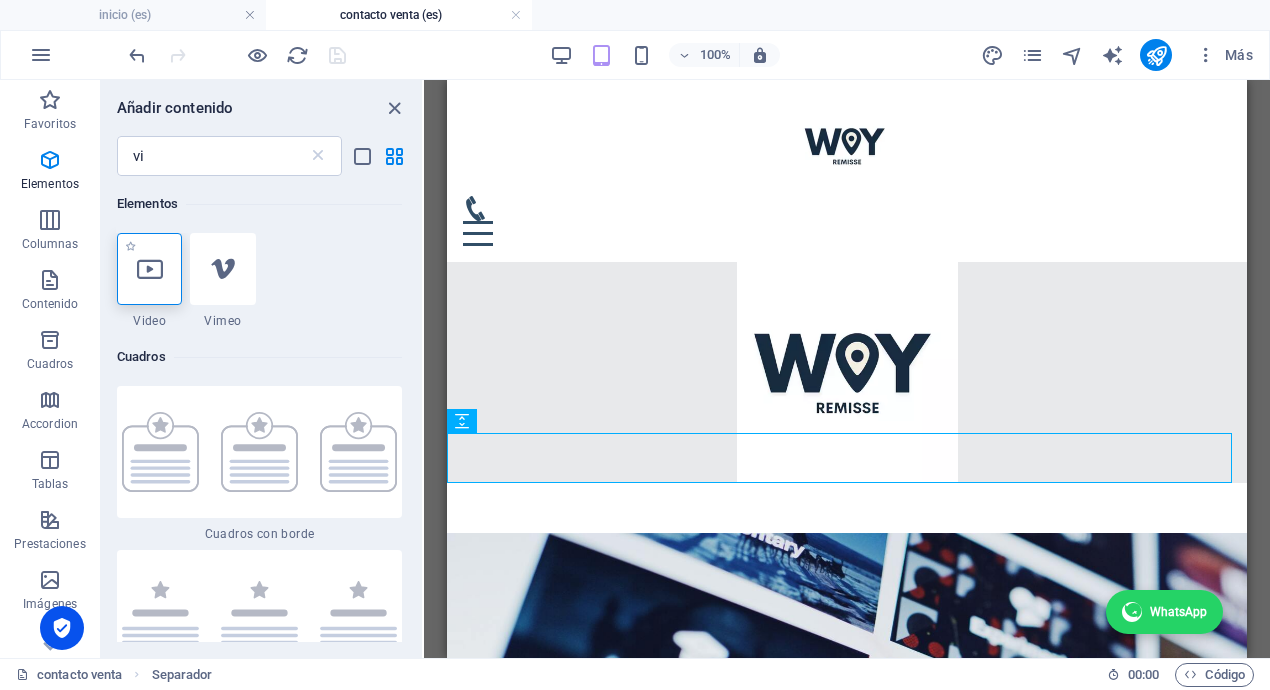 click at bounding box center [149, 269] 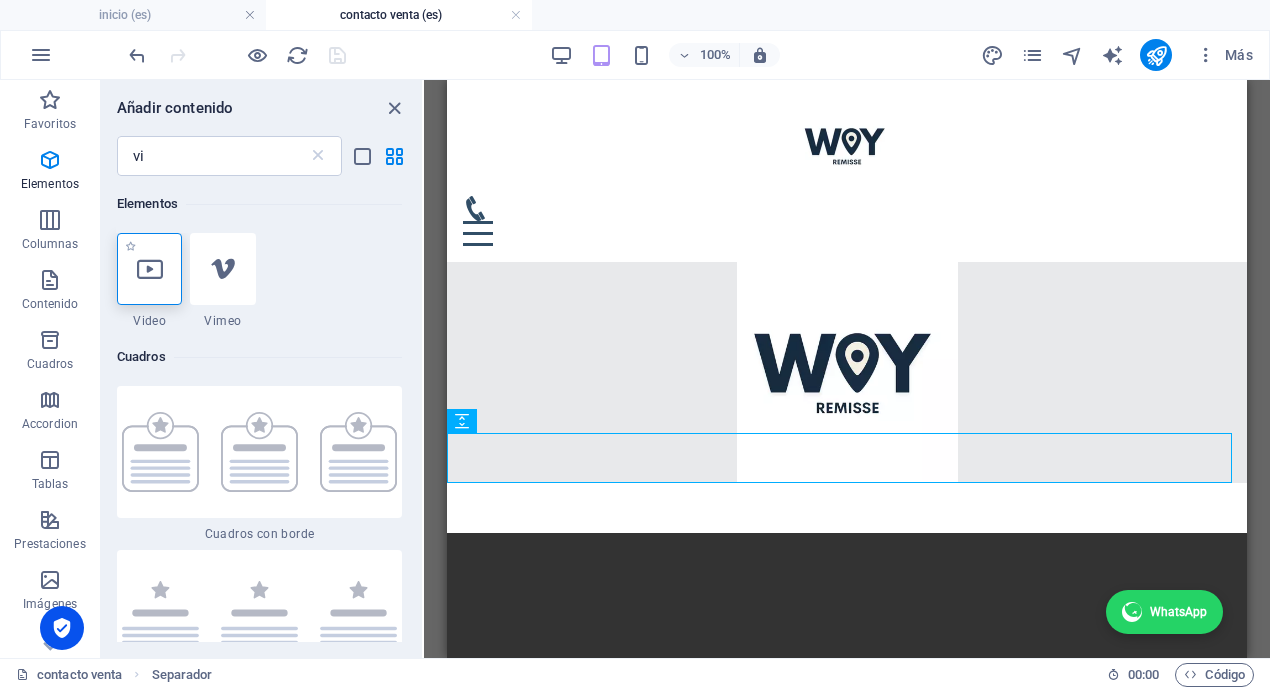 select on "%" 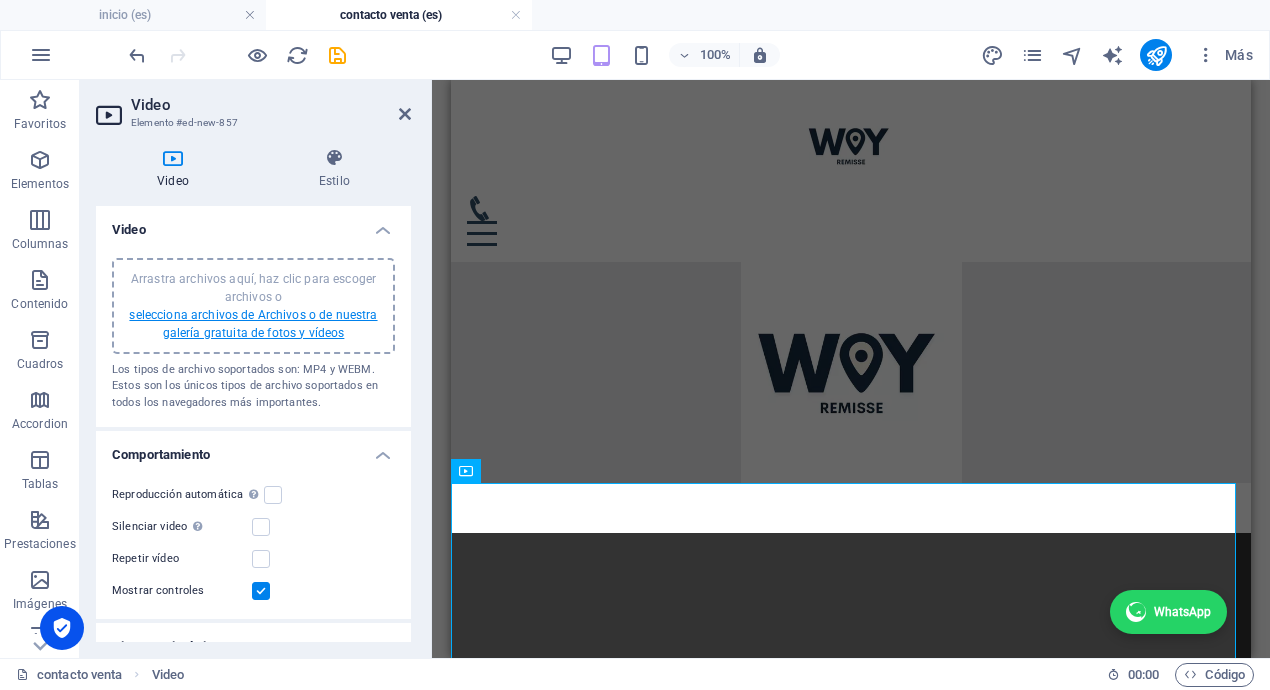 click on "selecciona archivos de Archivos o de nuestra galería gratuita de fotos y vídeos" at bounding box center [253, 324] 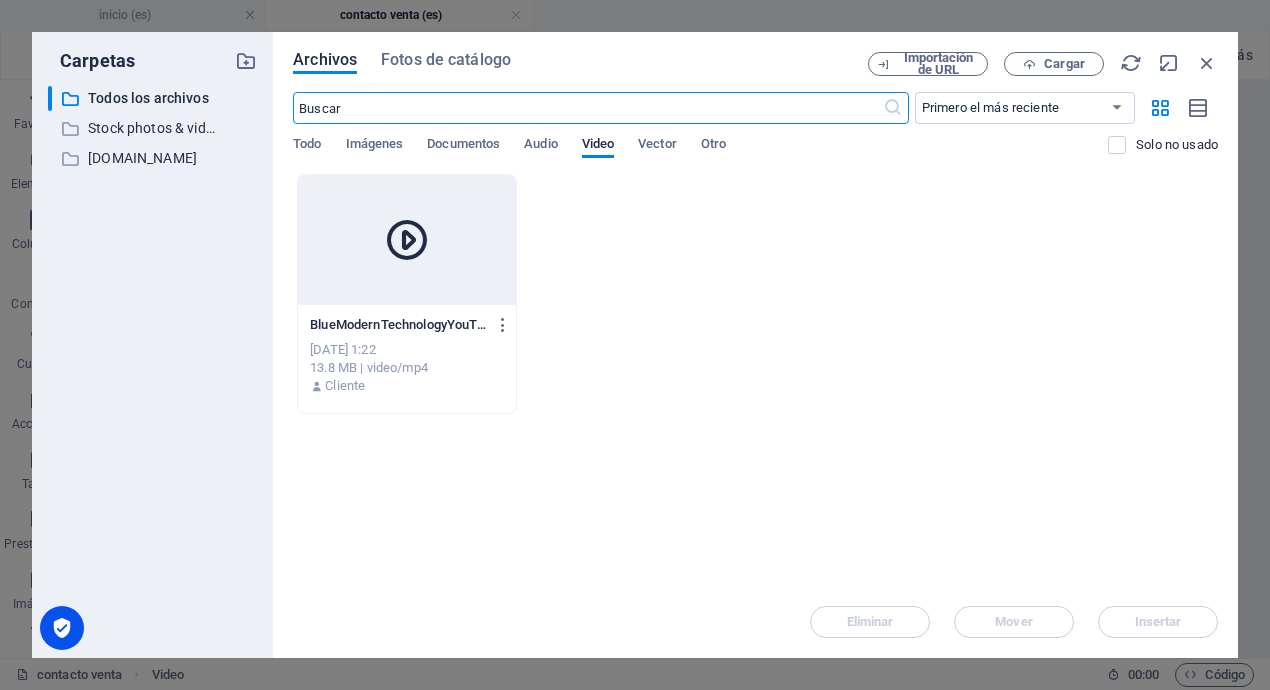 click at bounding box center (407, 240) 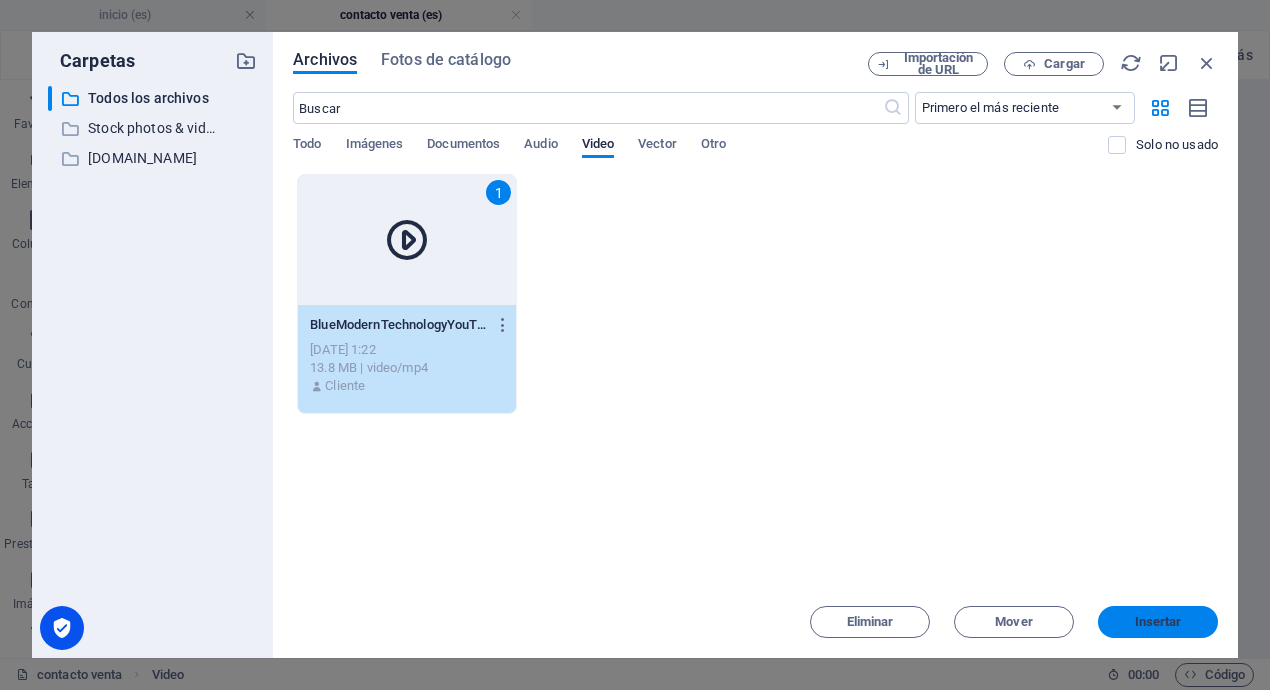 click on "Insertar" at bounding box center (1158, 622) 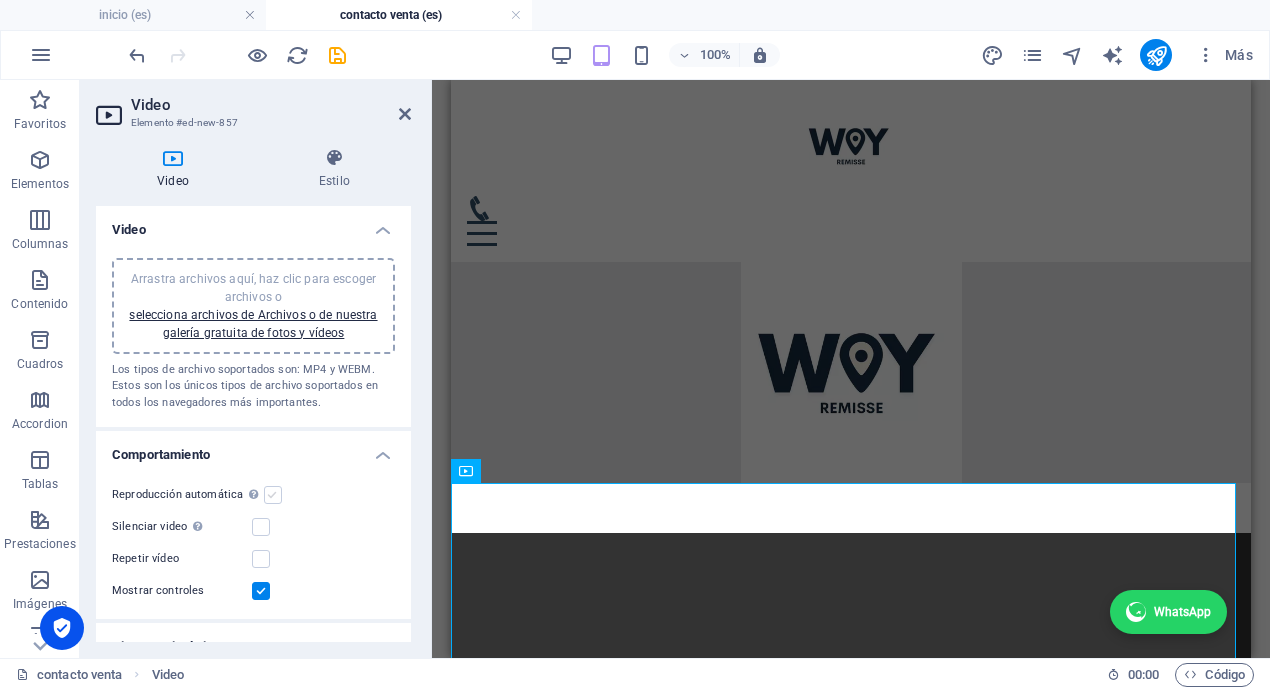 click at bounding box center [273, 495] 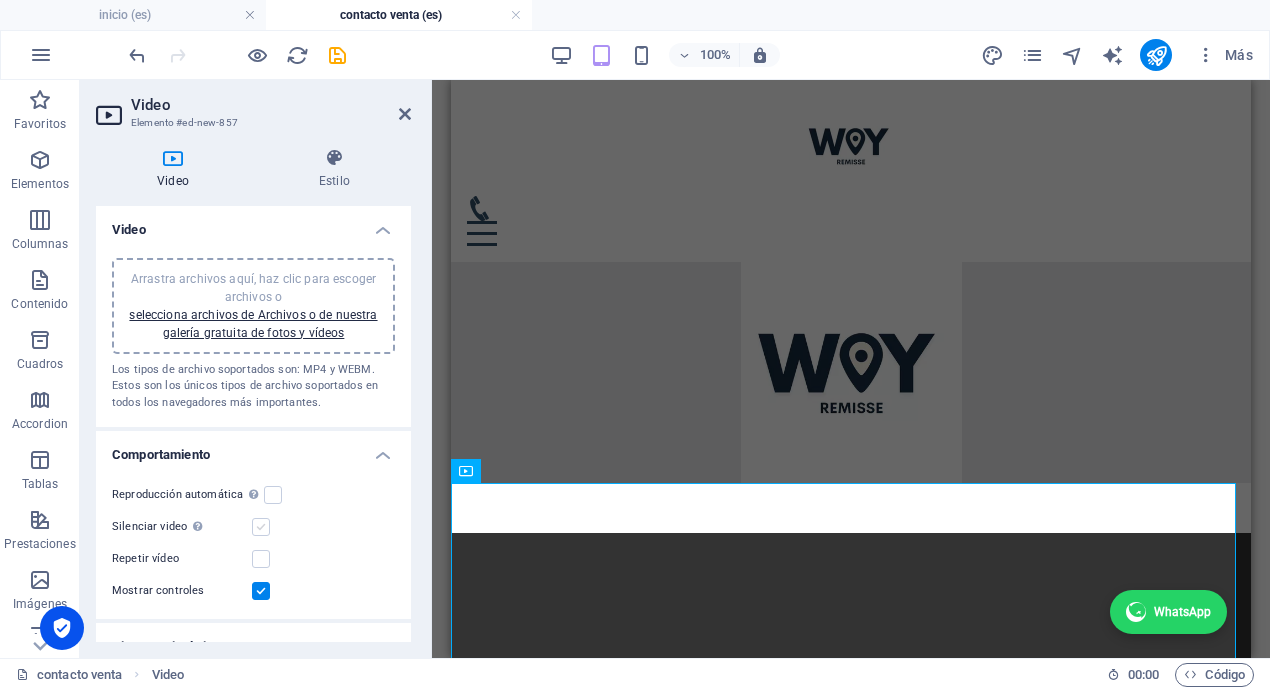 click at bounding box center (261, 527) 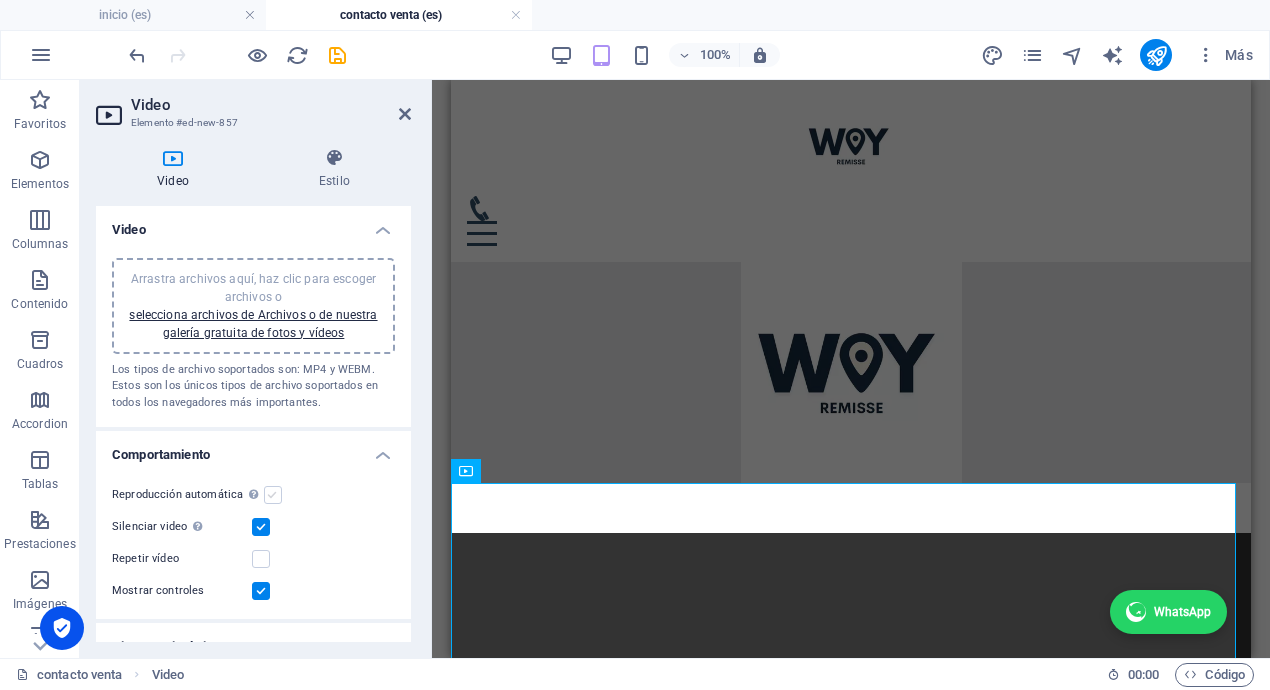 click at bounding box center [273, 495] 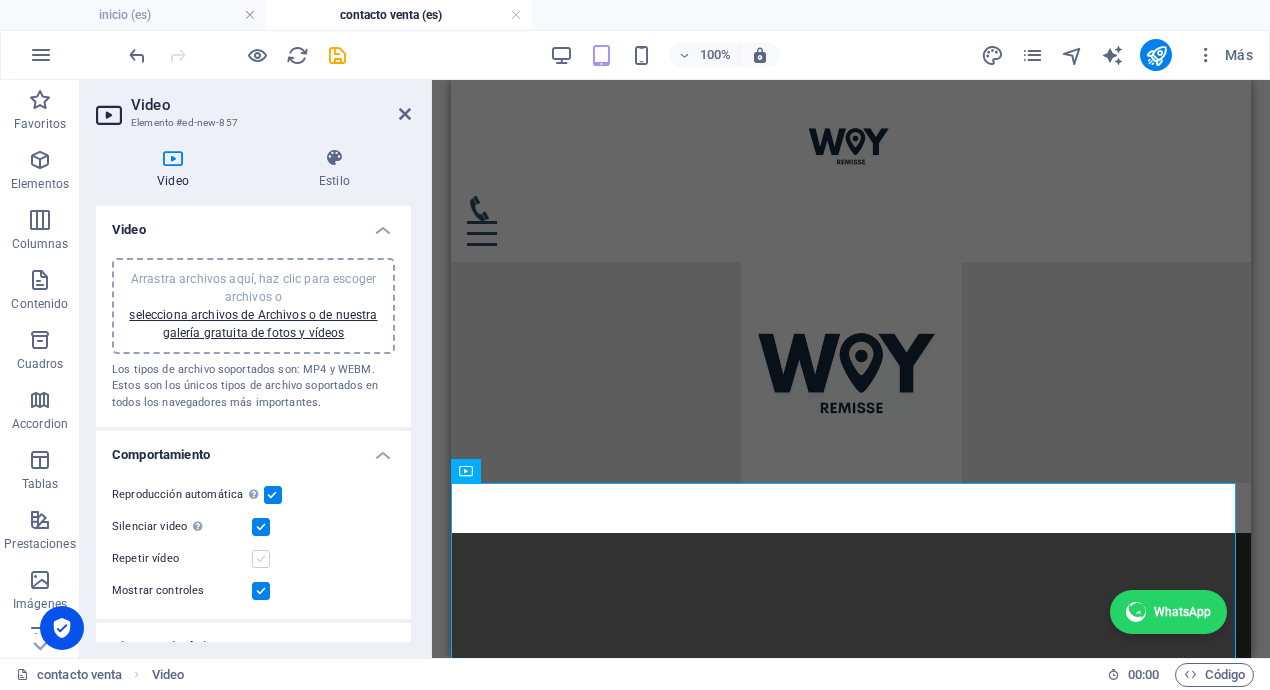 click at bounding box center (261, 559) 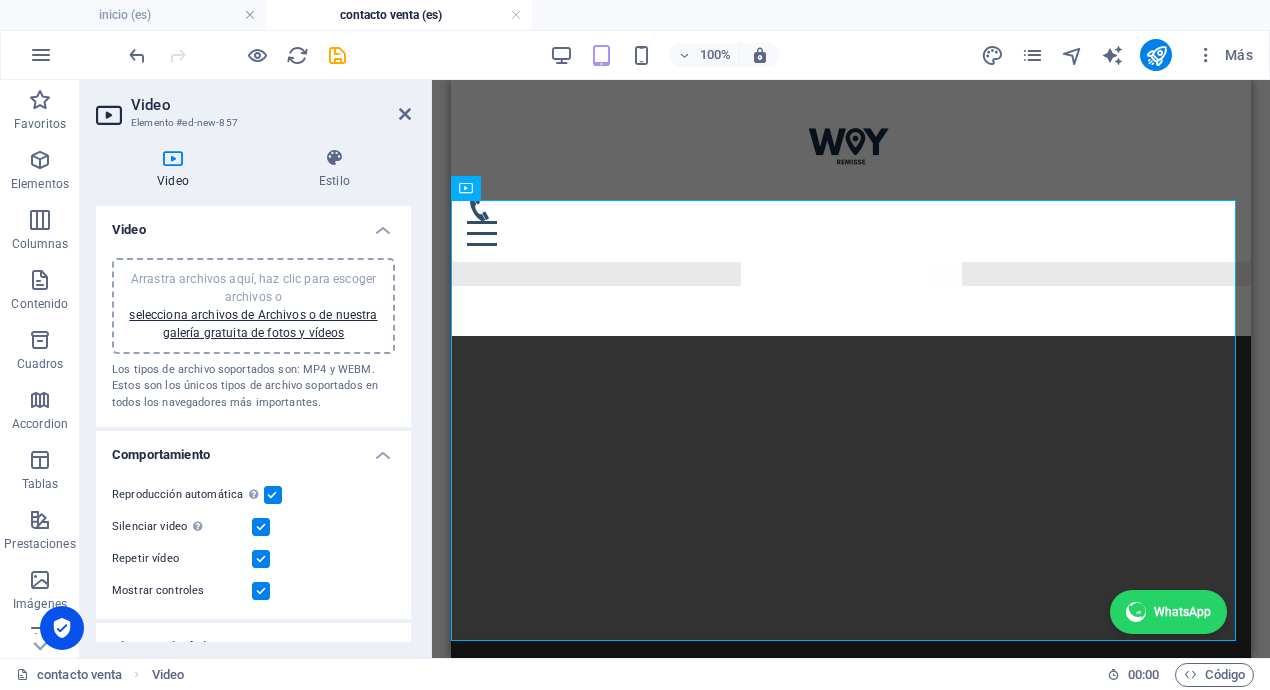 scroll, scrollTop: 132, scrollLeft: 0, axis: vertical 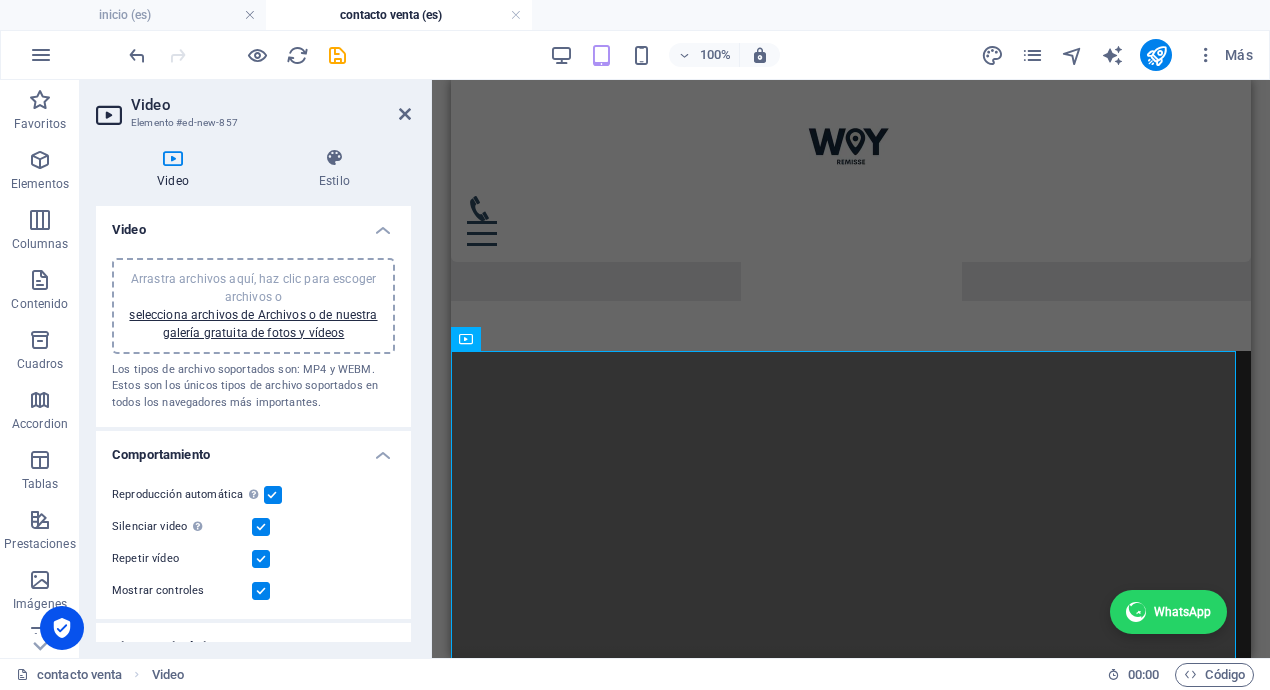 drag, startPoint x: 1701, startPoint y: 353, endPoint x: 1249, endPoint y: 238, distance: 466.40005 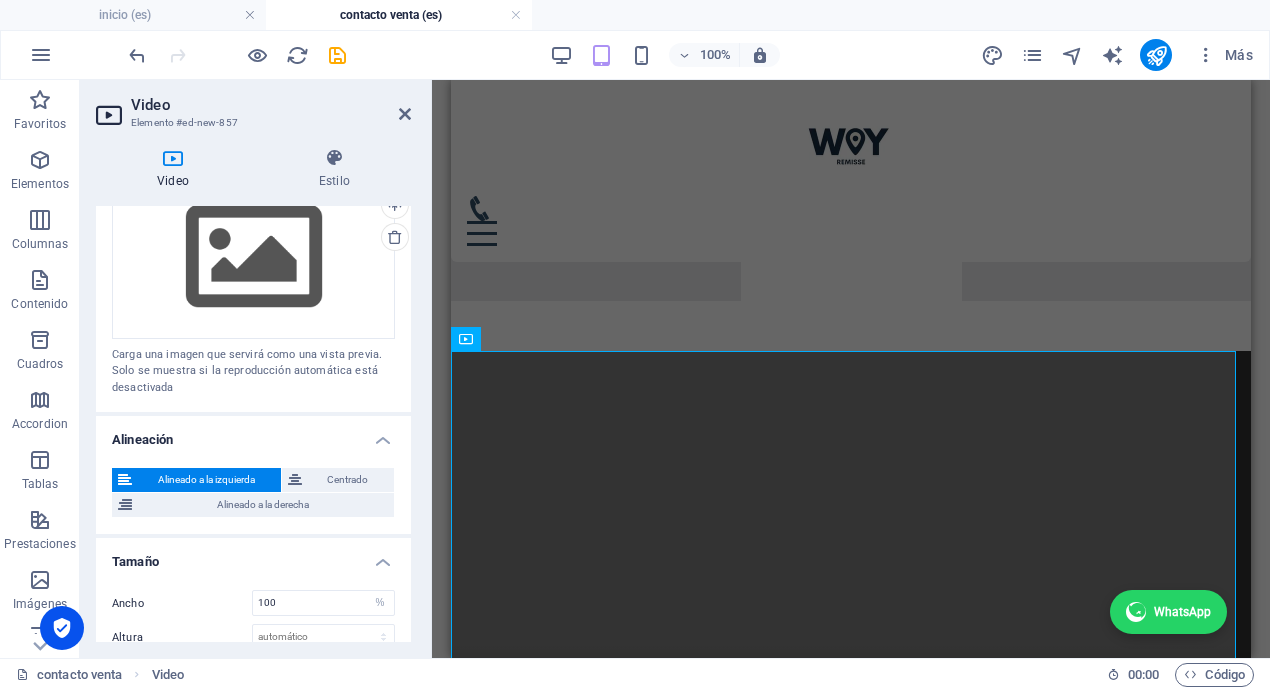 scroll, scrollTop: 504, scrollLeft: 0, axis: vertical 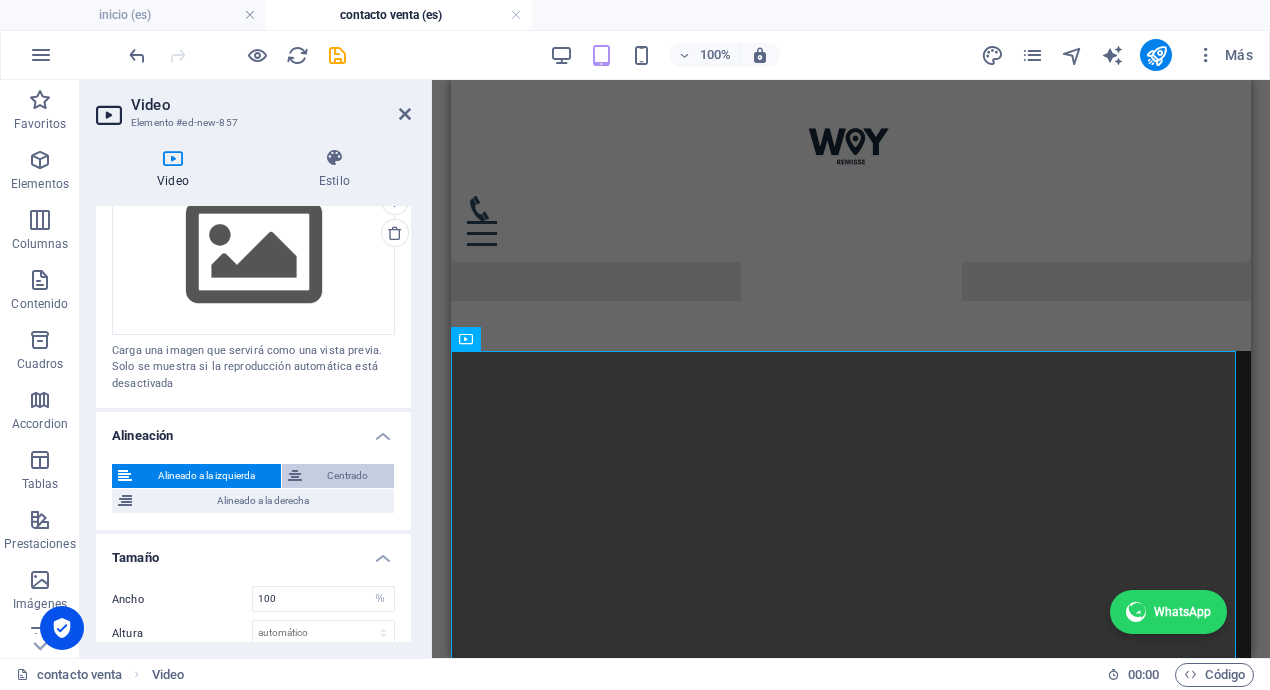click on "Centrado" at bounding box center [348, 476] 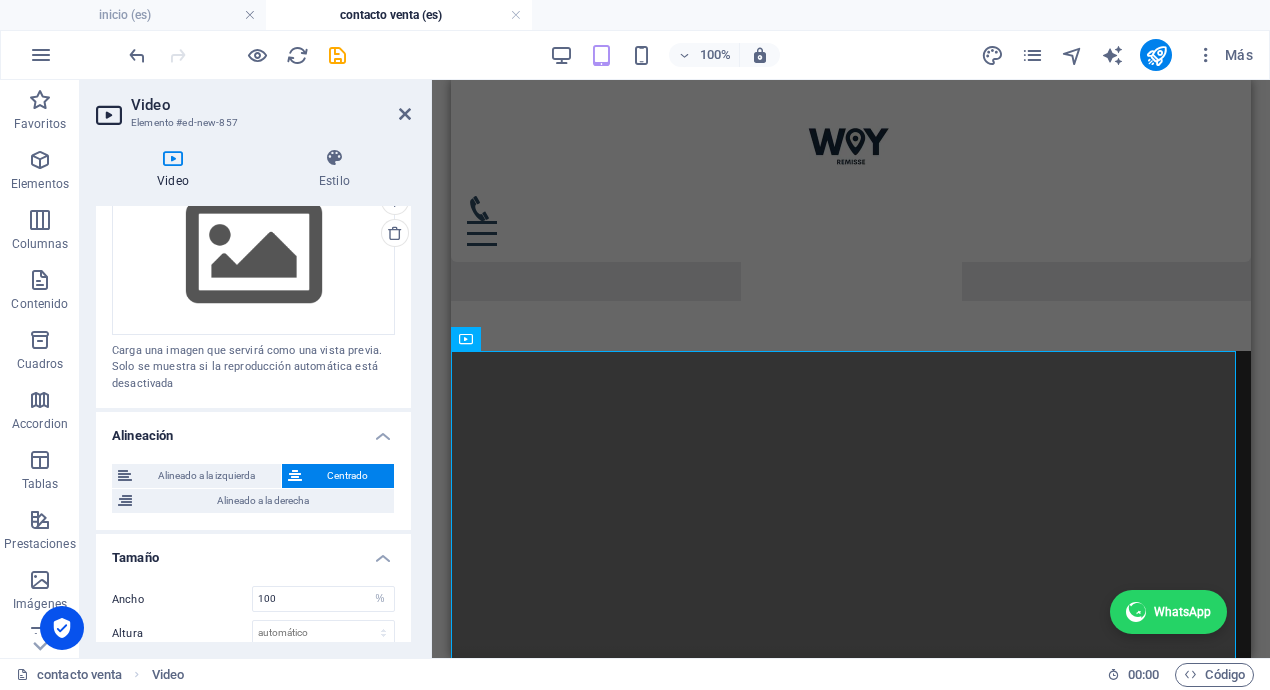 scroll, scrollTop: 574, scrollLeft: 0, axis: vertical 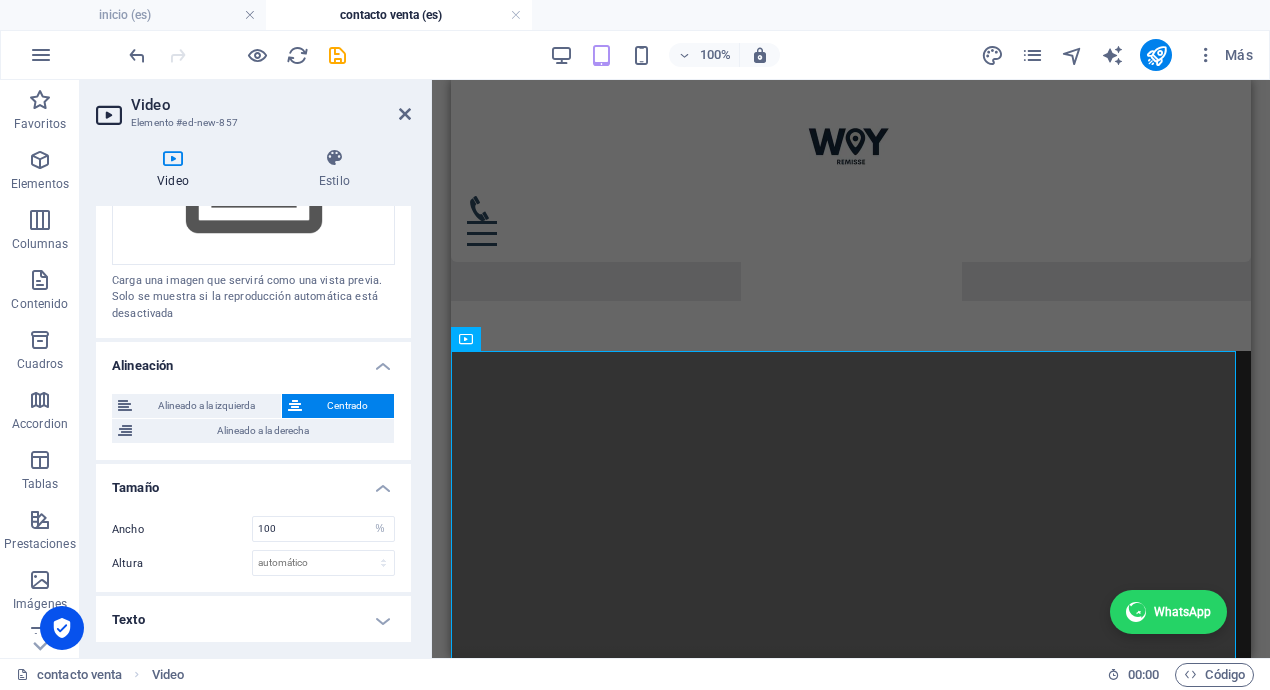 drag, startPoint x: 406, startPoint y: 579, endPoint x: 418, endPoint y: 258, distance: 321.2242 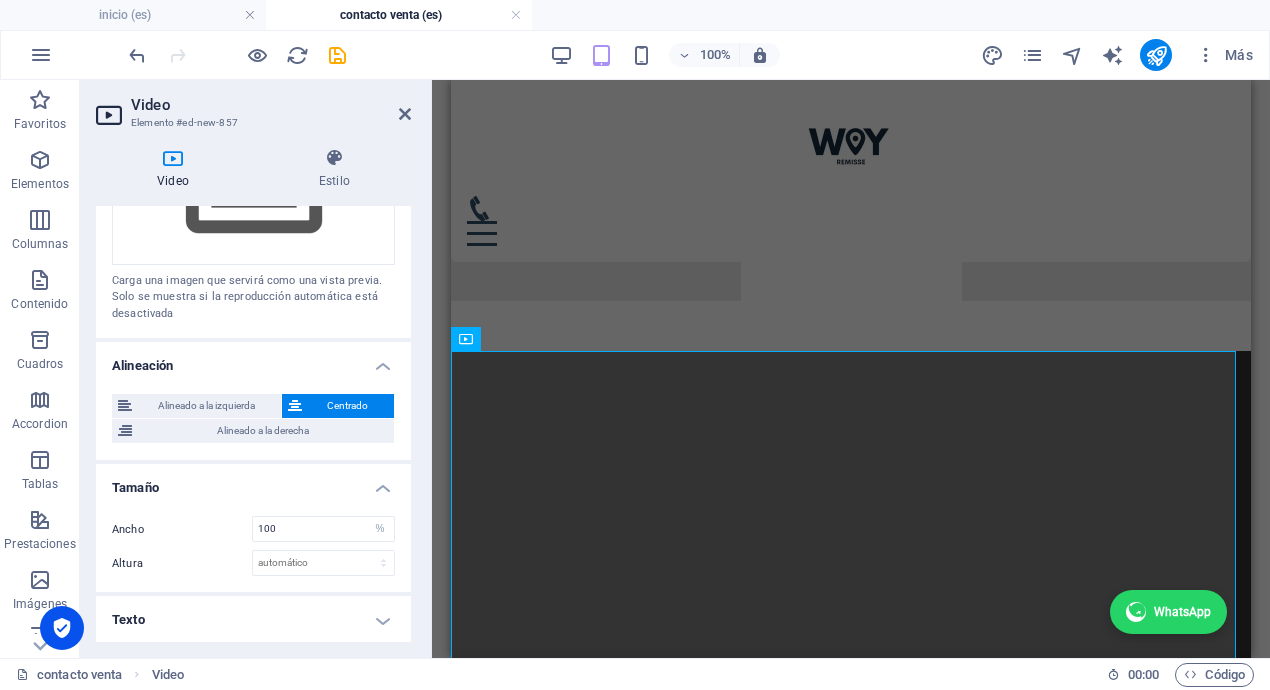 click on "Video Estilo Video Arrastra archivos aquí, haz clic para escoger archivos o  selecciona archivos de Archivos o de nuestra galería gratuita de fotos y vídeos Los tipos de archivo soportados son: MP4 y WEBM. Estos son los únicos tipos de archivo soportados en todos los navegadores más importantes. Comportamiento Reproducción automática La reproducción automática solo está disponible si silenciado está seleccionado Silenciar video La reproducción automática estará disponible si silenciado está seleccionado Repetir vídeo Mostrar controles Vista previa de imagen Arrastra archivos aquí, haz clic para escoger archivos o  selecciona archivos de Archivos o de nuestra galería gratuita de fotos y vídeos Selecciona archivos del administrador de archivos, de la galería de fotos o carga archivo(s) Cargar Carga una imagen que servirá como una vista previa. Solo se muestra si la reproducción automática está desactivada Alineación Alineado a la izquierda Centrado Alineado a la derecha Tamaño Ancho px" at bounding box center [253, 395] 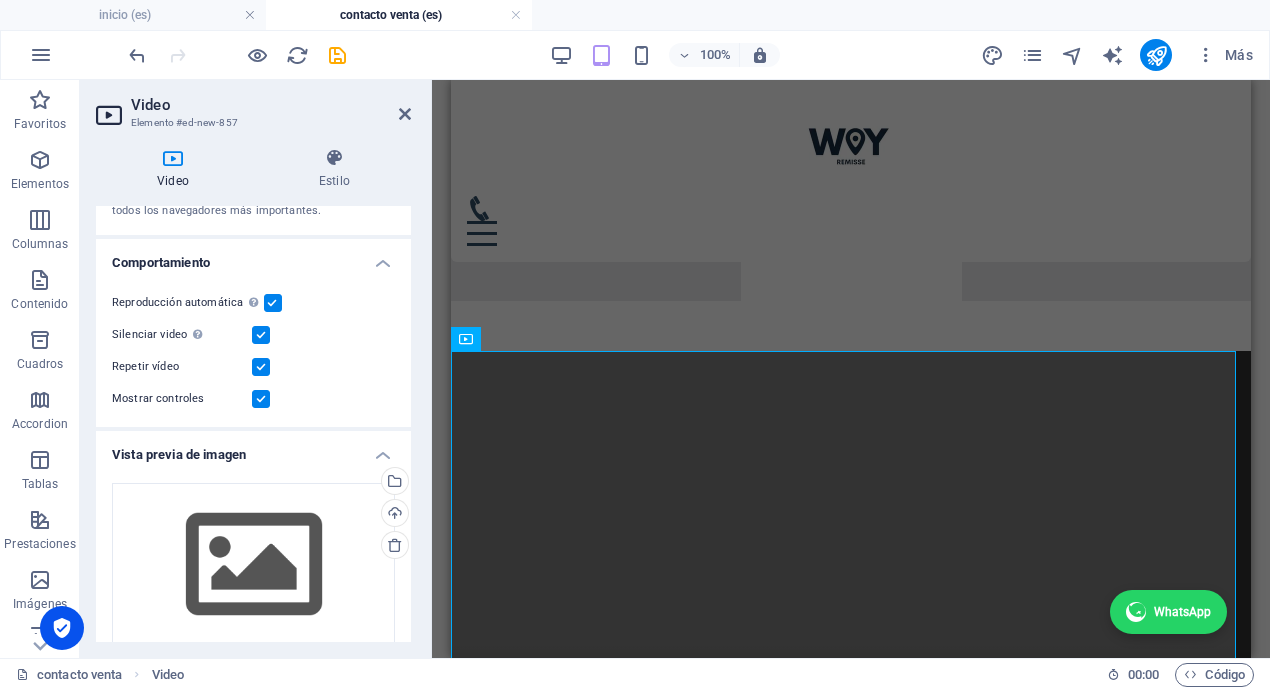 scroll, scrollTop: 0, scrollLeft: 0, axis: both 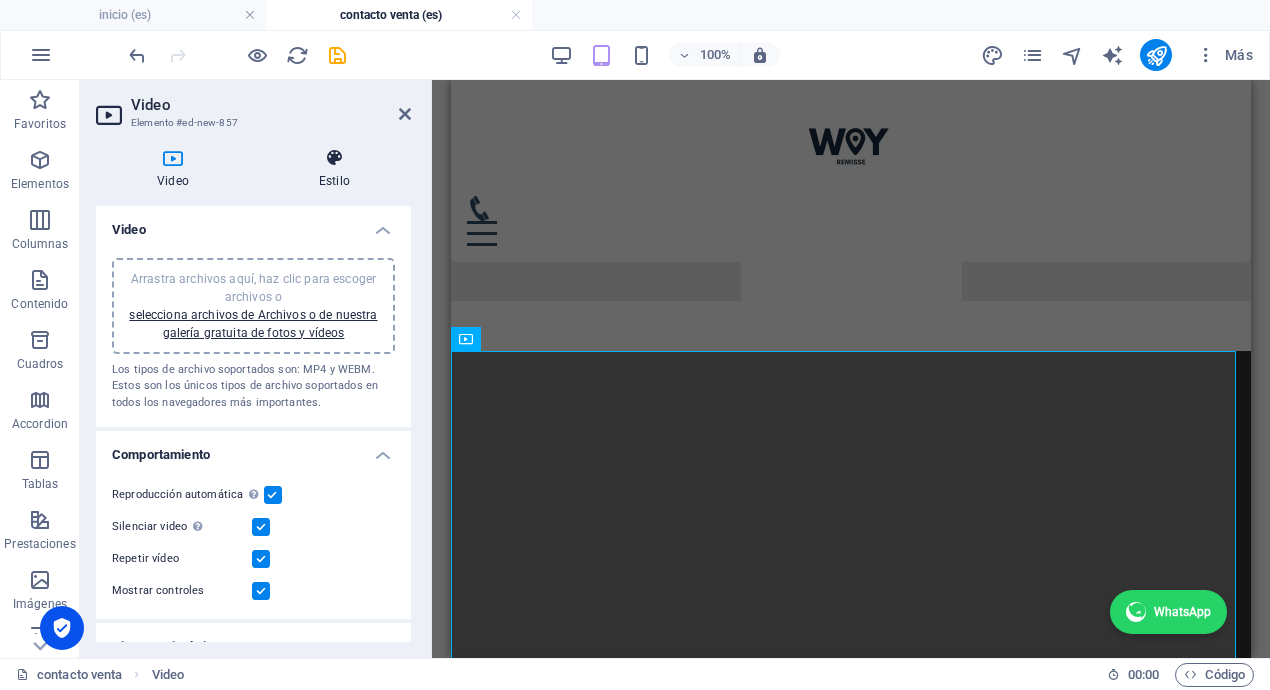 click at bounding box center [334, 158] 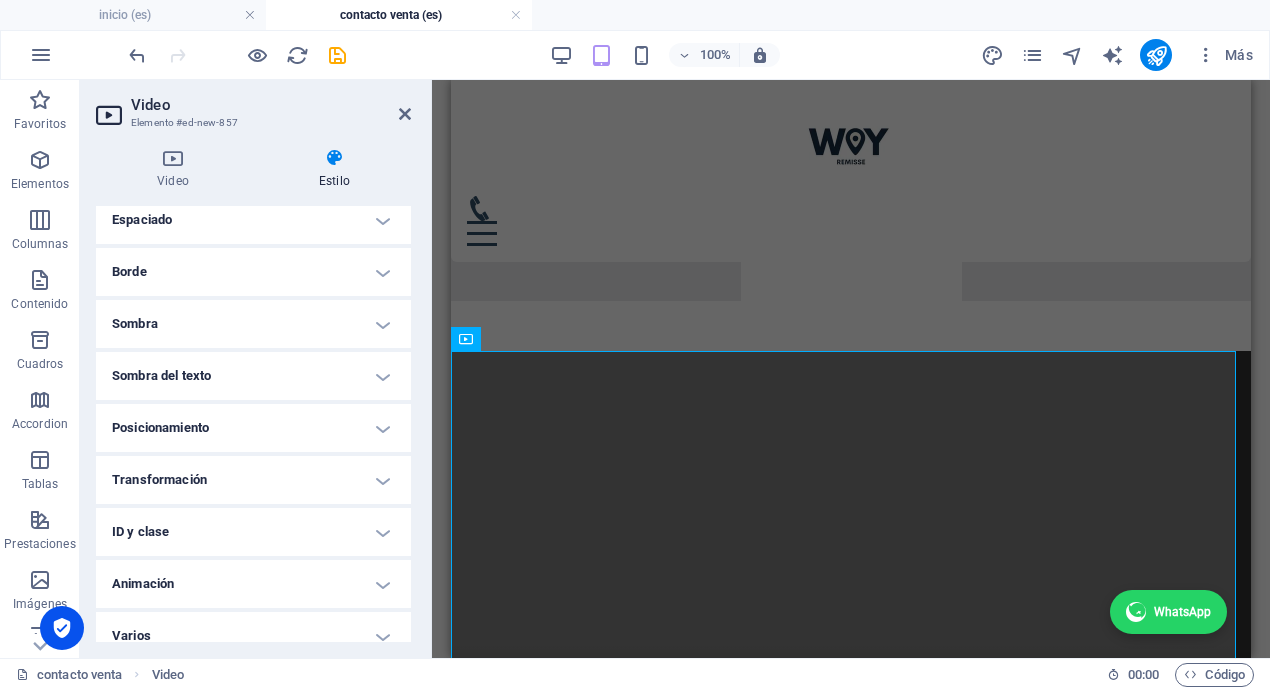 scroll, scrollTop: 0, scrollLeft: 0, axis: both 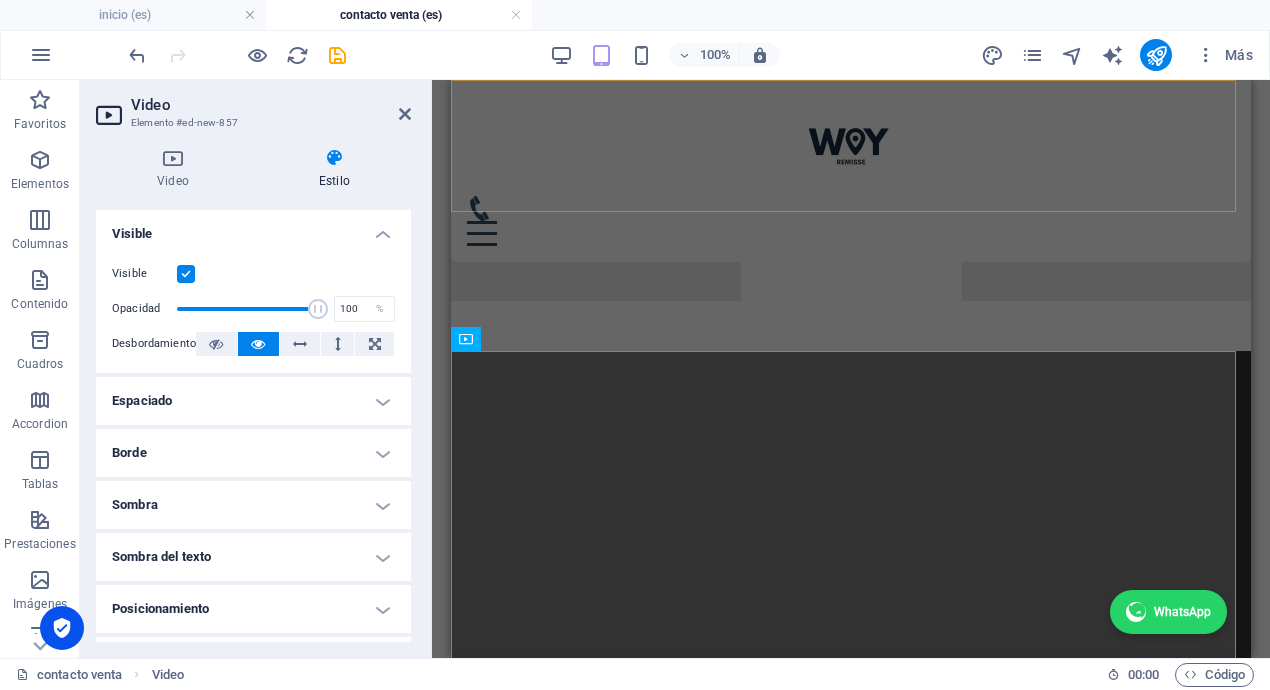 click on "inicio Isla ballestas servicios Venta seguridad" at bounding box center [851, 171] 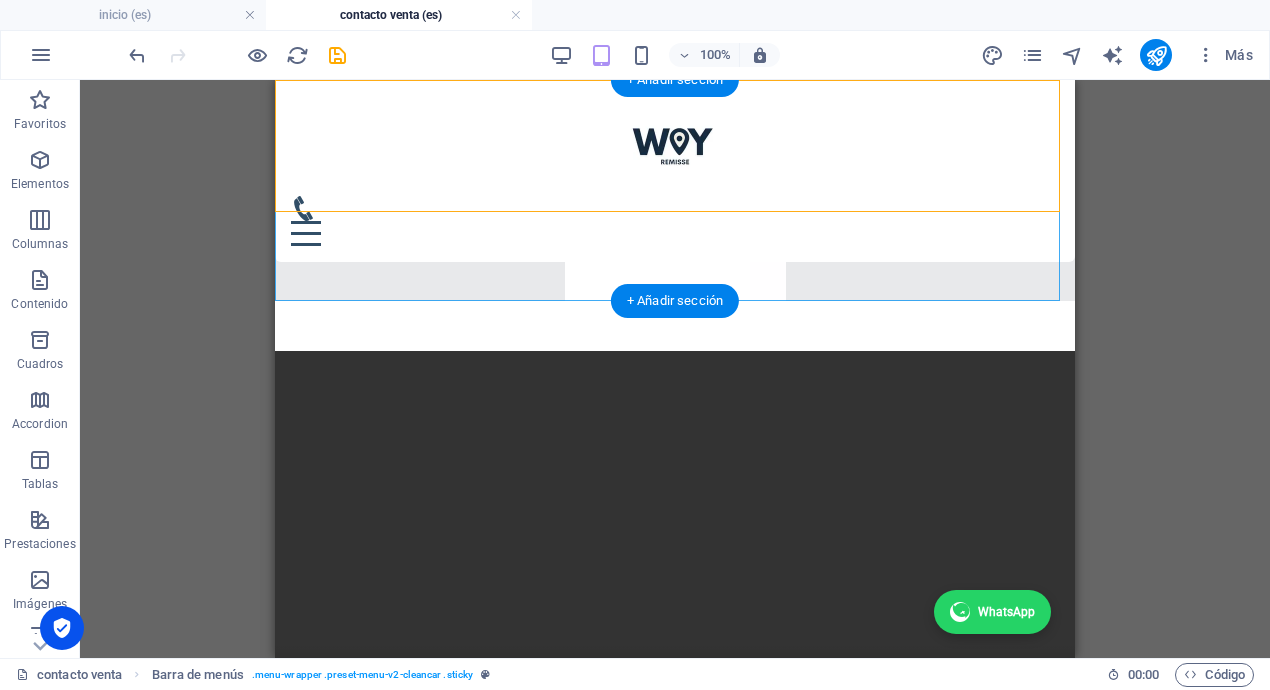 click at bounding box center (675, 190) 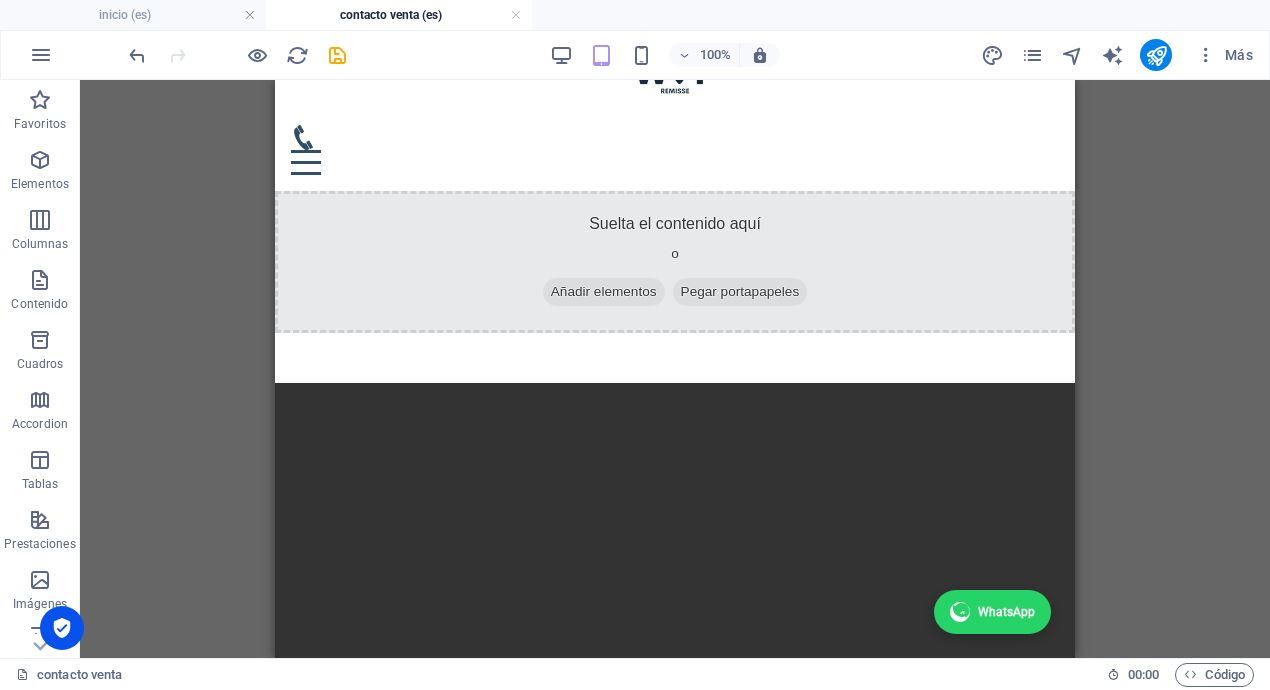 scroll, scrollTop: 0, scrollLeft: 0, axis: both 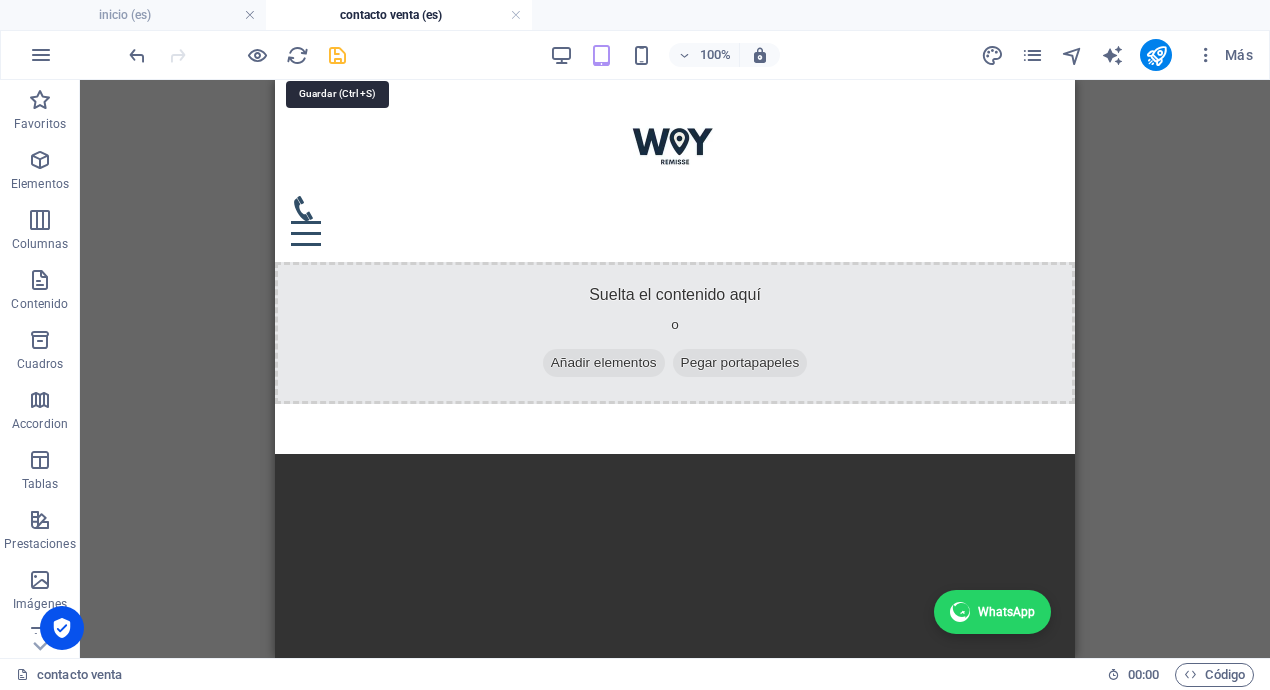 click at bounding box center [337, 55] 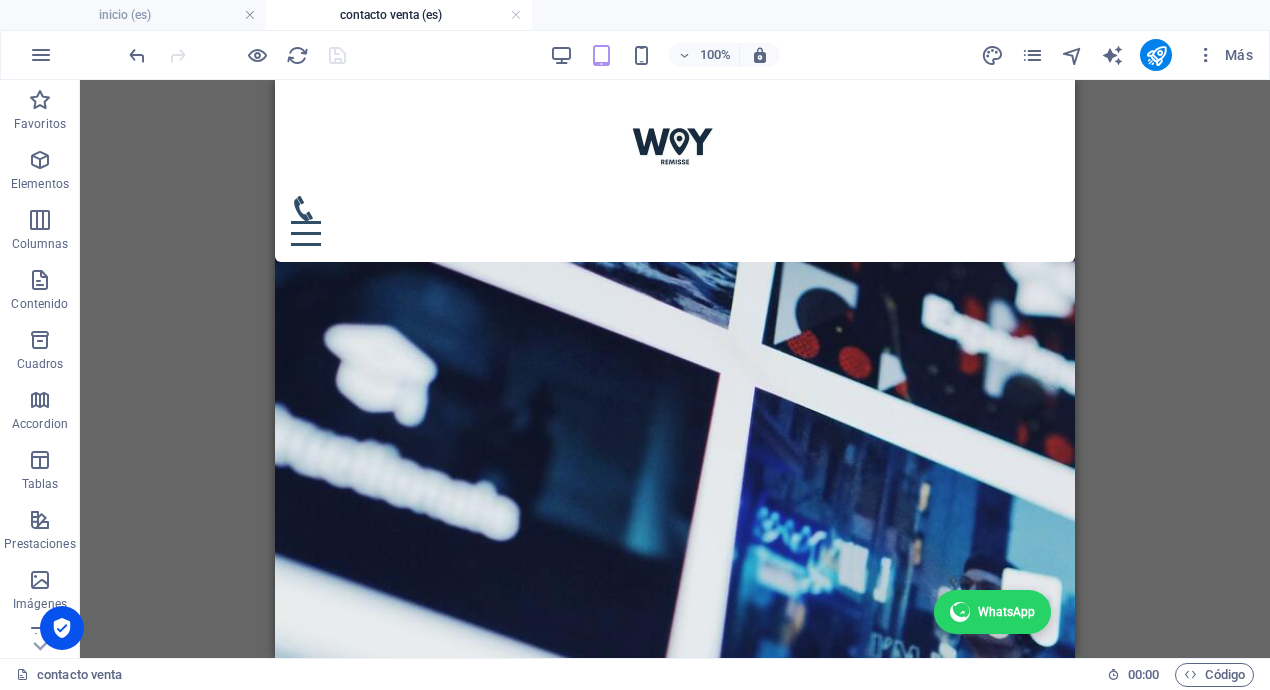 scroll, scrollTop: 0, scrollLeft: 0, axis: both 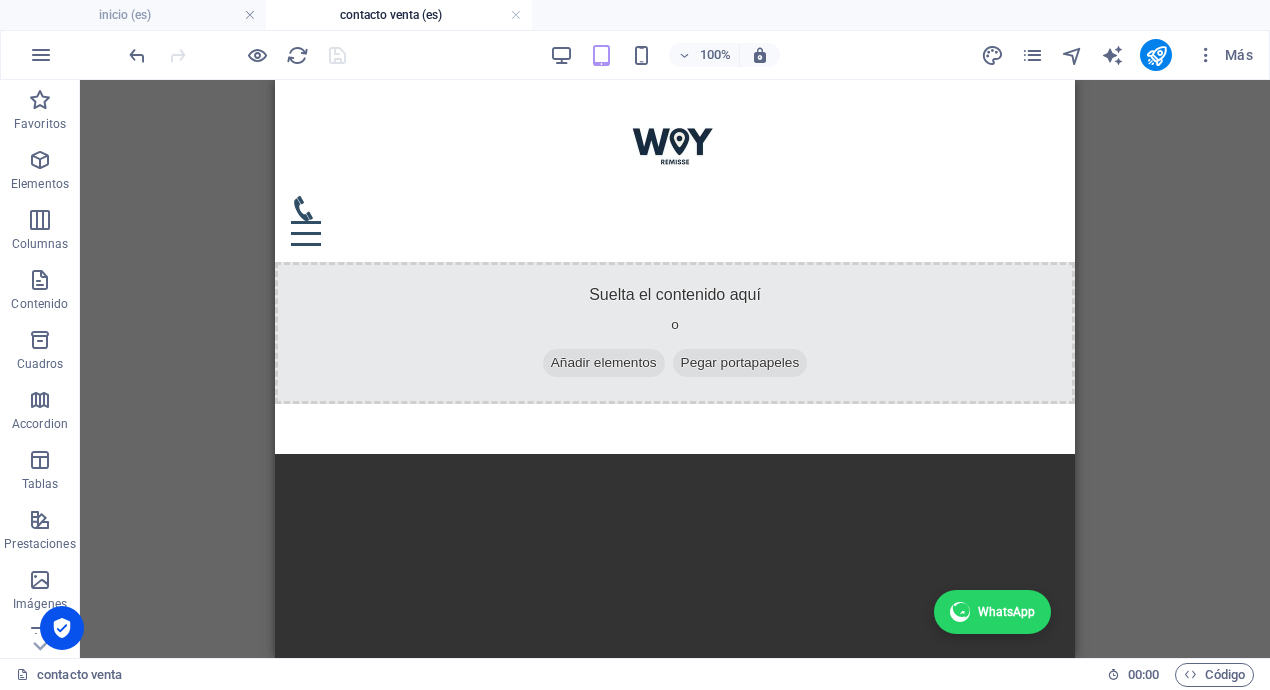 drag, startPoint x: 1069, startPoint y: 206, endPoint x: 1350, endPoint y: 262, distance: 286.52573 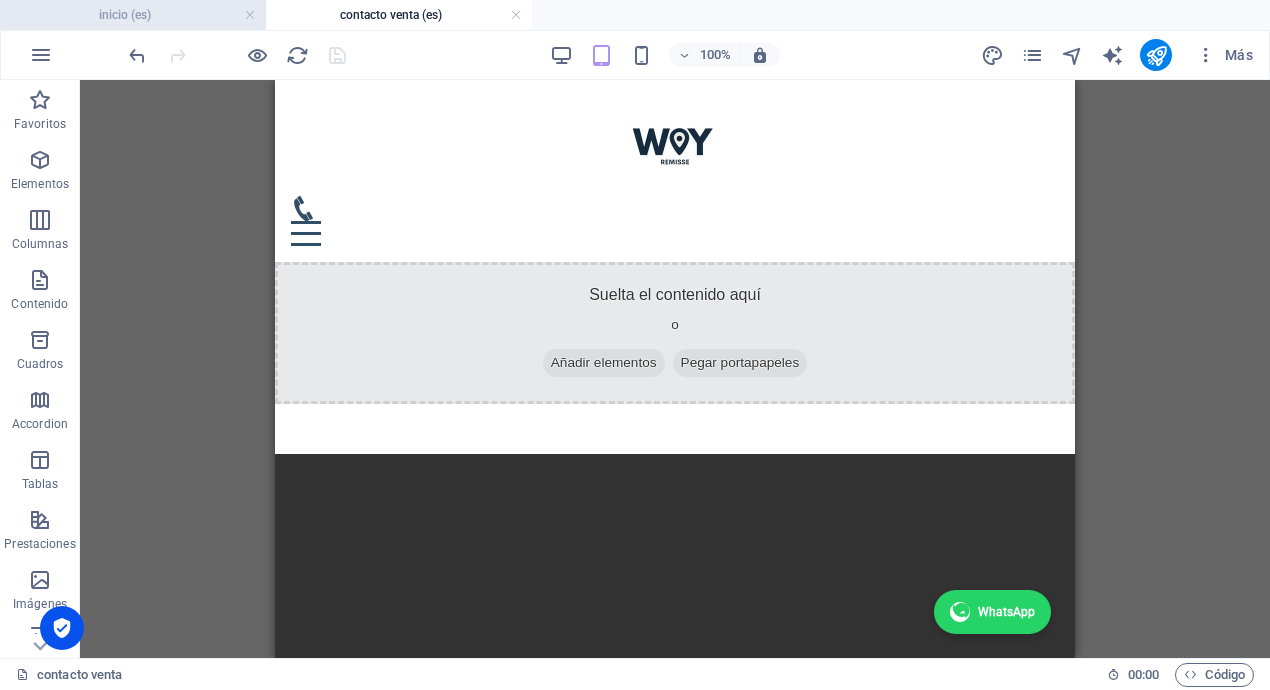 click on "inicio (es)" at bounding box center [133, 15] 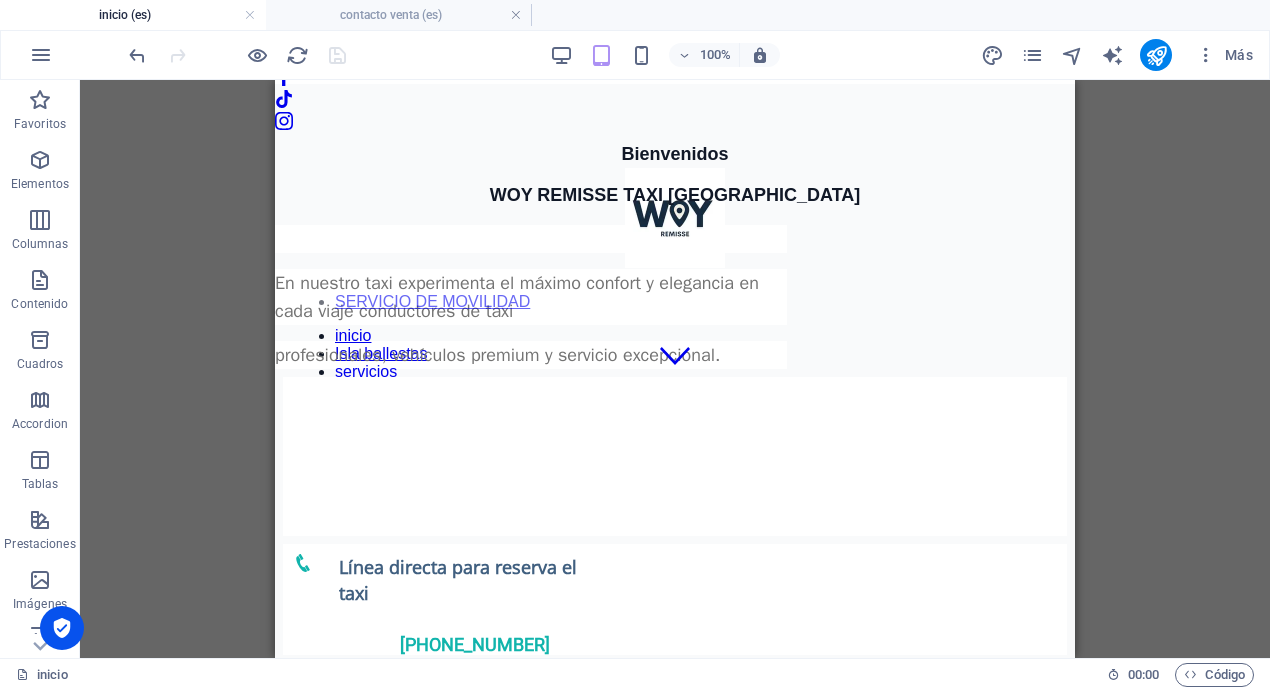scroll, scrollTop: 64, scrollLeft: 0, axis: vertical 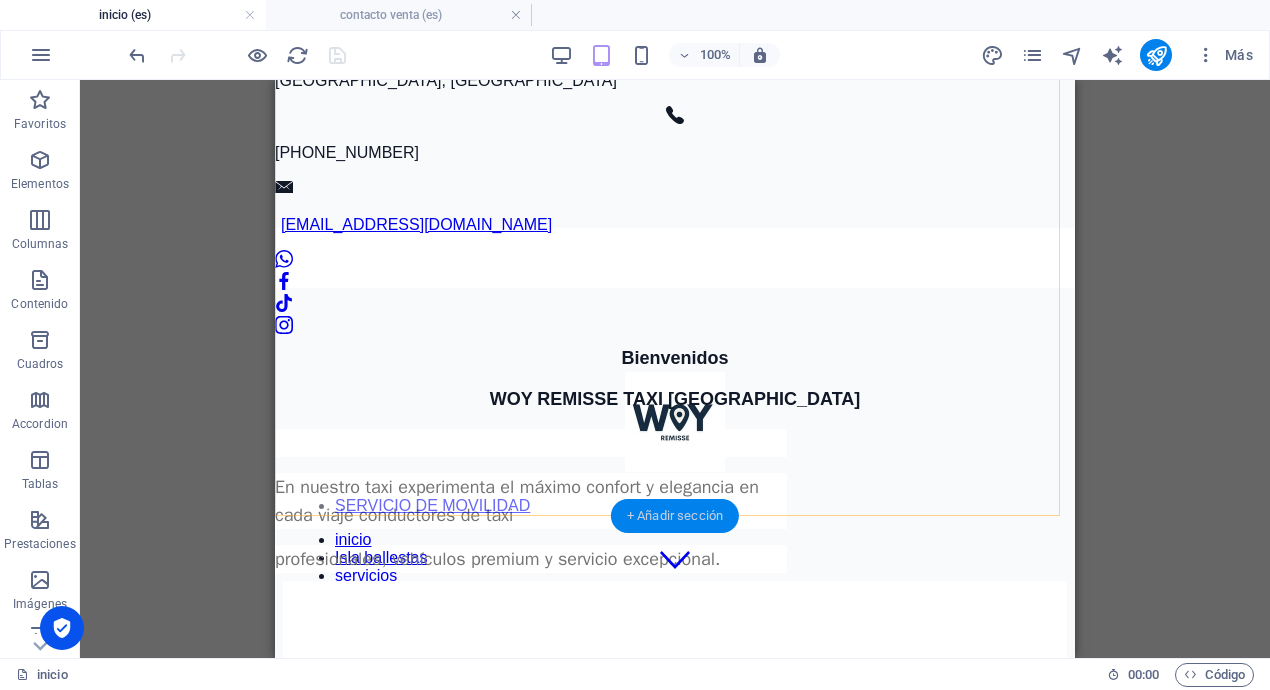 click on "+ Añadir sección" at bounding box center [675, 516] 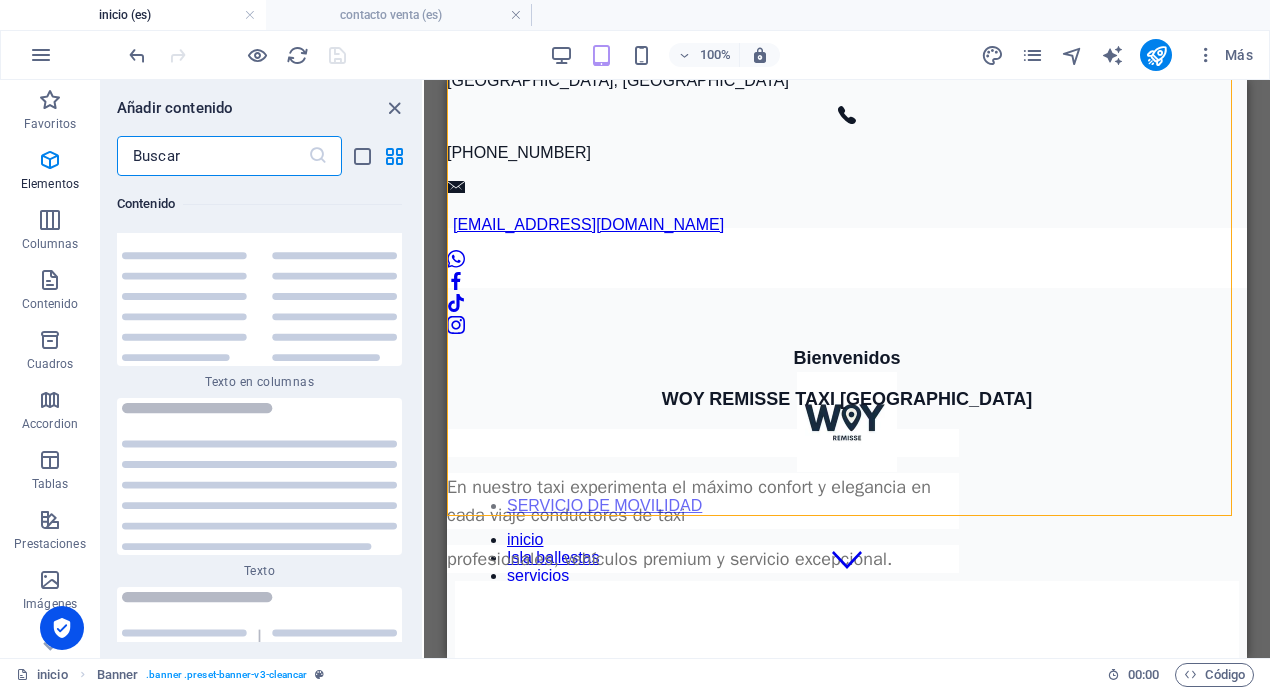 scroll, scrollTop: 6808, scrollLeft: 0, axis: vertical 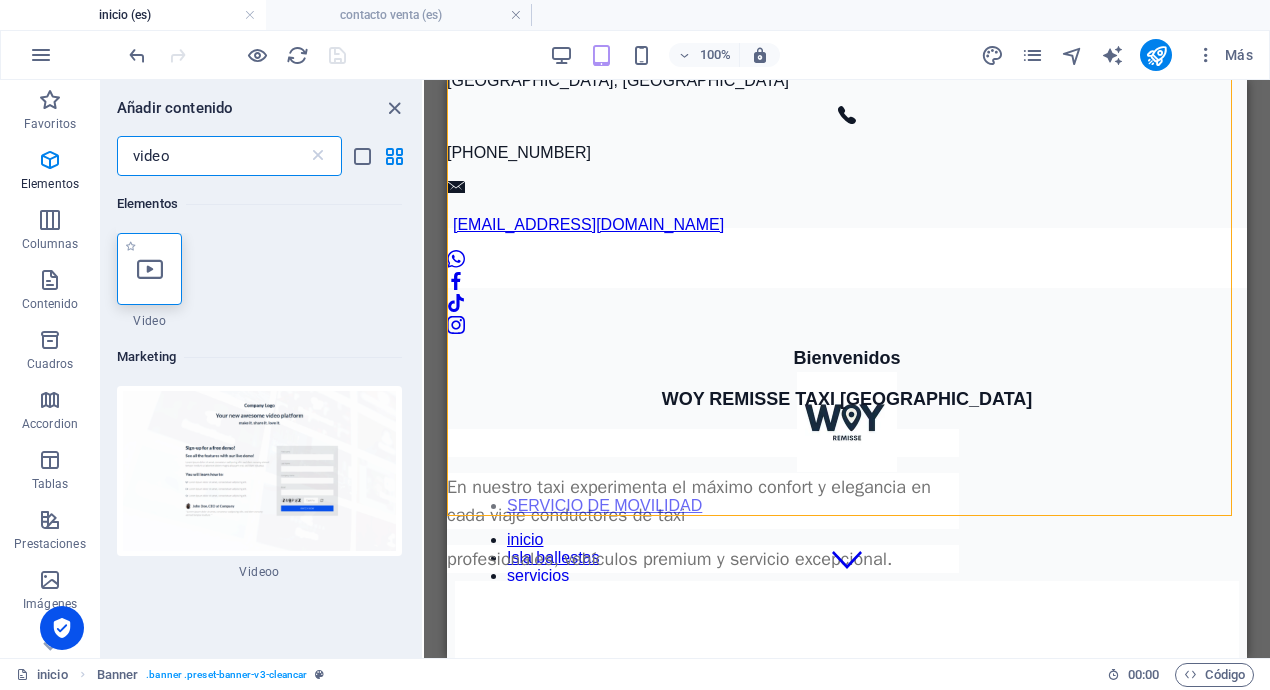 type on "video" 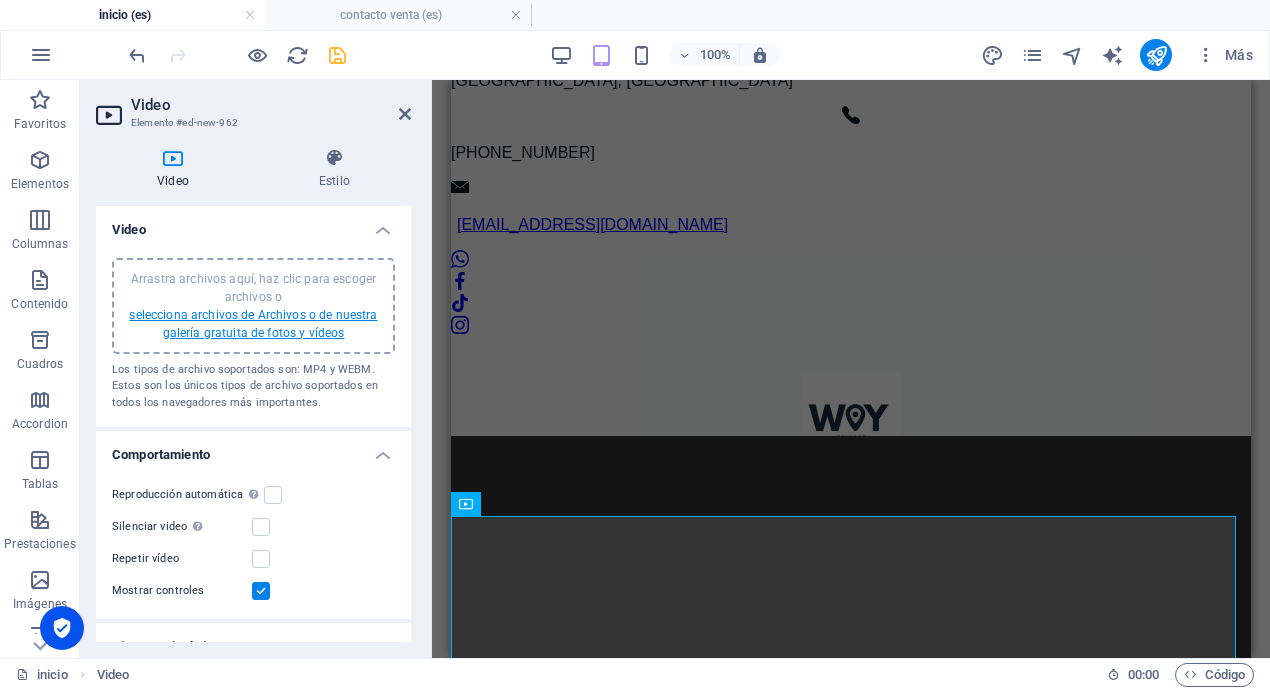click on "selecciona archivos de Archivos o de nuestra galería gratuita de fotos y vídeos" at bounding box center [253, 324] 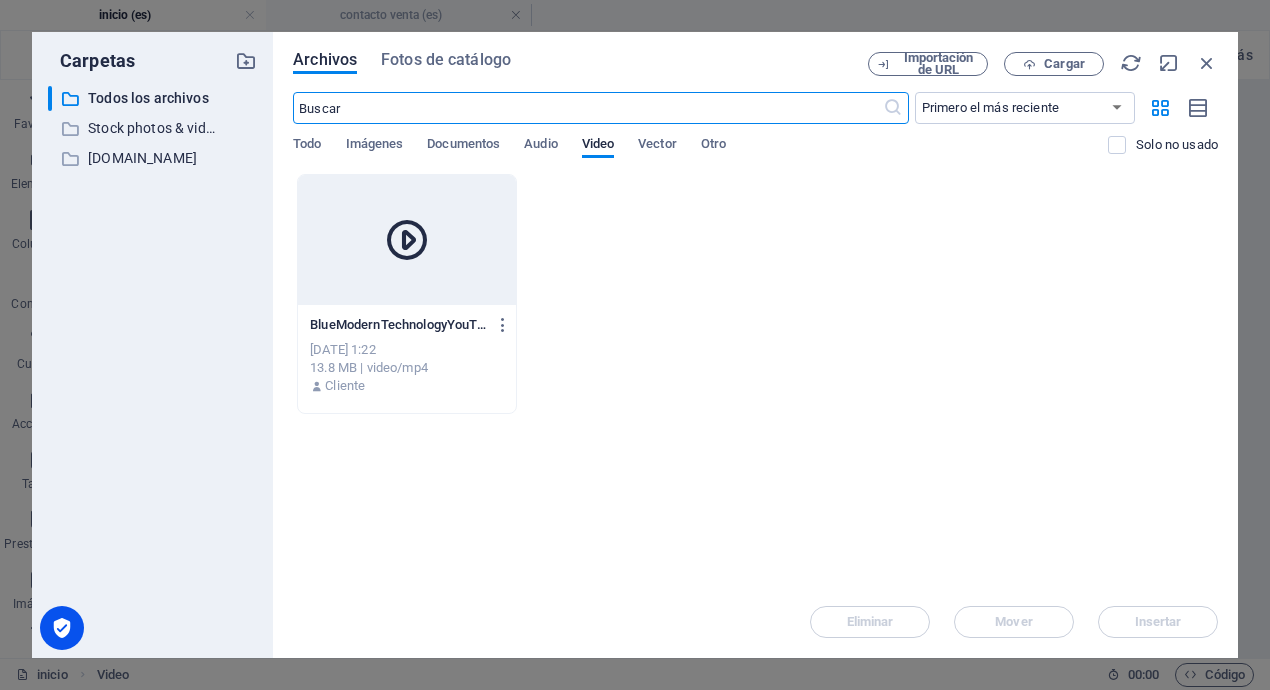 scroll, scrollTop: 112, scrollLeft: 0, axis: vertical 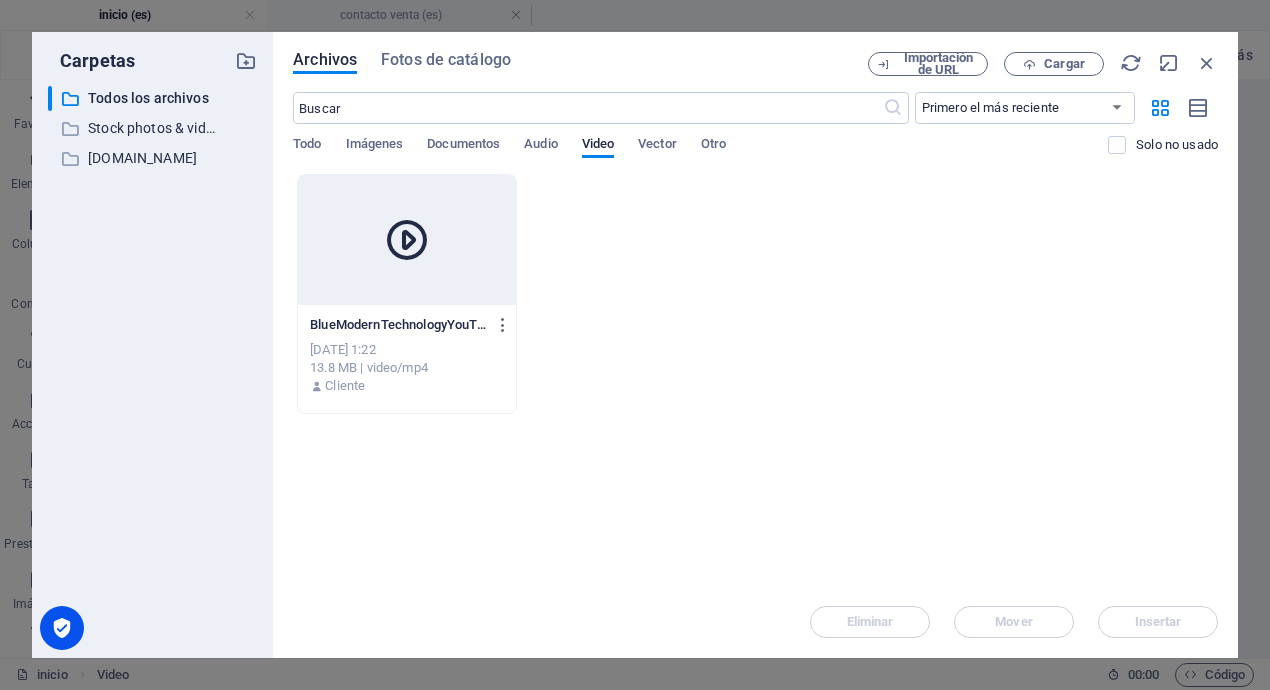 click at bounding box center (407, 240) 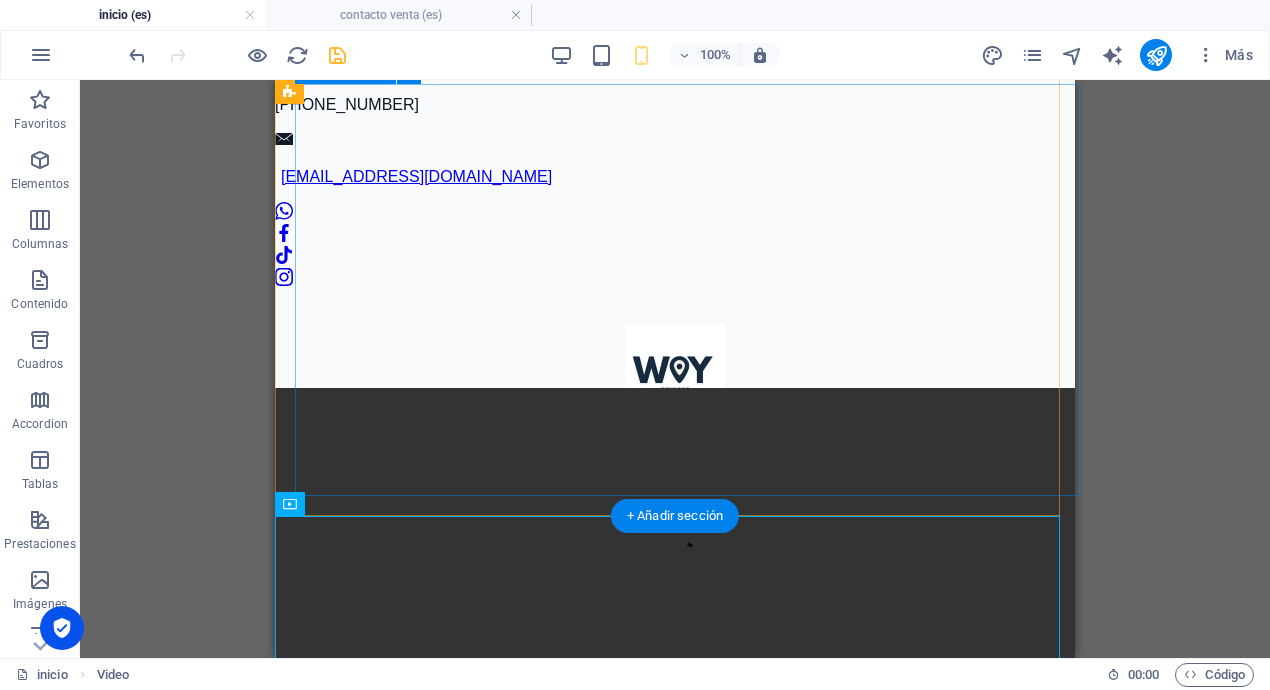 scroll, scrollTop: 64, scrollLeft: 0, axis: vertical 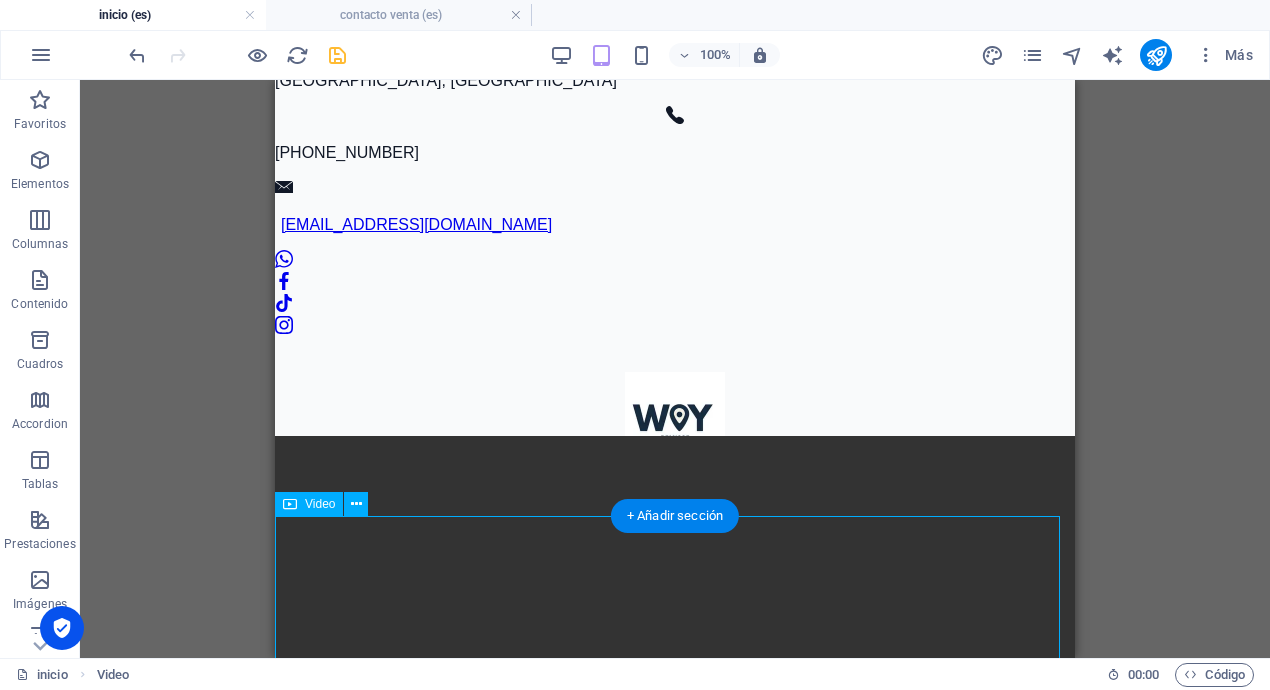 click at bounding box center [675, 638] 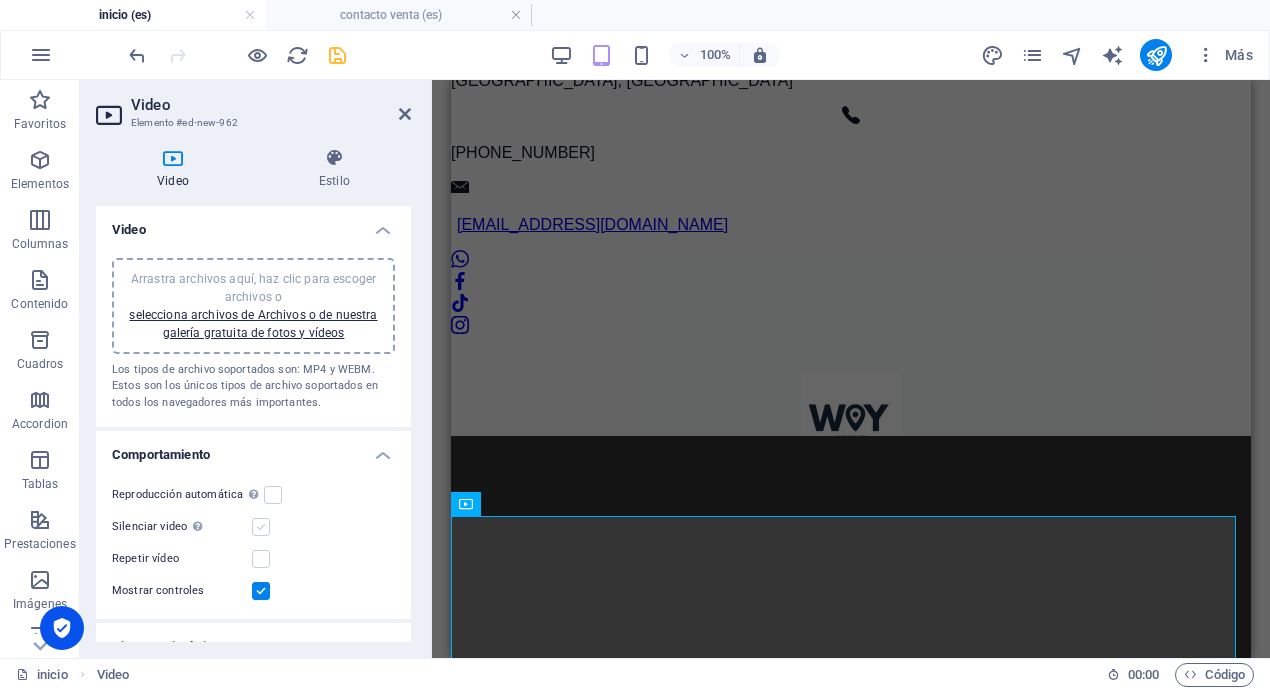 click at bounding box center [261, 527] 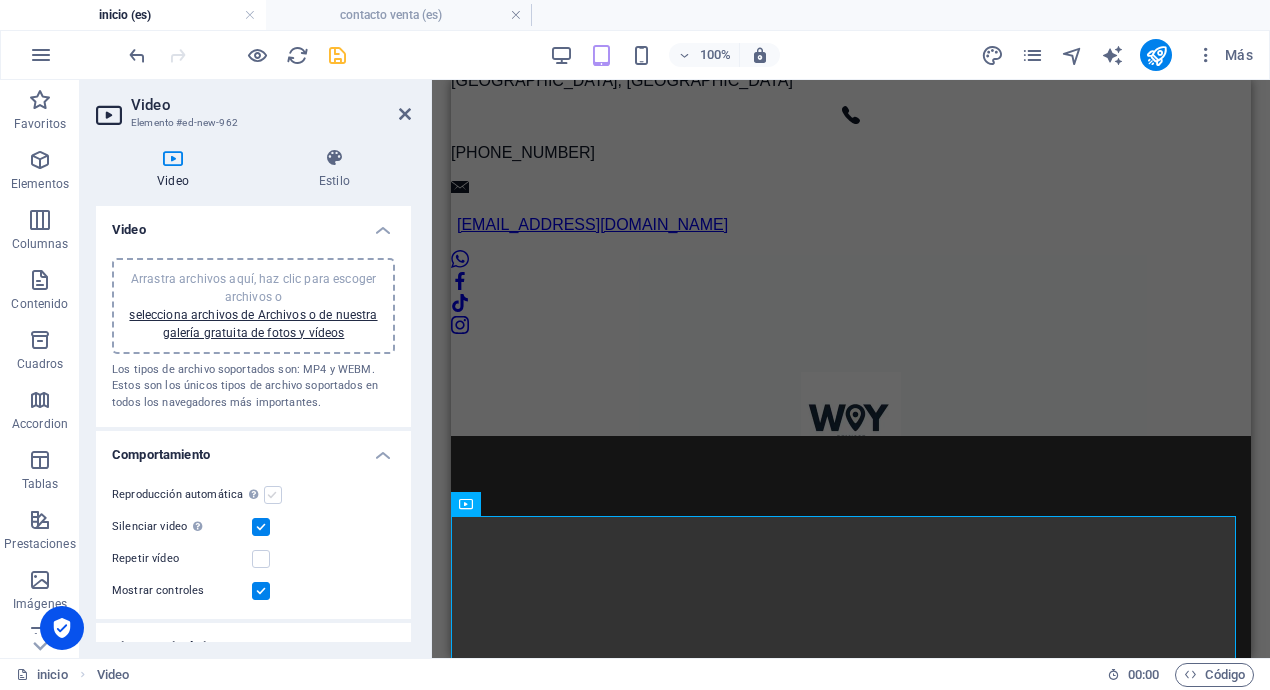 click at bounding box center (273, 495) 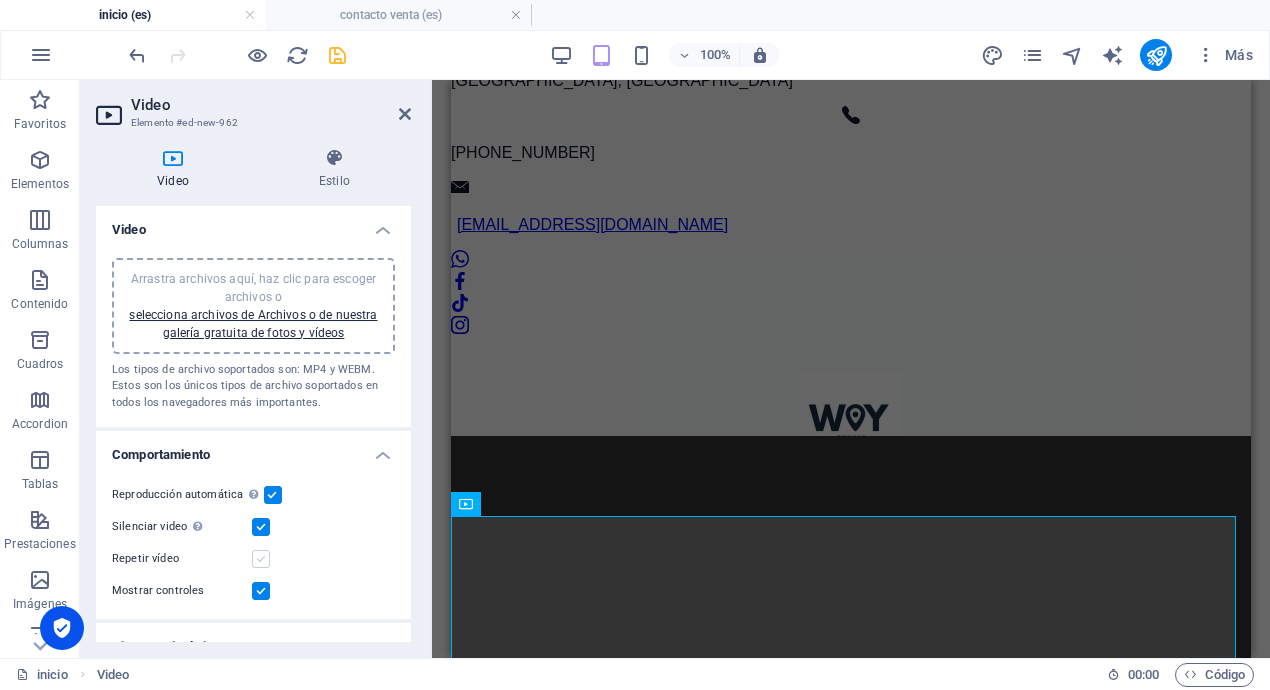 click at bounding box center (261, 559) 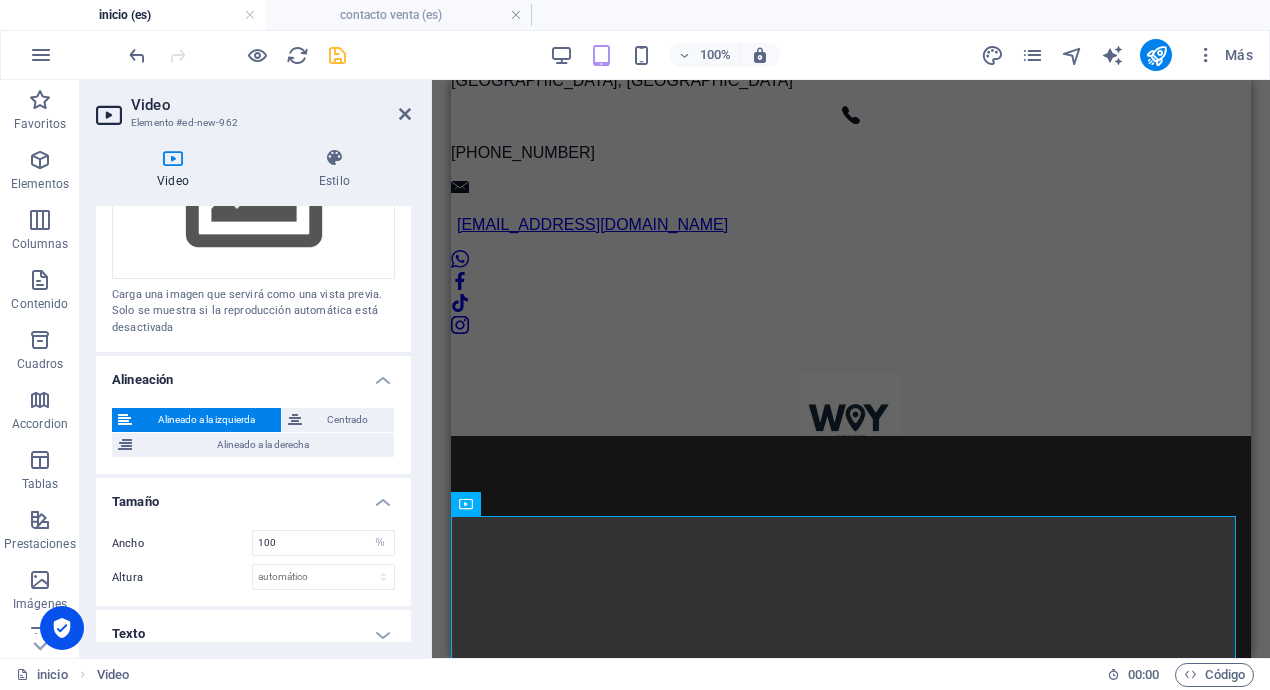 scroll, scrollTop: 564, scrollLeft: 0, axis: vertical 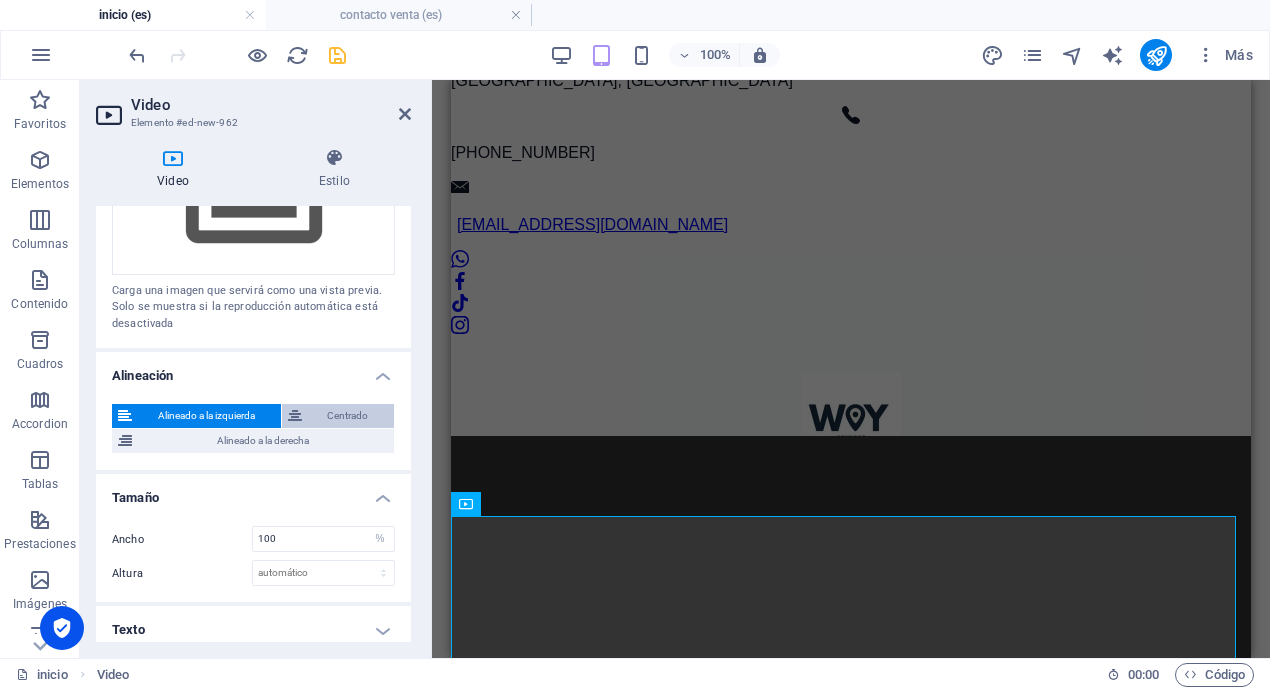 click on "Centrado" at bounding box center [348, 416] 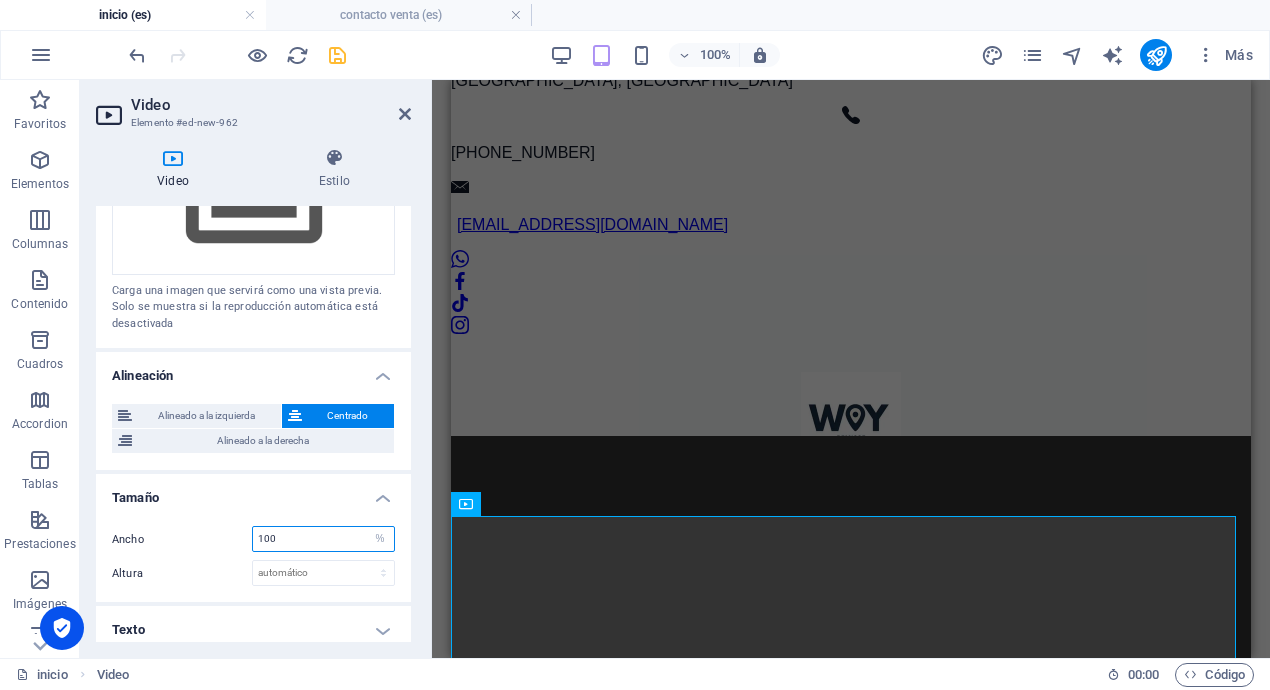 click on "100" at bounding box center (323, 539) 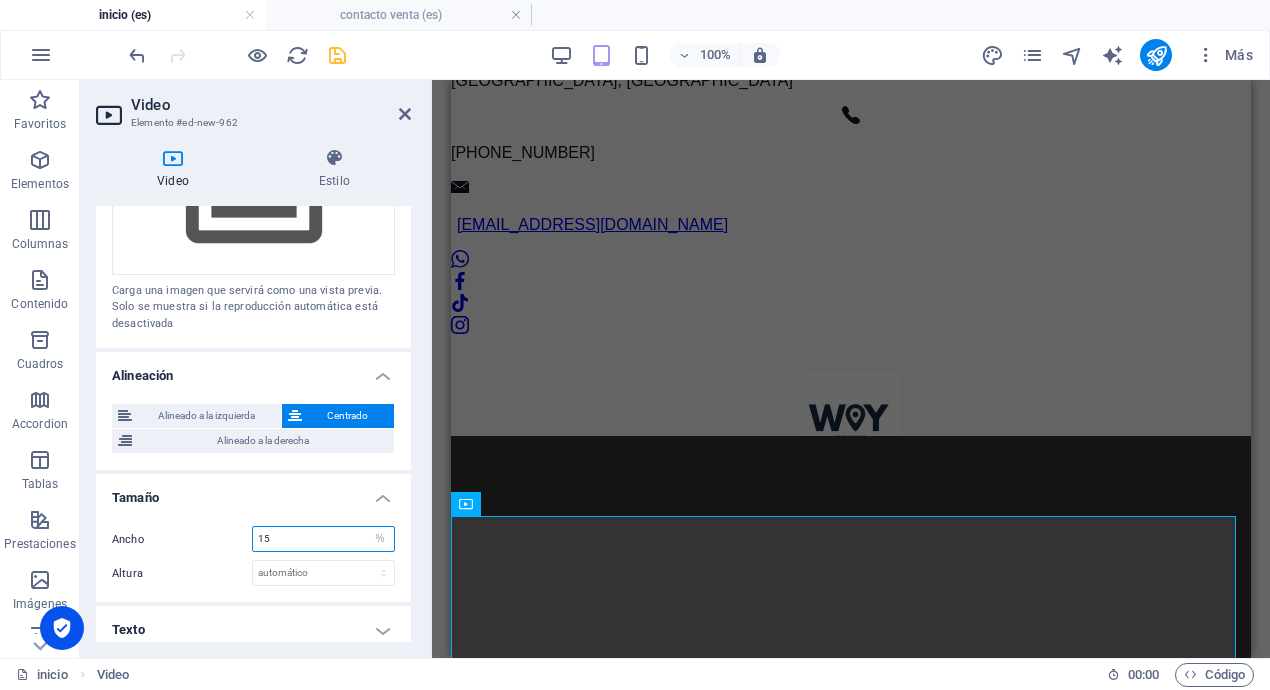 type on "1" 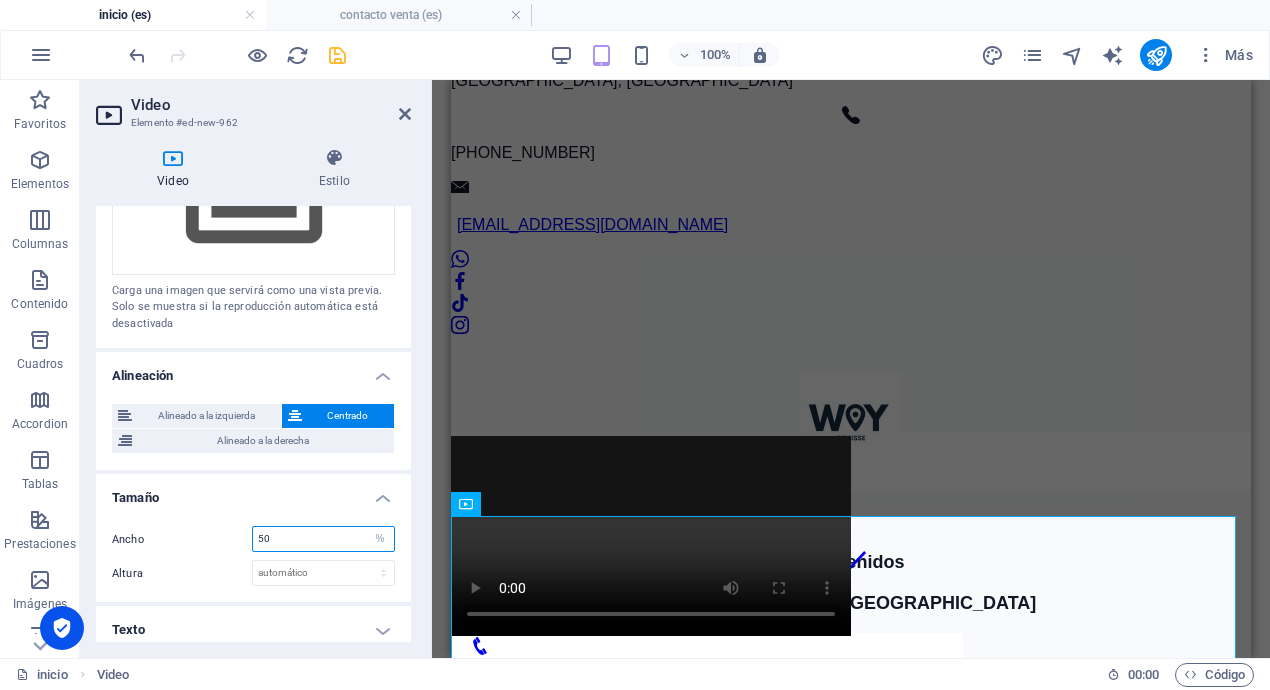 type on "50" 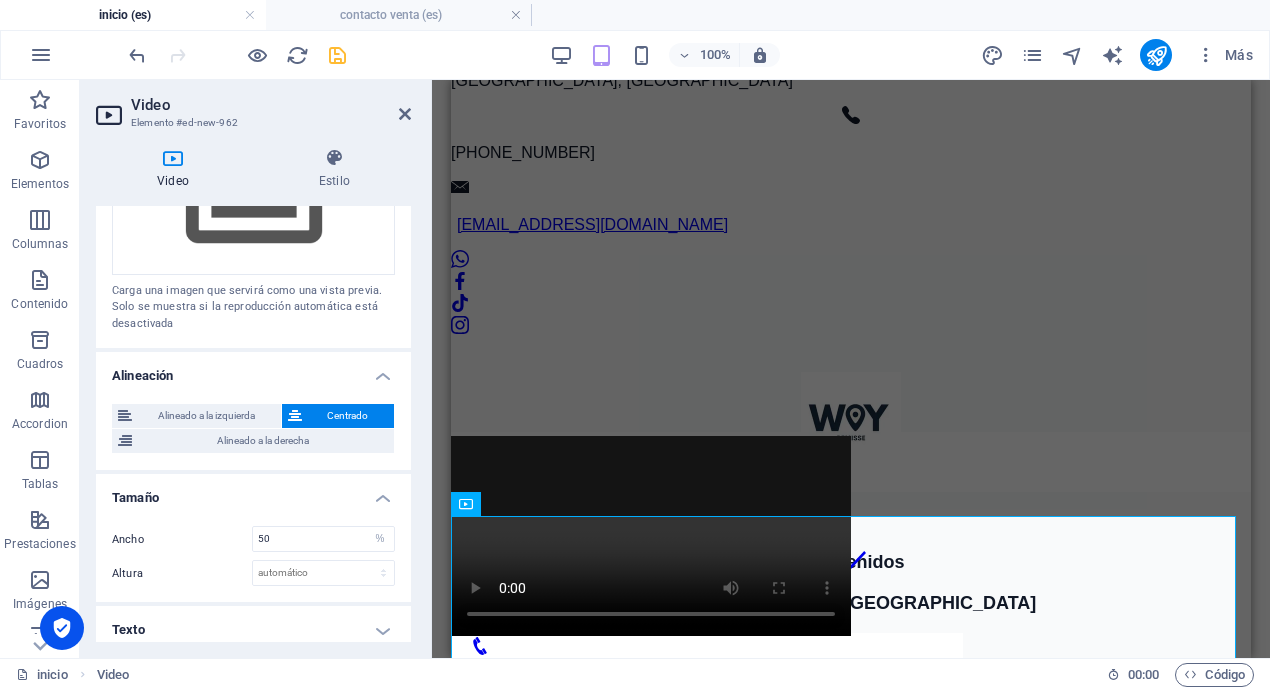 drag, startPoint x: 1252, startPoint y: 287, endPoint x: 1255, endPoint y: 345, distance: 58.077534 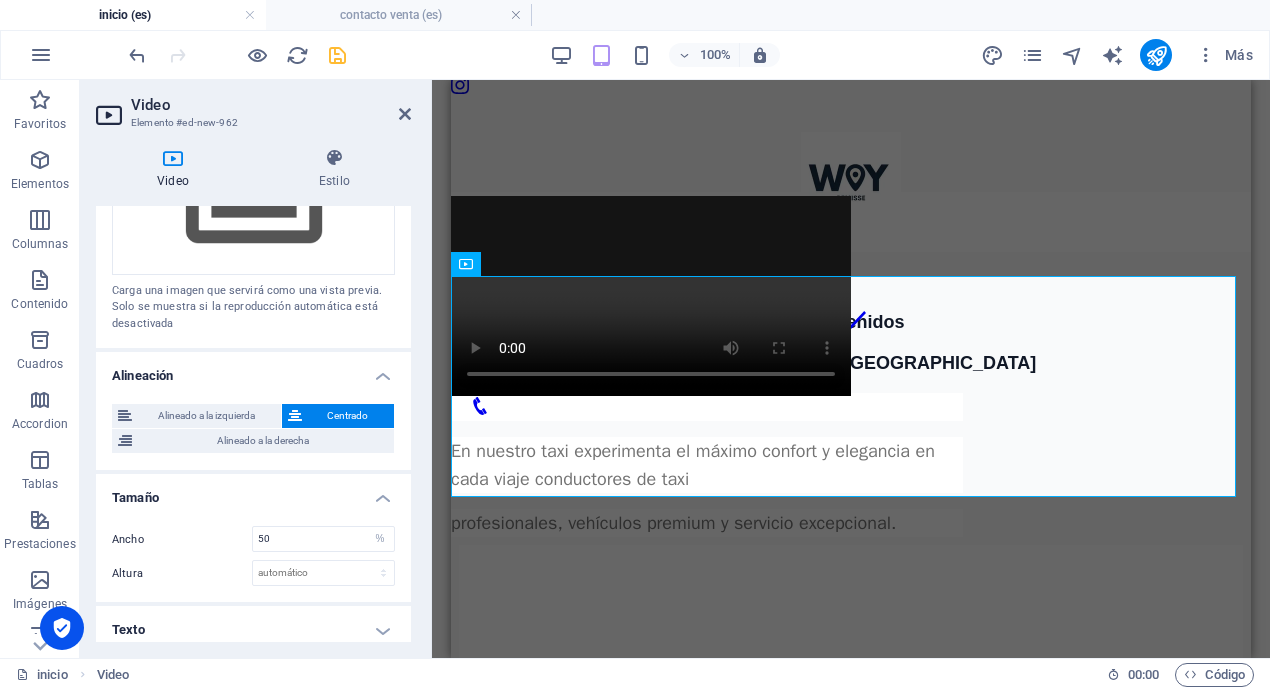 scroll, scrollTop: 330, scrollLeft: 0, axis: vertical 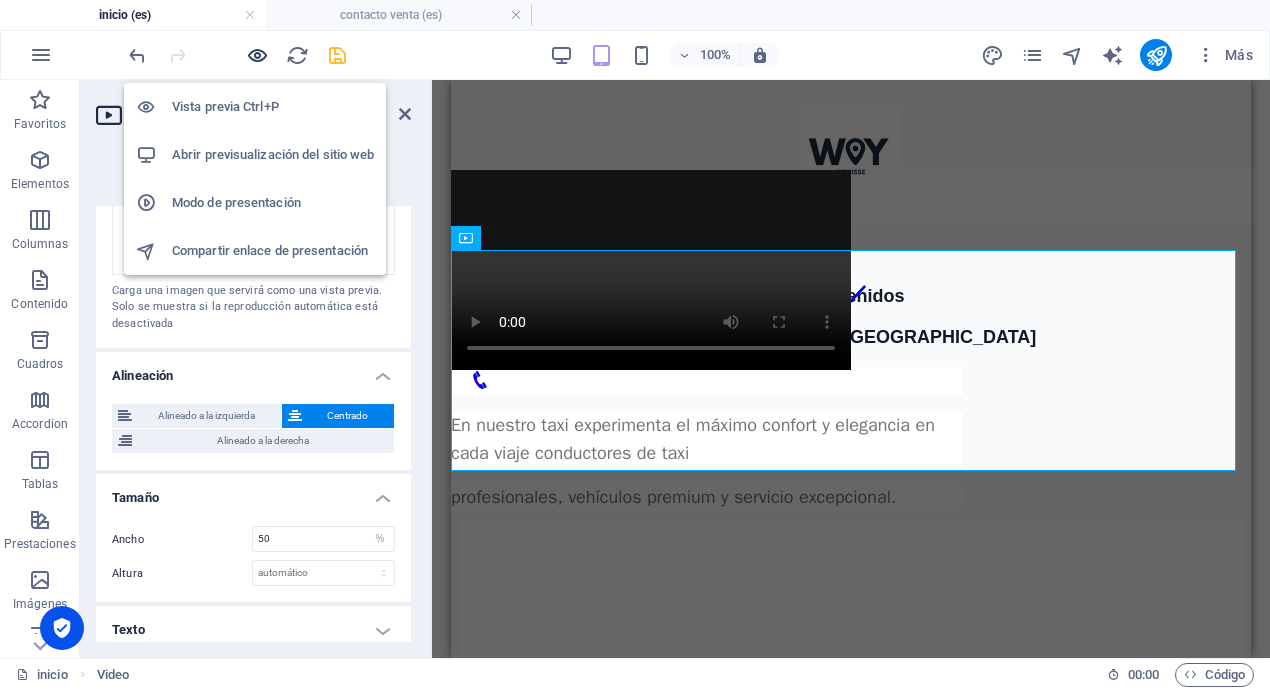 click at bounding box center [257, 55] 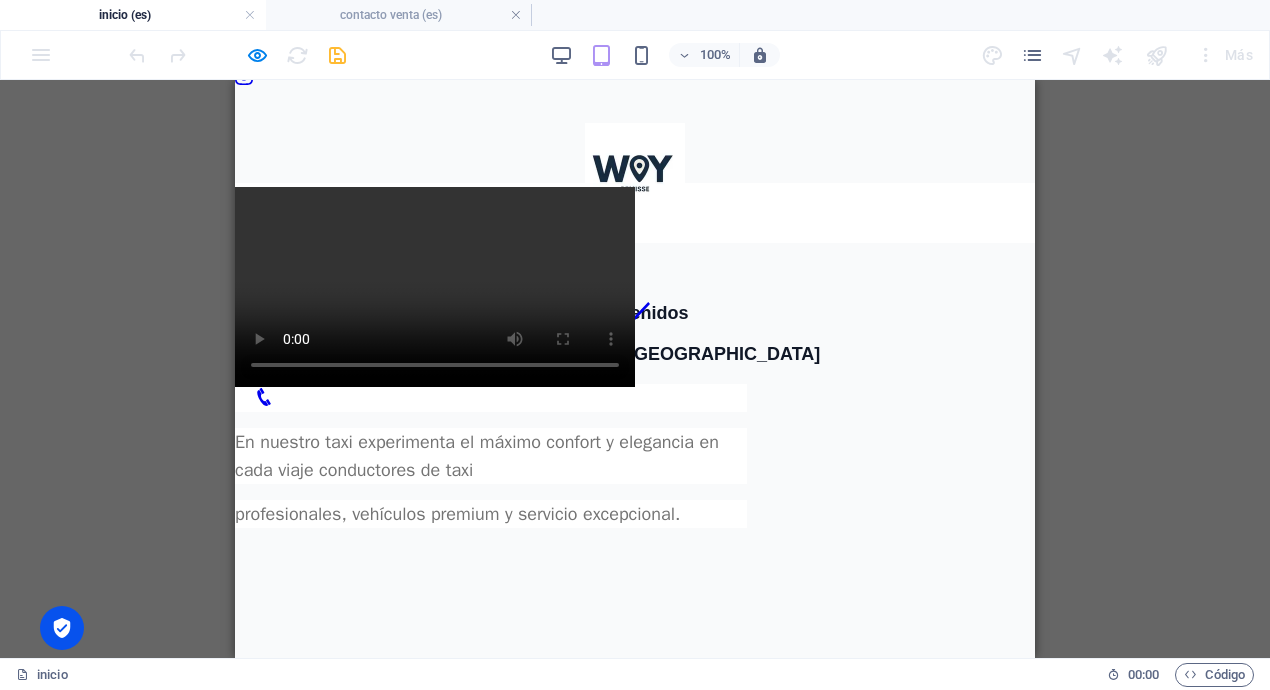 scroll, scrollTop: 288, scrollLeft: 0, axis: vertical 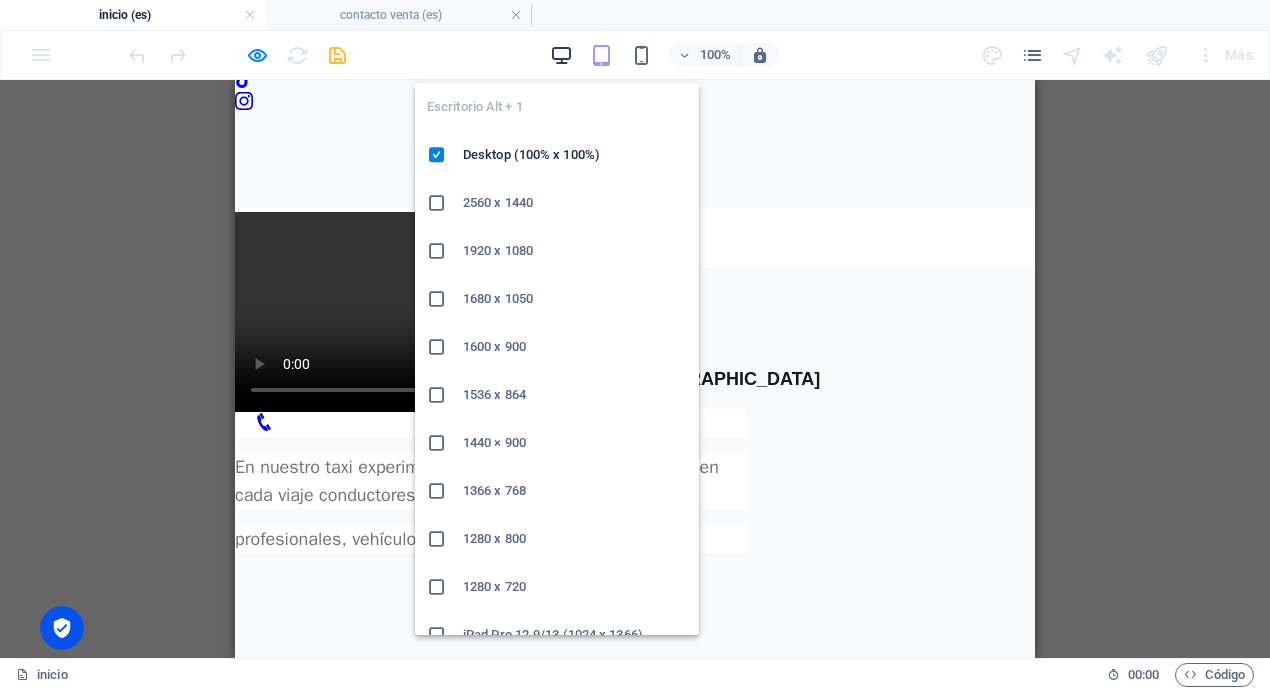 click at bounding box center [561, 55] 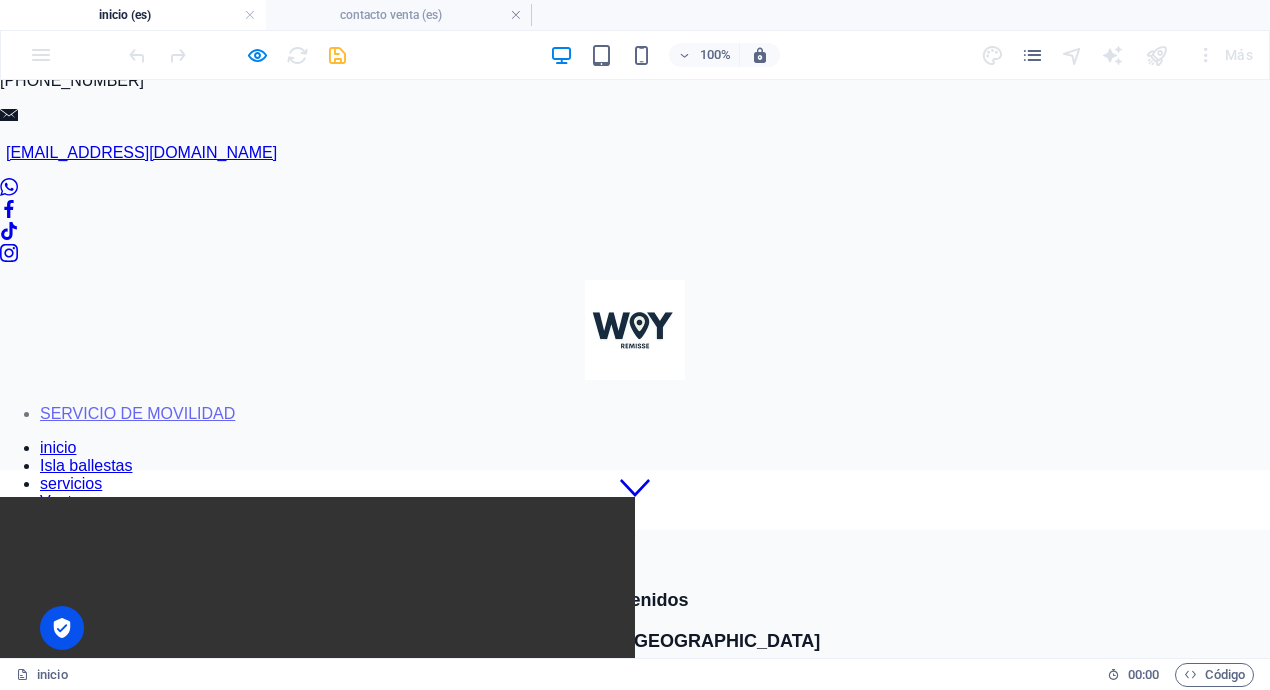 scroll, scrollTop: 148, scrollLeft: 0, axis: vertical 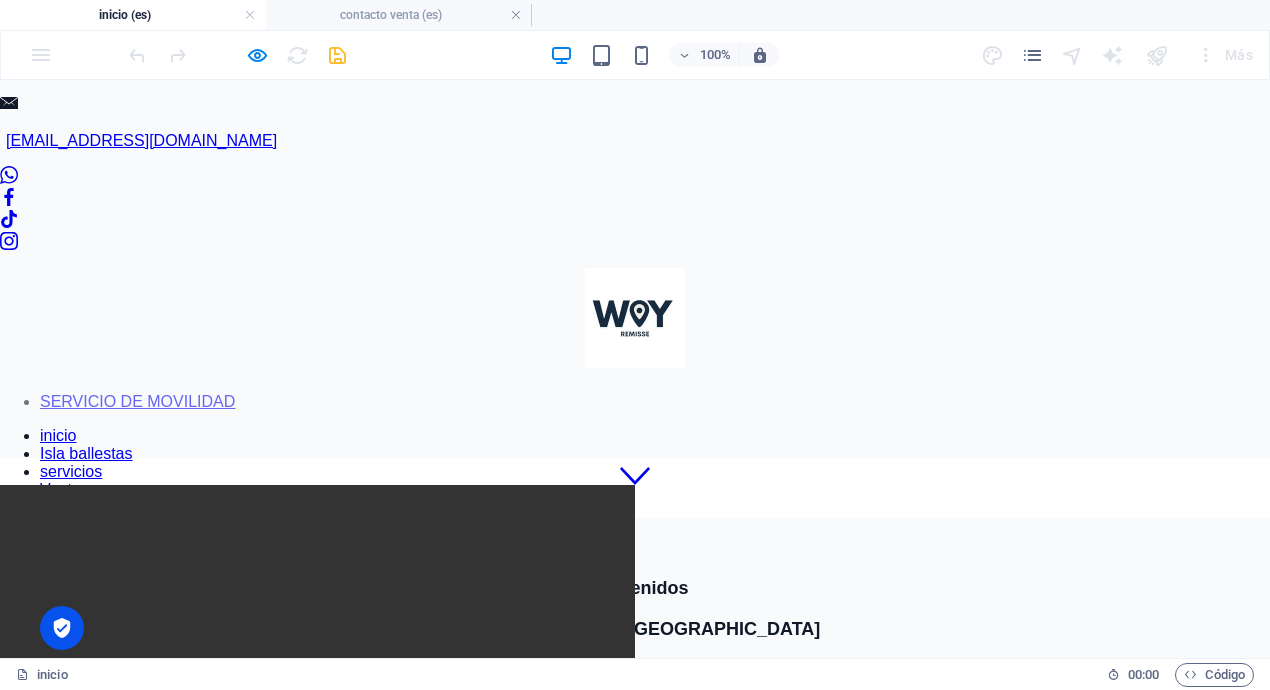 click on "SERVICIO DE MOVILIDAD      inicio Isla ballestas servicios Venta seguridad" at bounding box center [635, 369] 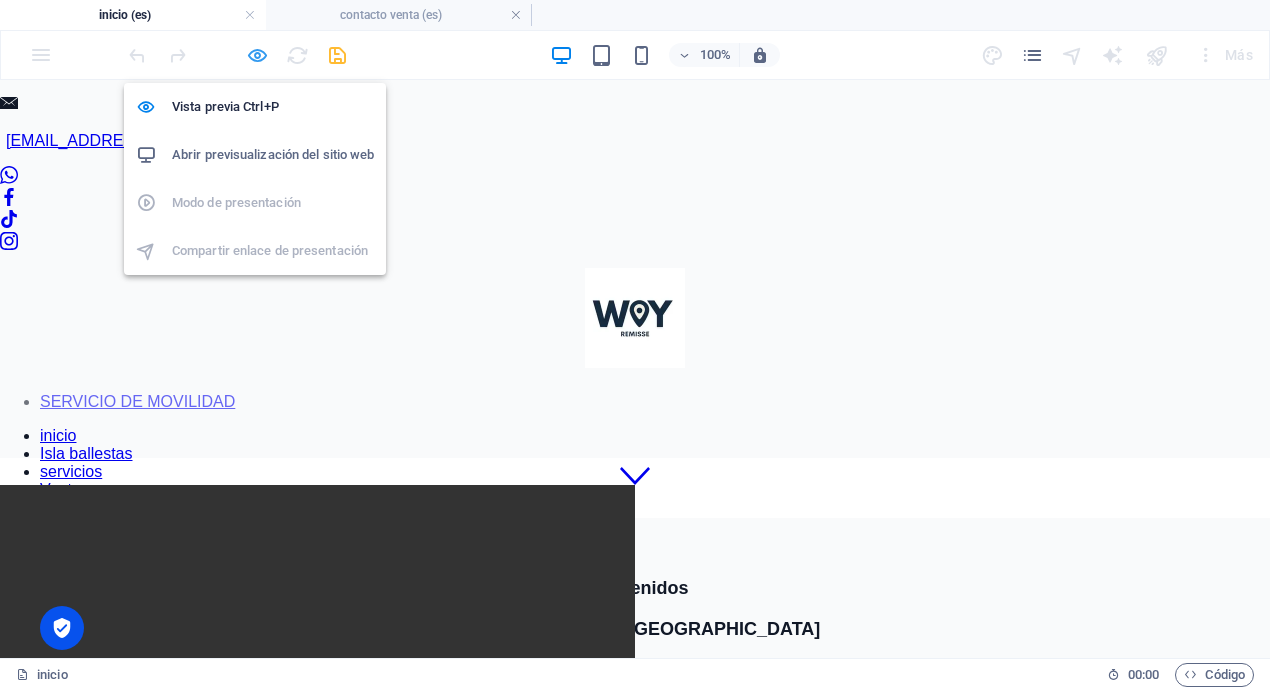 drag, startPoint x: 263, startPoint y: 51, endPoint x: 312, endPoint y: 152, distance: 112.25863 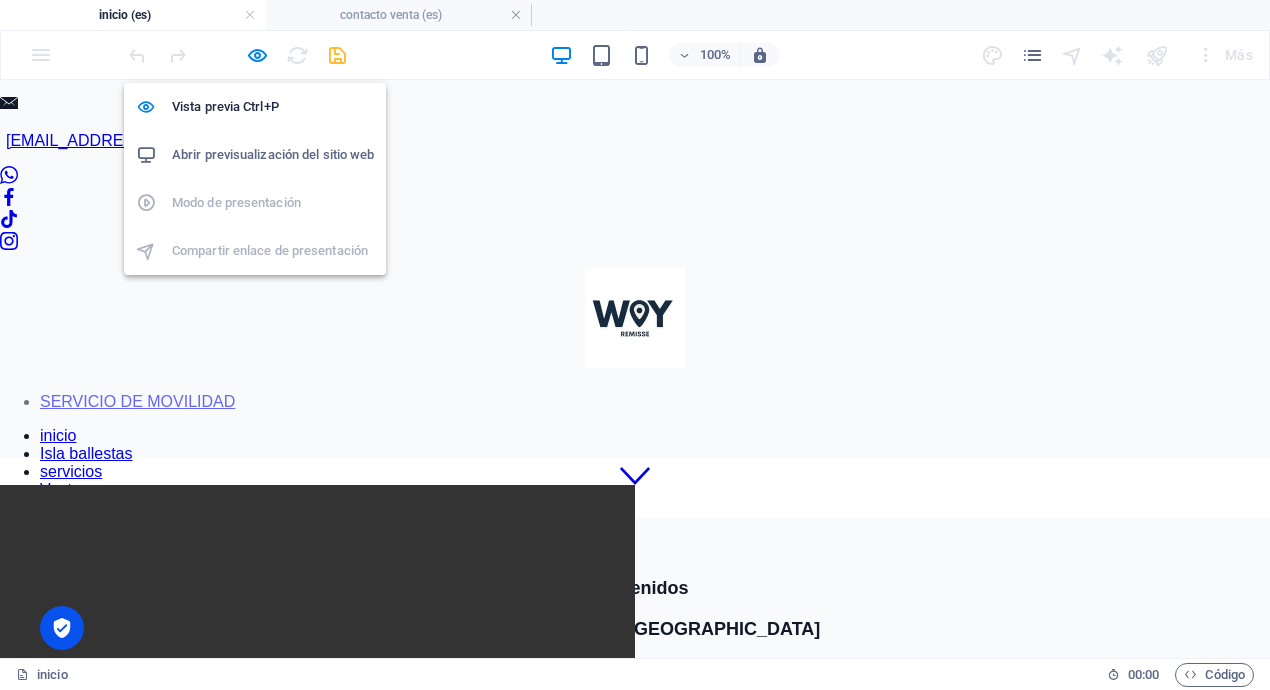 select on "%" 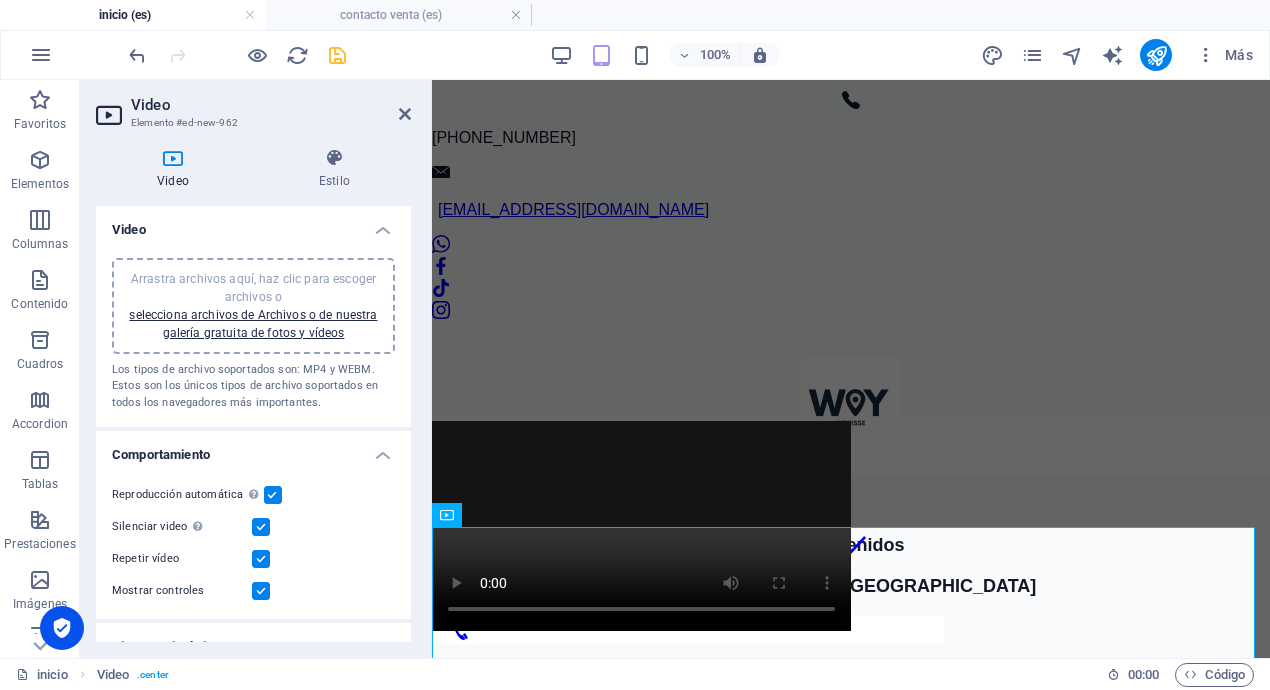 scroll, scrollTop: 0, scrollLeft: 0, axis: both 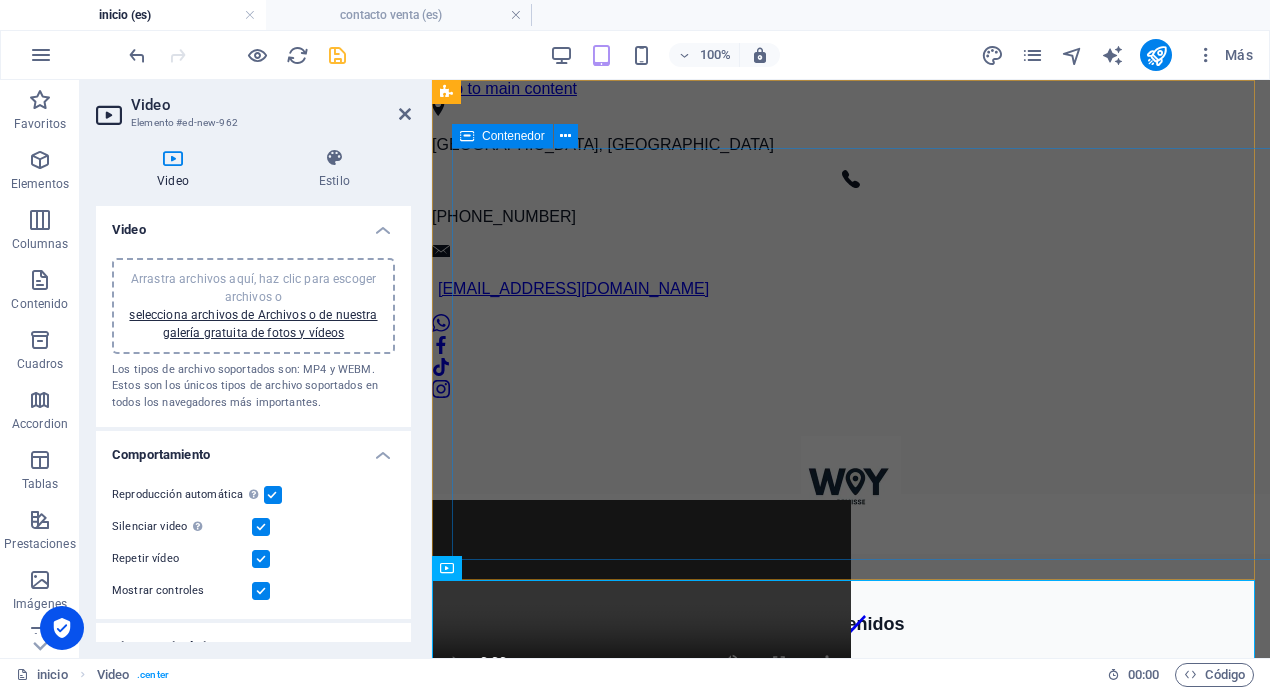 click on "SERVICIO DE MOVILIDAD      inicio Isla ballestas servicios Venta seguridad" at bounding box center (851, 451) 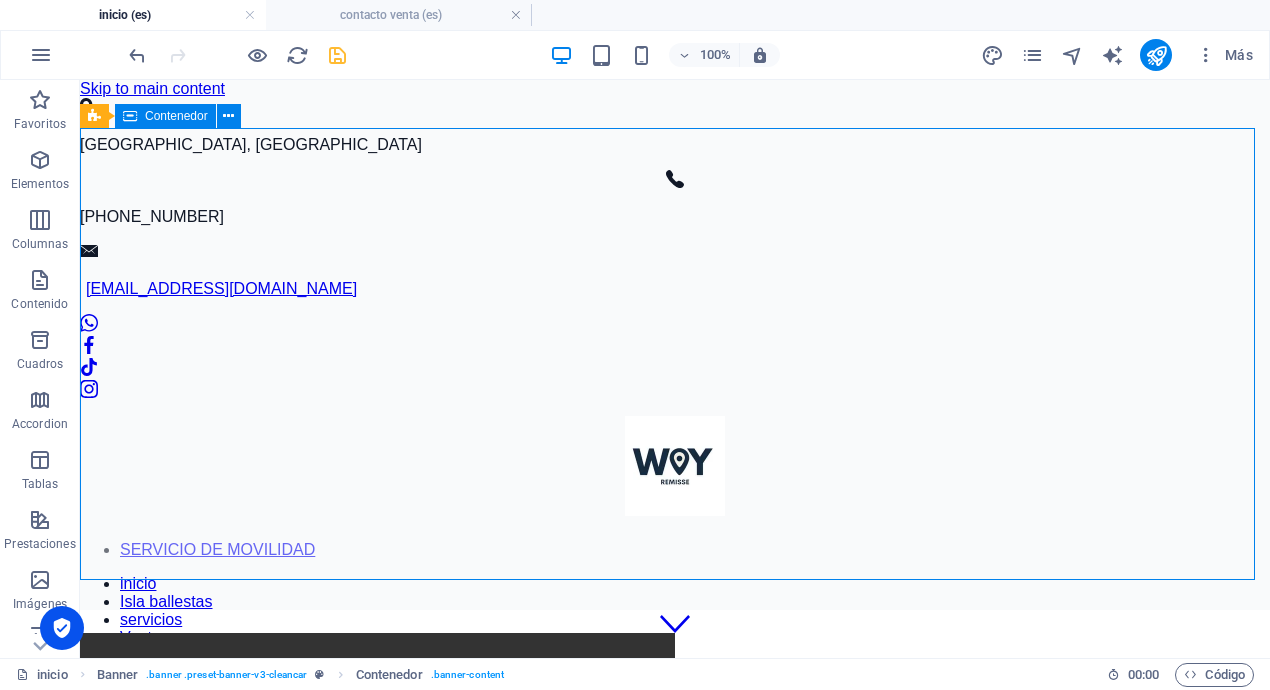 click on "SERVICIO DE MOVILIDAD      inicio Isla ballestas servicios Venta seguridad" at bounding box center [675, 517] 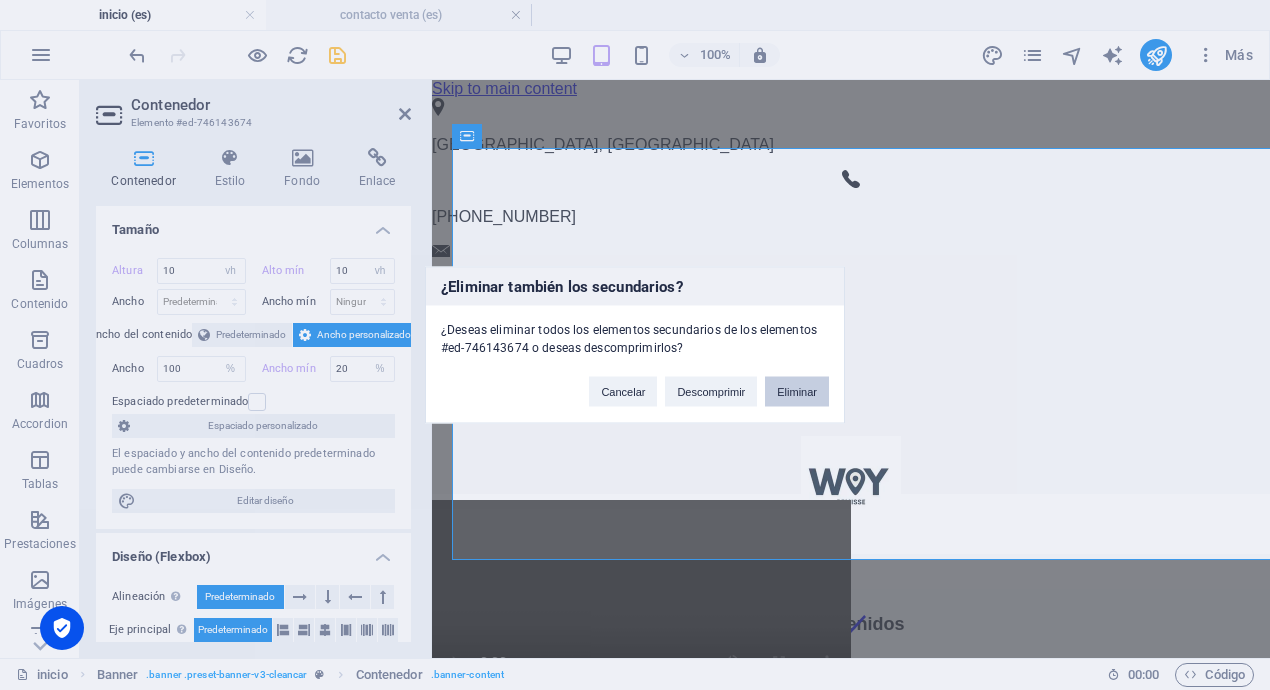 click on "Eliminar" at bounding box center [797, 392] 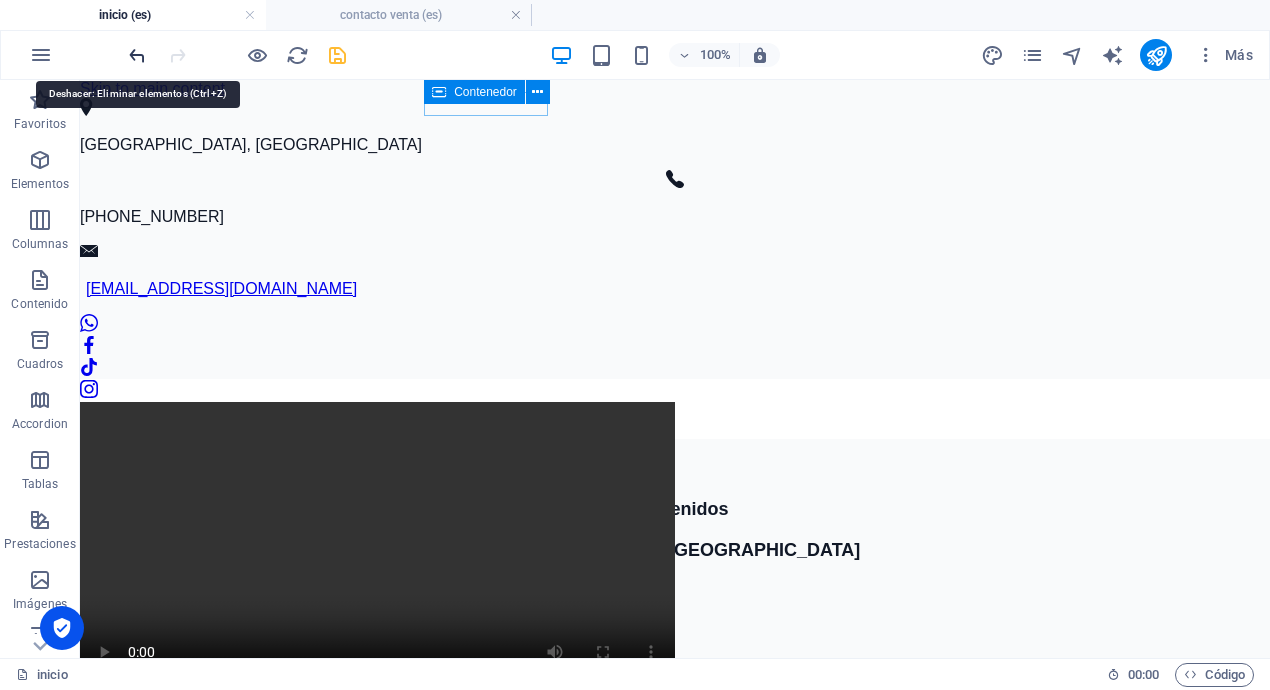 click at bounding box center [137, 55] 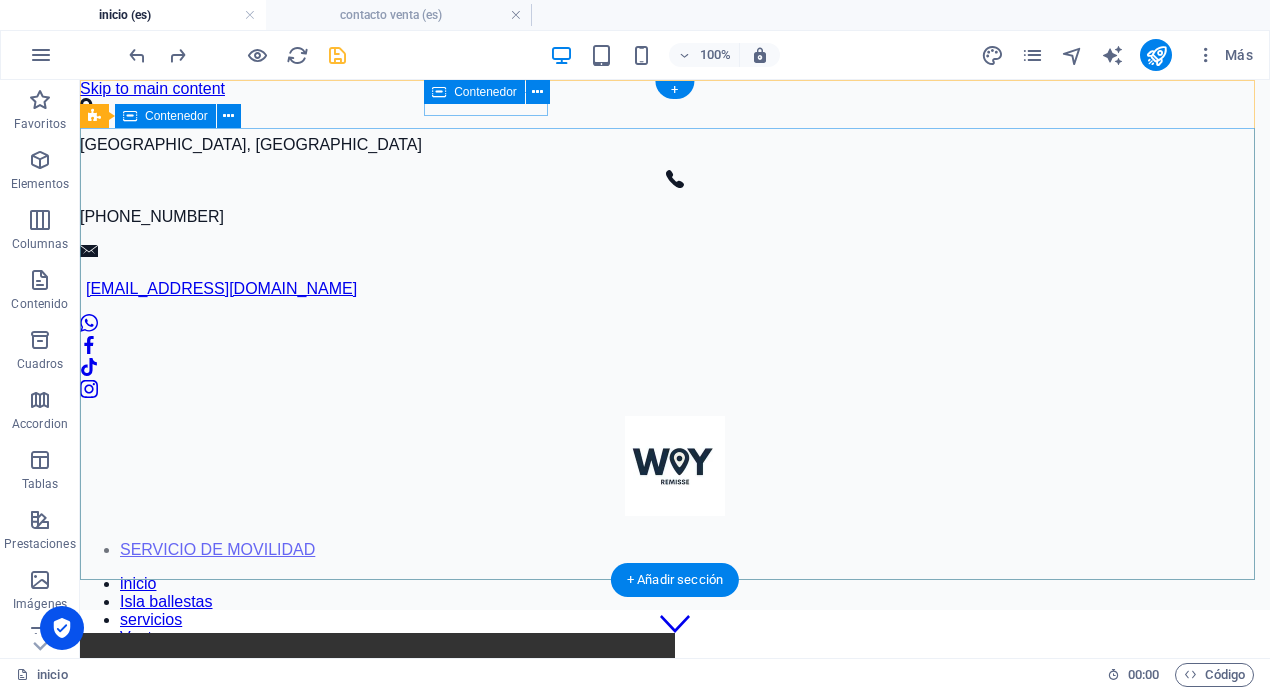 click on "SERVICIO DE MOVILIDAD      inicio Isla ballestas servicios Venta seguridad" at bounding box center [675, 517] 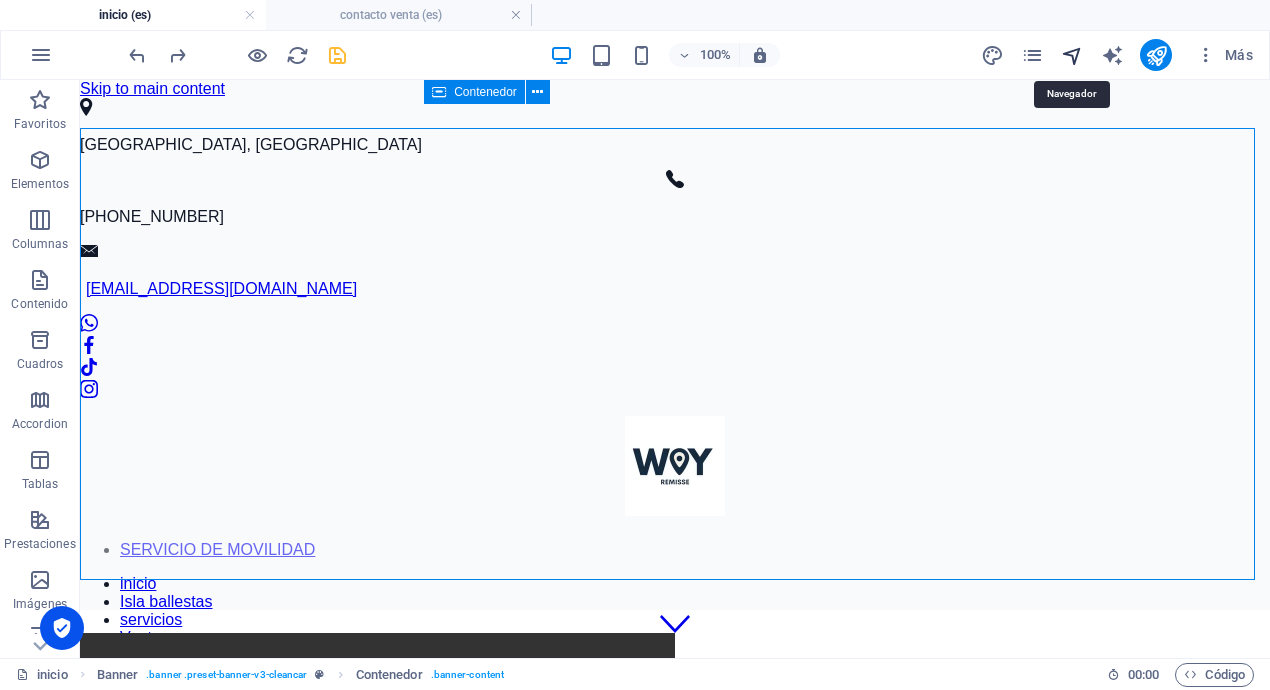 click at bounding box center [1072, 55] 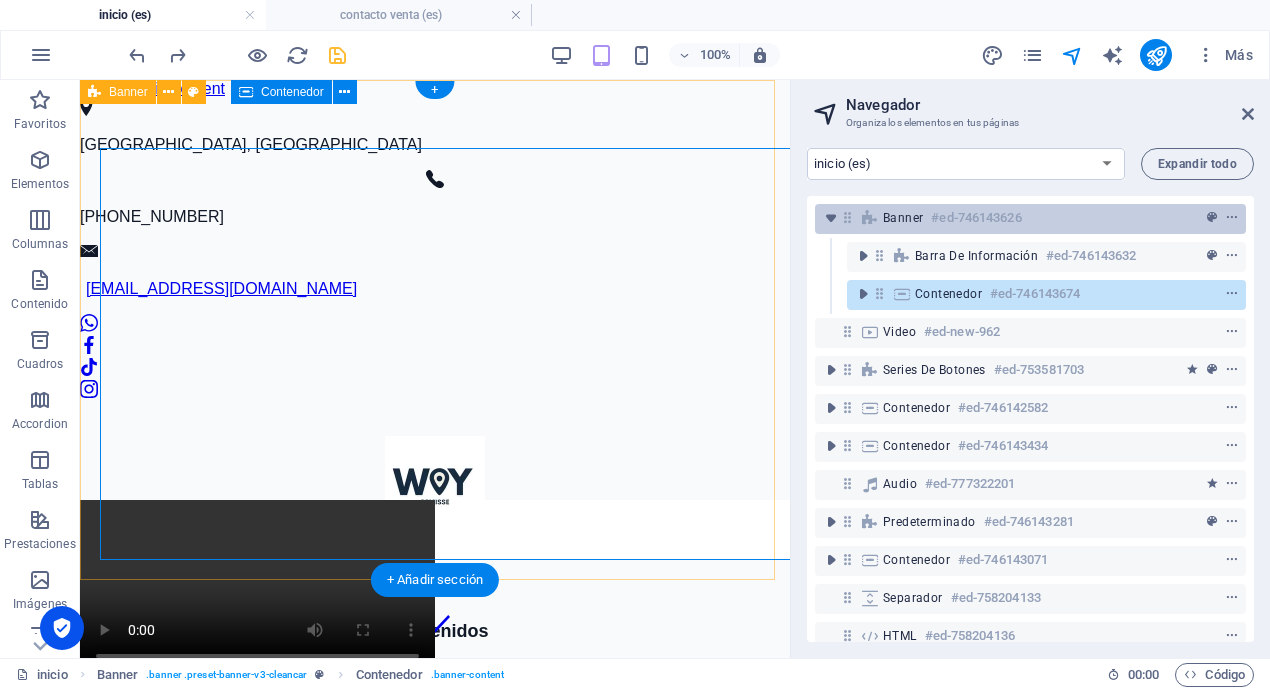 click on "#ed-746143626" at bounding box center [976, 218] 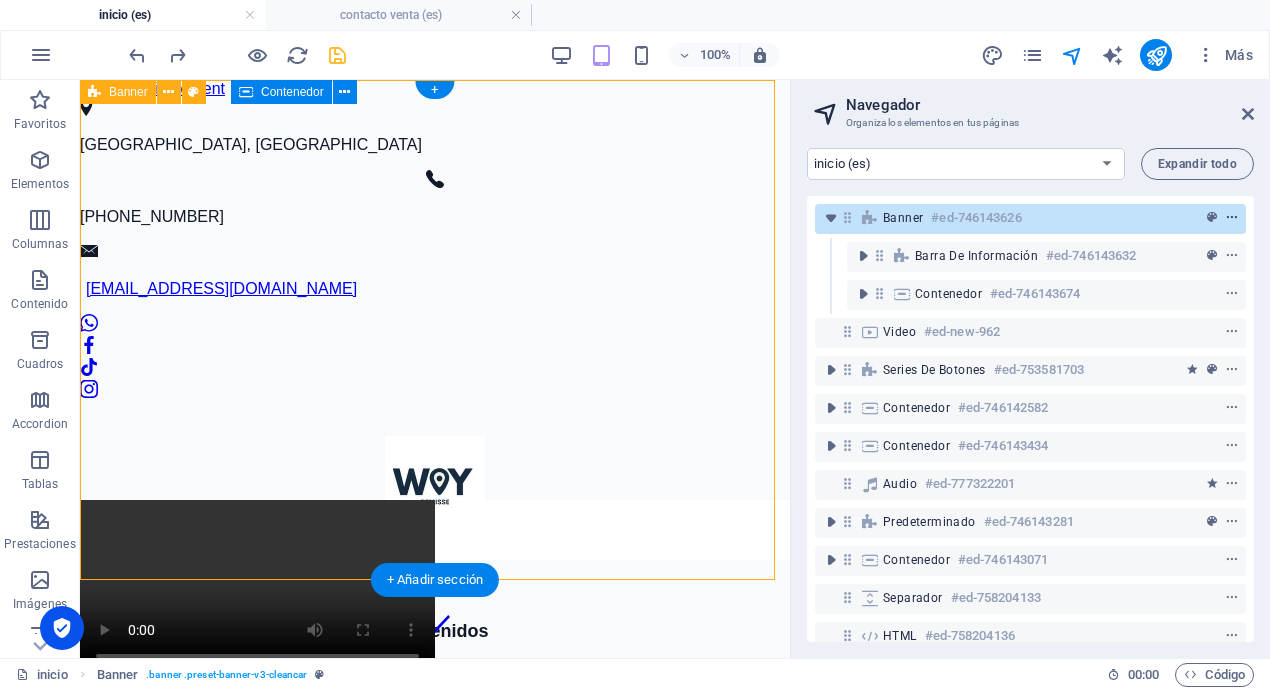 click at bounding box center (1232, 218) 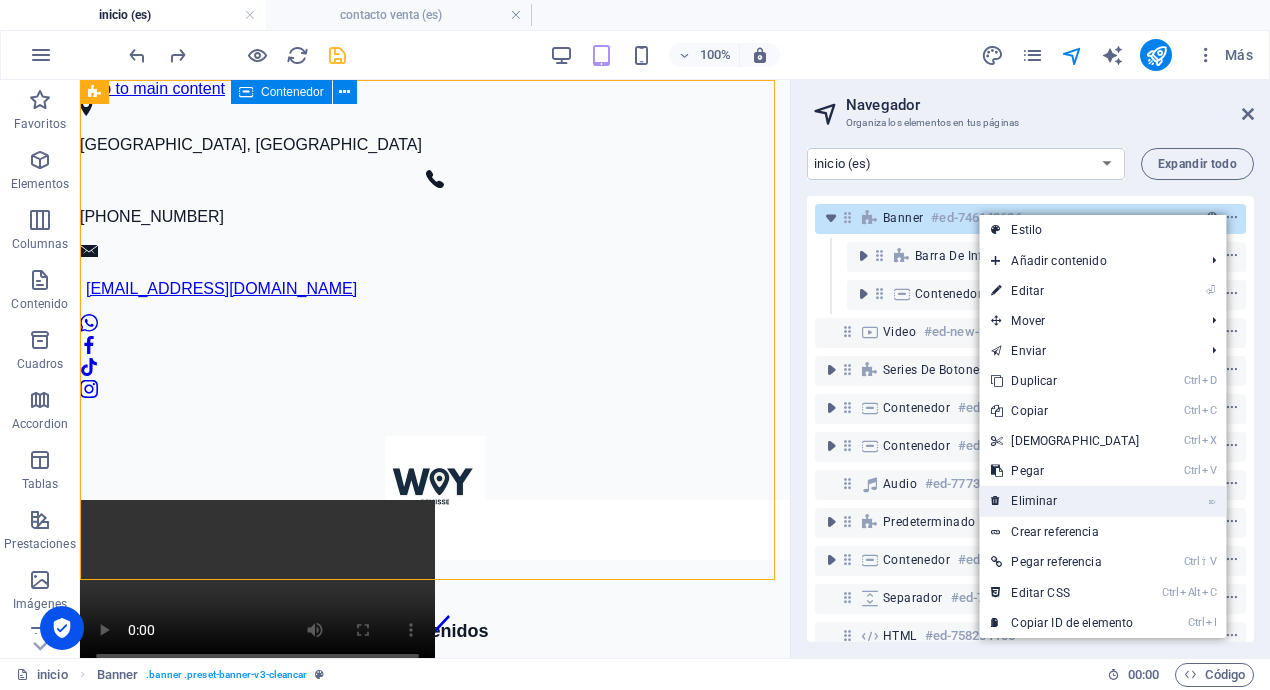 click on "⌦  Eliminar" at bounding box center [1065, 501] 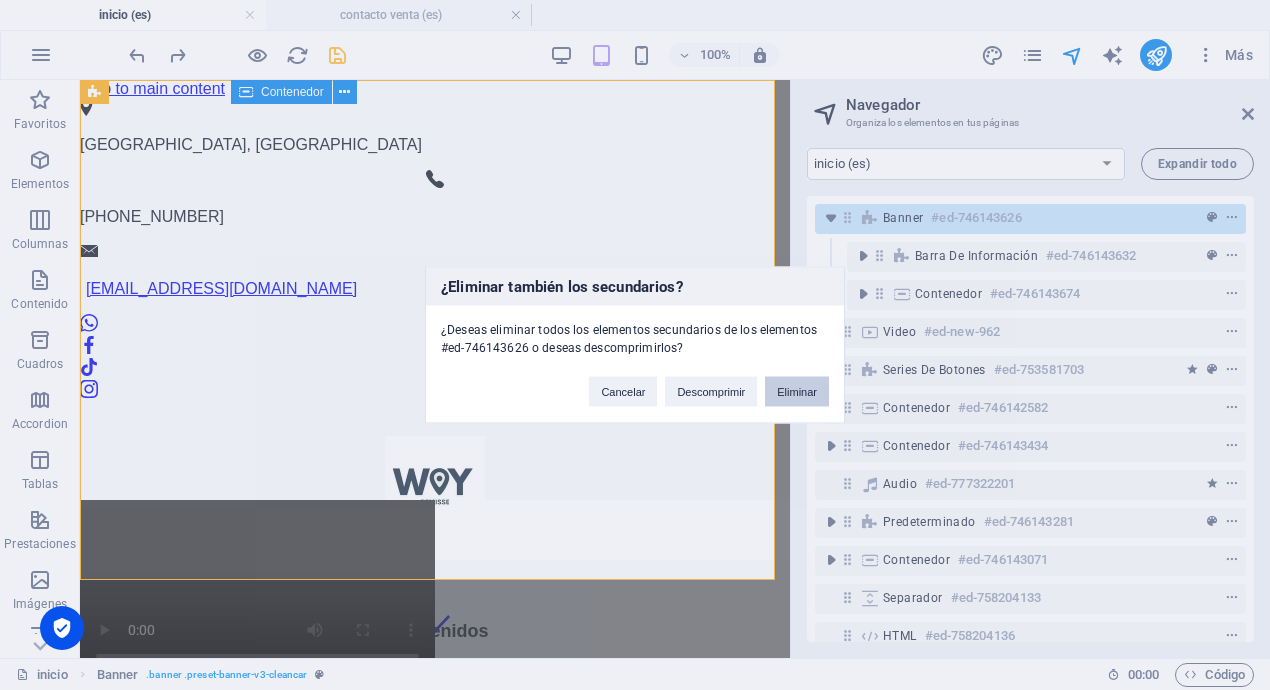 click on "Eliminar" at bounding box center (797, 392) 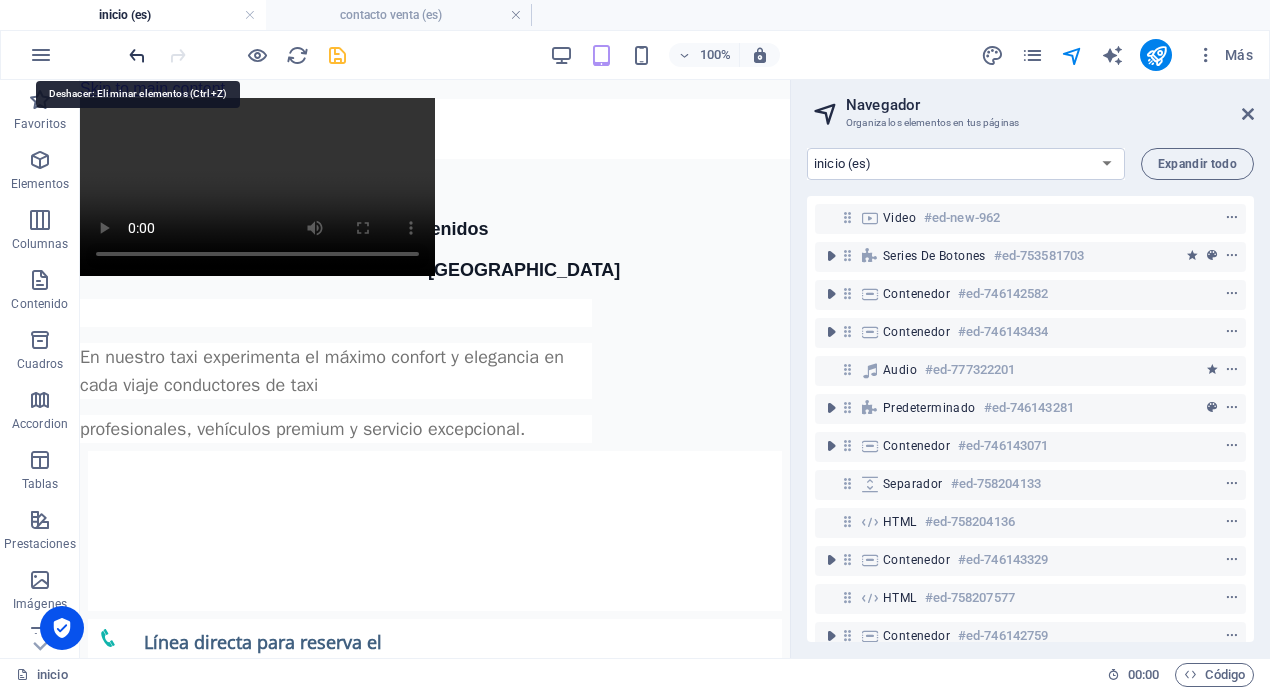 click at bounding box center [137, 55] 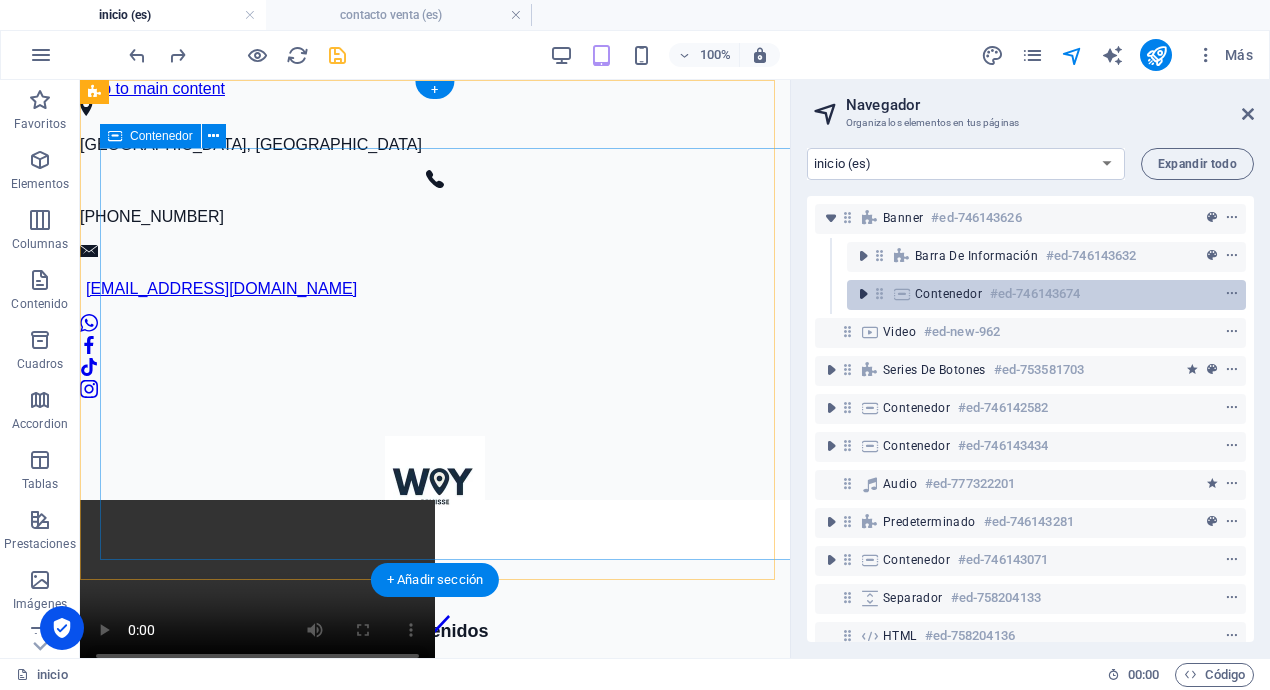 click at bounding box center (863, 294) 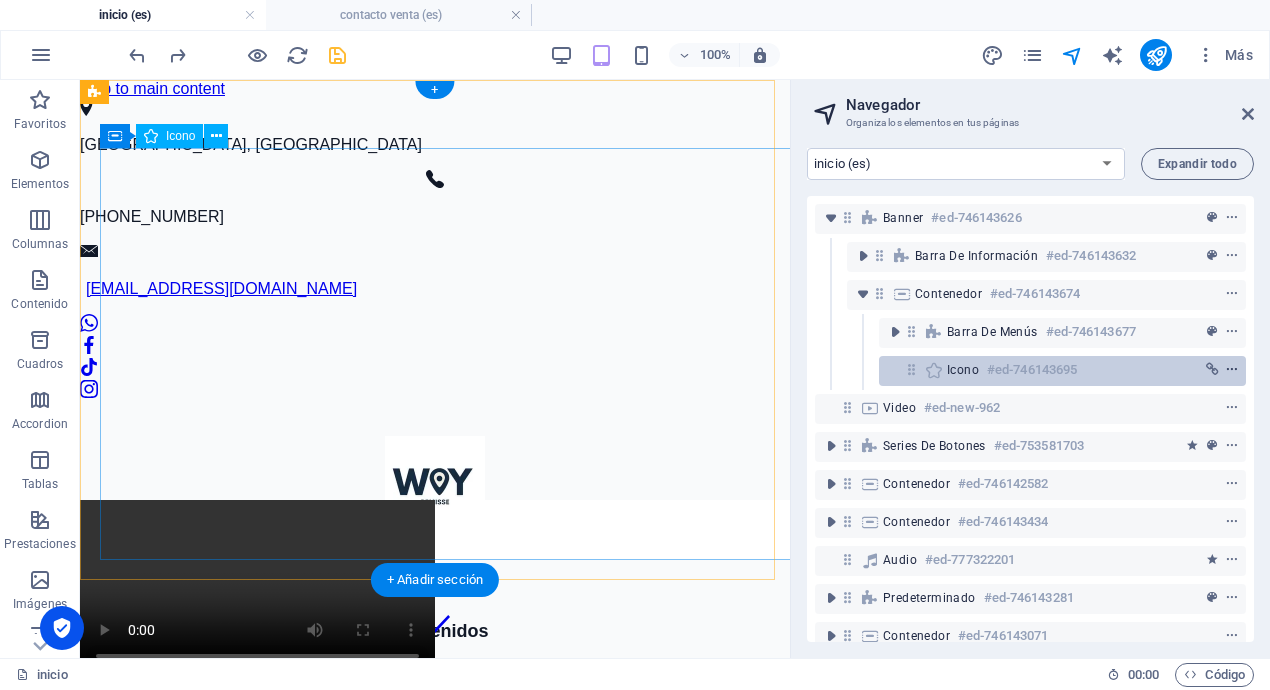 click at bounding box center (1232, 370) 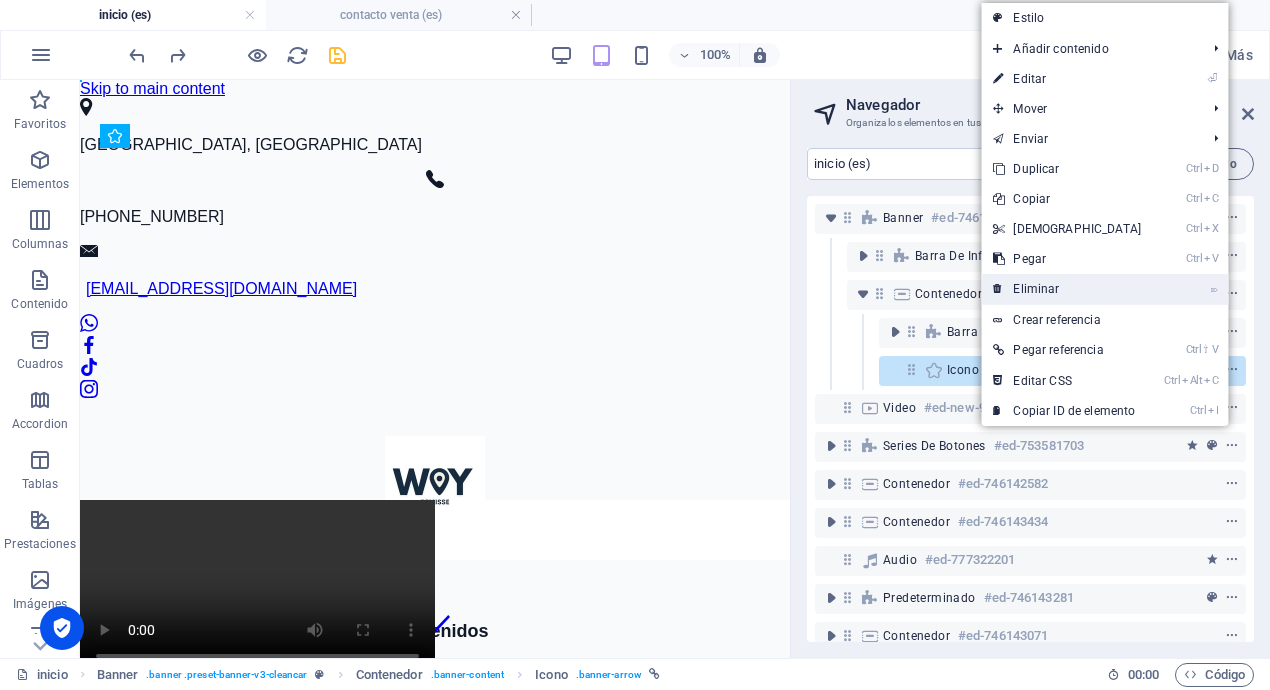 click on "⌦  Eliminar" at bounding box center [1104, 289] 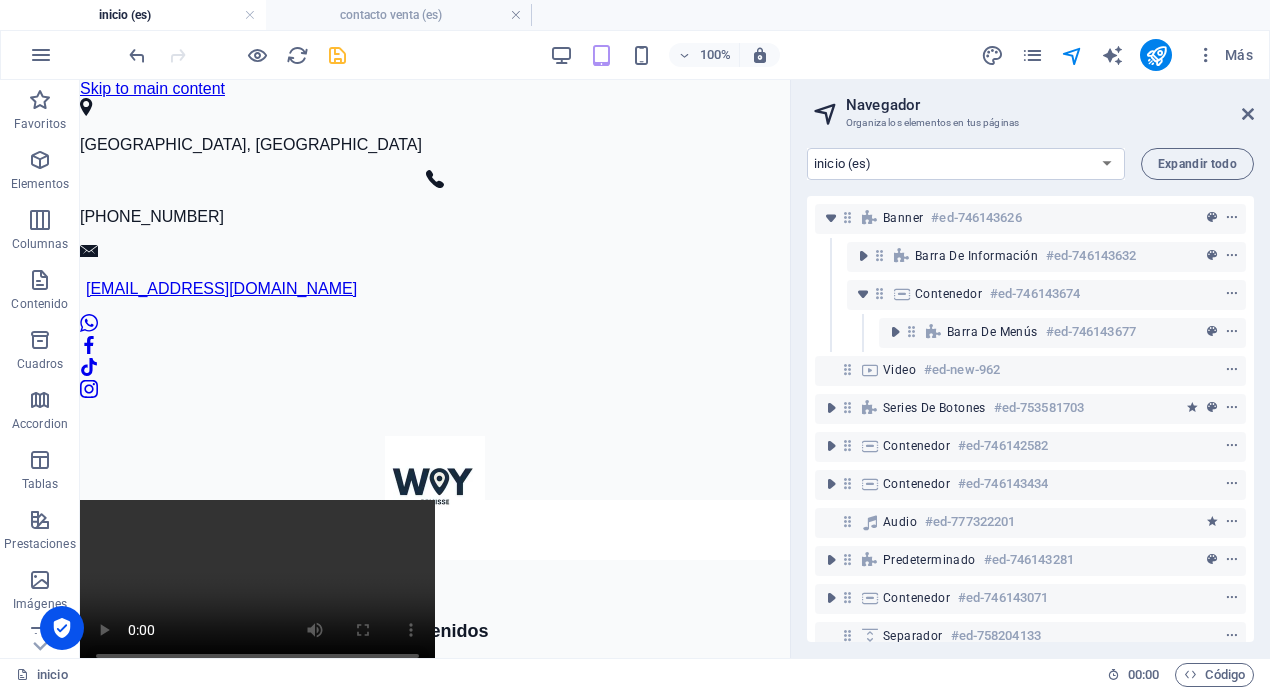 click at bounding box center [237, 55] 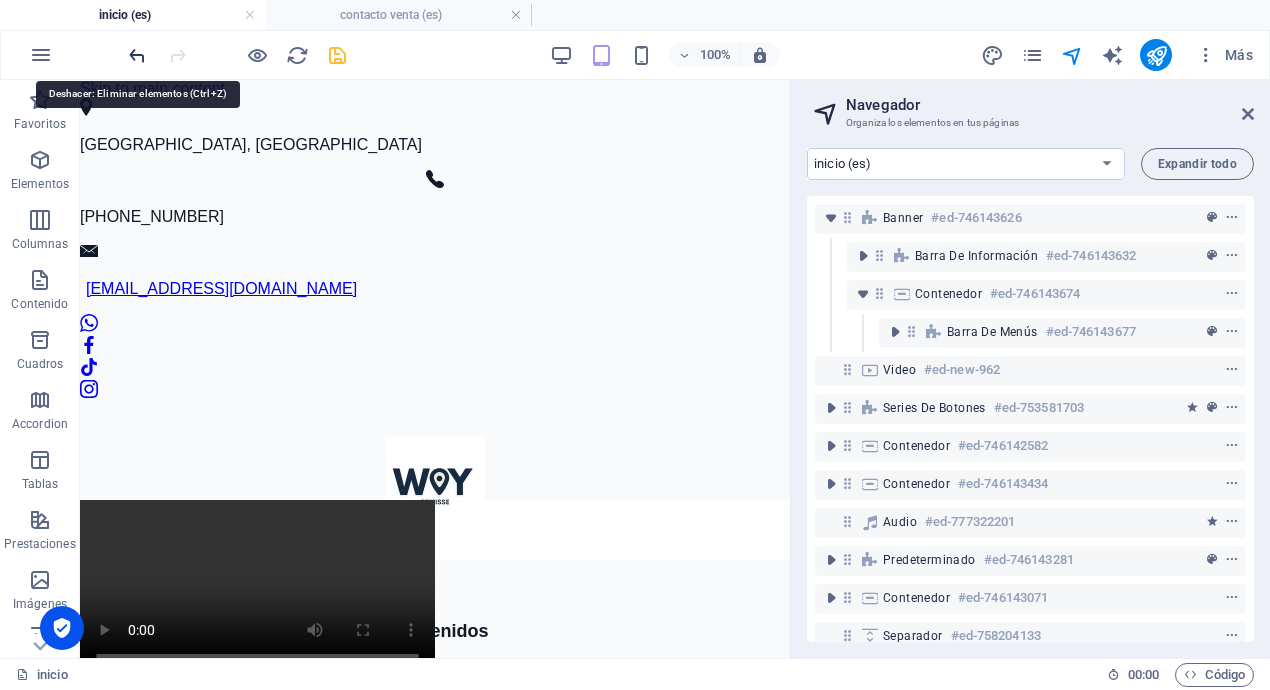 click at bounding box center [137, 55] 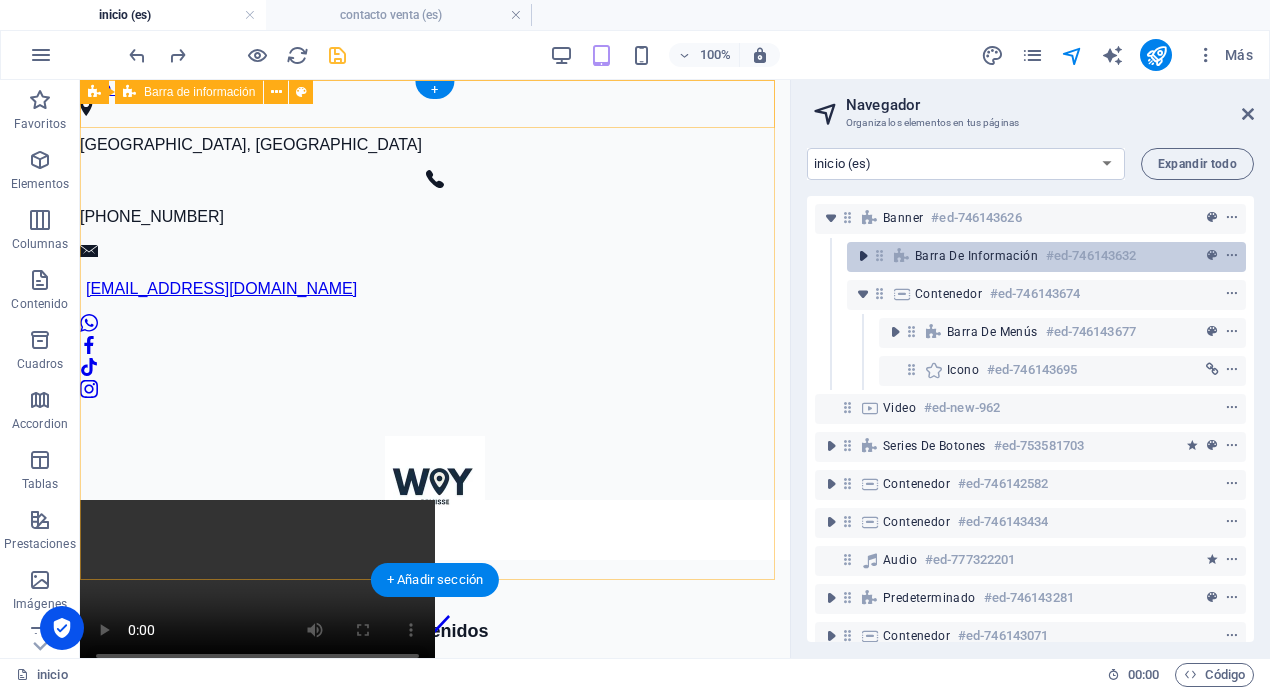 click at bounding box center (863, 256) 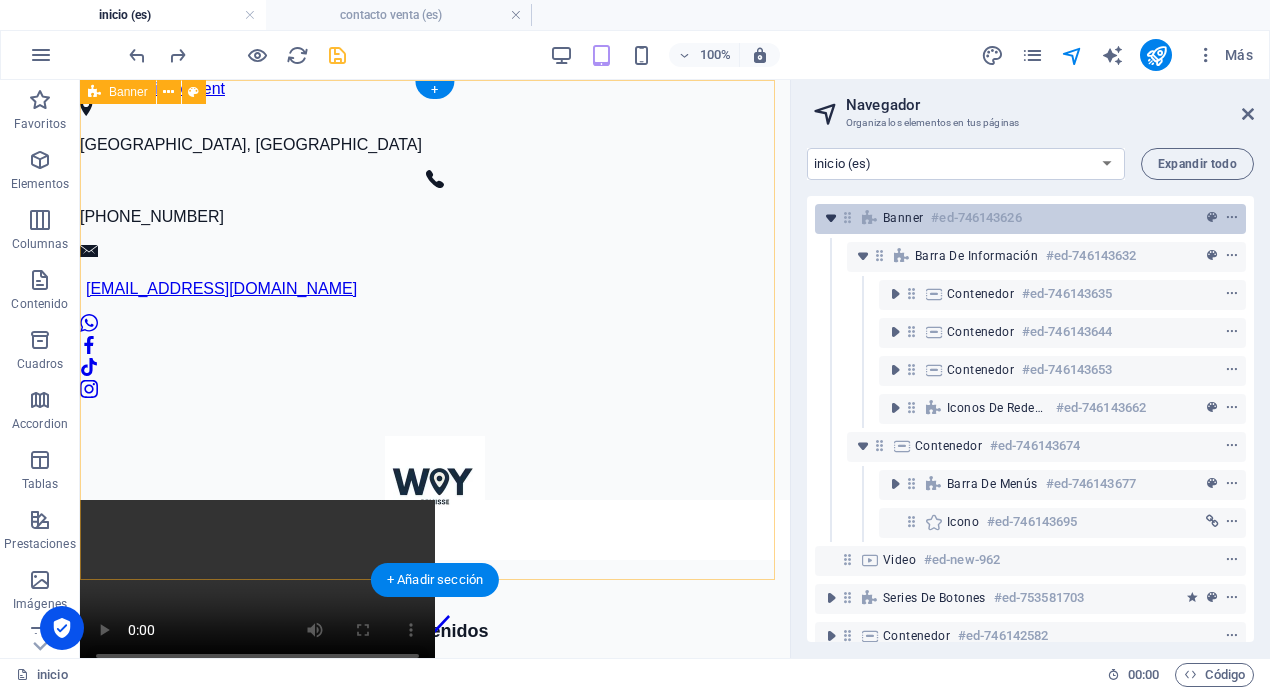 click at bounding box center (831, 218) 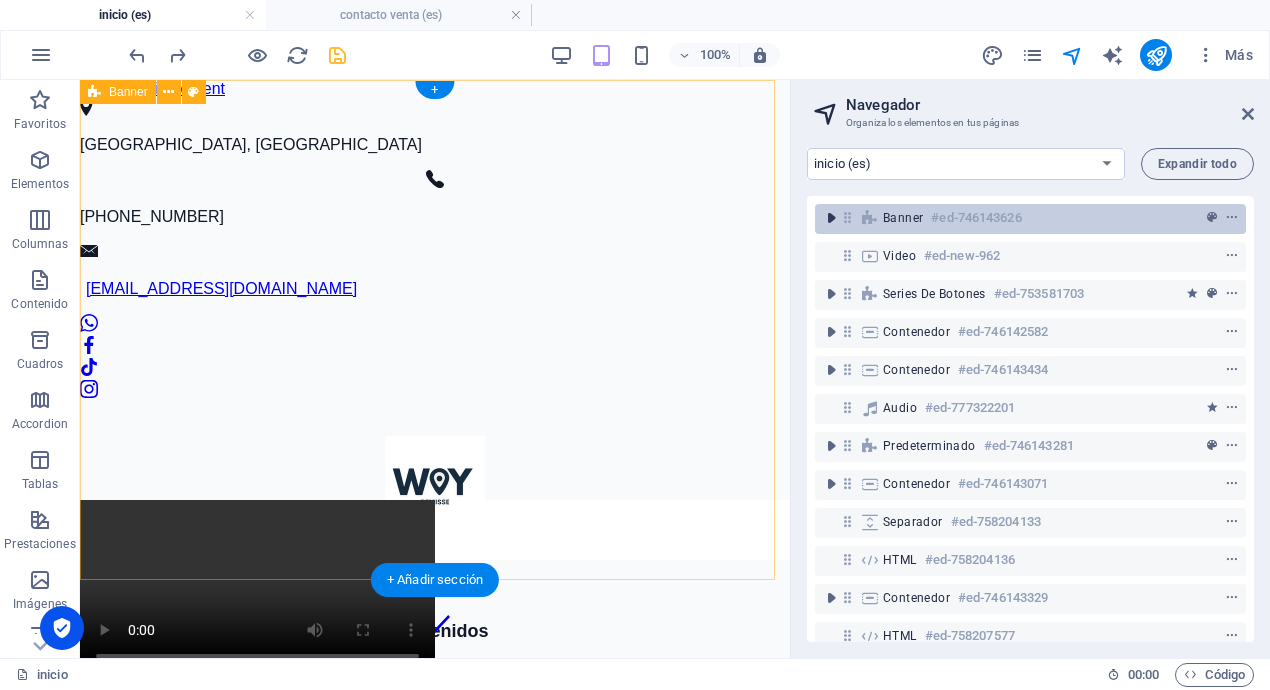 click at bounding box center [831, 218] 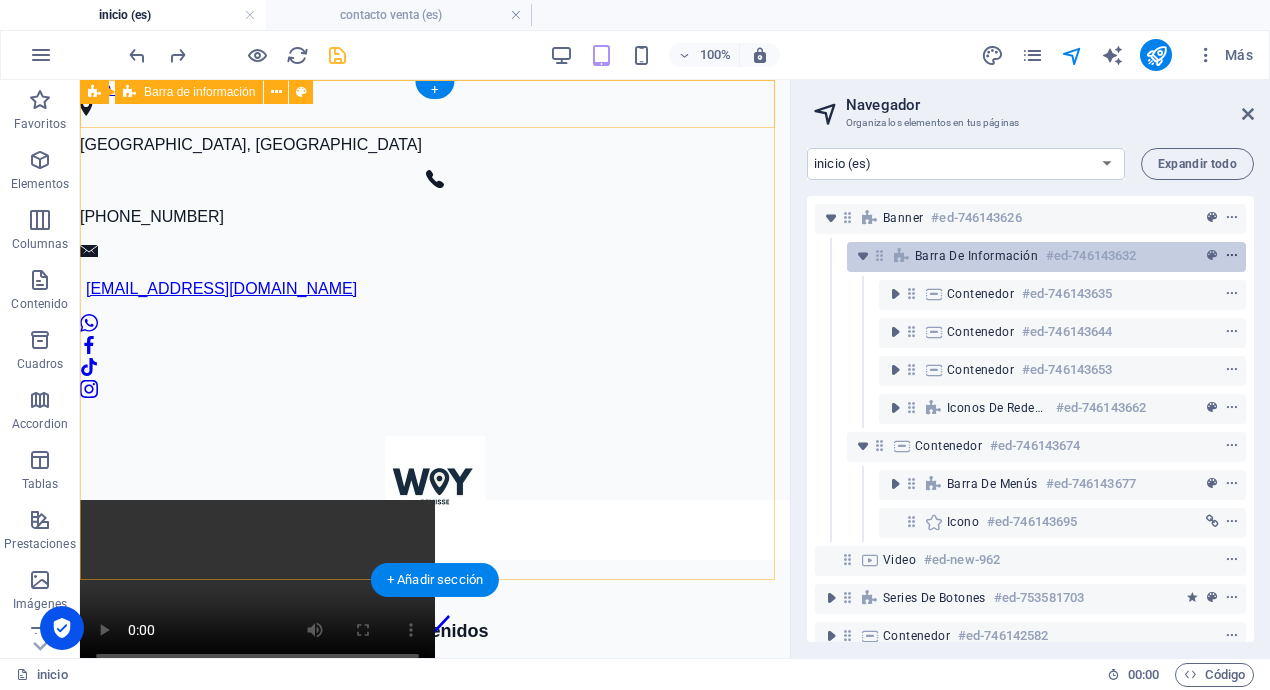 click at bounding box center [1232, 256] 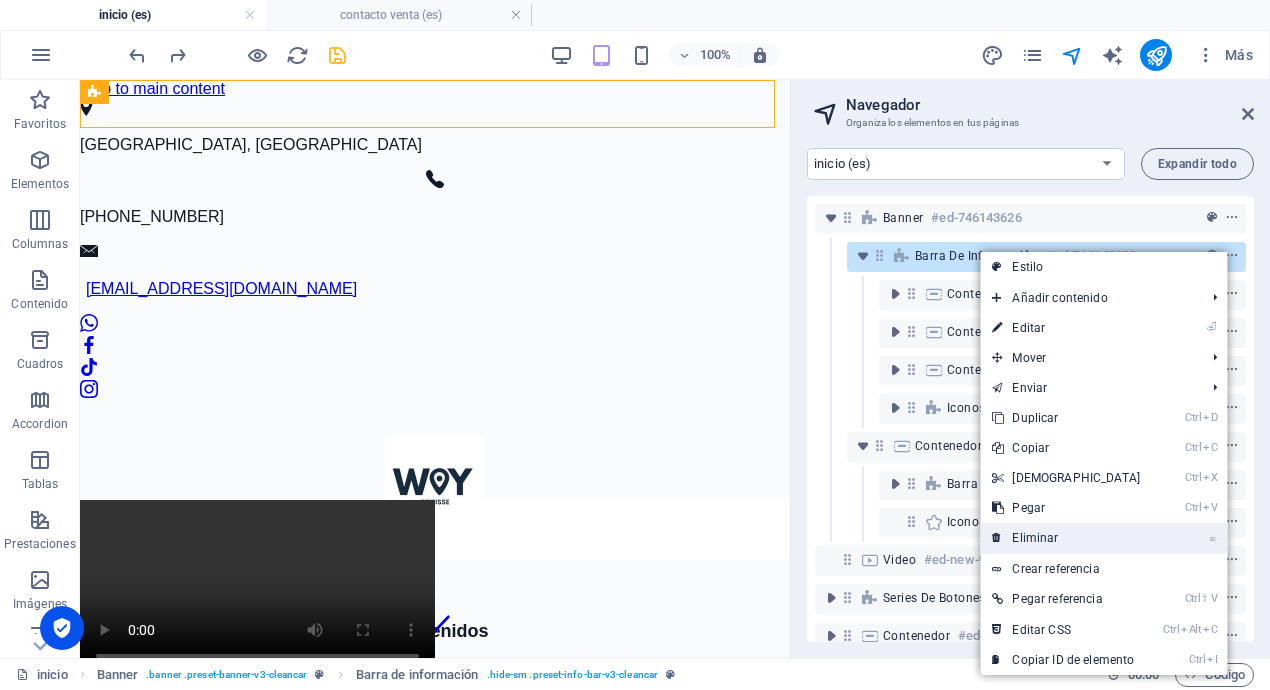 click on "⌦  Eliminar" at bounding box center (1066, 538) 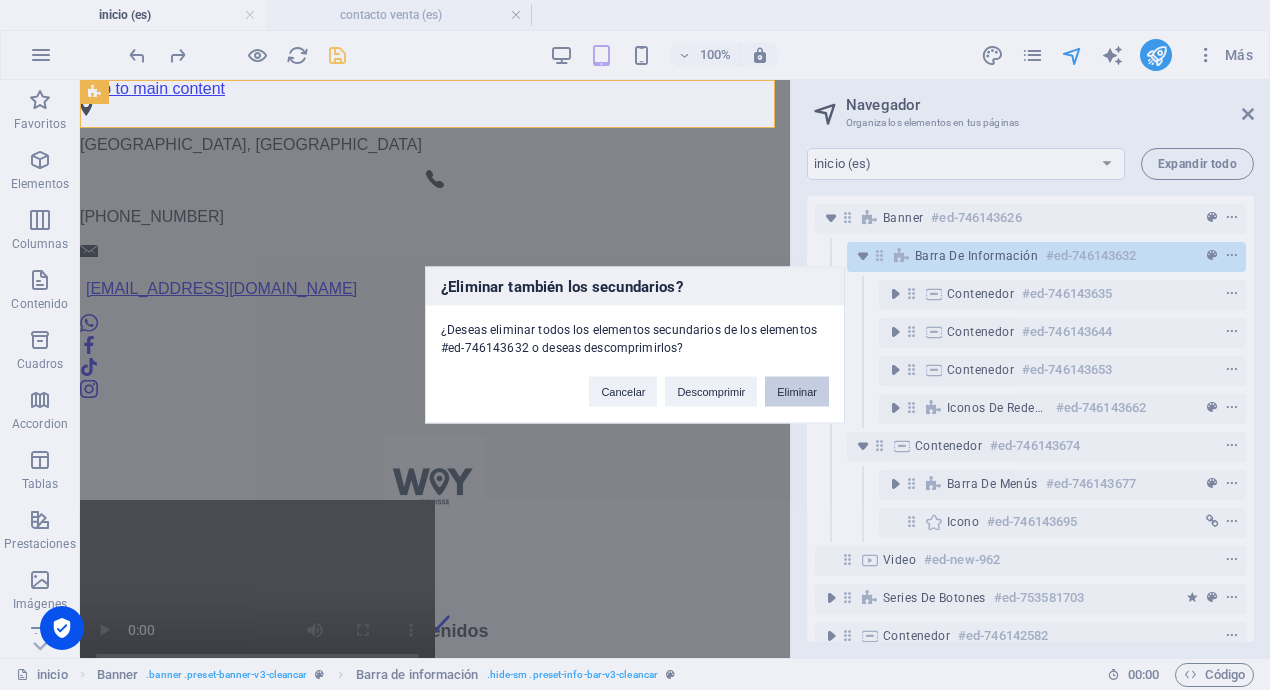 click on "Eliminar" at bounding box center (797, 392) 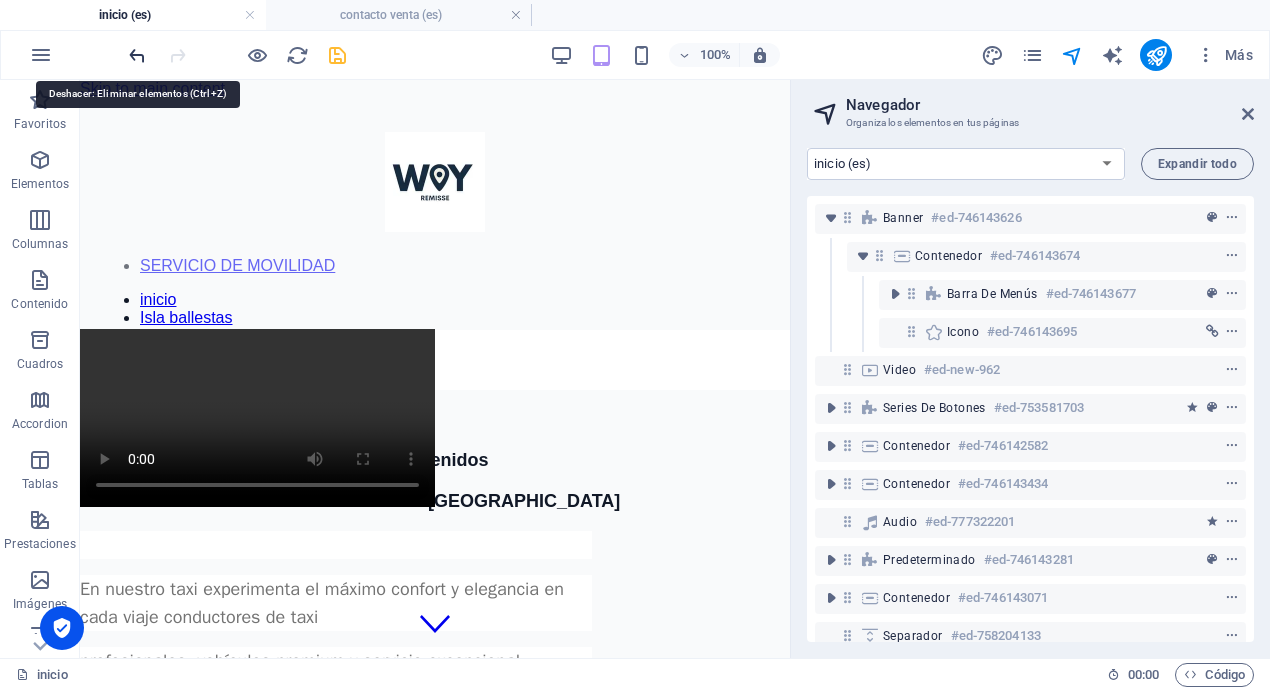 click at bounding box center [137, 55] 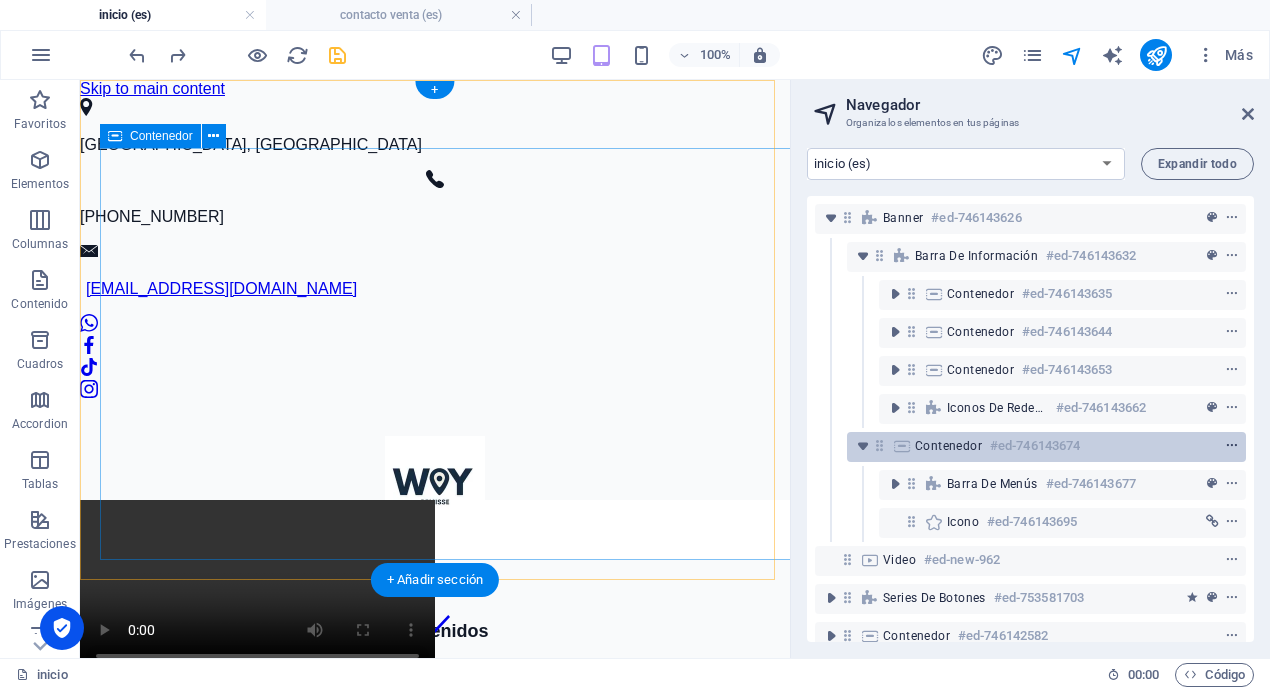 click at bounding box center [1232, 446] 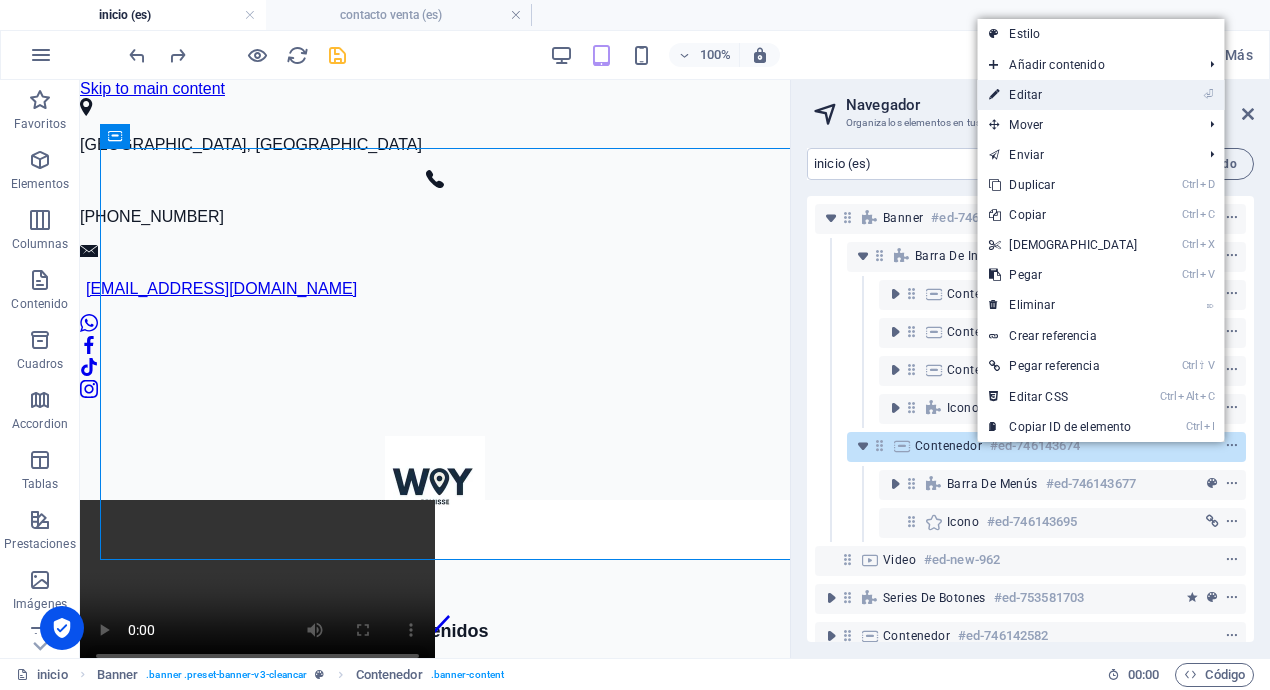 click on "⏎  Editar" at bounding box center [1063, 95] 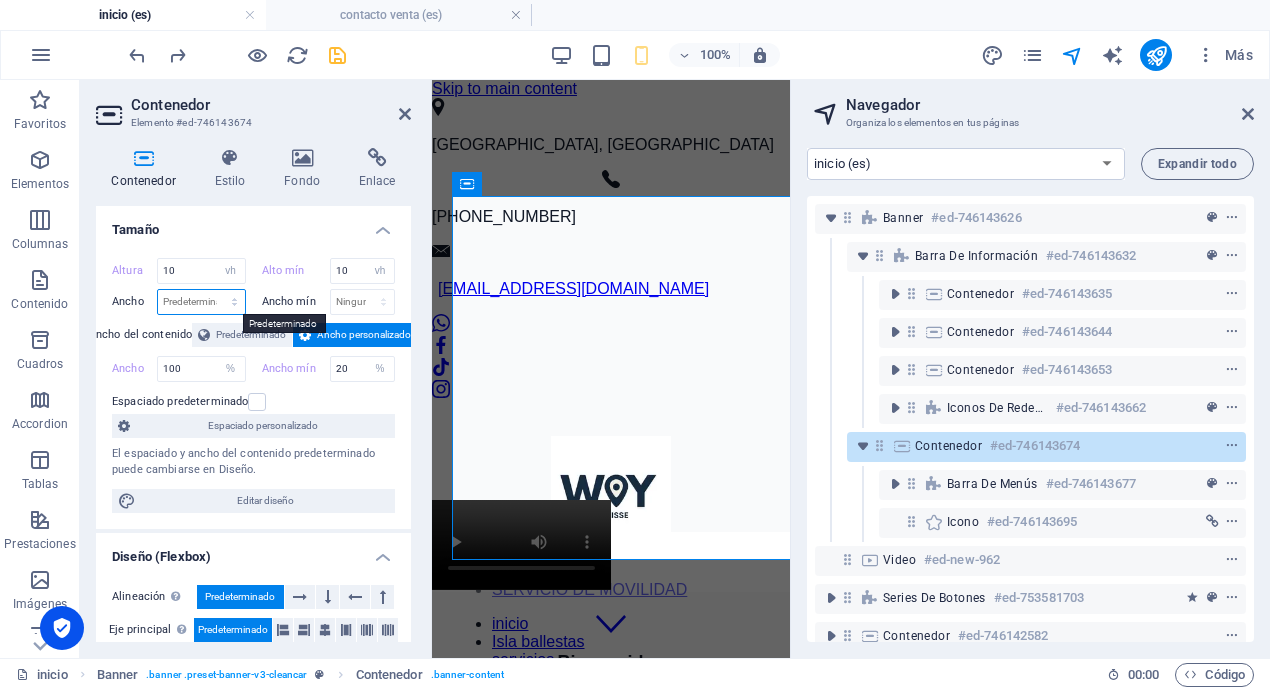 click on "Predeterminado px rem % em vh vw" at bounding box center [201, 302] 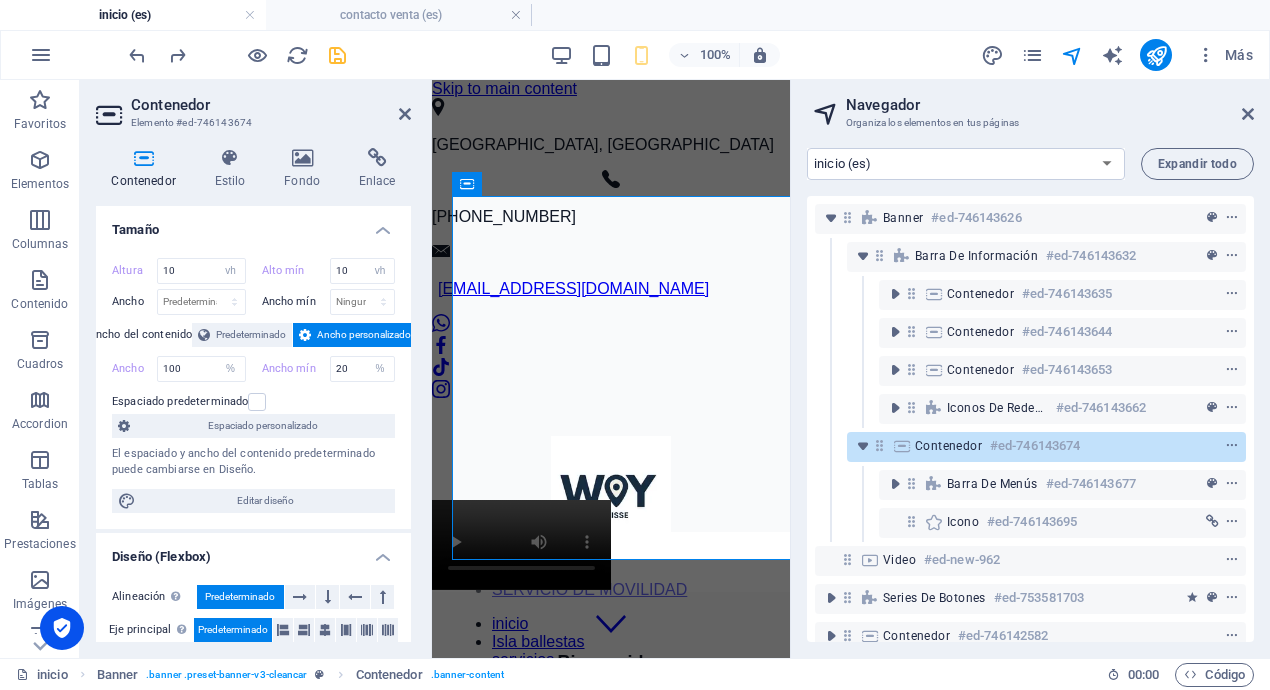 click on "Altura 10 Predeterminado px rem % vh vw Alto mín 10 Ninguno px rem % vh vw Ancho Predeterminado px rem % em vh vw Ancho mín Ninguno px rem % vh vw Ancho del contenido Predeterminado Ancho personalizado Ancho 100 Predeterminado px rem % em vh vw Ancho mín 20 Ninguno px rem % vh vw Espaciado predeterminado Espaciado personalizado El espaciado y ancho del contenido predeterminado puede cambiarse en Diseño. Editar diseño" at bounding box center [253, 385] 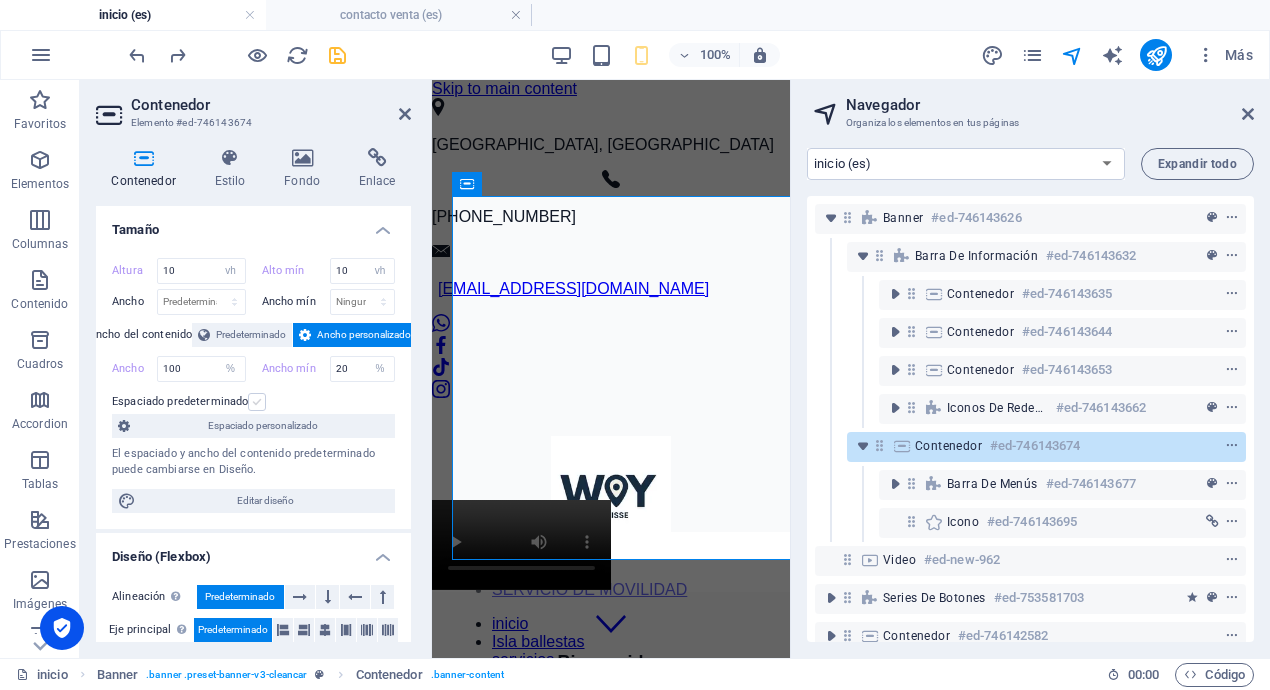 click at bounding box center (257, 402) 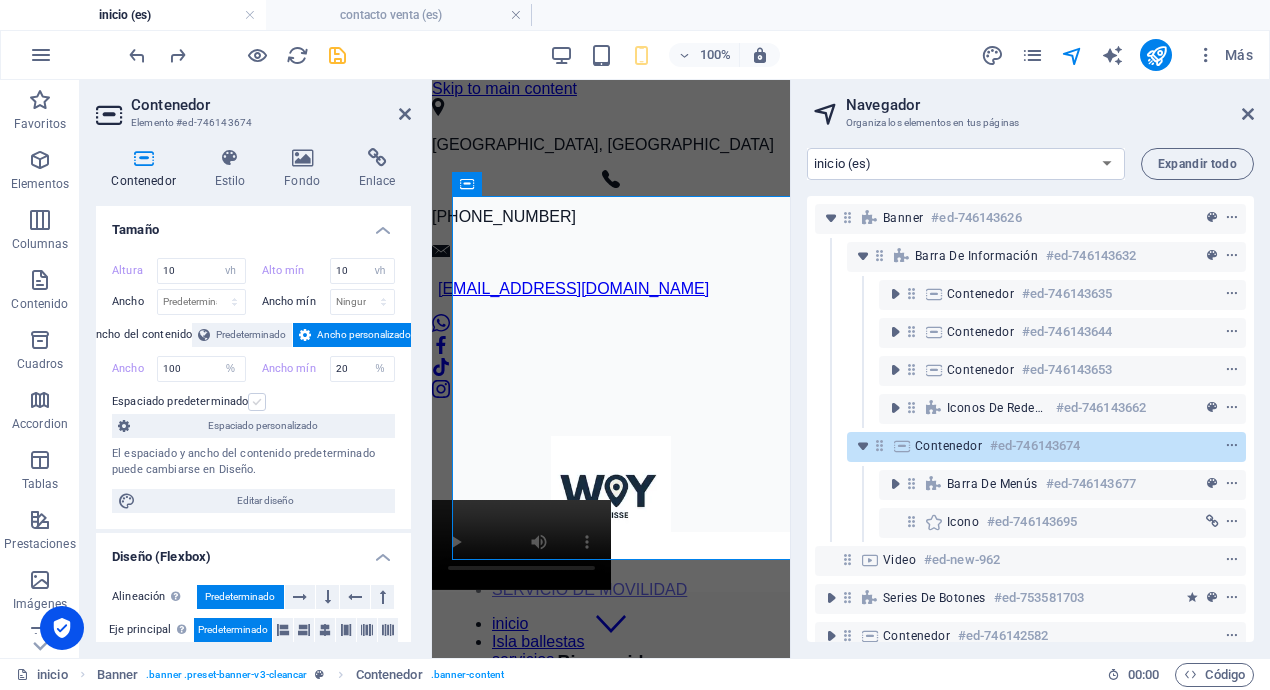 click on "Espaciado predeterminado" at bounding box center (0, 0) 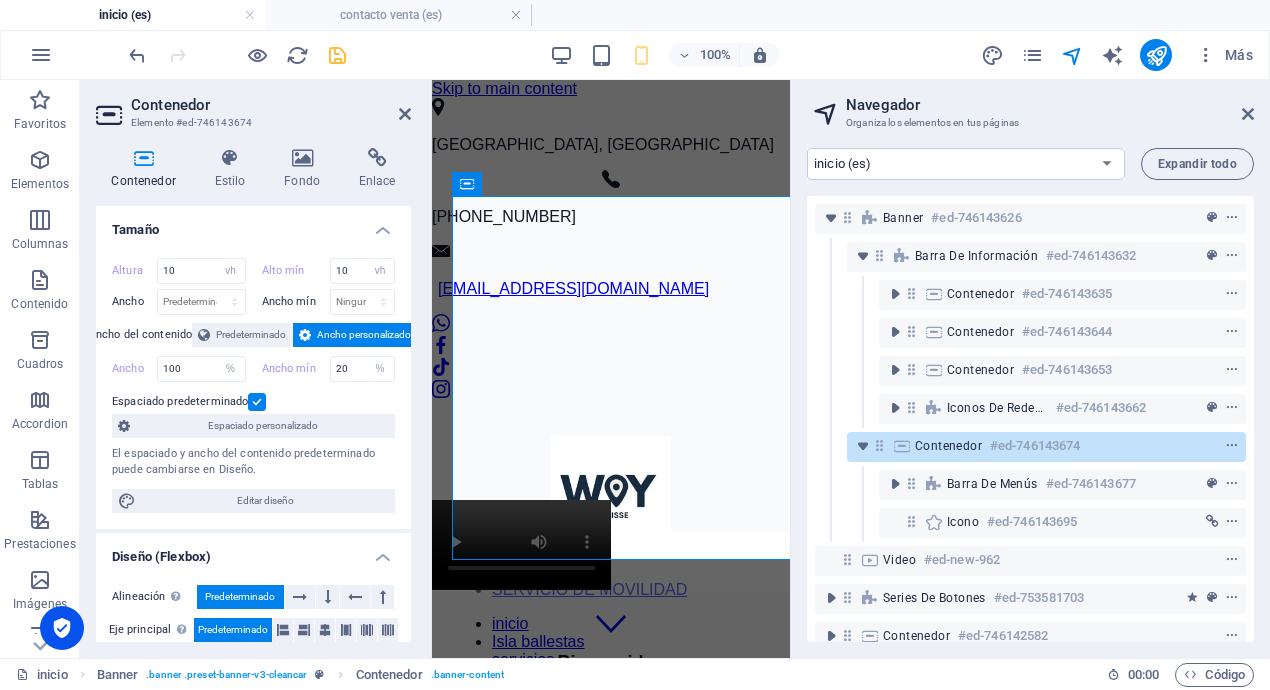 click at bounding box center [257, 402] 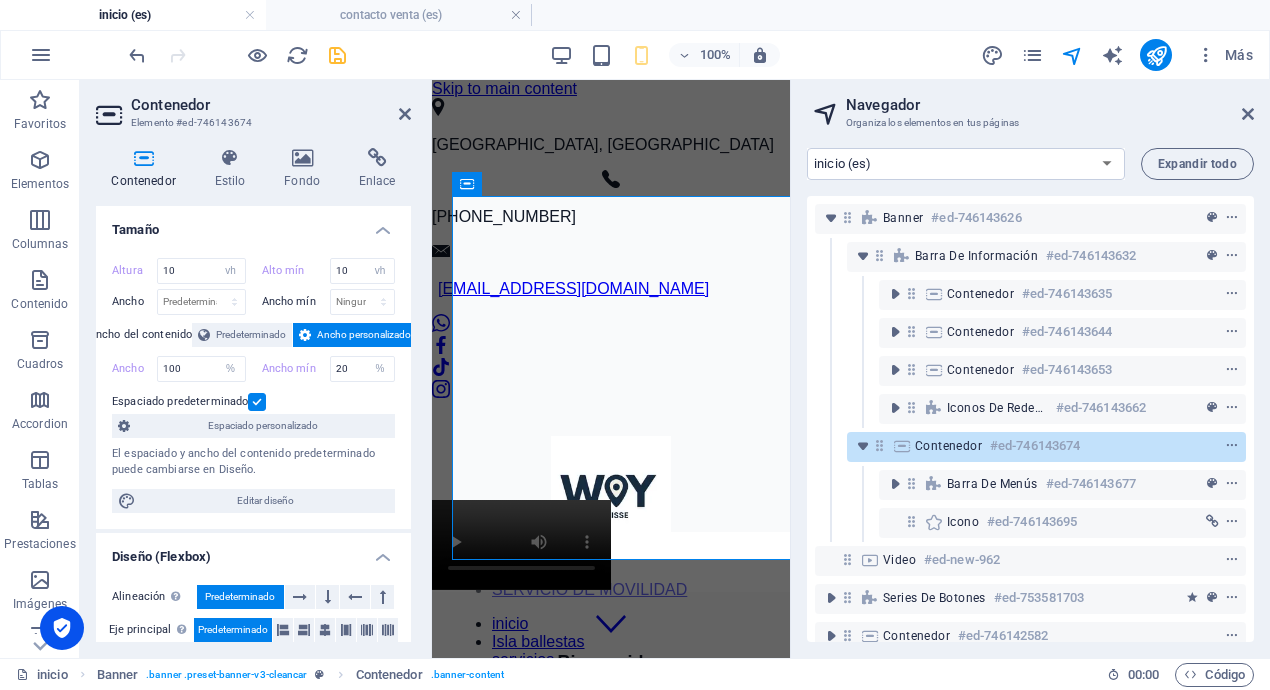 click on "Espaciado predeterminado" at bounding box center [0, 0] 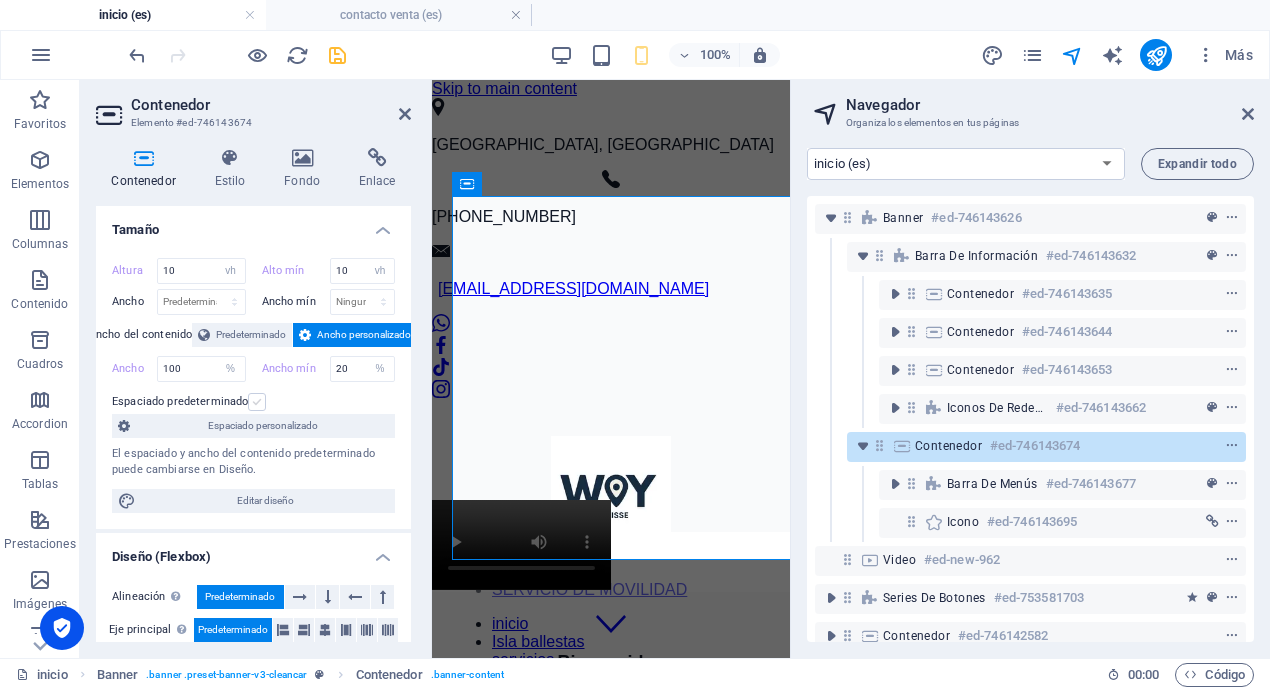 click at bounding box center (257, 402) 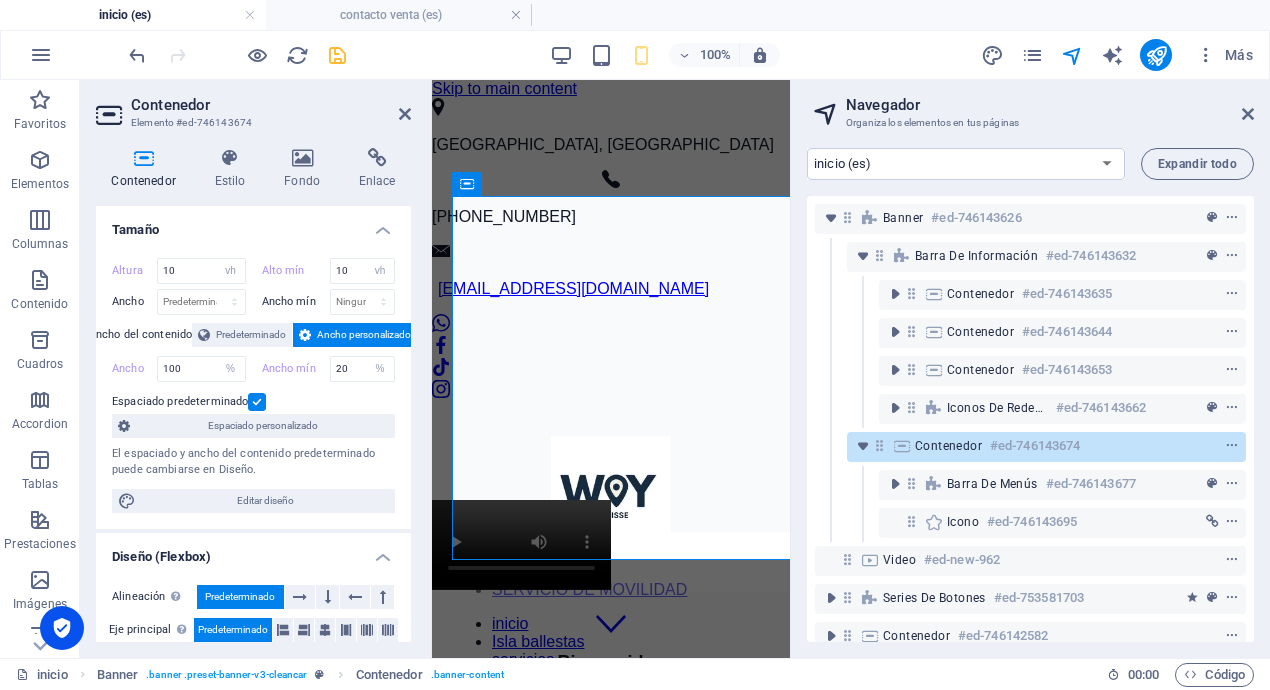 click on "Altura 10 Predeterminado px rem % vh vw Alto mín 10 Ninguno px rem % vh vw Ancho Predeterminado px rem % em vh vw Ancho mín Ninguno px rem % vh vw Ancho del contenido Predeterminado Ancho personalizado Ancho 100 Predeterminado px rem % em vh vw Ancho mín 20 Ninguno px rem % vh vw Espaciado predeterminado Espaciado personalizado El espaciado y ancho del contenido predeterminado puede cambiarse en Diseño. Editar diseño" at bounding box center (253, 385) 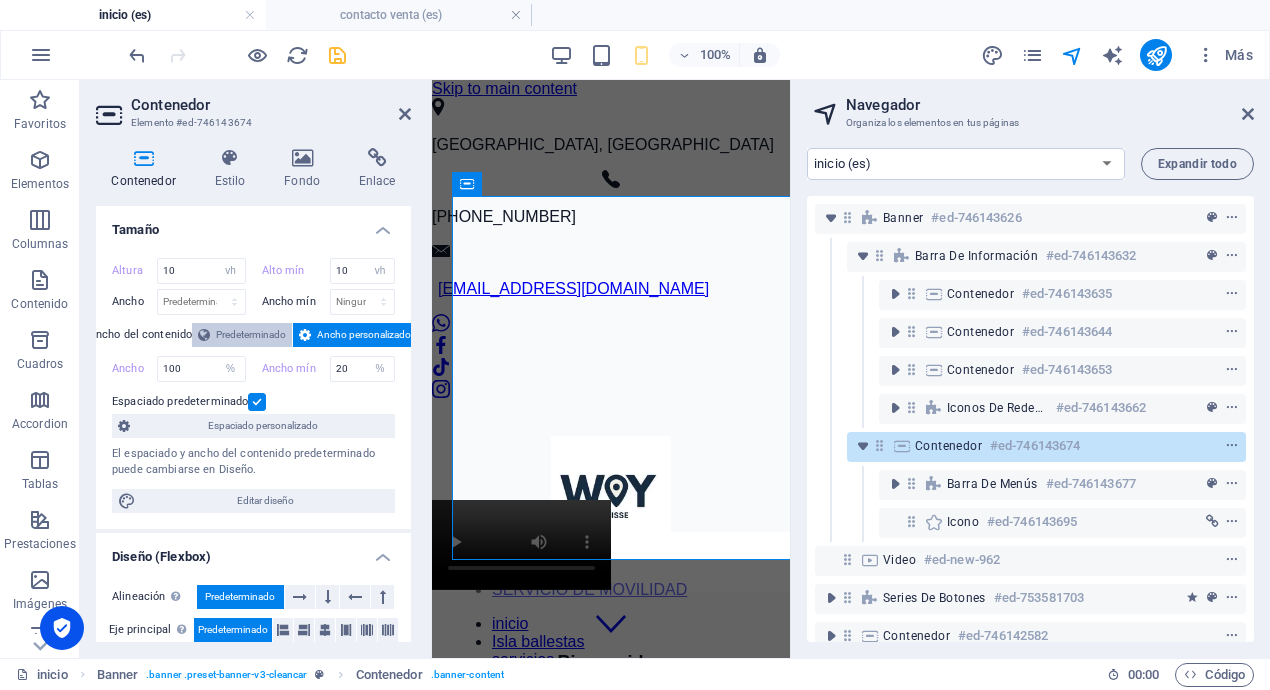 click on "Predeterminado" at bounding box center [251, 335] 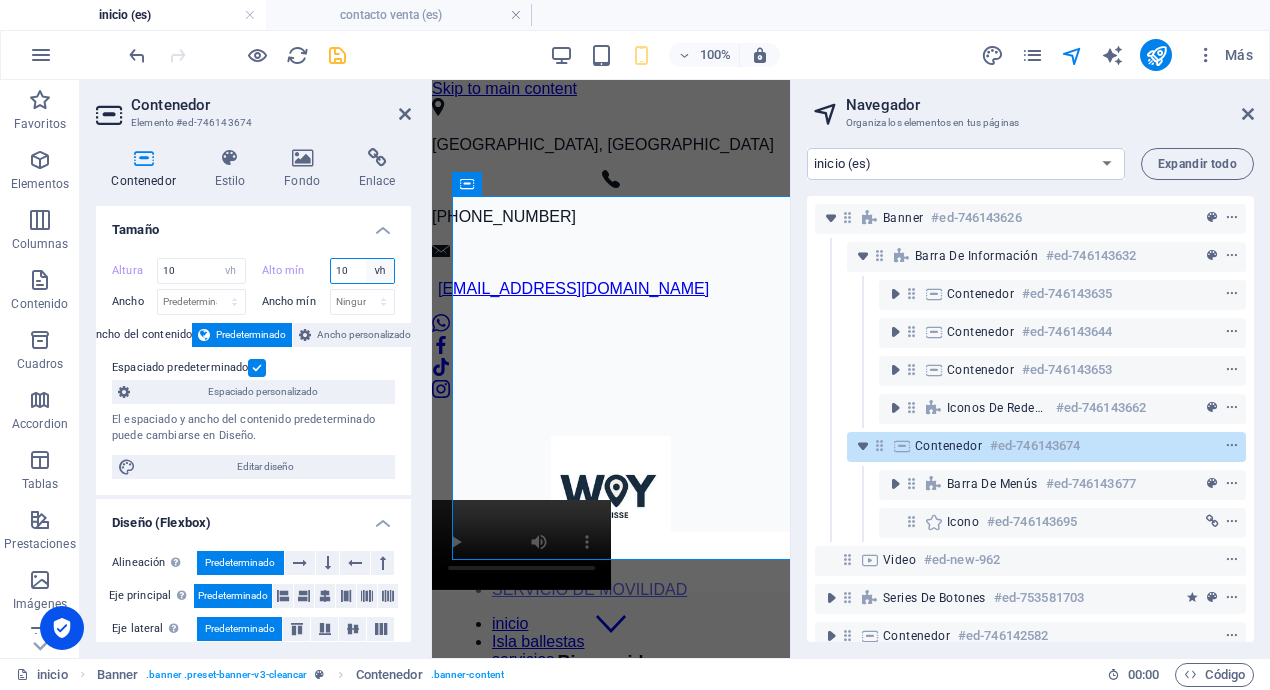 click on "Ninguno px rem % vh vw" at bounding box center [380, 271] 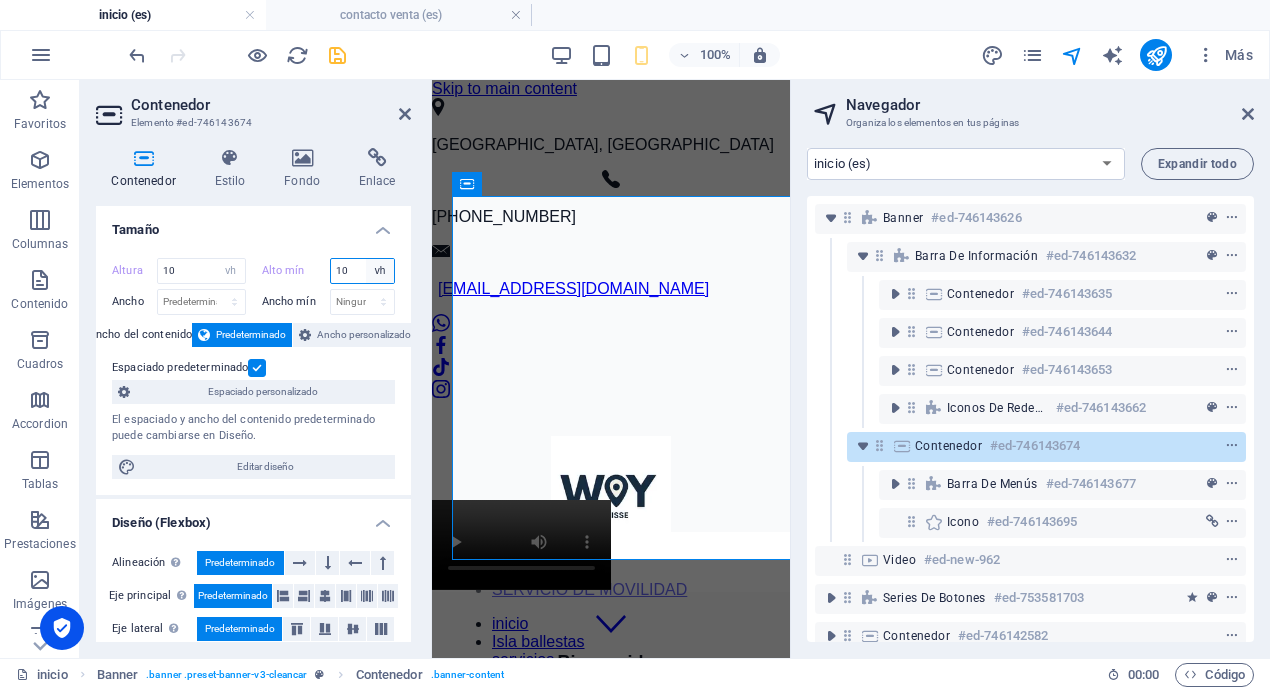 click on "Ninguno px rem % vh vw" at bounding box center [380, 271] 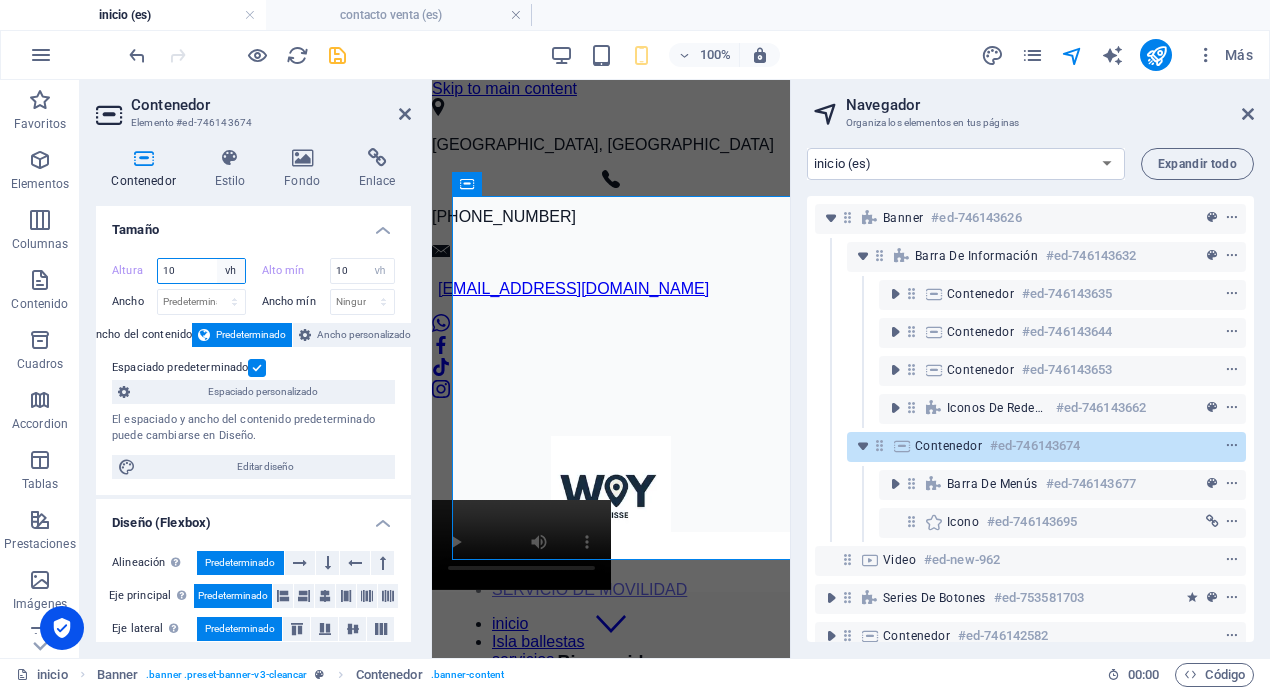 click on "Predeterminado px rem % vh vw" at bounding box center (231, 271) 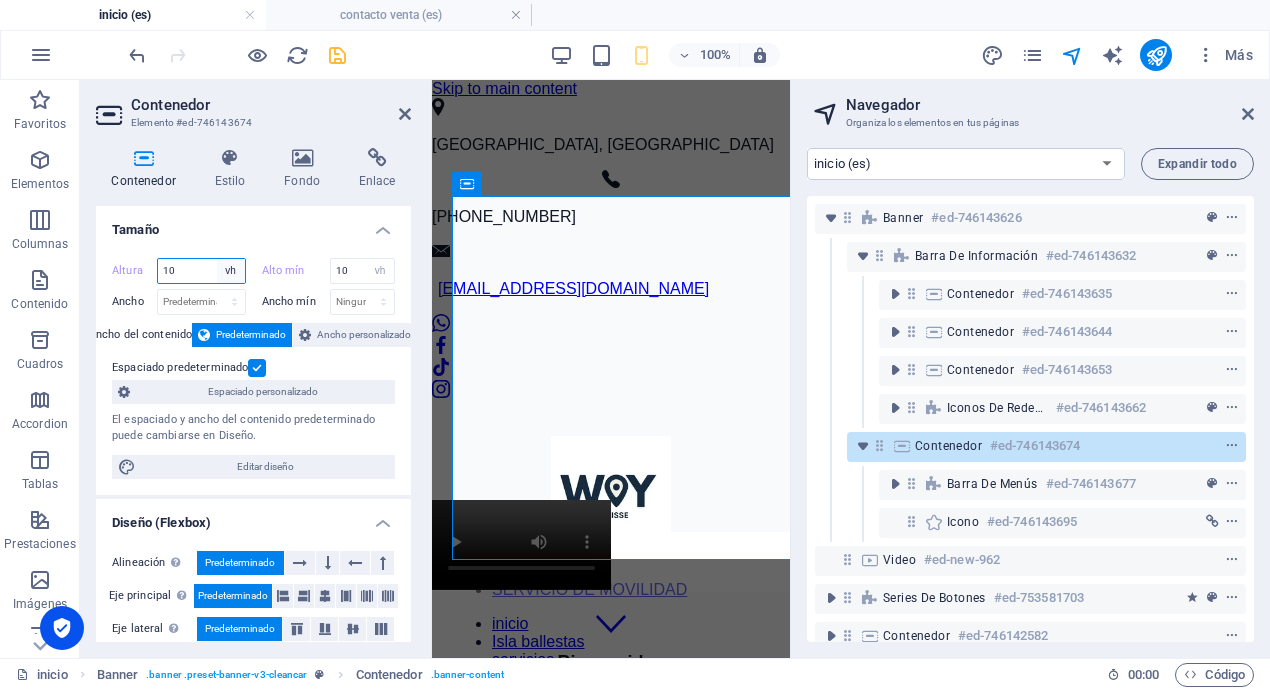 click on "Predeterminado px rem % vh vw" at bounding box center [231, 271] 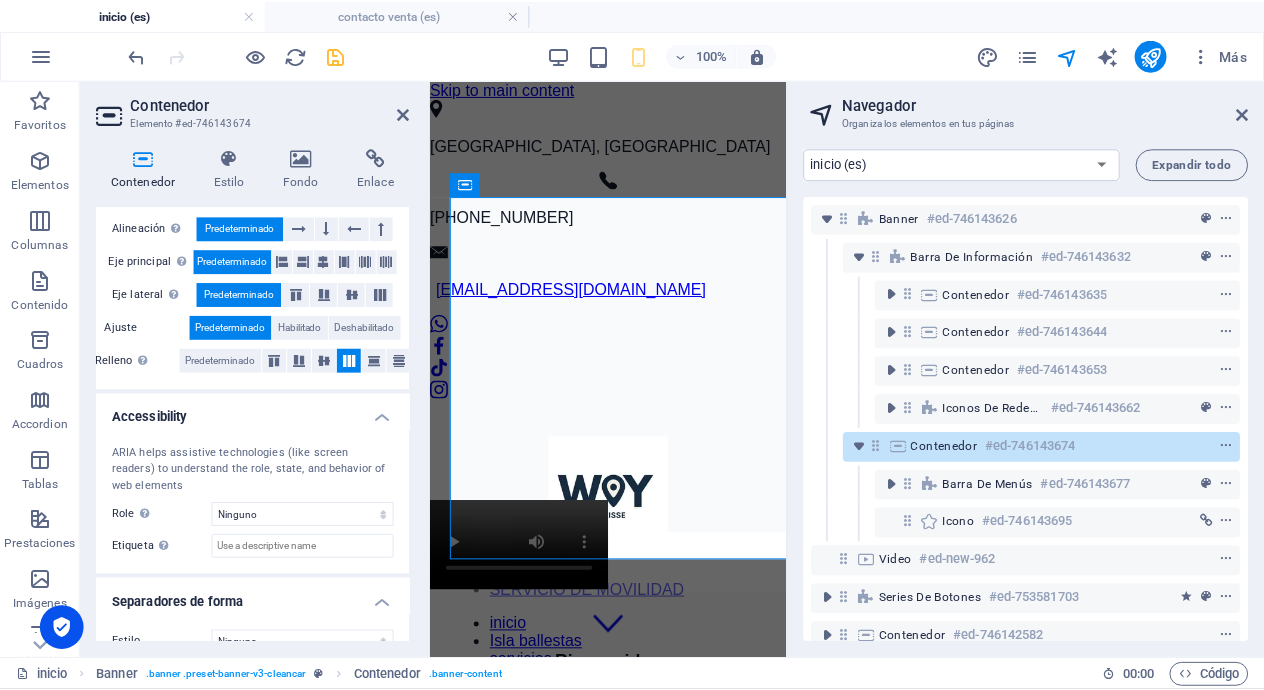scroll, scrollTop: 363, scrollLeft: 0, axis: vertical 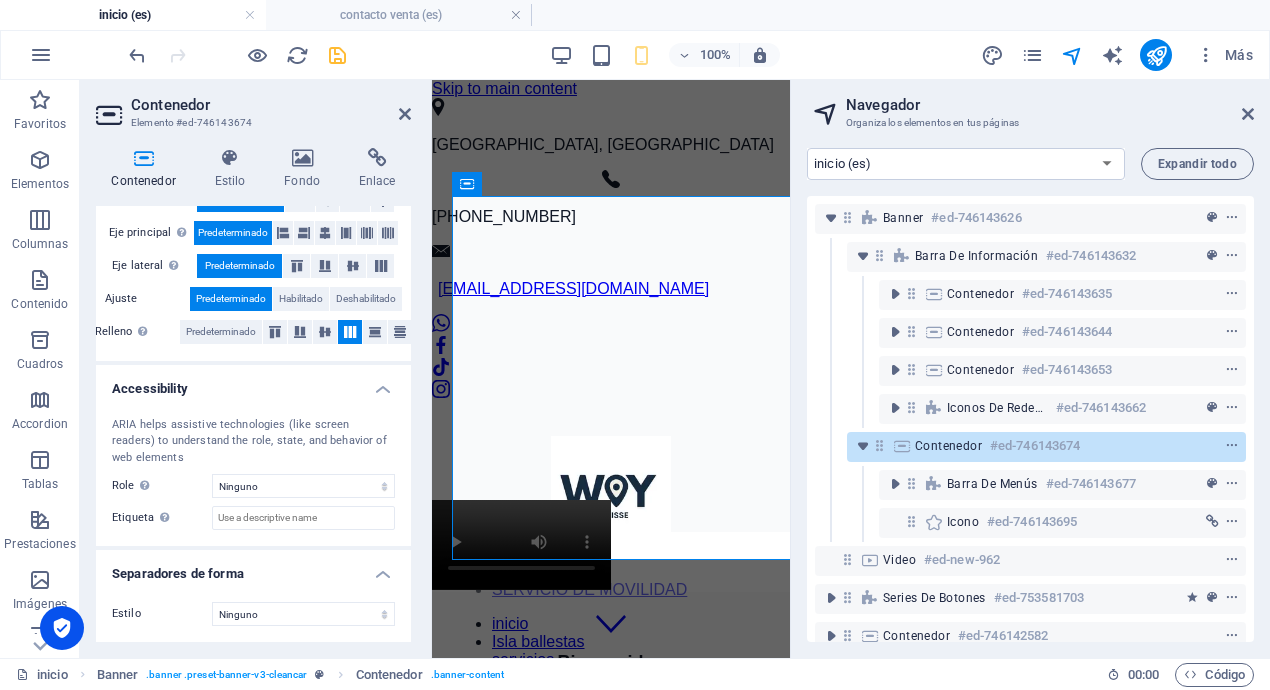 drag, startPoint x: 412, startPoint y: 537, endPoint x: 411, endPoint y: 561, distance: 24.020824 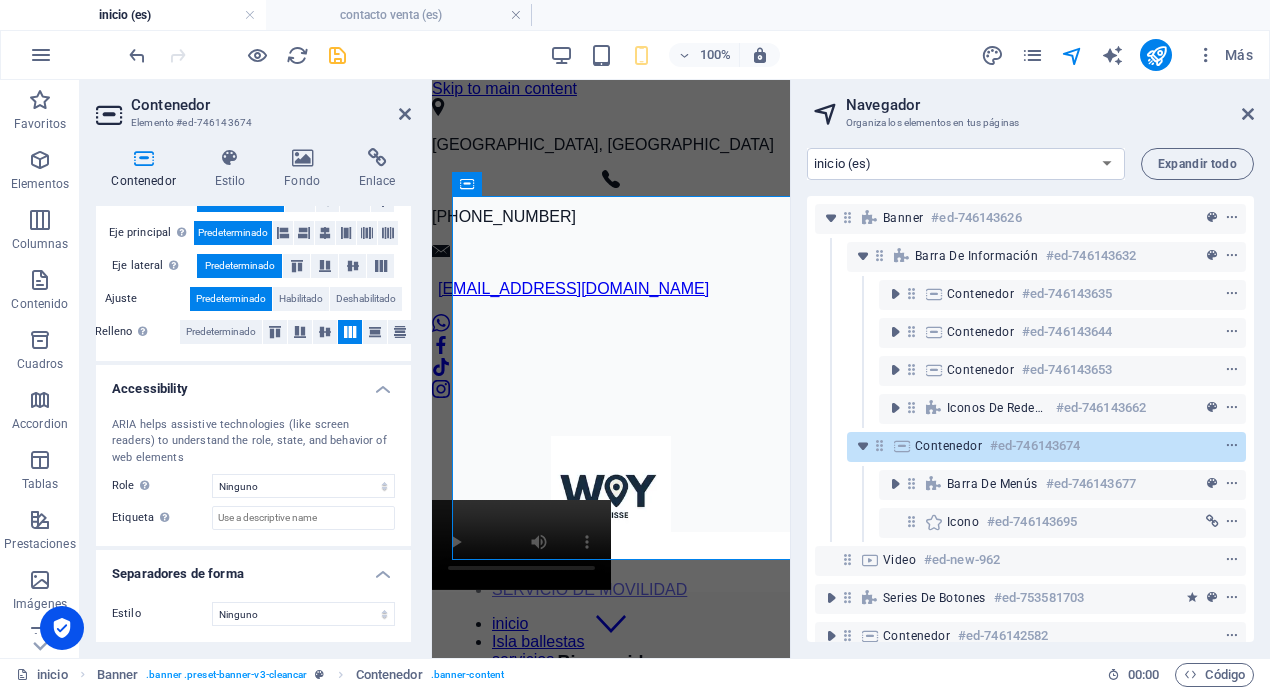 click on "Navegador Organiza los elementos en tus páginas" at bounding box center (1032, 106) 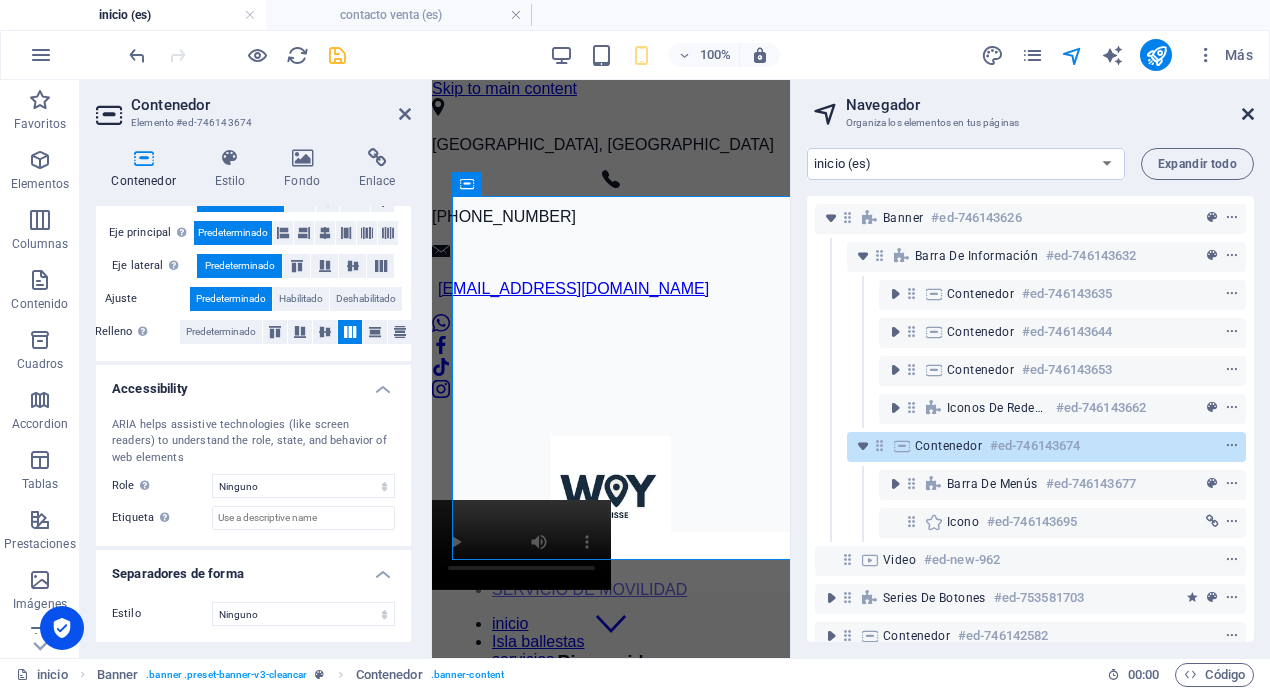 click at bounding box center (1248, 114) 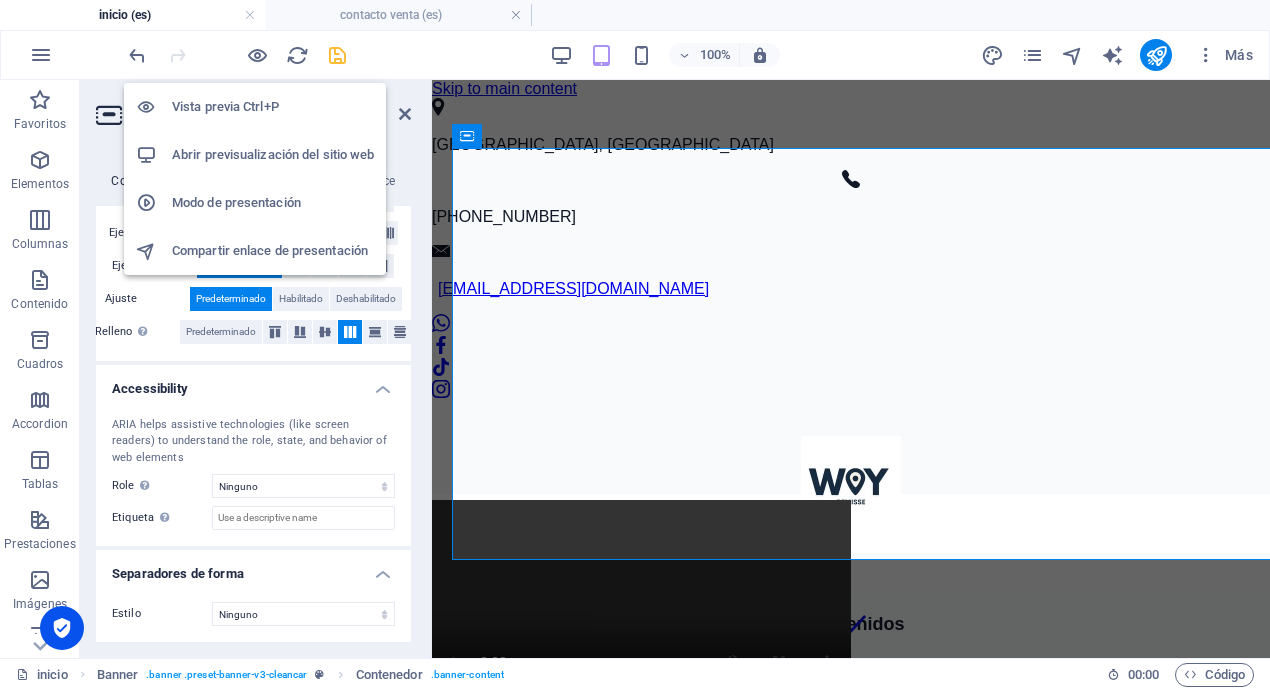 click on "Abrir previsualización del sitio web" at bounding box center [273, 155] 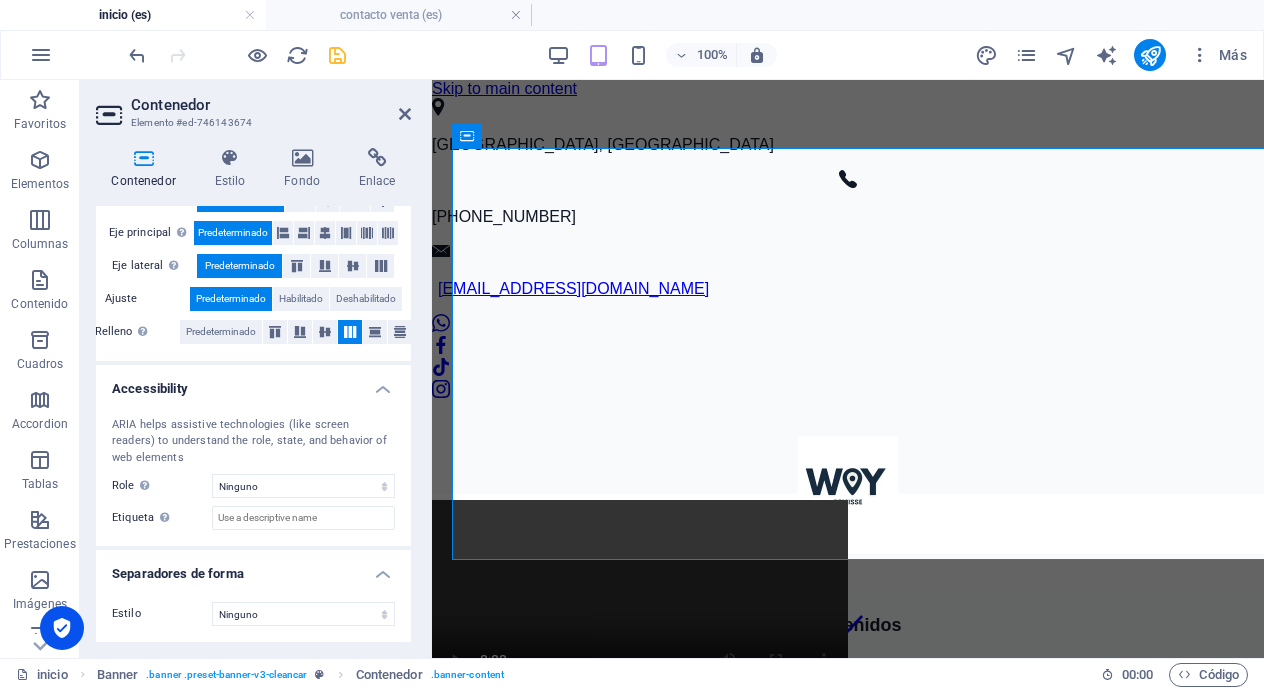 click on "Contenedor Elemento #ed-746143674
Contenedor Estilo Fondo Enlace Tamaño Altura 10 Predeterminado px rem % vh vw Alto mín 10 Ninguno px rem % vh vw Ancho Predeterminado px rem % em vh vw Ancho mín Ninguno px rem % vh vw Ancho del contenido Predeterminado Ancho personalizado Ancho 100 Predeterminado px rem % em vh vw Ancho mín 20 Ninguno px rem % vh vw Espaciado predeterminado Espaciado personalizado El espaciado y ancho del contenido predeterminado puede cambiarse en Diseño. Editar diseño Diseño (Flexbox) Alineación Determina flex-direction. Predeterminado Eje principal Determina la forma en la que los elementos deberían comportarse por el eje principal en este contenedor (contenido justificado). Predeterminado Eje lateral Controla la dirección vertical del elemento en el contenedor (alinear elementos). Predeterminado Ajuste Predeterminado Habilitado Deshabilitado Relleno Controla las distancias y la dirección de los elementos en el eje Y en varias líneas (alinear contenido). Role" at bounding box center (256, 369) 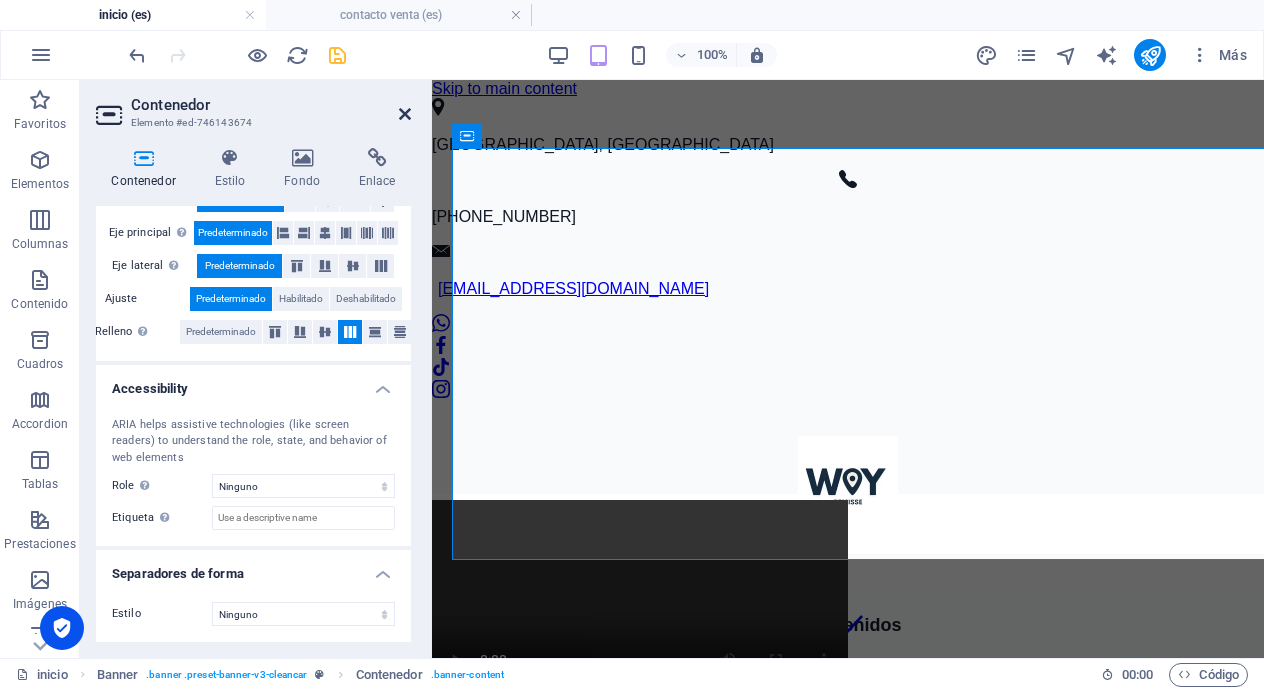 click at bounding box center [405, 114] 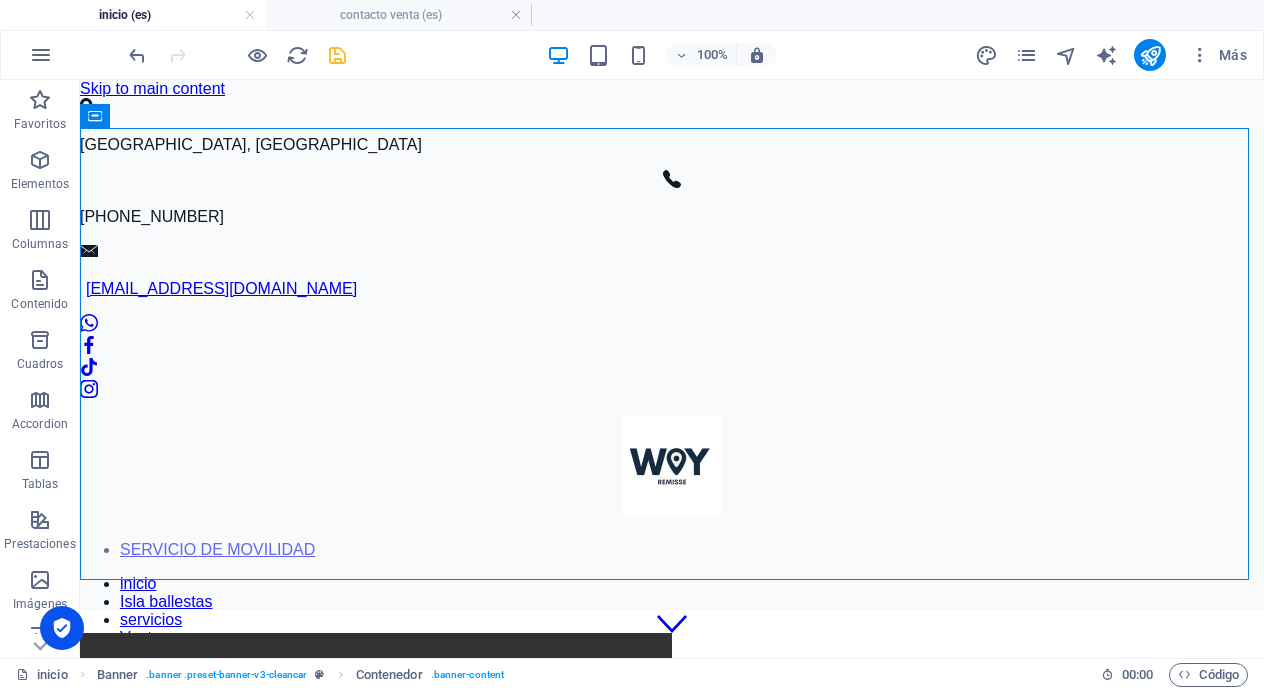 click at bounding box center (337, 55) 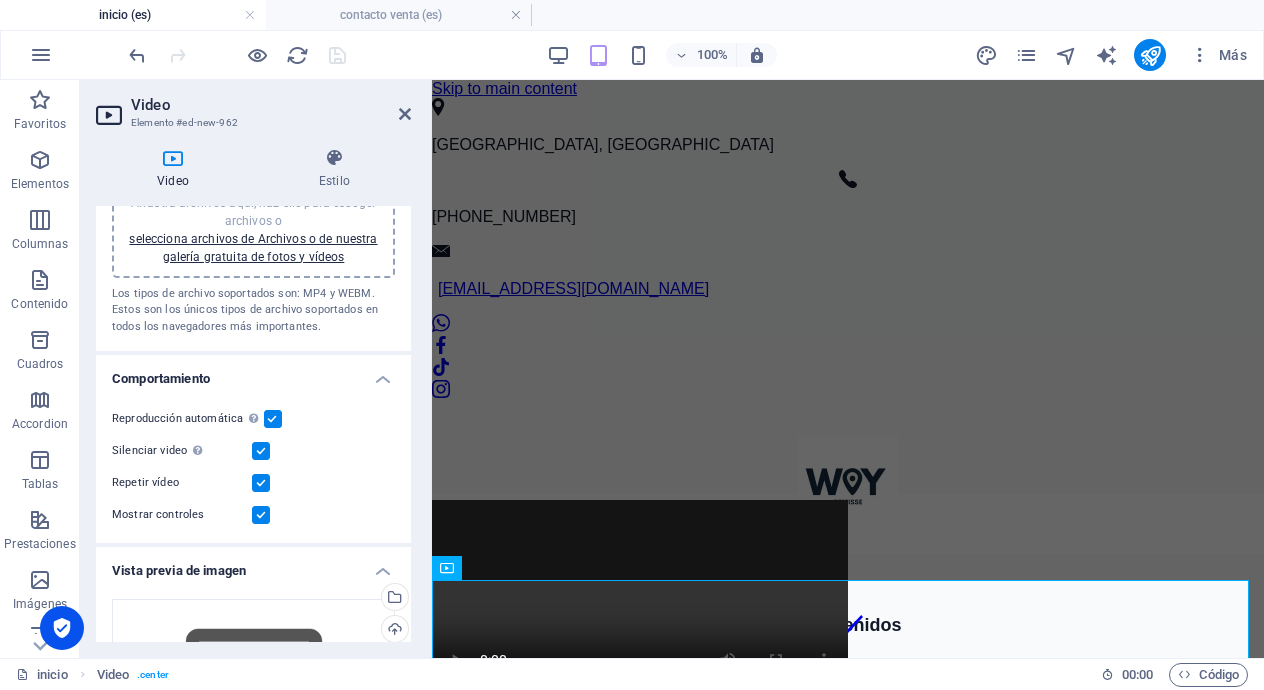 scroll, scrollTop: 88, scrollLeft: 0, axis: vertical 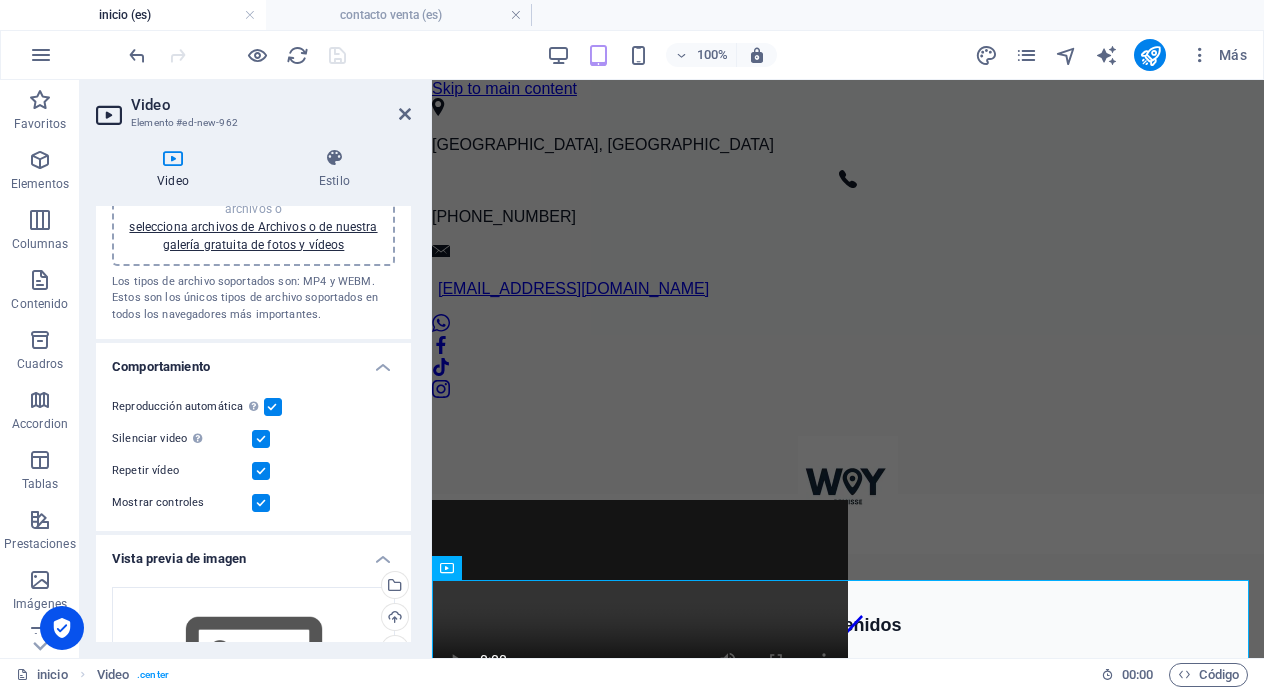 drag, startPoint x: 411, startPoint y: 383, endPoint x: 406, endPoint y: 417, distance: 34.36568 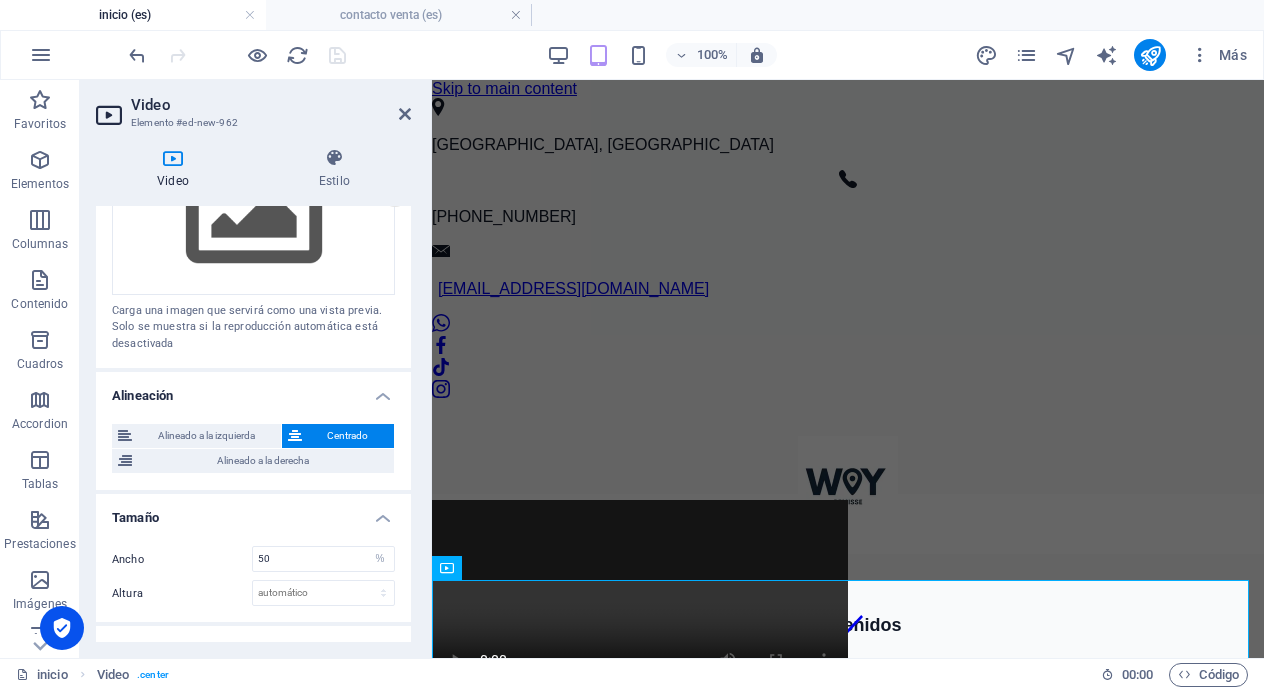 scroll, scrollTop: 572, scrollLeft: 0, axis: vertical 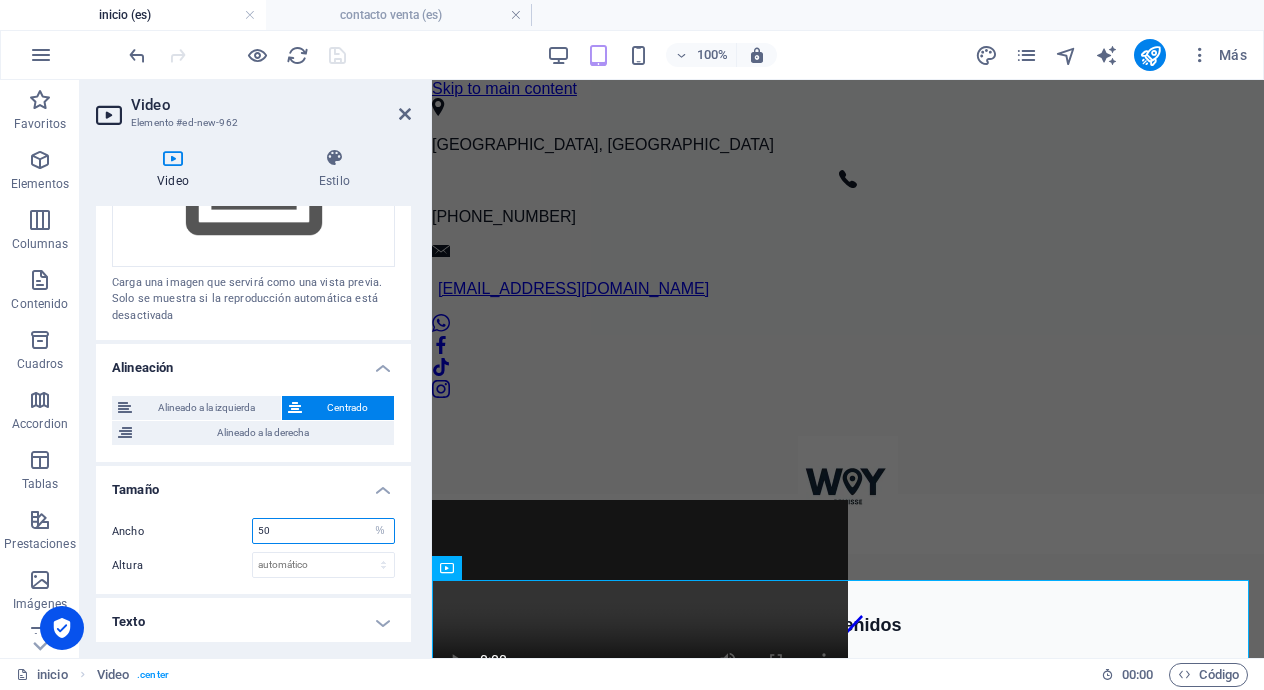 click on "50" at bounding box center [323, 531] 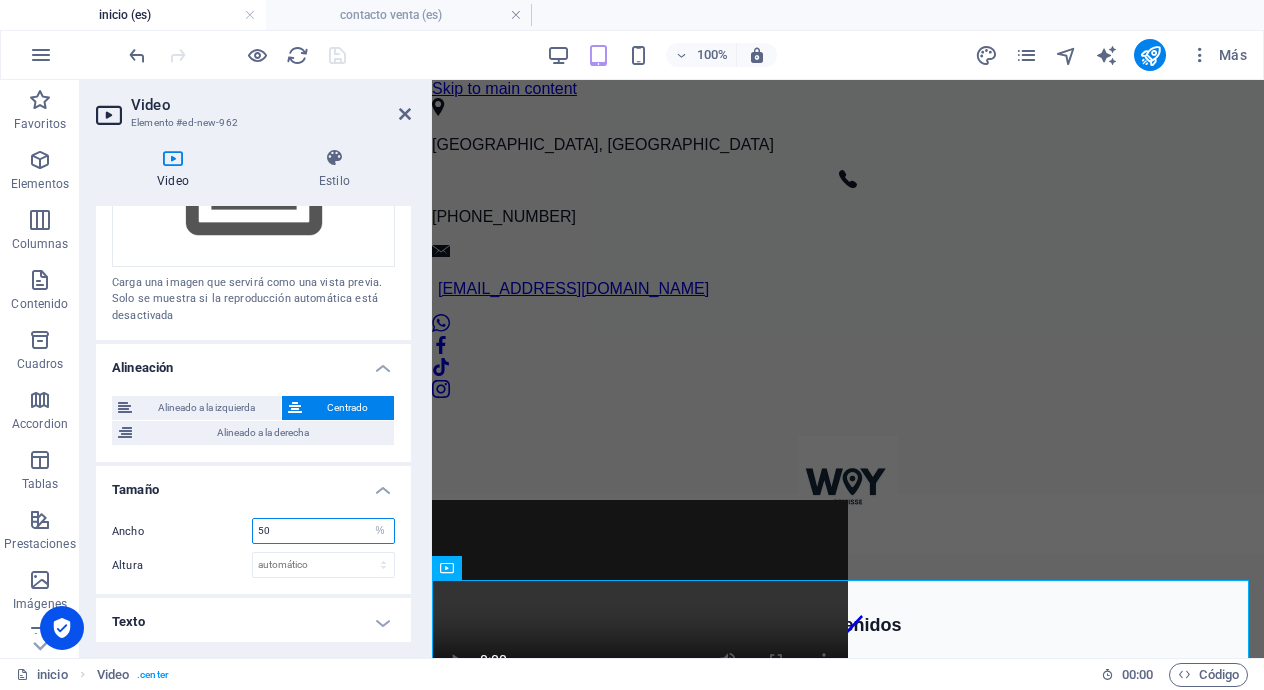 type on "5" 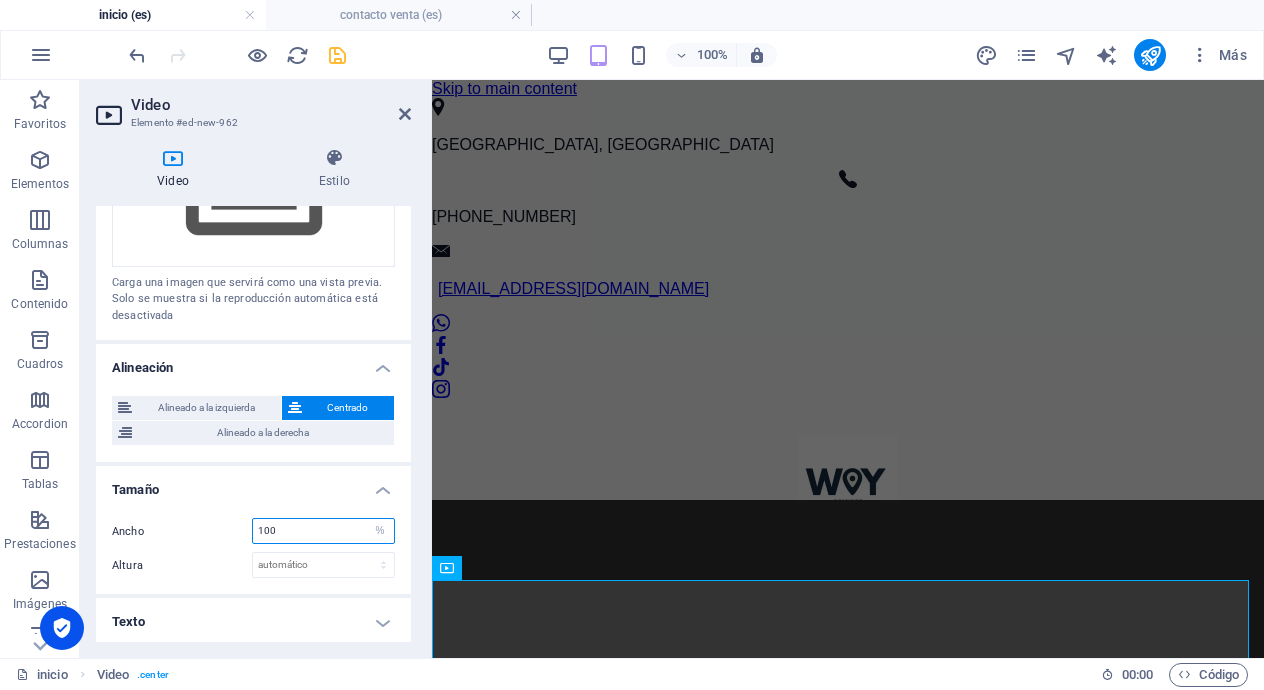 scroll, scrollTop: 574, scrollLeft: 0, axis: vertical 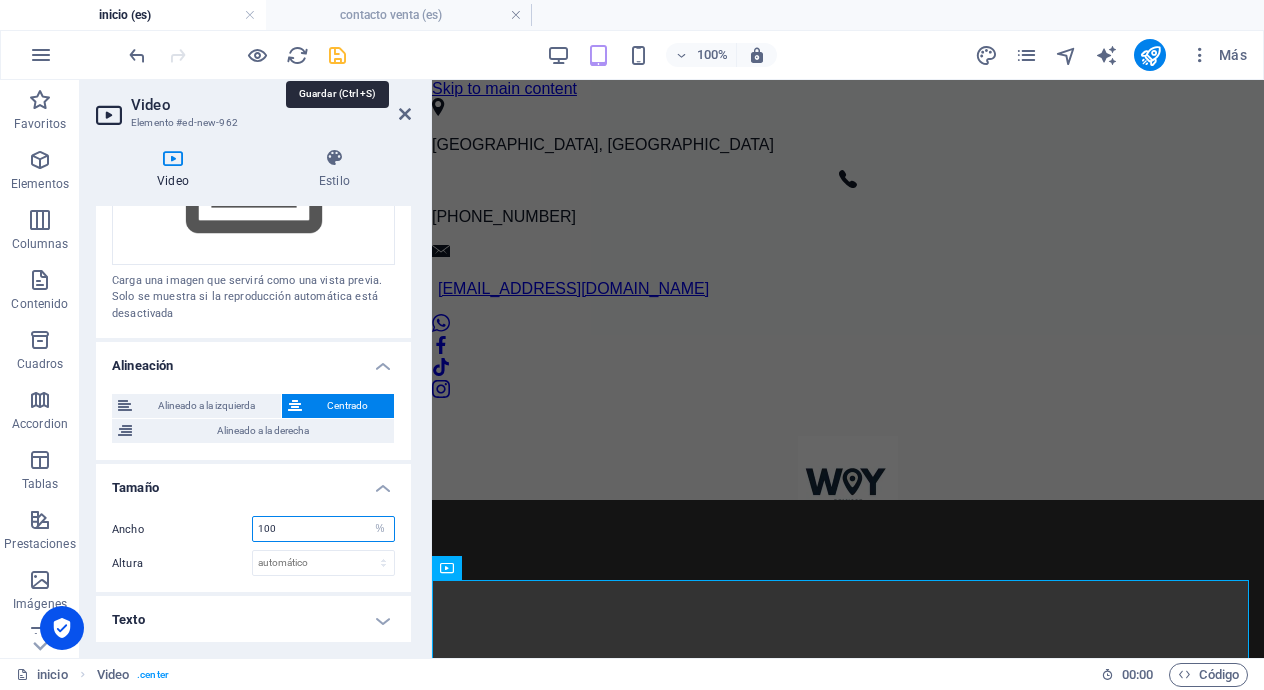 type on "100" 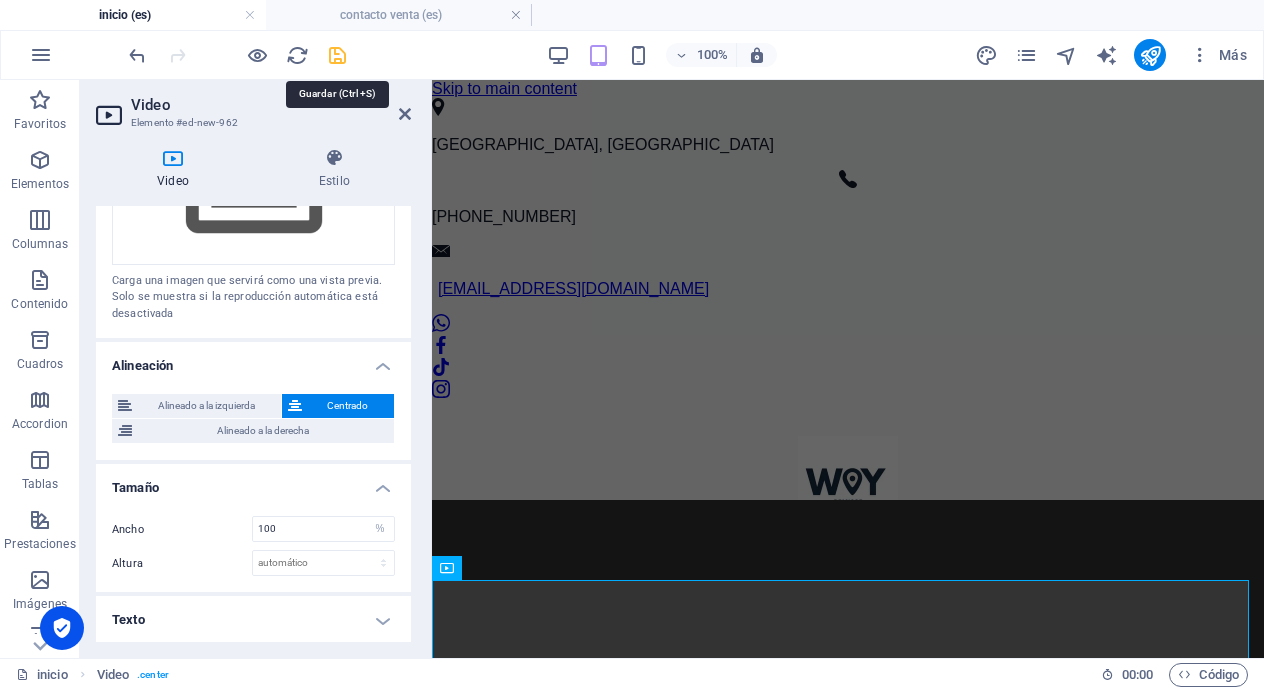 click at bounding box center [337, 55] 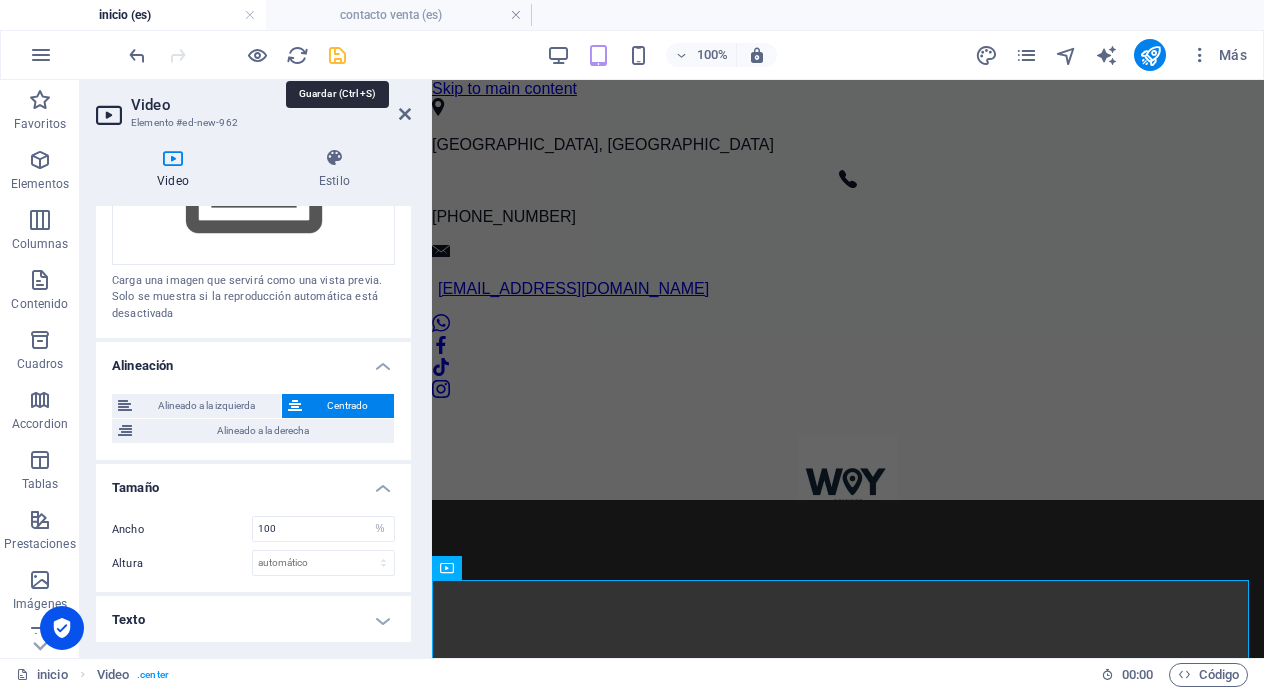 select on "%" 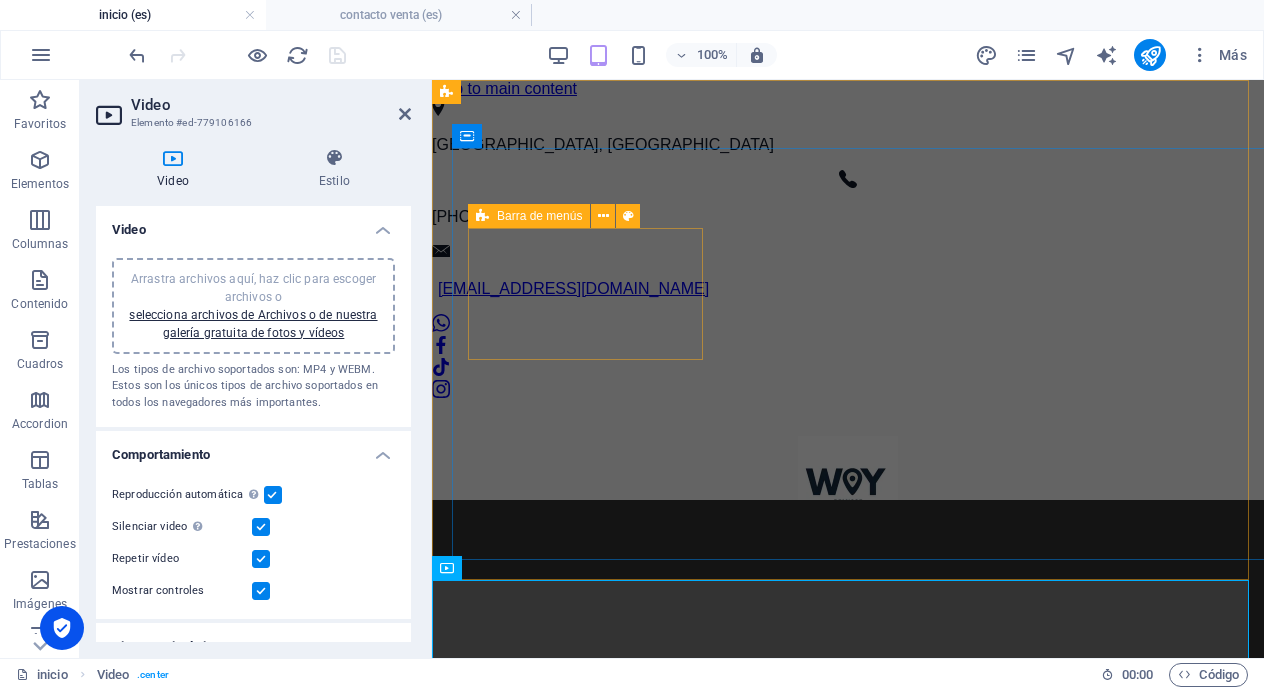 click on "SERVICIO DE MOVILIDAD      inicio Isla ballestas servicios Venta seguridad" at bounding box center (848, 579) 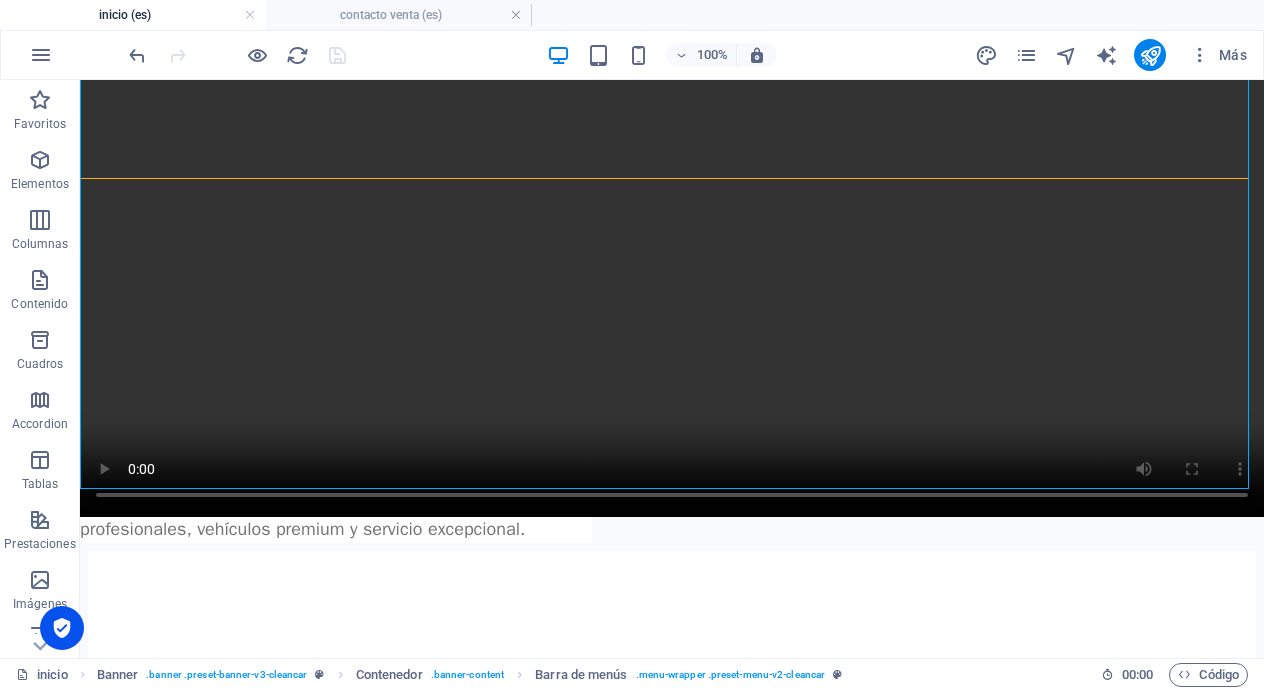 scroll, scrollTop: 1002, scrollLeft: 0, axis: vertical 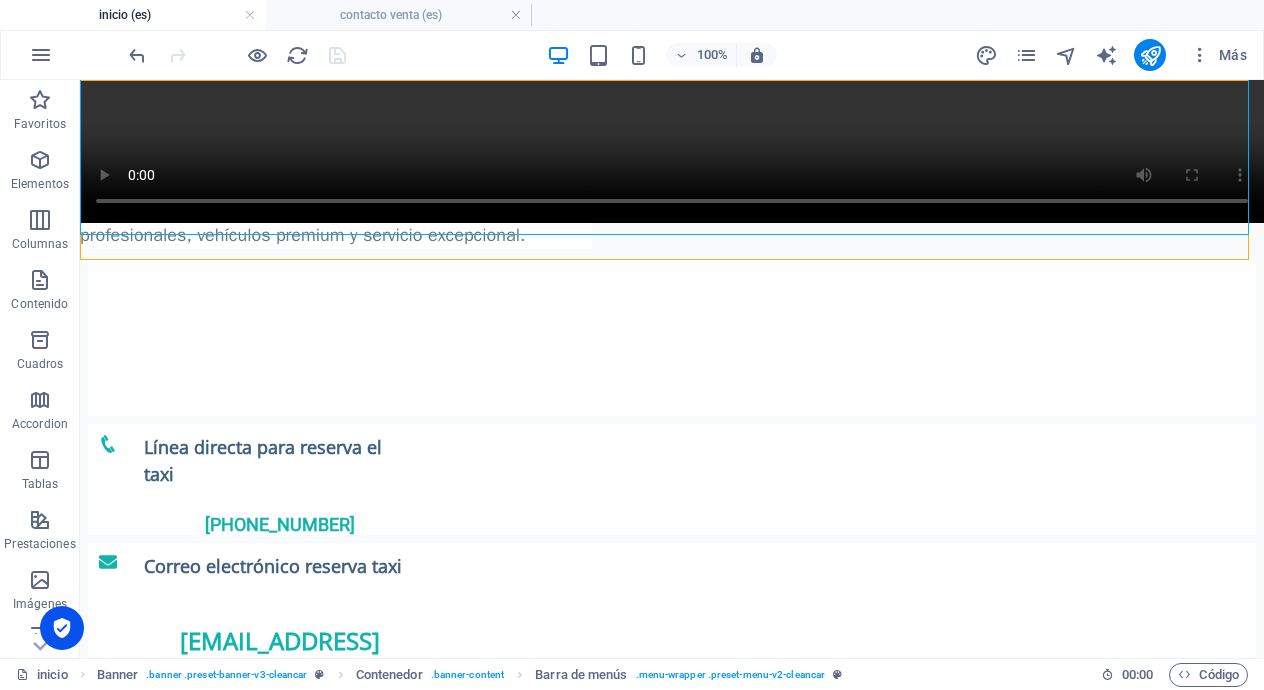 drag, startPoint x: 1248, startPoint y: 208, endPoint x: 1252, endPoint y: 156, distance: 52.153618 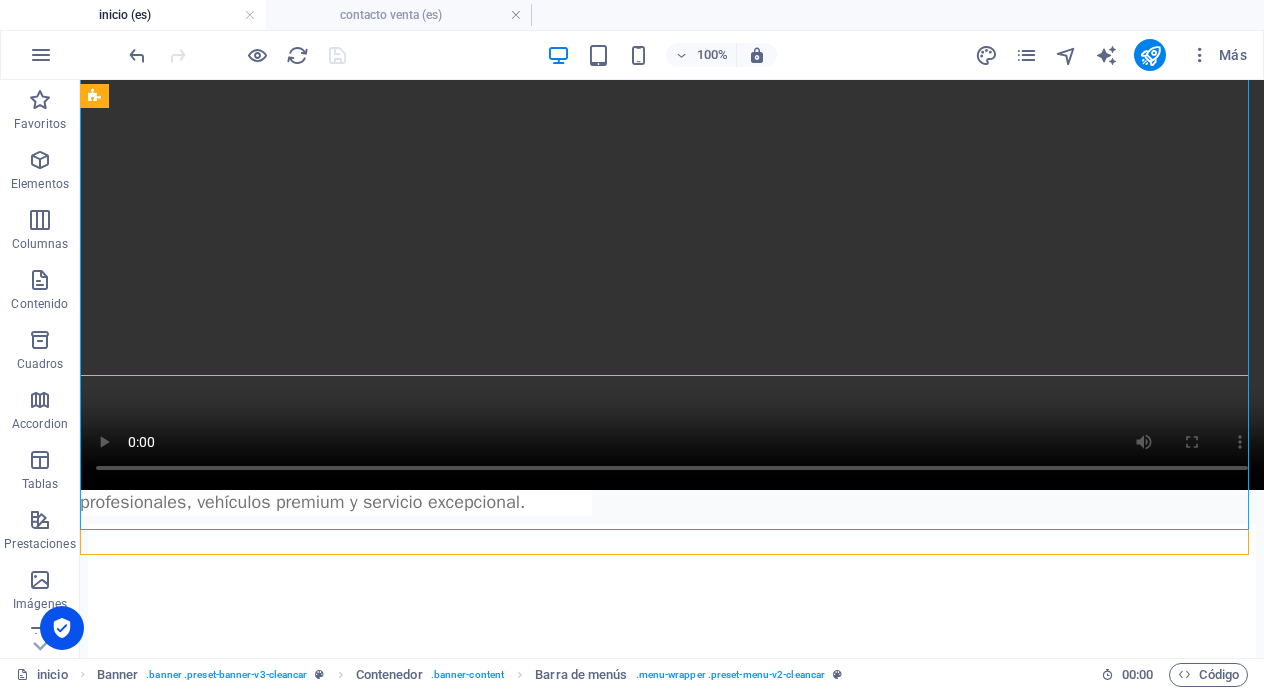 scroll, scrollTop: 707, scrollLeft: 0, axis: vertical 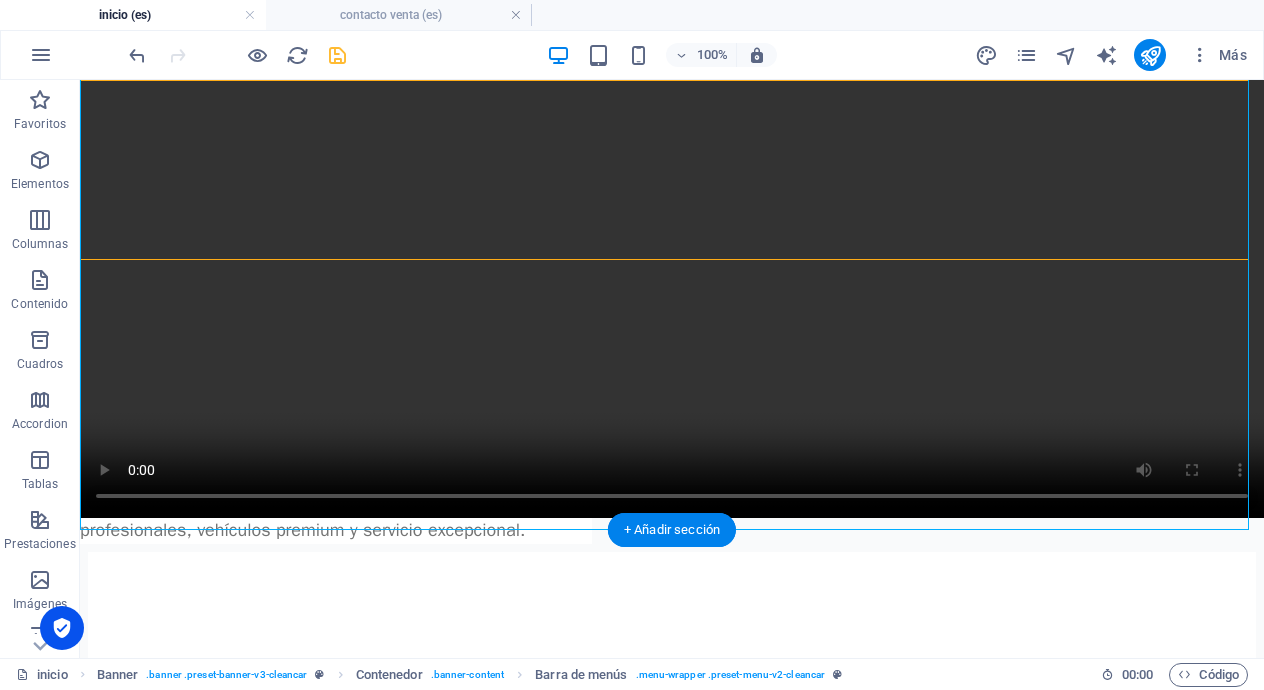 click at bounding box center [672, 224] 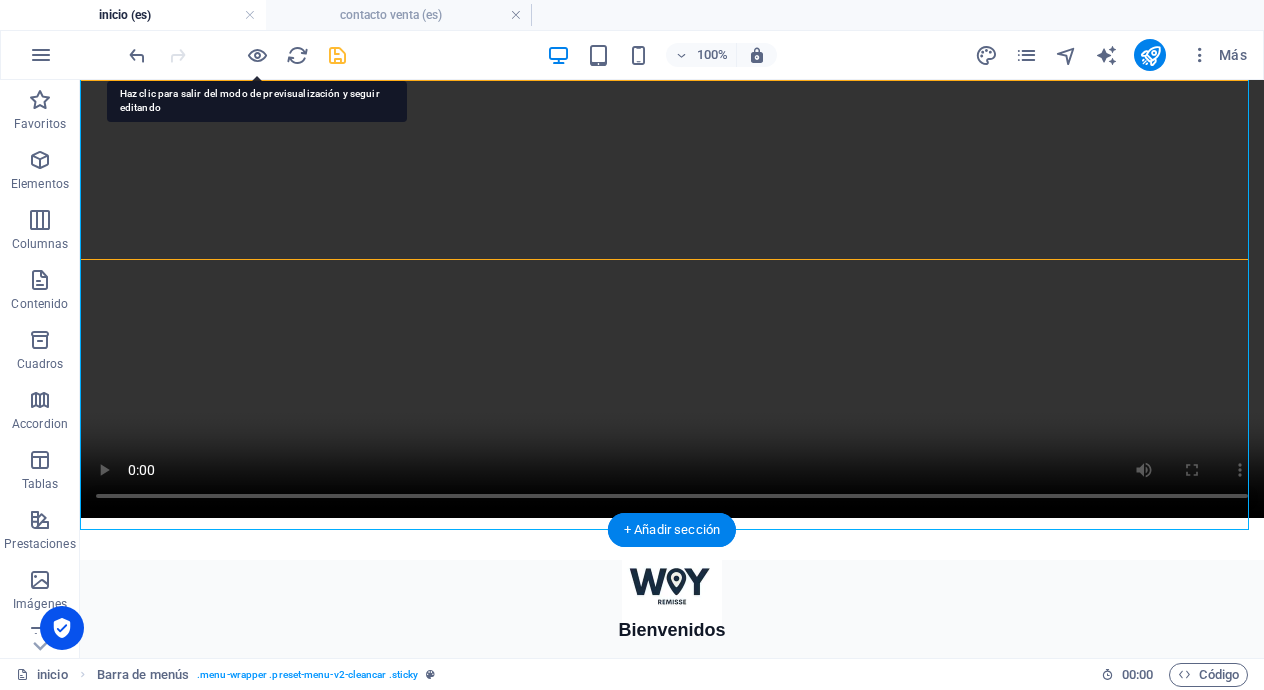 click at bounding box center (672, 224) 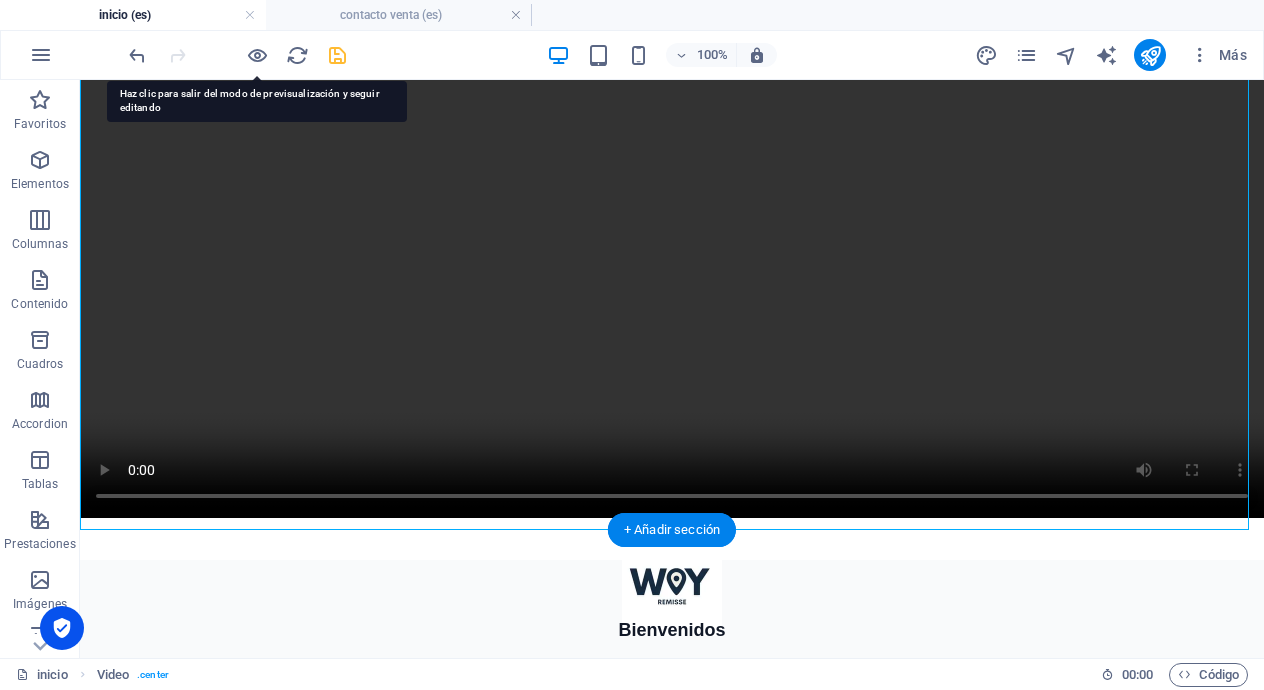 click at bounding box center [672, 224] 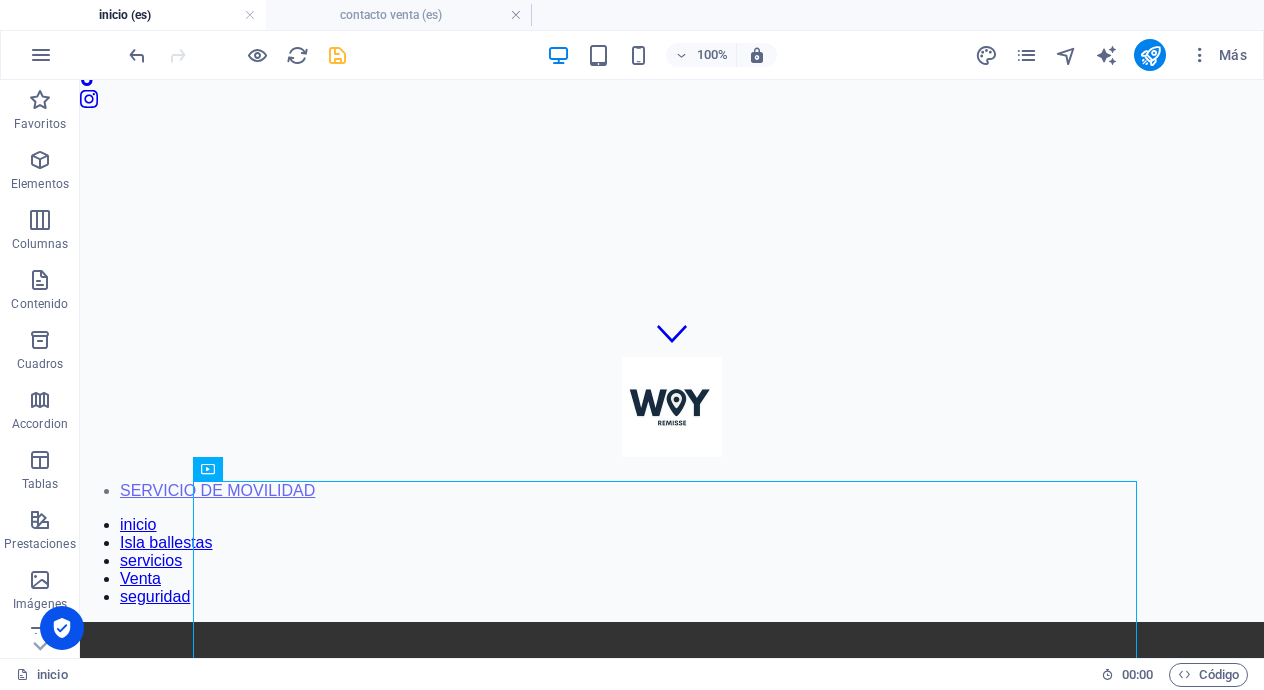 scroll, scrollTop: 317, scrollLeft: 0, axis: vertical 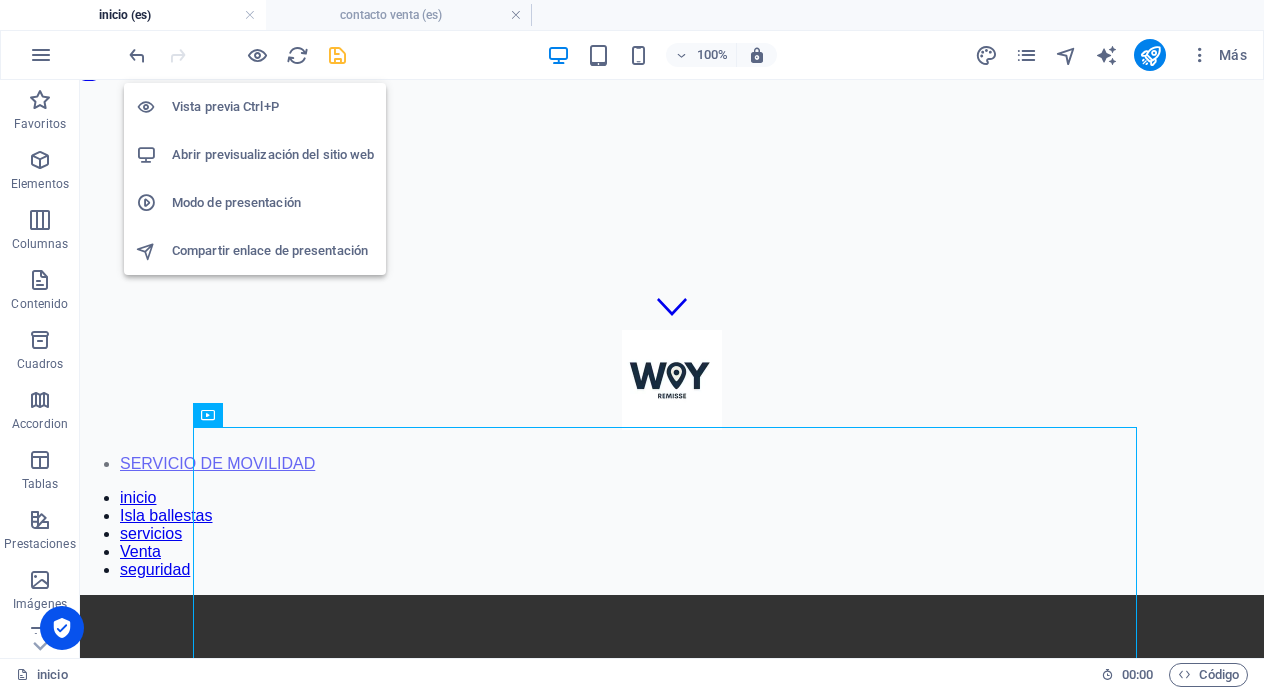 click on "Abrir previsualización del sitio web" at bounding box center (273, 155) 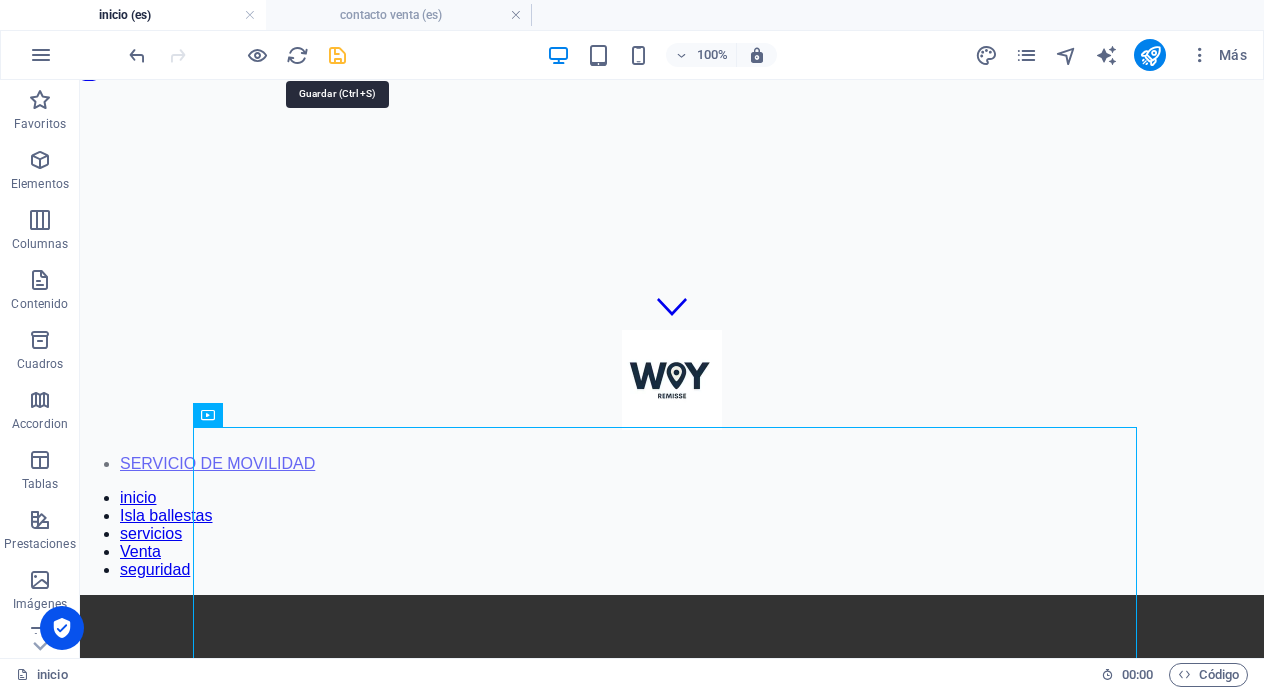 click at bounding box center [337, 55] 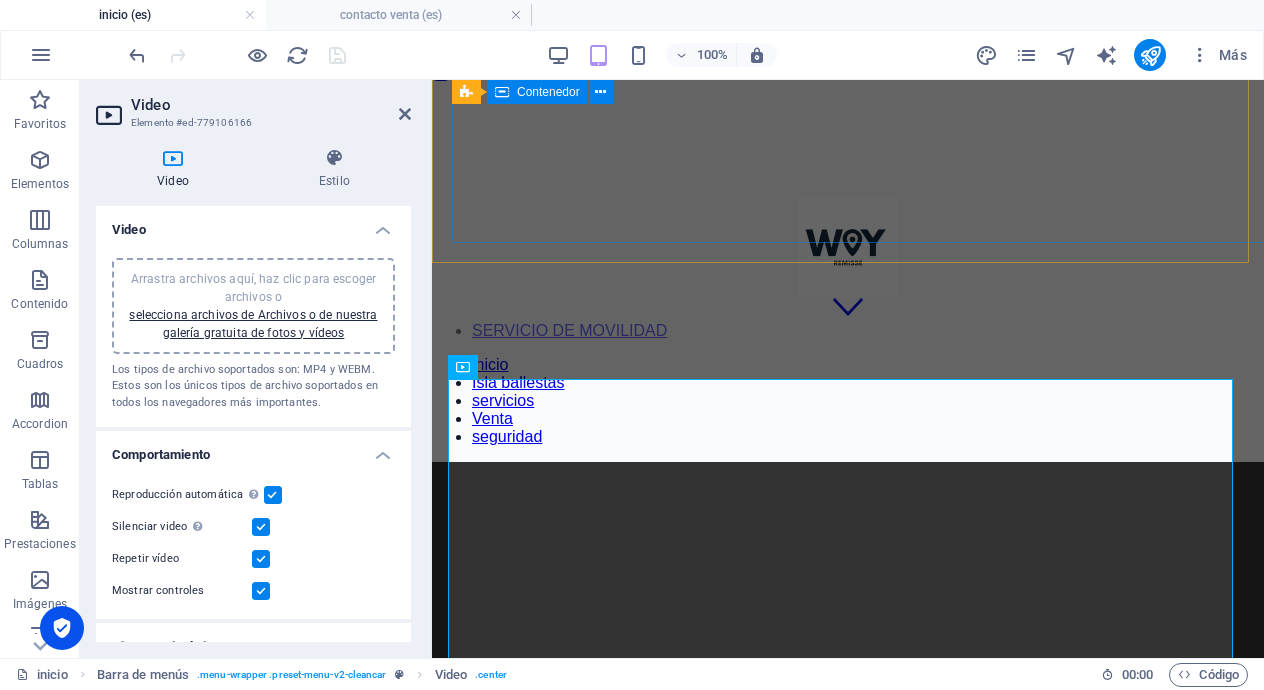 click at bounding box center [848, 134] 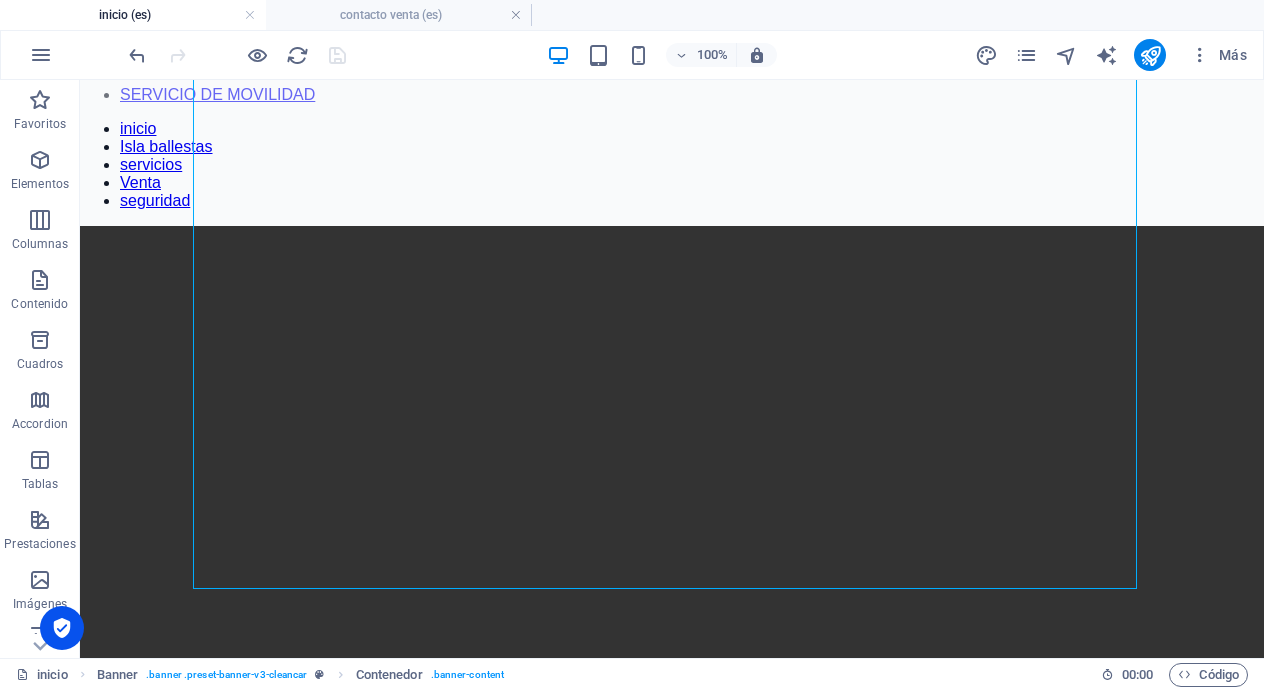 scroll, scrollTop: 875, scrollLeft: 0, axis: vertical 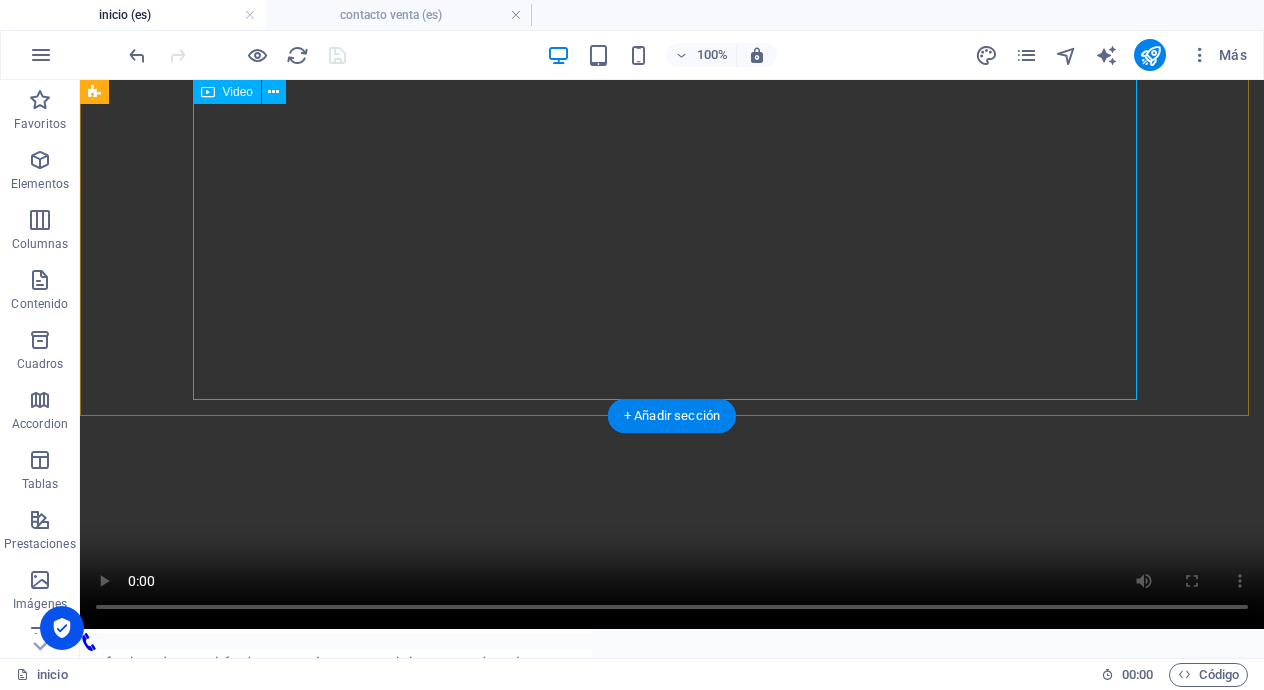 click at bounding box center (672, 335) 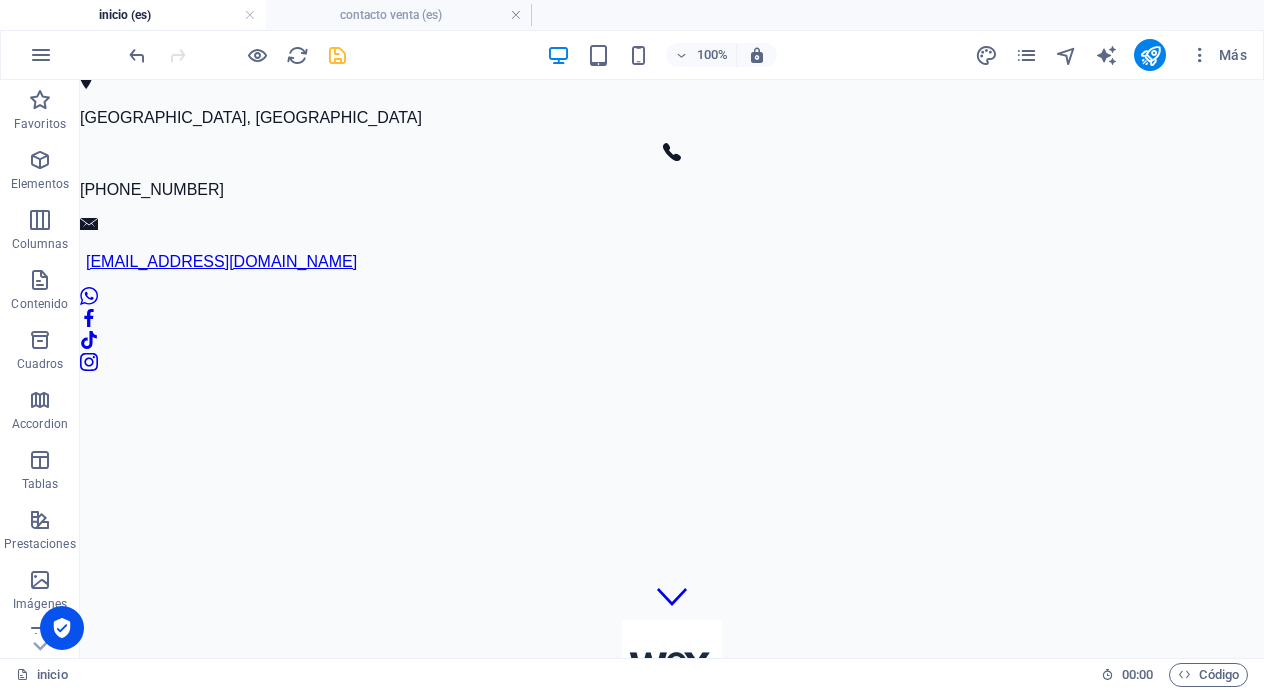 scroll, scrollTop: 0, scrollLeft: 0, axis: both 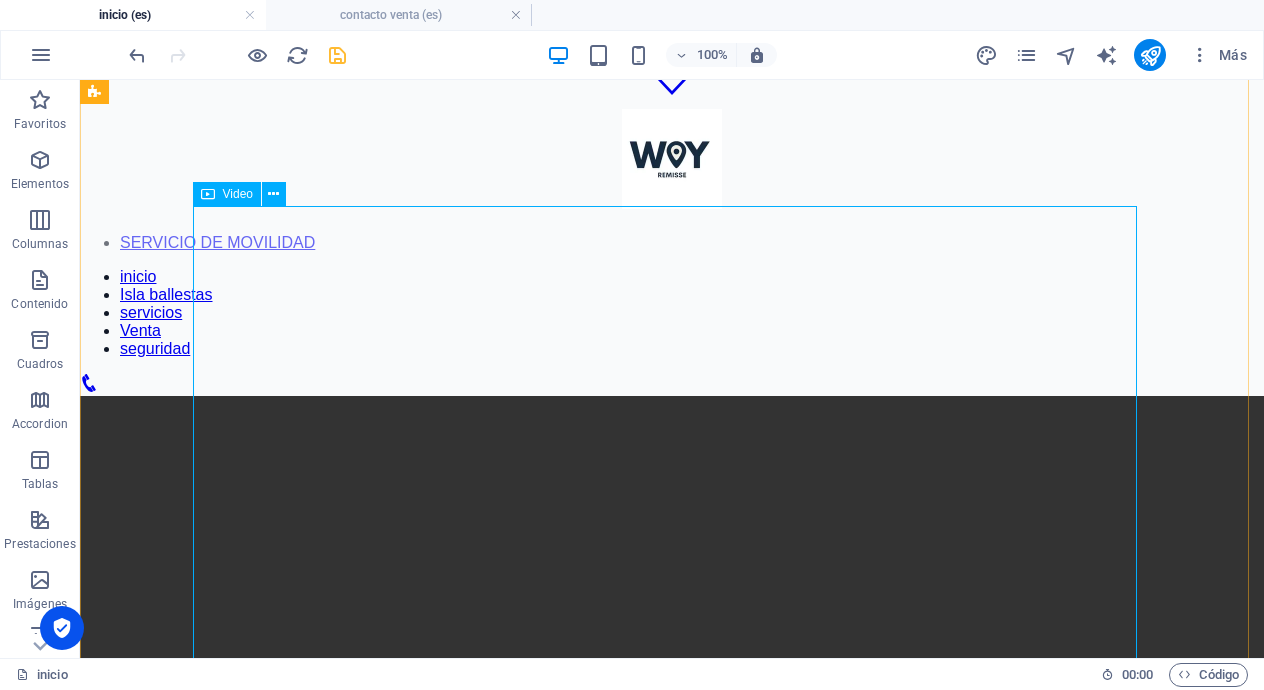 click at bounding box center [672, 694] 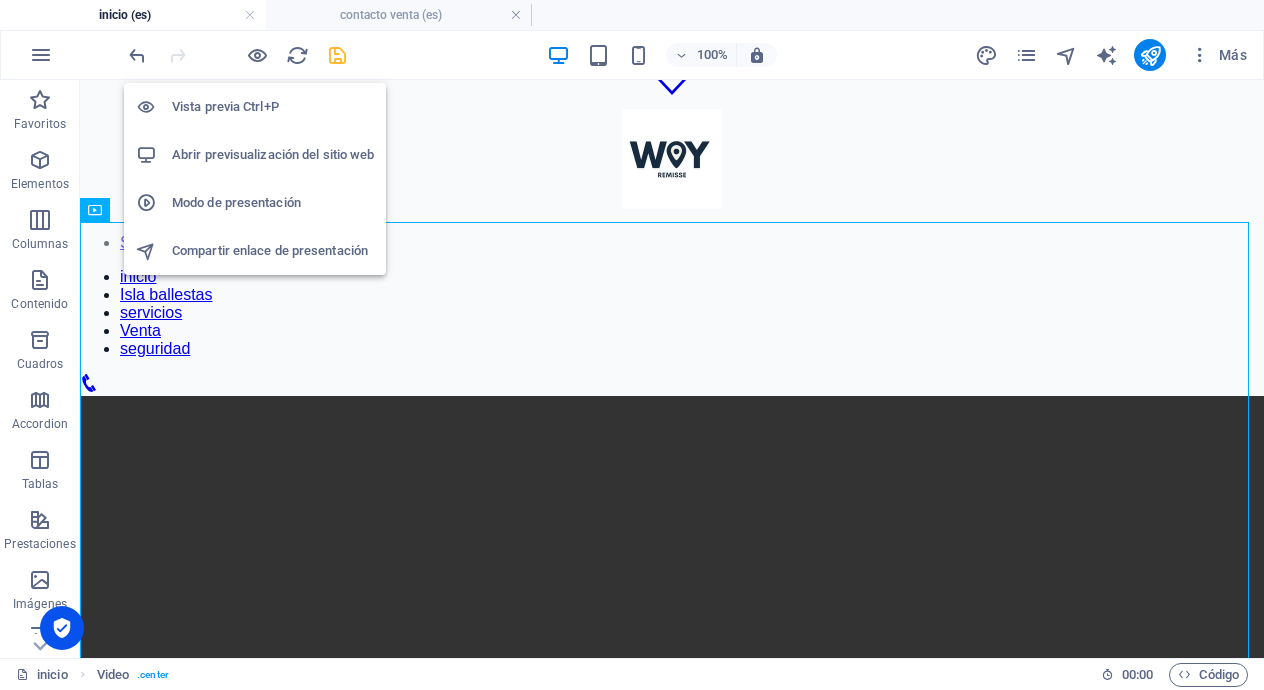 click on "Vista previa Ctrl+P" at bounding box center (255, 107) 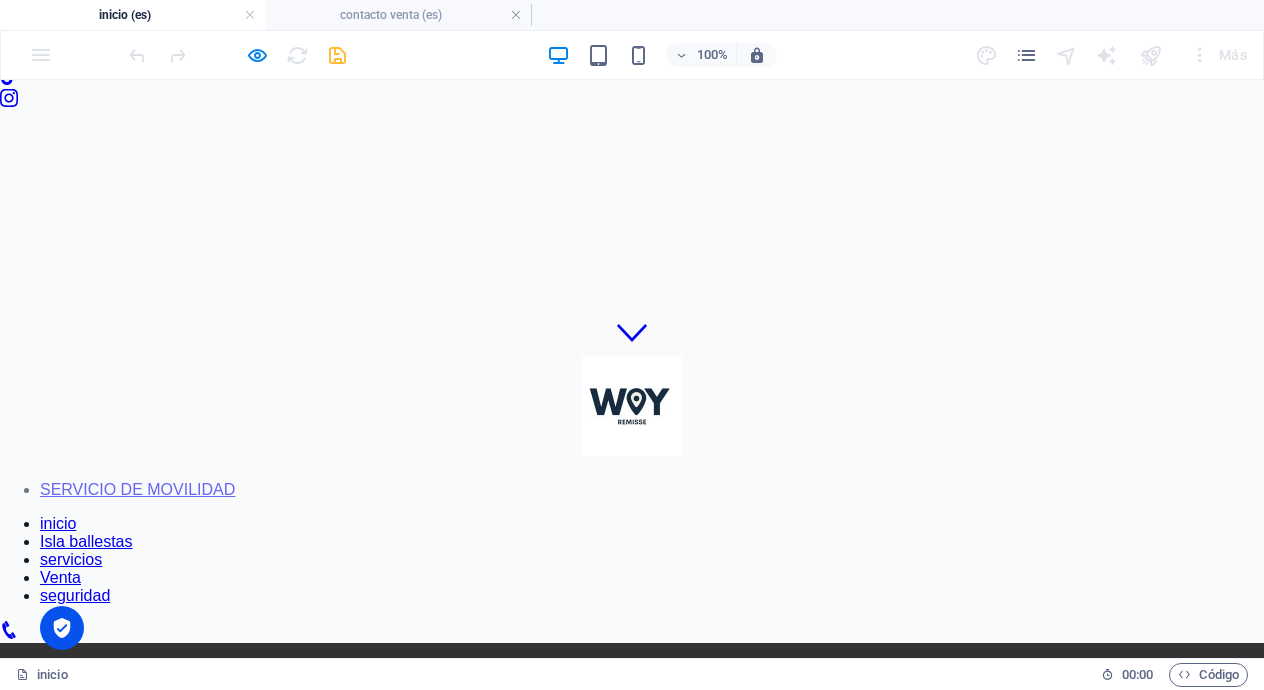 scroll, scrollTop: 305, scrollLeft: 0, axis: vertical 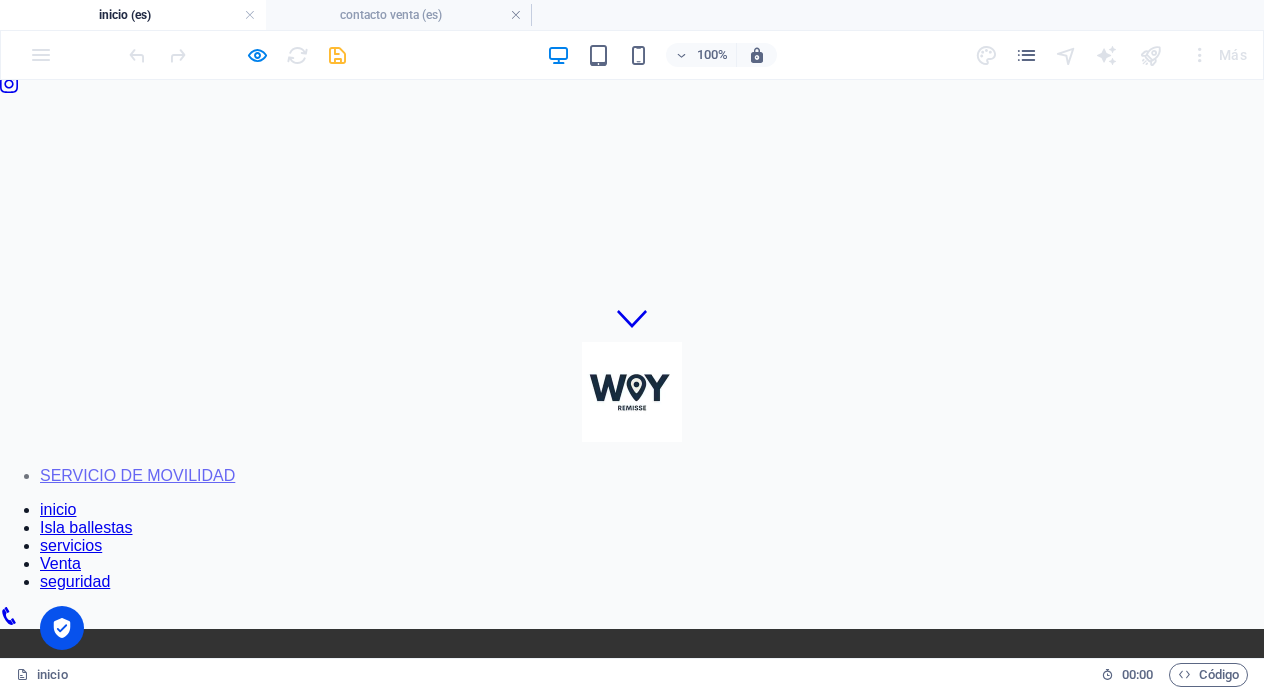 click at bounding box center (237, 55) 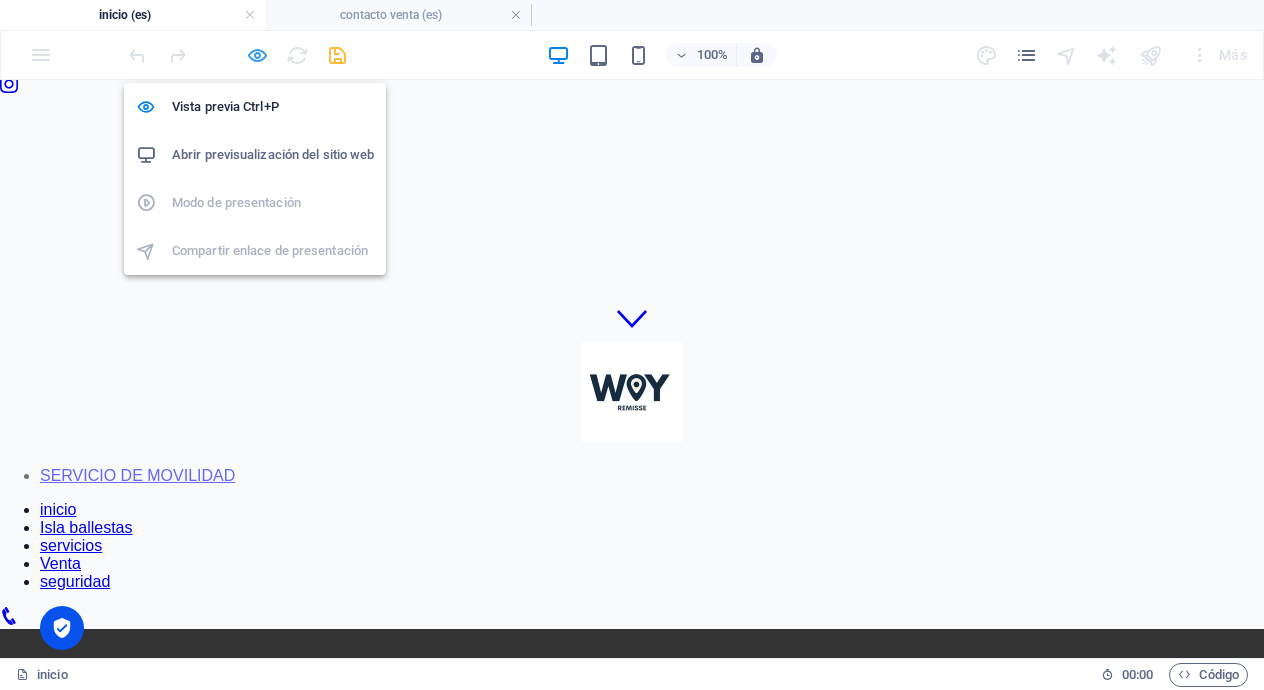 click at bounding box center (257, 55) 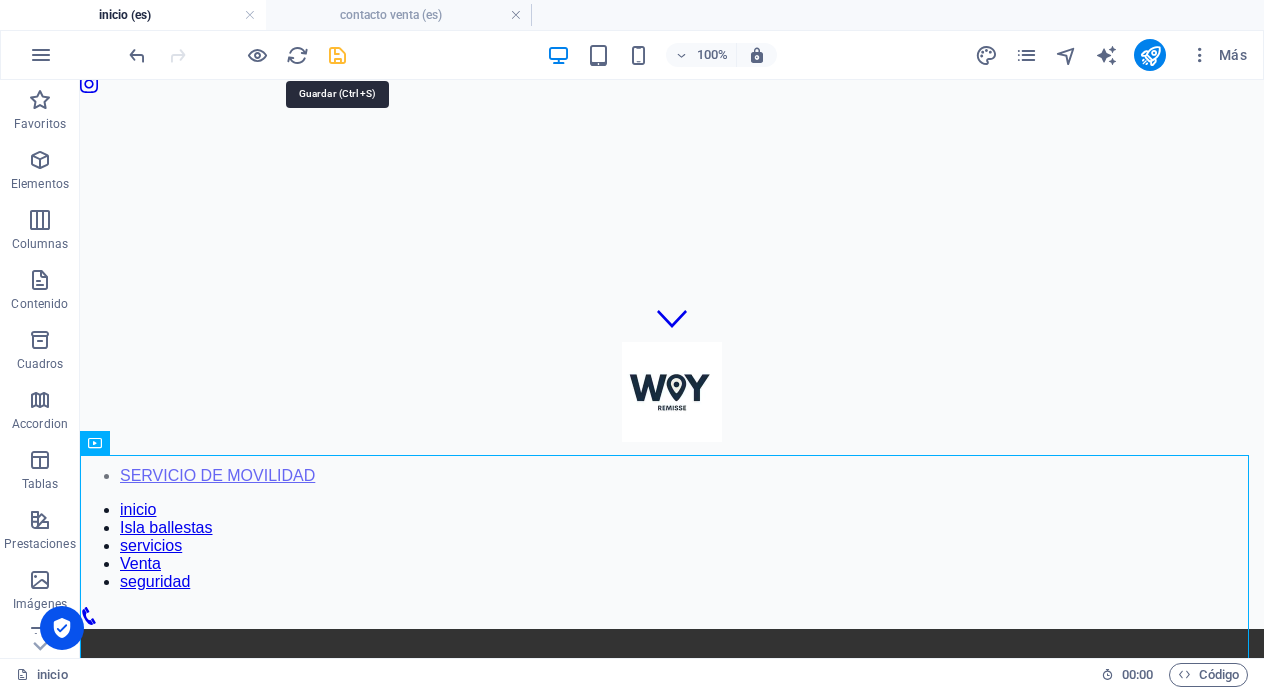 click at bounding box center (337, 55) 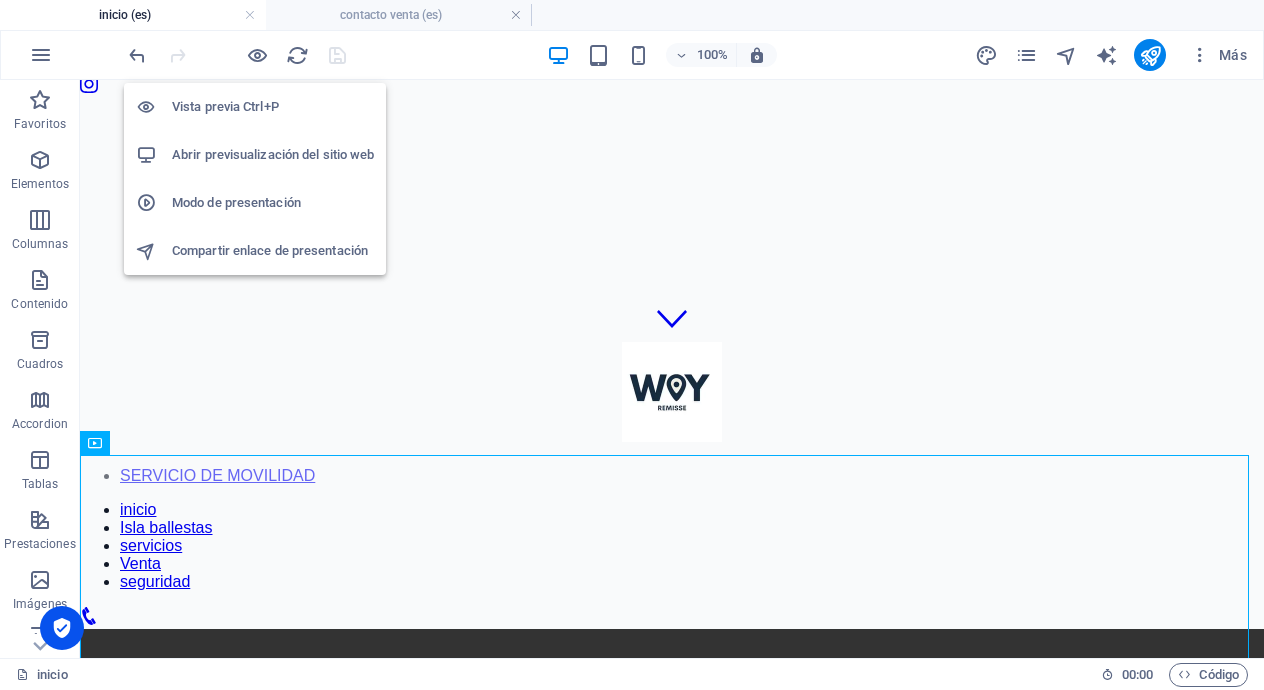 click on "Abrir previsualización del sitio web" at bounding box center [273, 155] 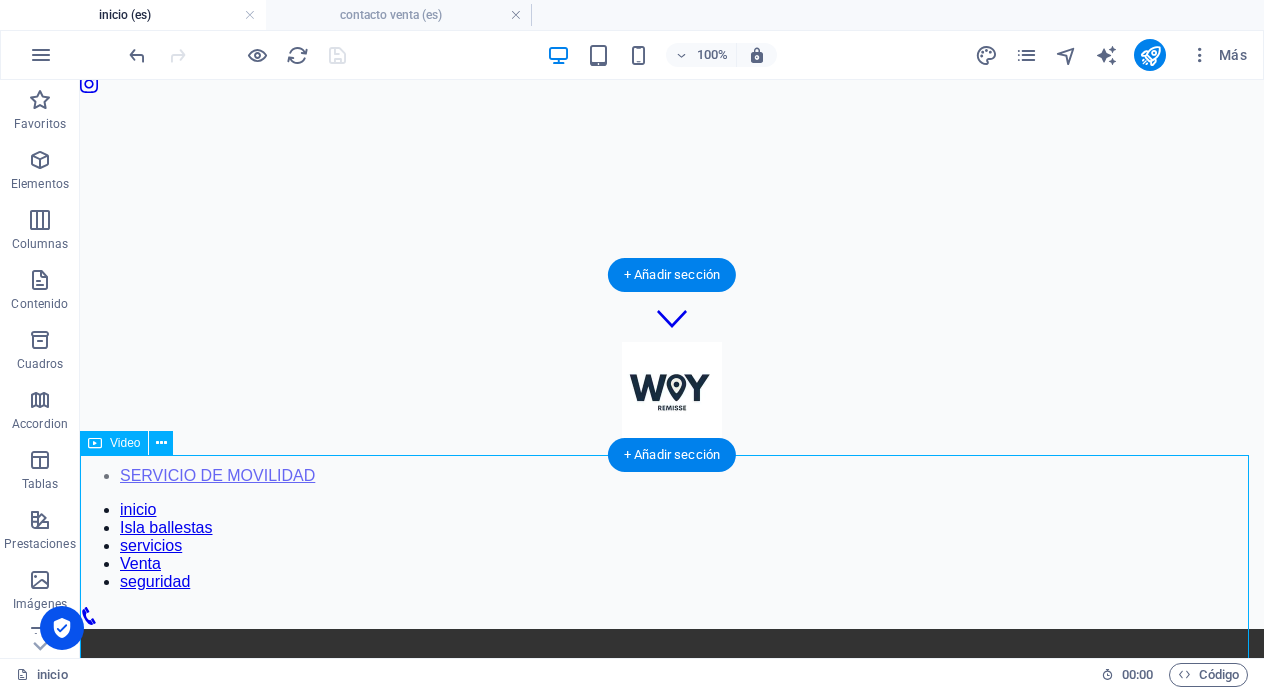 click at bounding box center [672, 927] 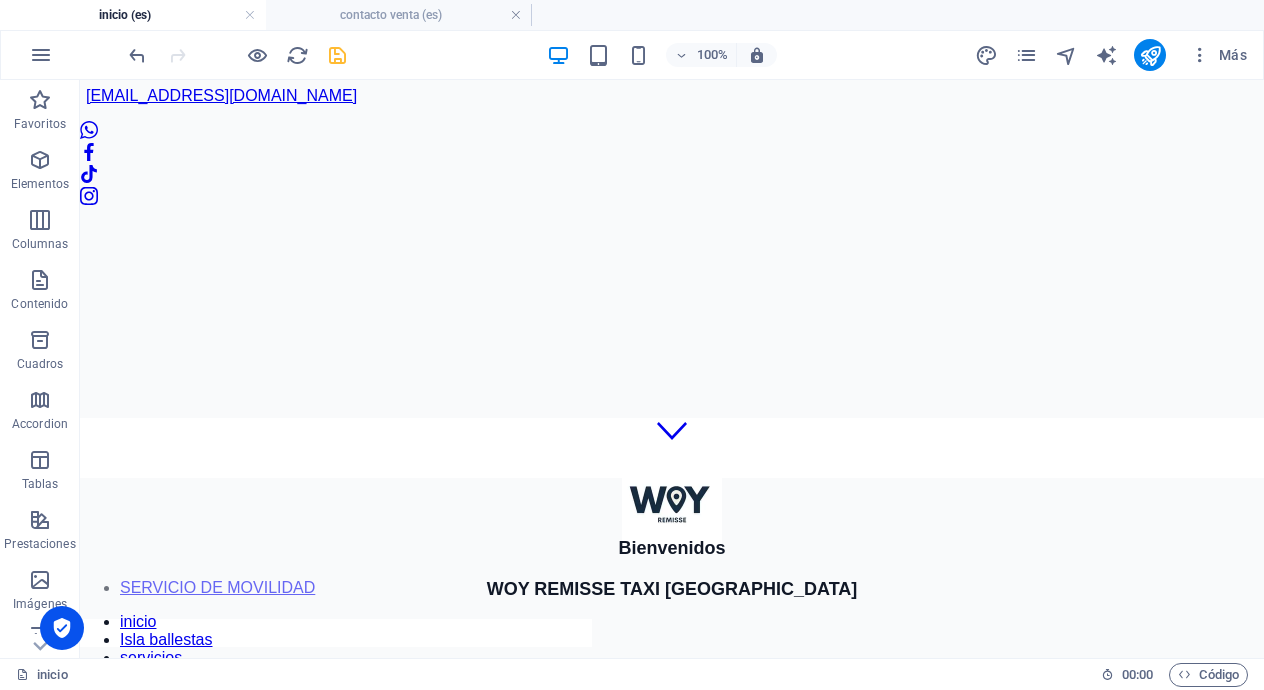 scroll, scrollTop: 181, scrollLeft: 0, axis: vertical 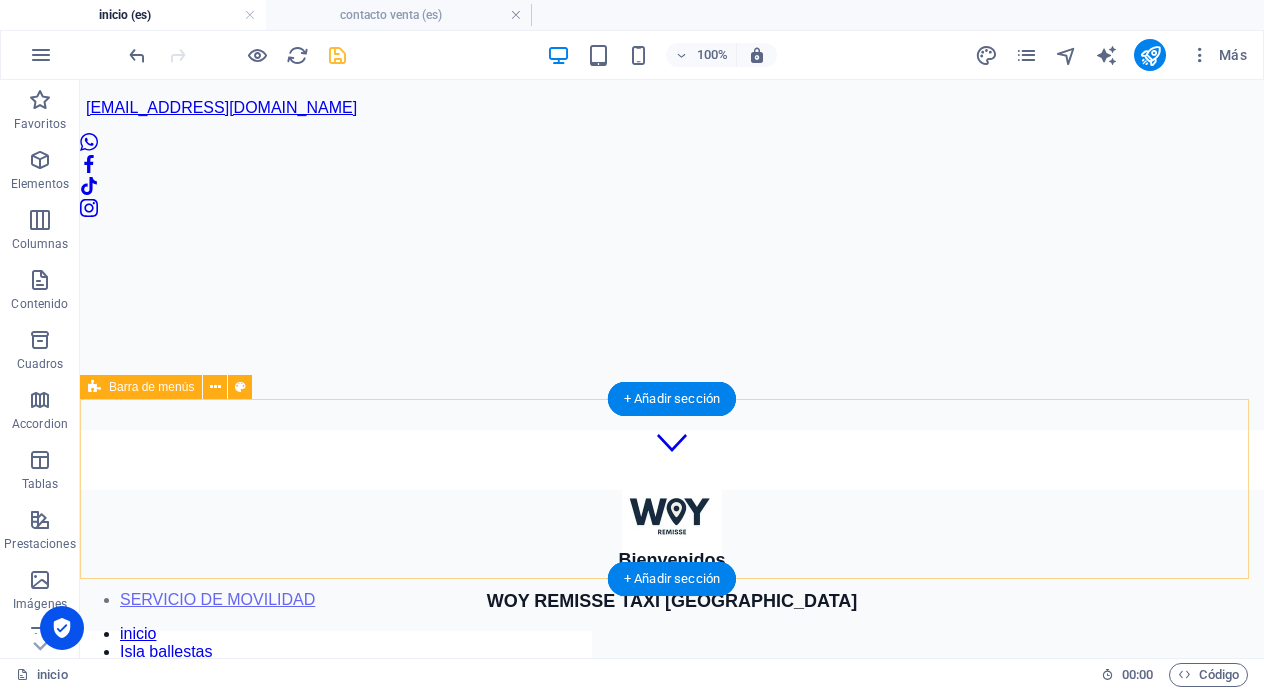 click on "SERVICIO DE MOVILIDAD      inicio Isla ballestas servicios Venta seguridad" at bounding box center (672, 609) 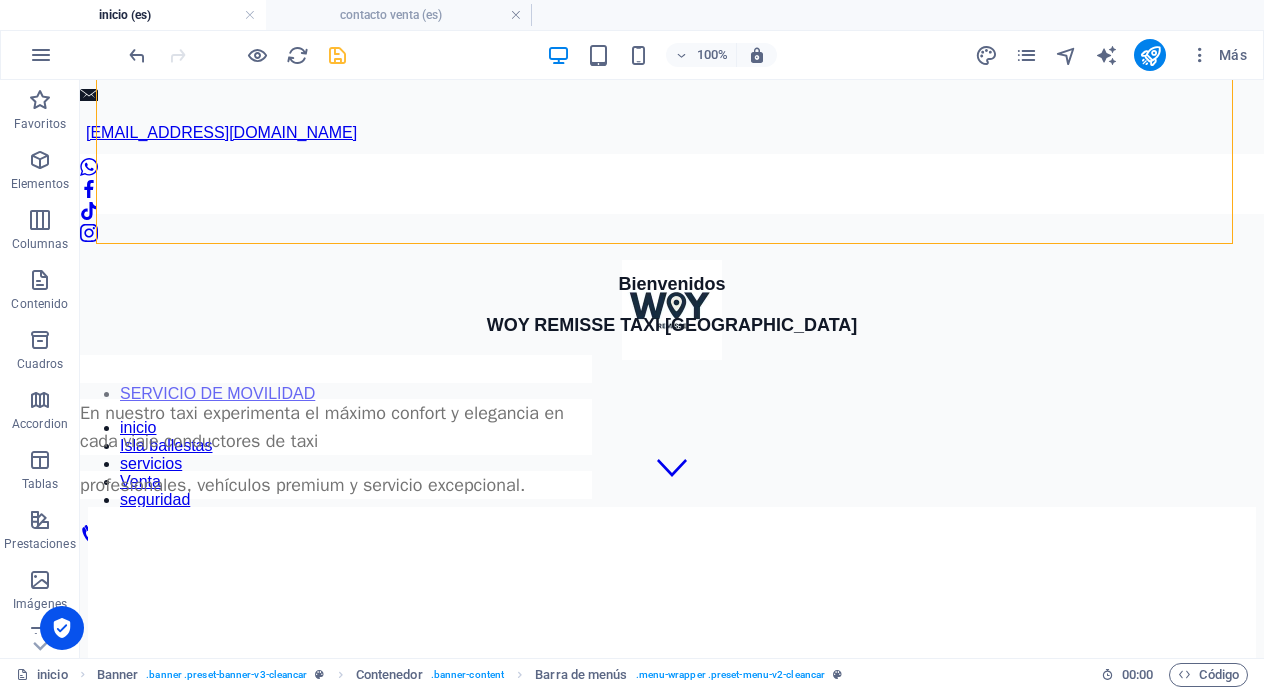scroll, scrollTop: 0, scrollLeft: 0, axis: both 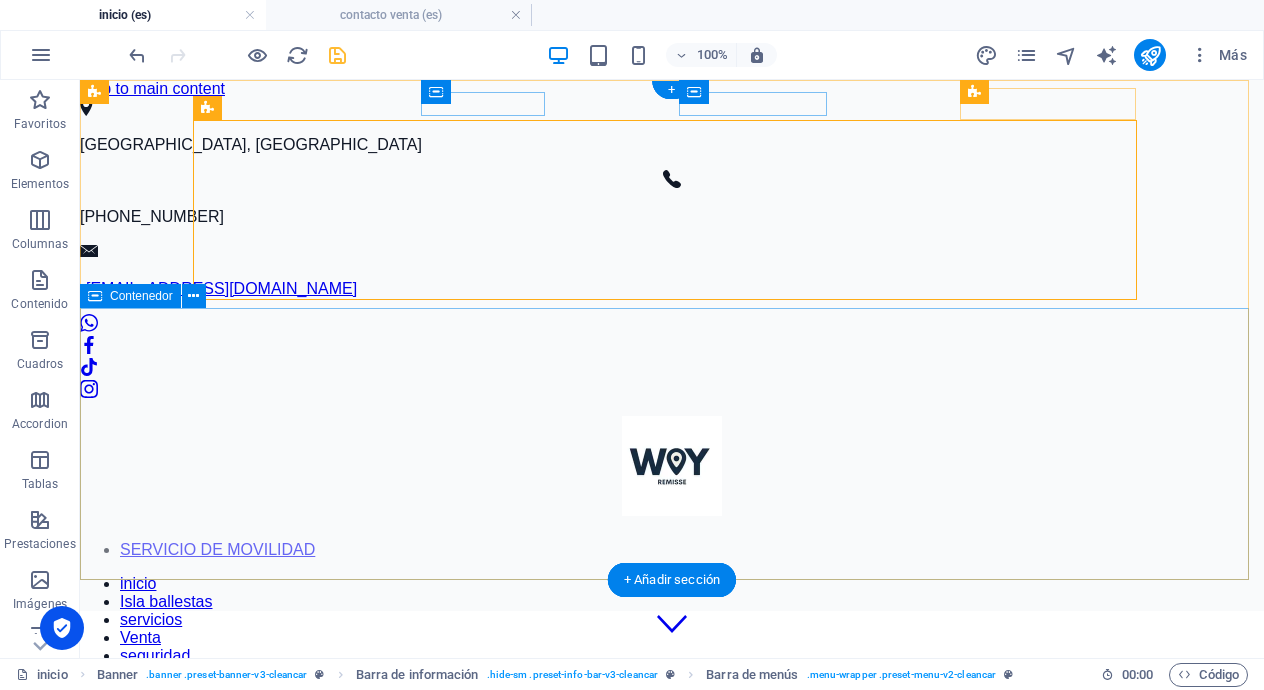 click at bounding box center [672, 818] 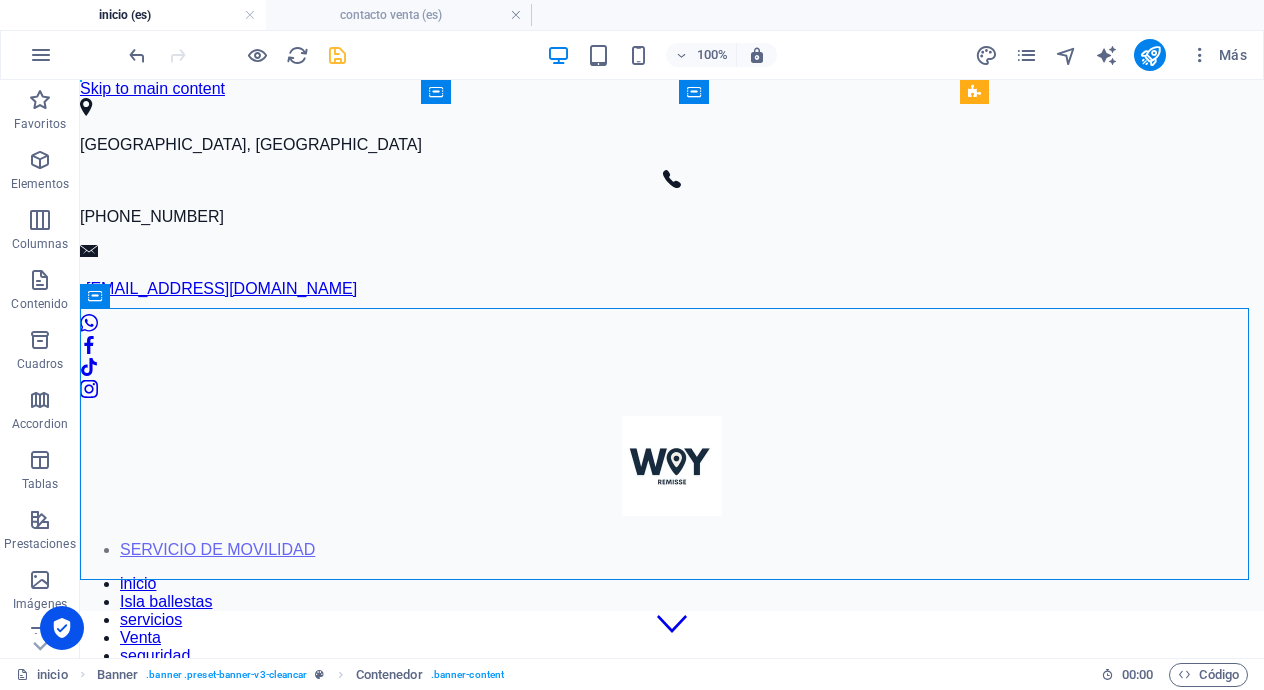 click on "100% Más" at bounding box center (690, 55) 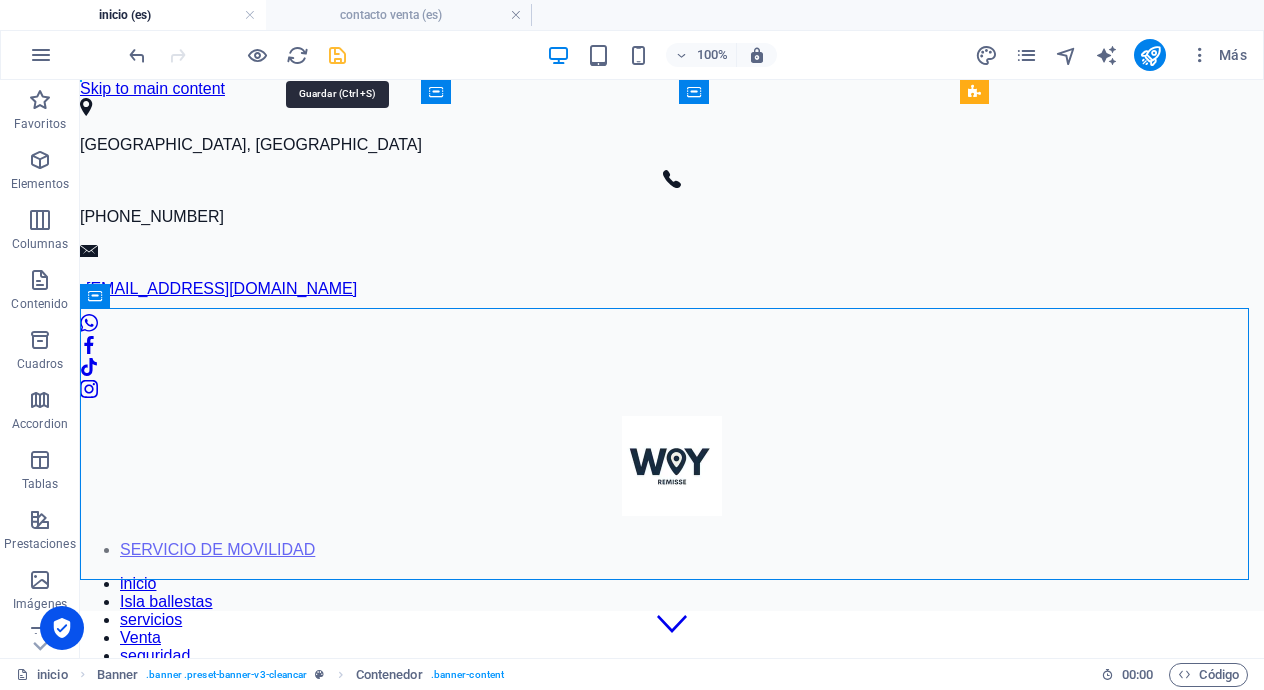 click at bounding box center (337, 55) 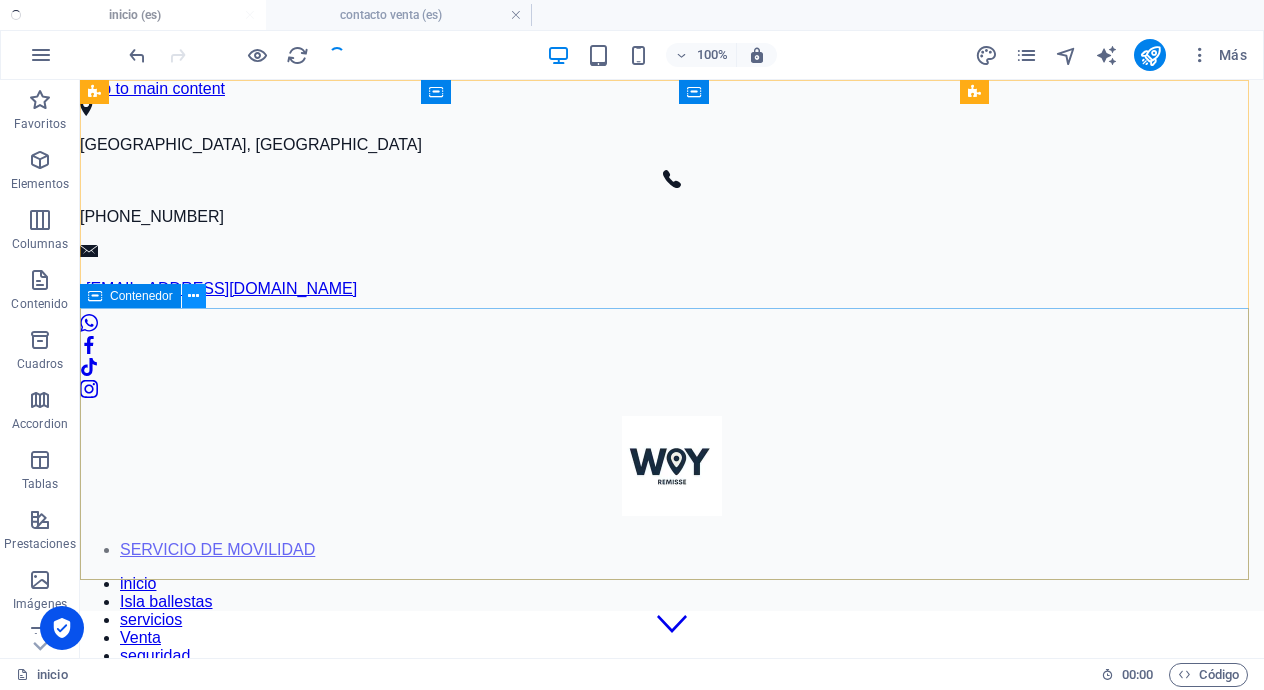 click at bounding box center [193, 296] 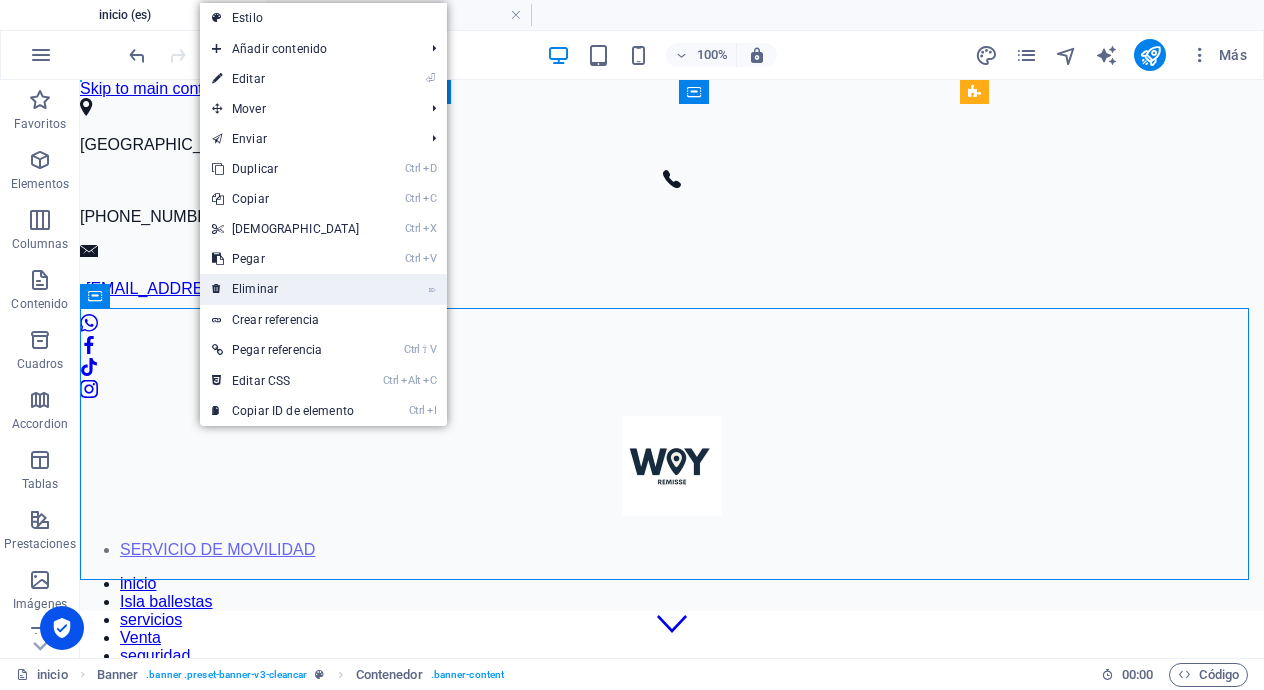 click on "⌦  Eliminar" at bounding box center (286, 289) 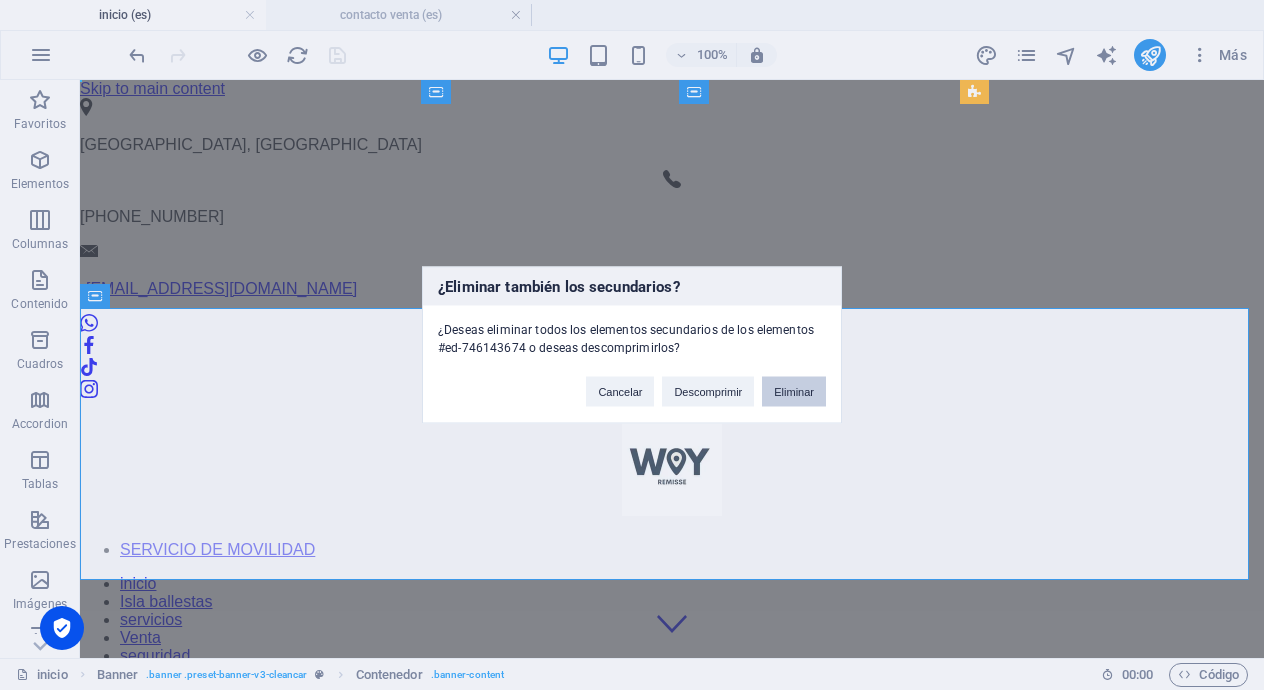 click on "Eliminar" at bounding box center [794, 392] 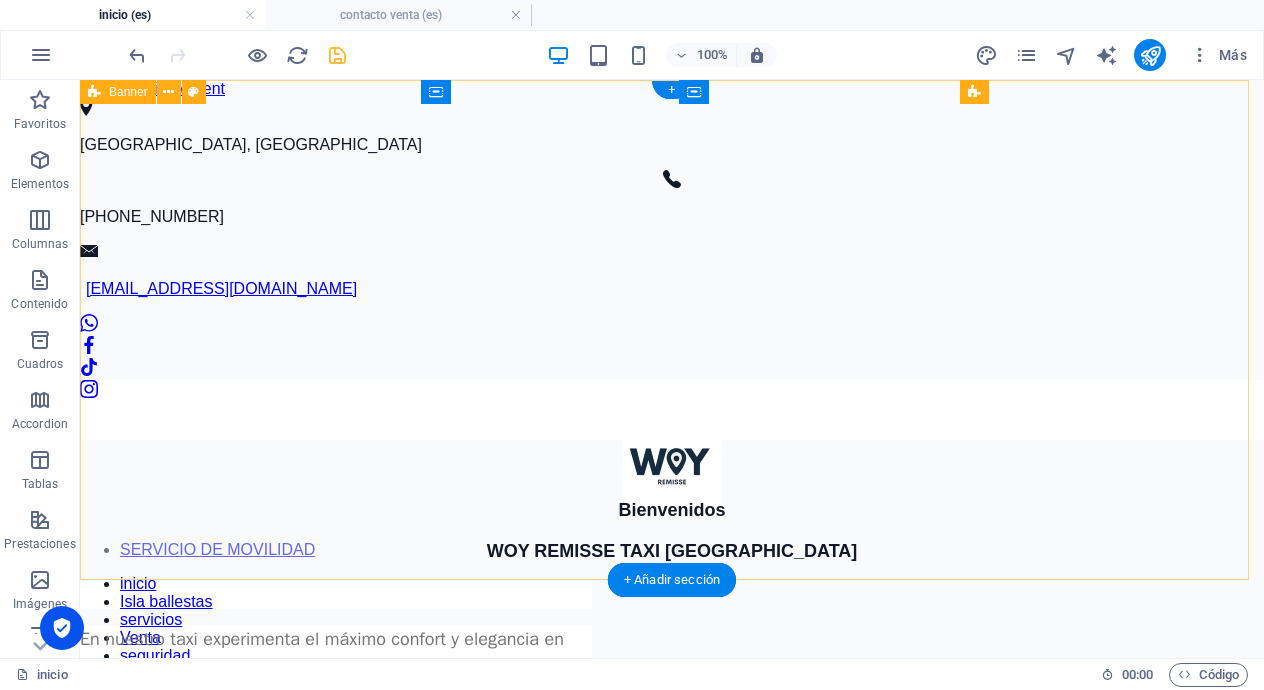 click on "[GEOGRAPHIC_DATA], [GEOGRAPHIC_DATA]    [PHONE_NUMBER] [EMAIL_ADDRESS][DOMAIN_NAME] SERVICIO DE MOVILIDAD      inicio Isla ballestas servicios Venta seguridad" at bounding box center [672, 400] 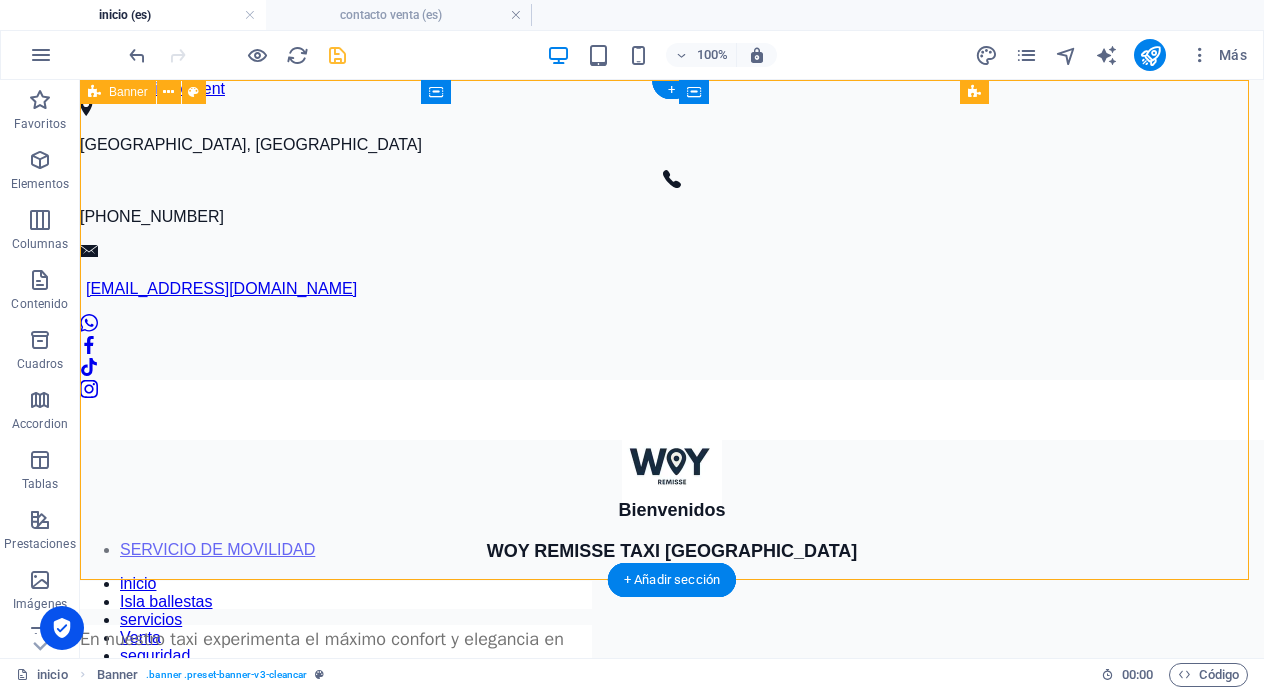 click on "[GEOGRAPHIC_DATA], [GEOGRAPHIC_DATA]    [PHONE_NUMBER] [EMAIL_ADDRESS][DOMAIN_NAME] SERVICIO DE MOVILIDAD      inicio Isla ballestas servicios Venta seguridad" at bounding box center (672, 400) 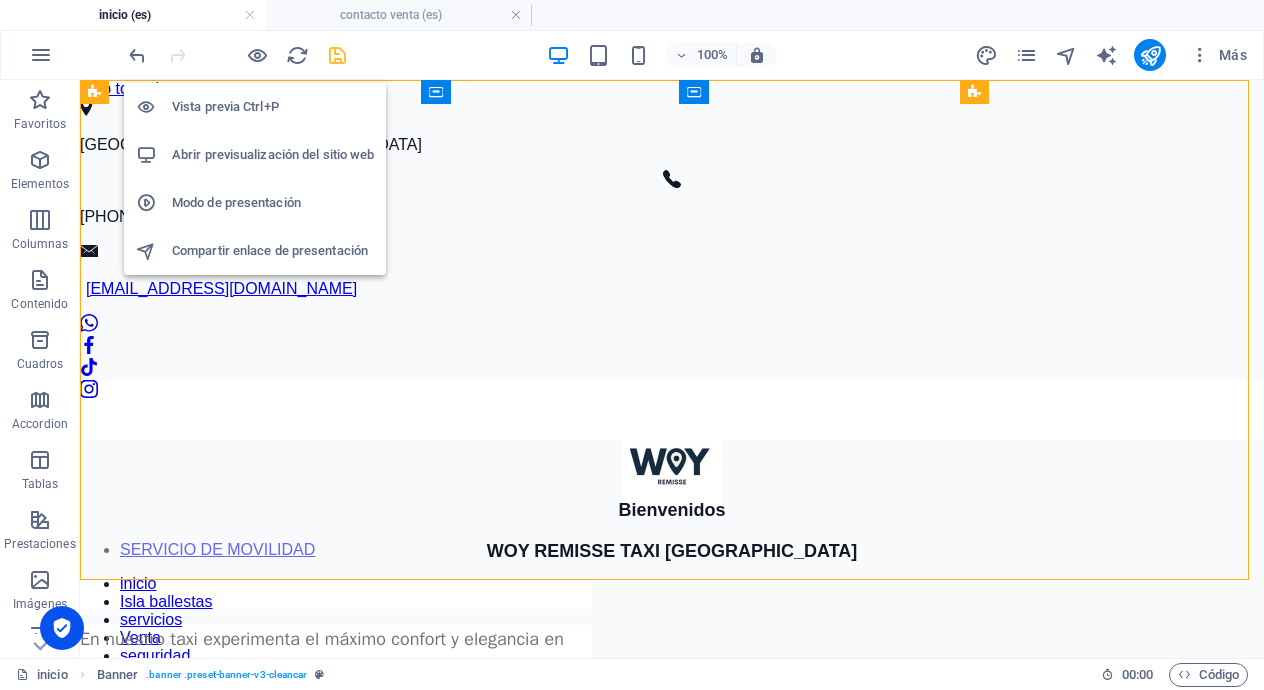 click on "Abrir previsualización del sitio web" at bounding box center (273, 155) 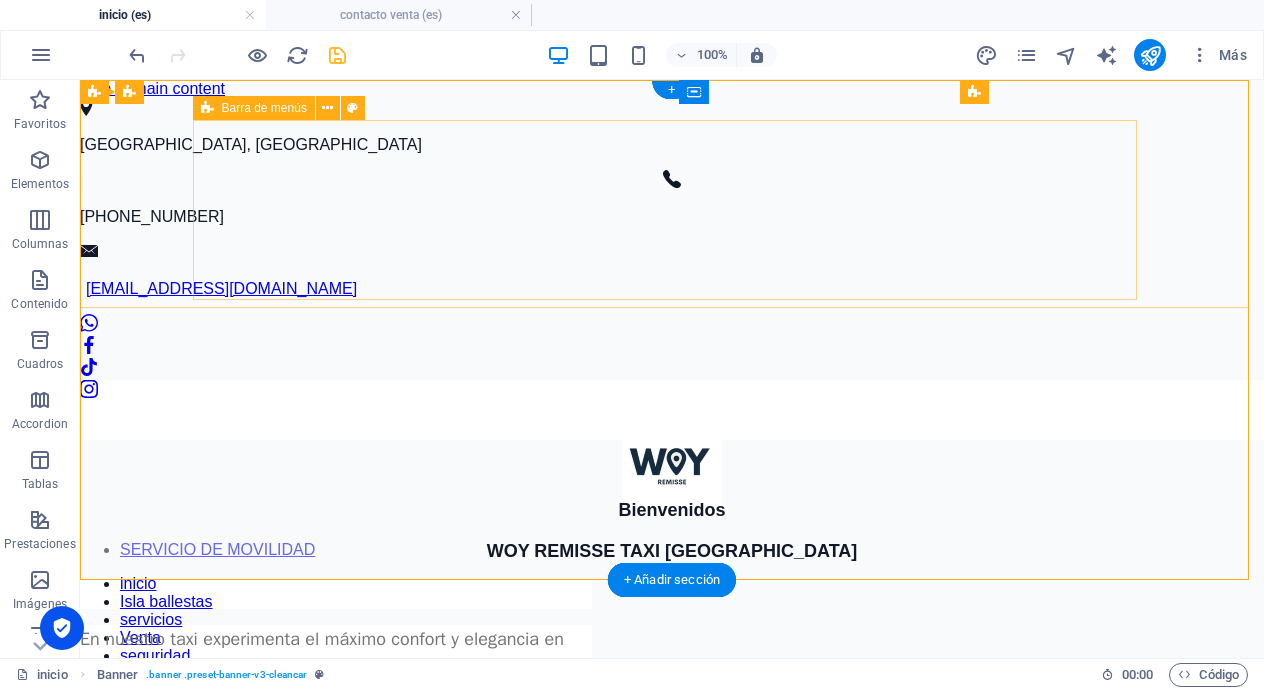 click on "SERVICIO DE MOVILIDAD      inicio Isla ballestas servicios Venta seguridad" at bounding box center (672, 559) 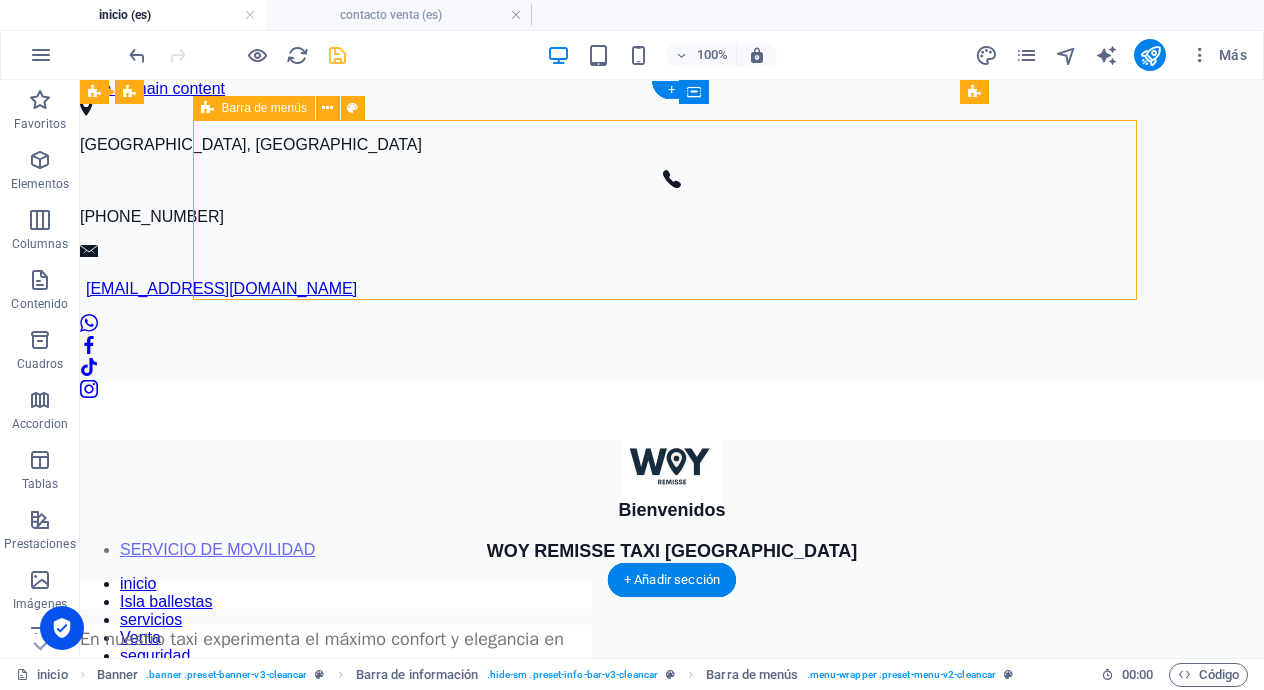 click on "SERVICIO DE MOVILIDAD      inicio Isla ballestas servicios Venta seguridad" at bounding box center (672, 559) 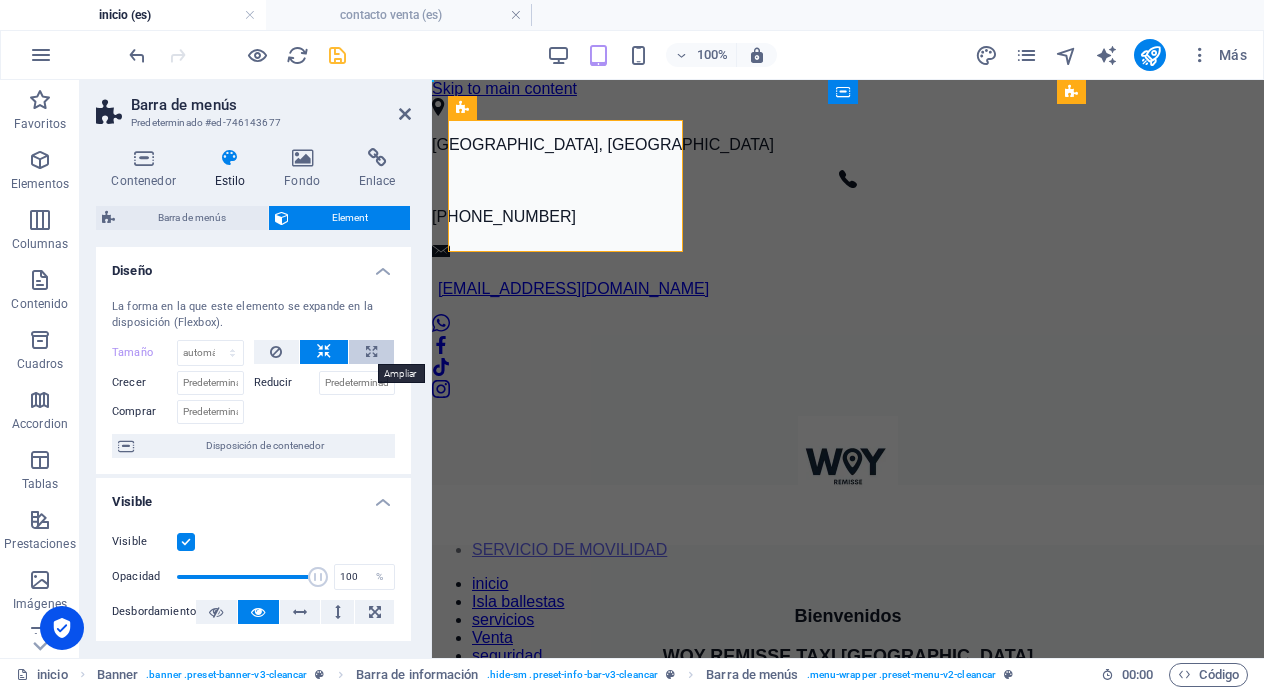 click at bounding box center [371, 352] 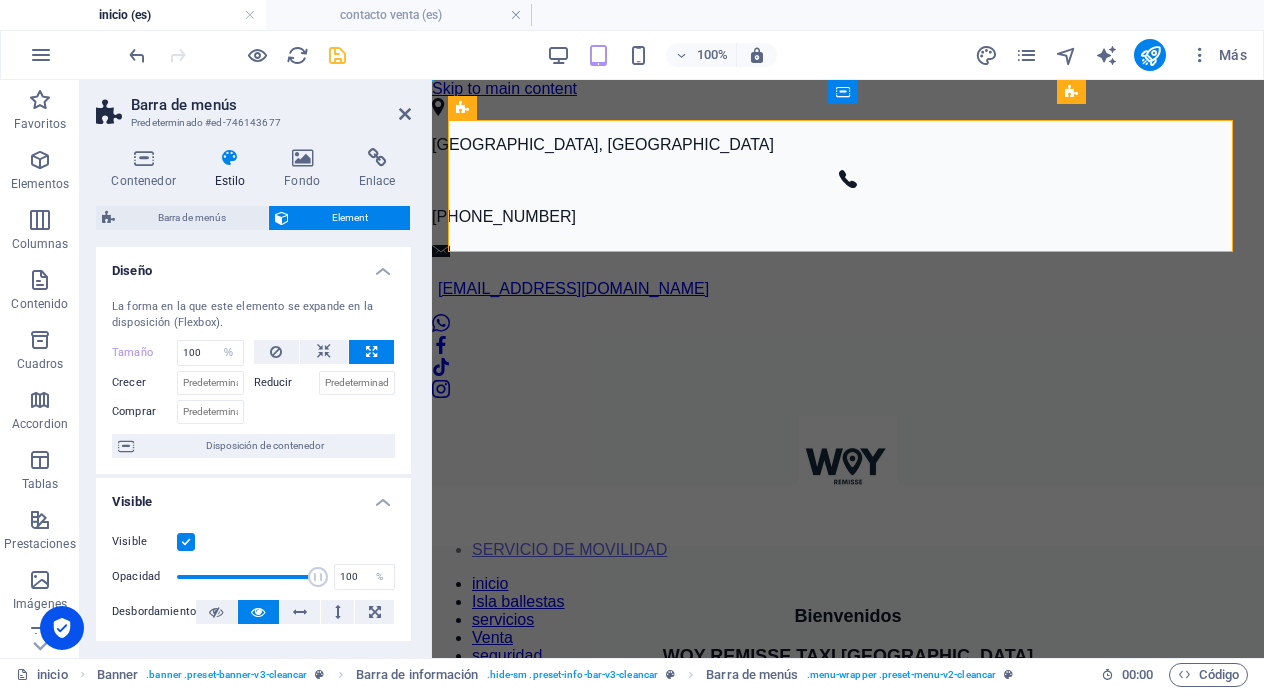 click on "Reducir" at bounding box center (325, 380) 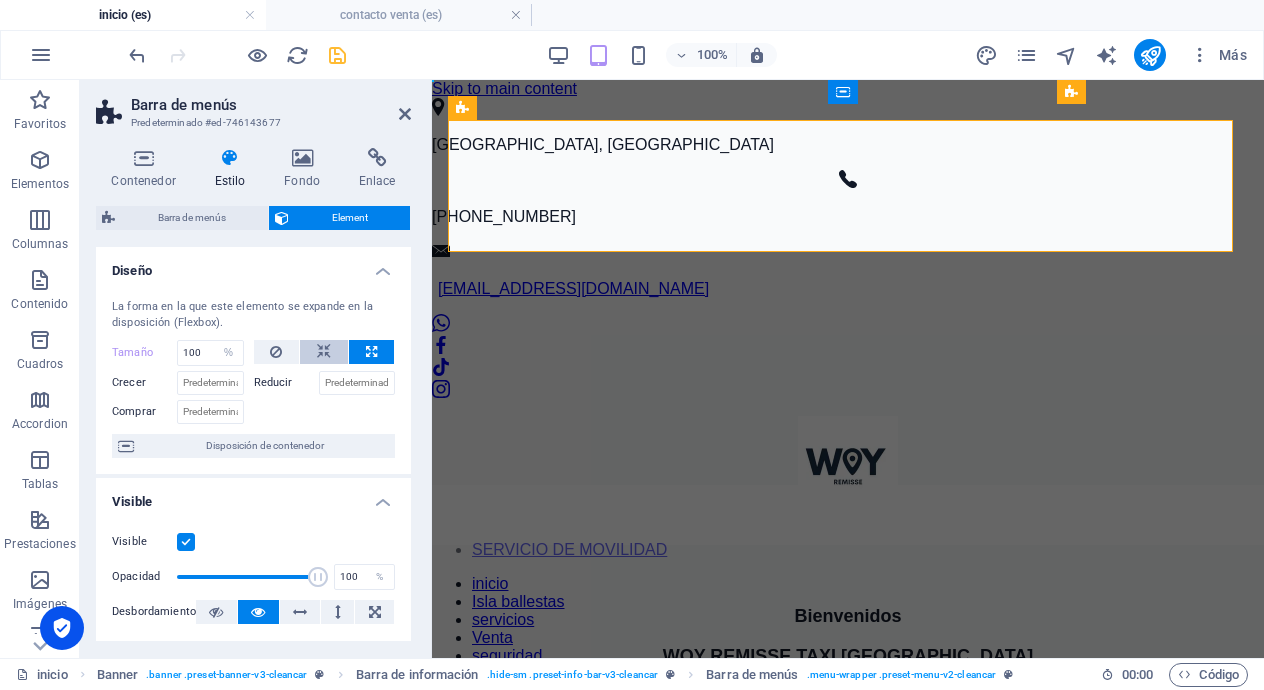 click at bounding box center [324, 352] 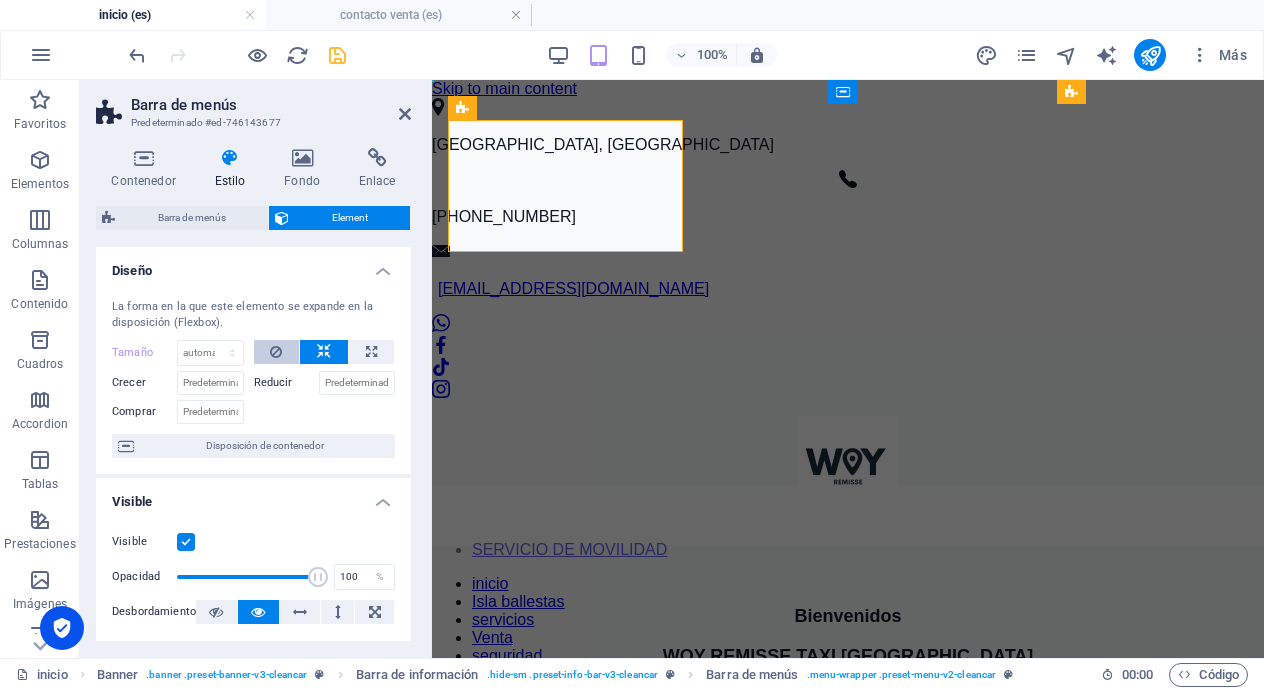 click at bounding box center [277, 352] 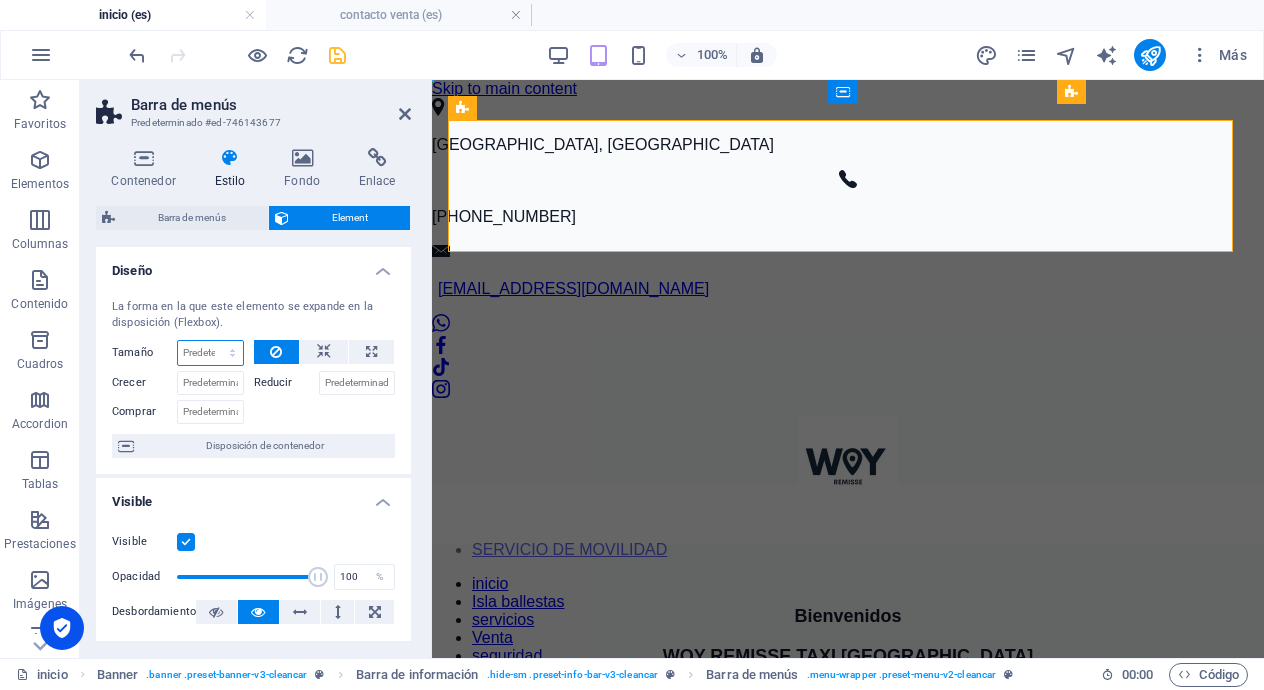 click on "Predeterminado automático px % 1/1 1/2 1/3 1/4 1/5 1/6 1/7 1/8 1/9 1/10" at bounding box center [210, 353] 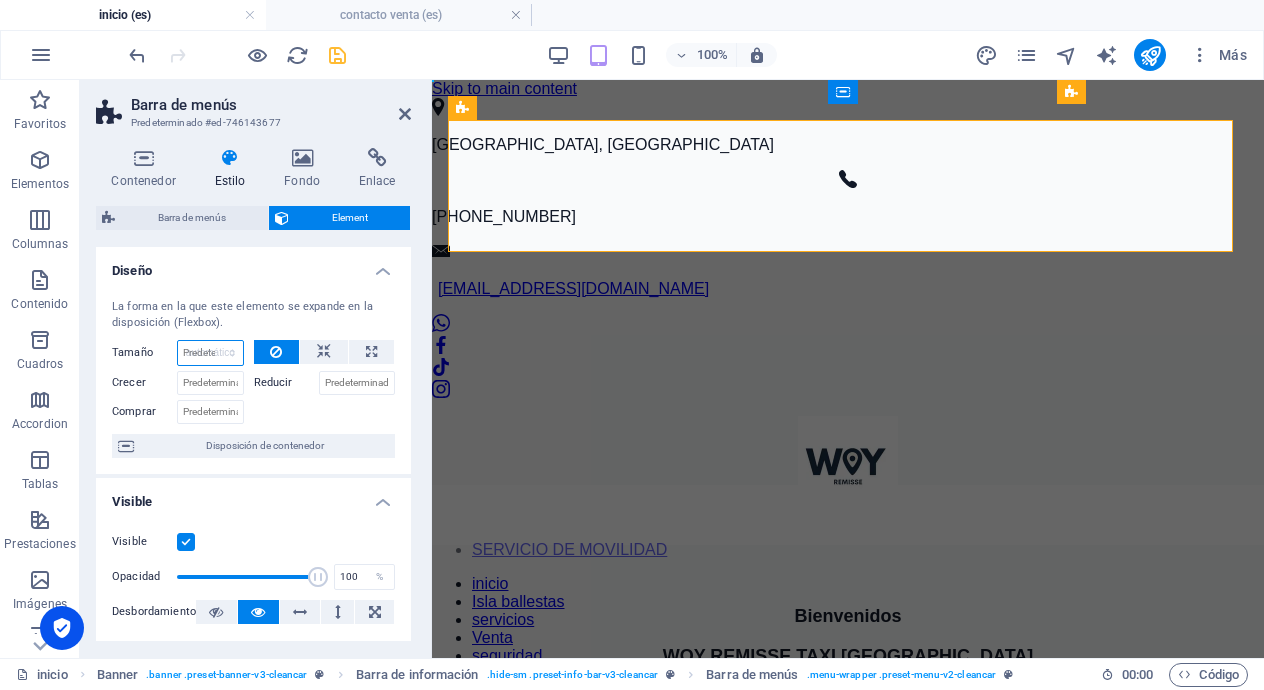 click on "Predeterminado automático px % 1/1 1/2 1/3 1/4 1/5 1/6 1/7 1/8 1/9 1/10" at bounding box center [210, 353] 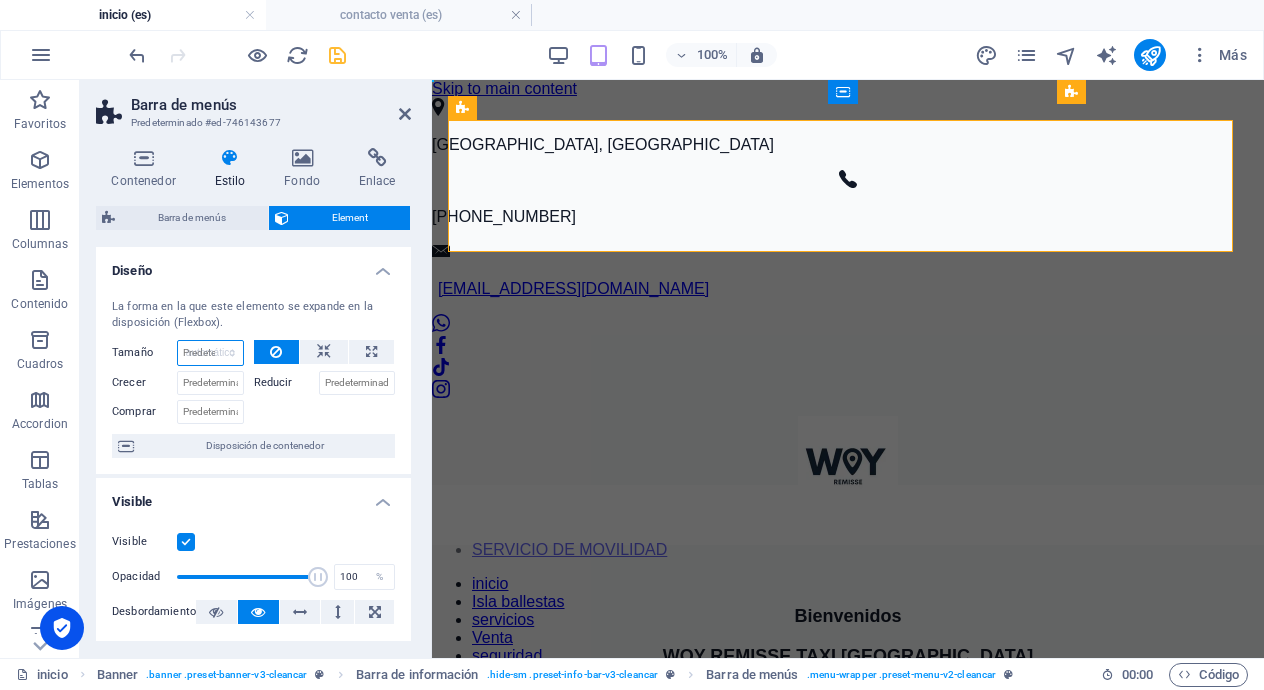select on "DISABLED_OPTION_VALUE" 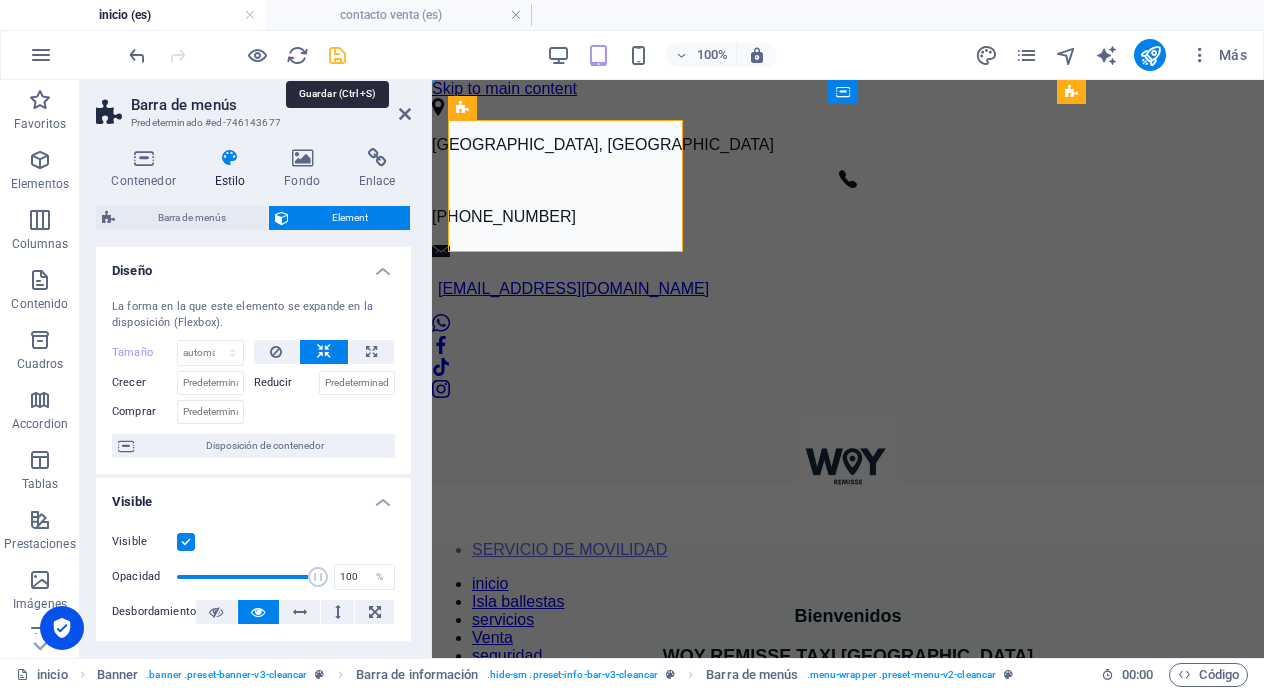 click at bounding box center (337, 55) 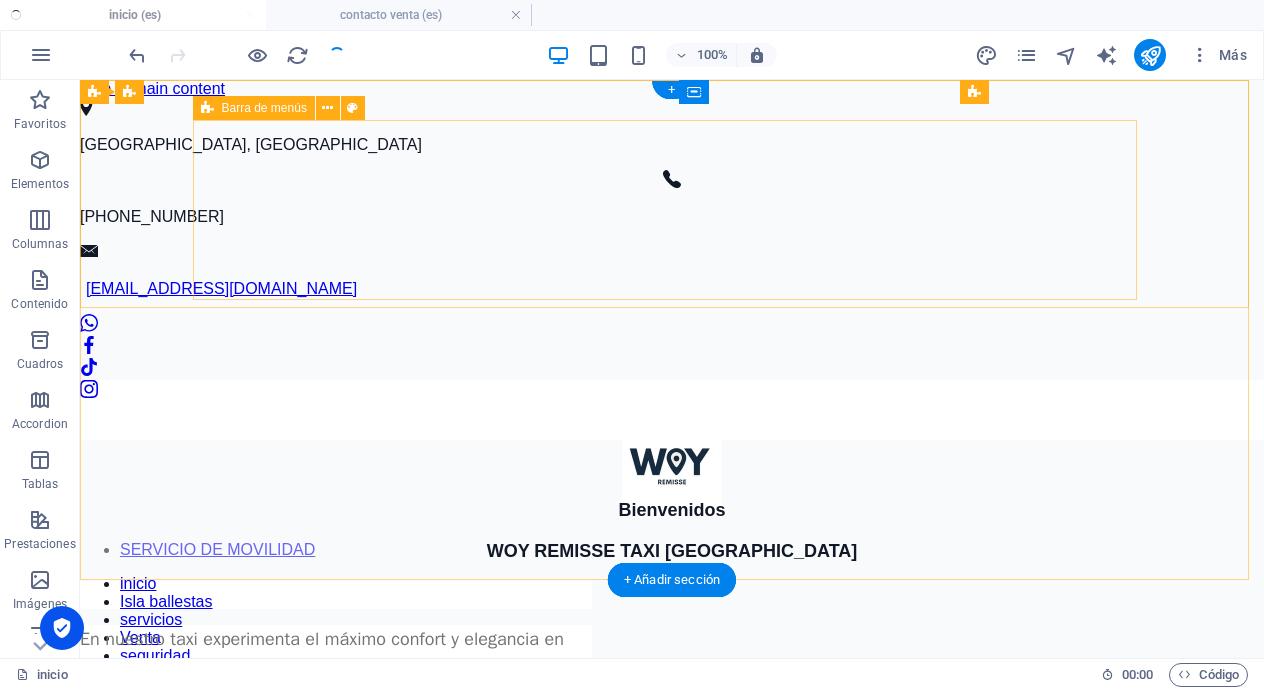 click on "SERVICIO DE MOVILIDAD      inicio Isla ballestas servicios Venta seguridad" at bounding box center [672, 559] 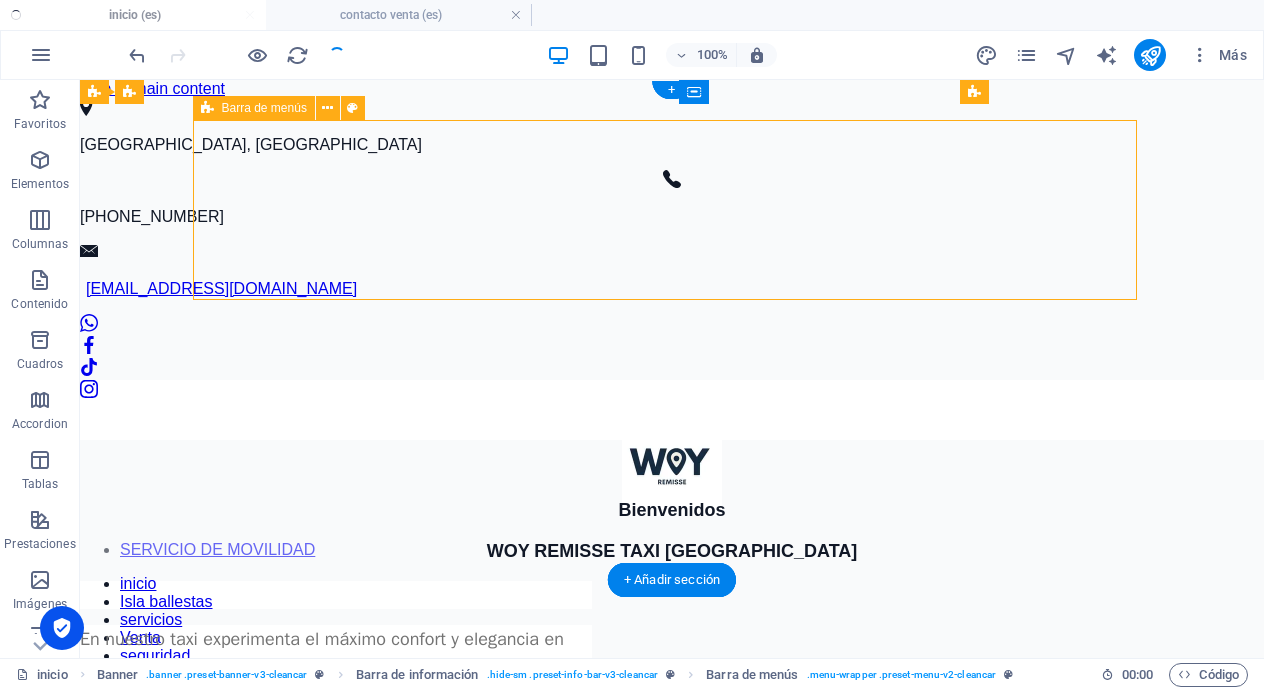 click on "SERVICIO DE MOVILIDAD      inicio Isla ballestas servicios Venta seguridad" at bounding box center [672, 559] 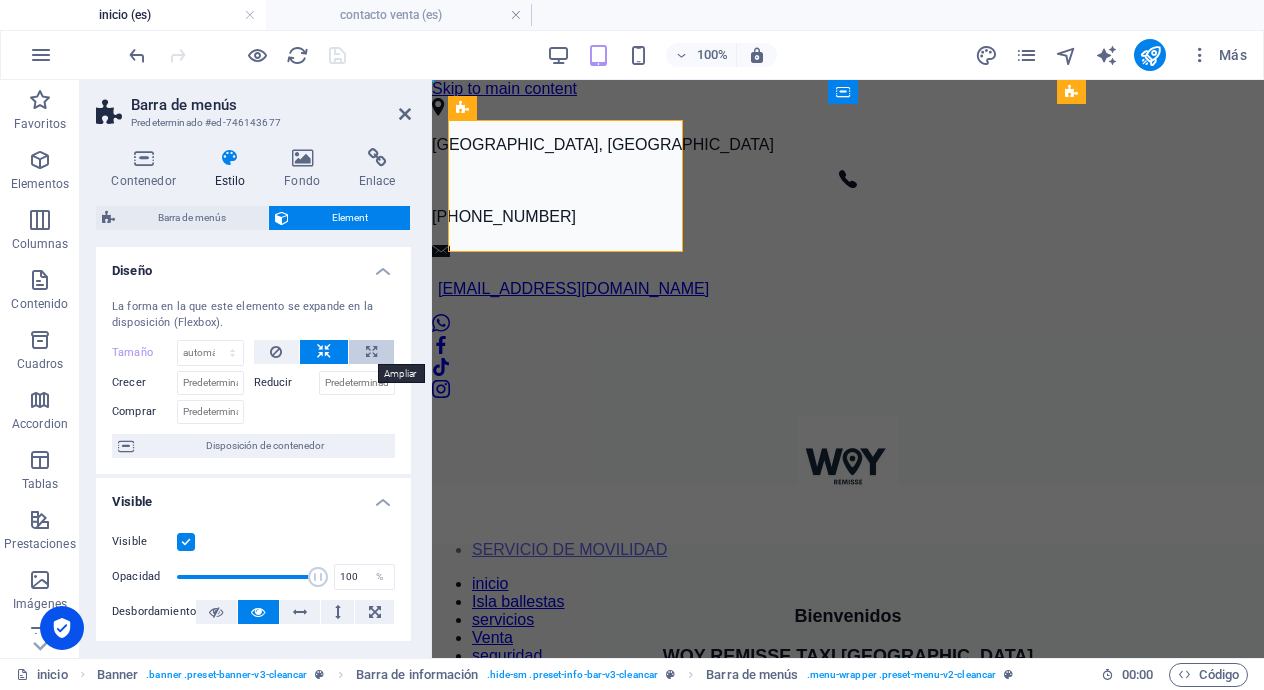 click at bounding box center [371, 352] 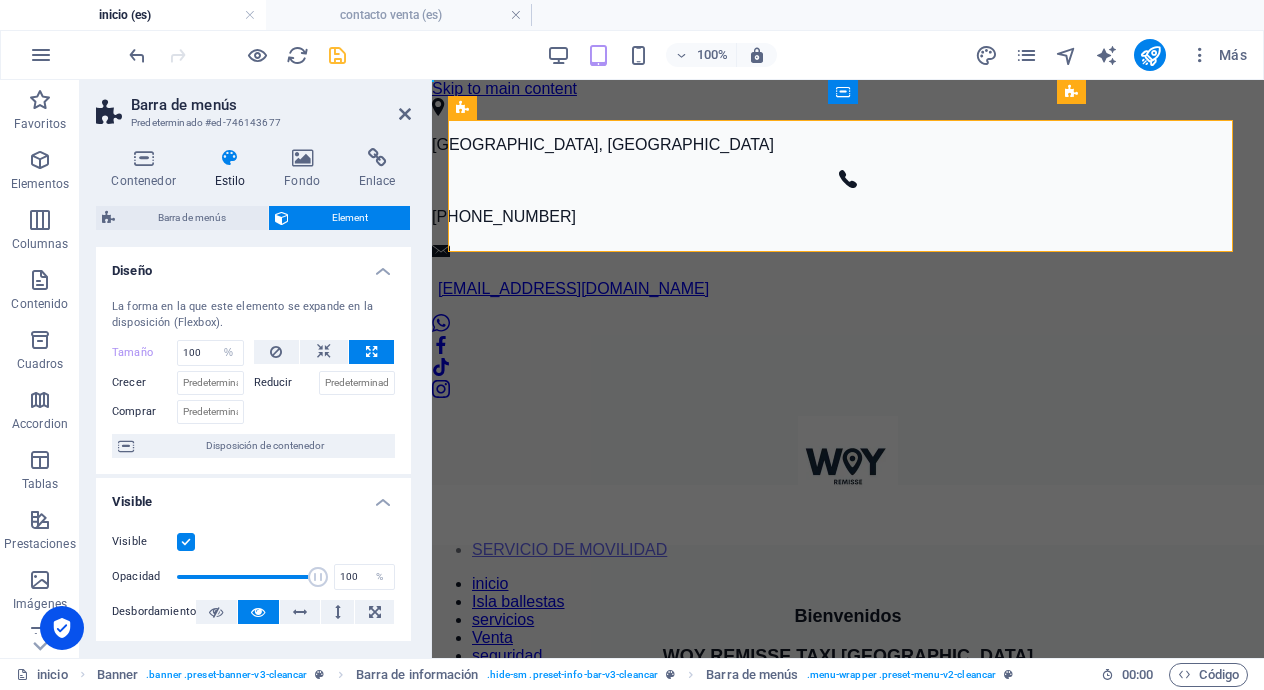 click on "100% Más" at bounding box center (690, 55) 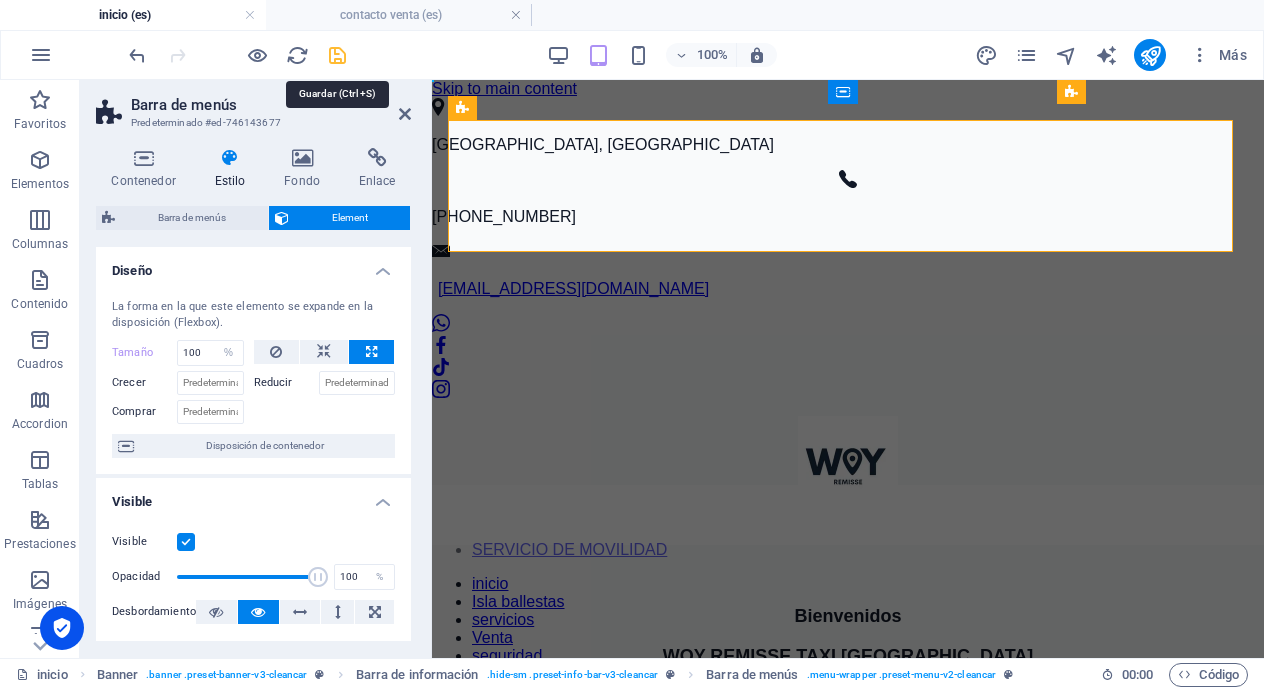 click at bounding box center [337, 55] 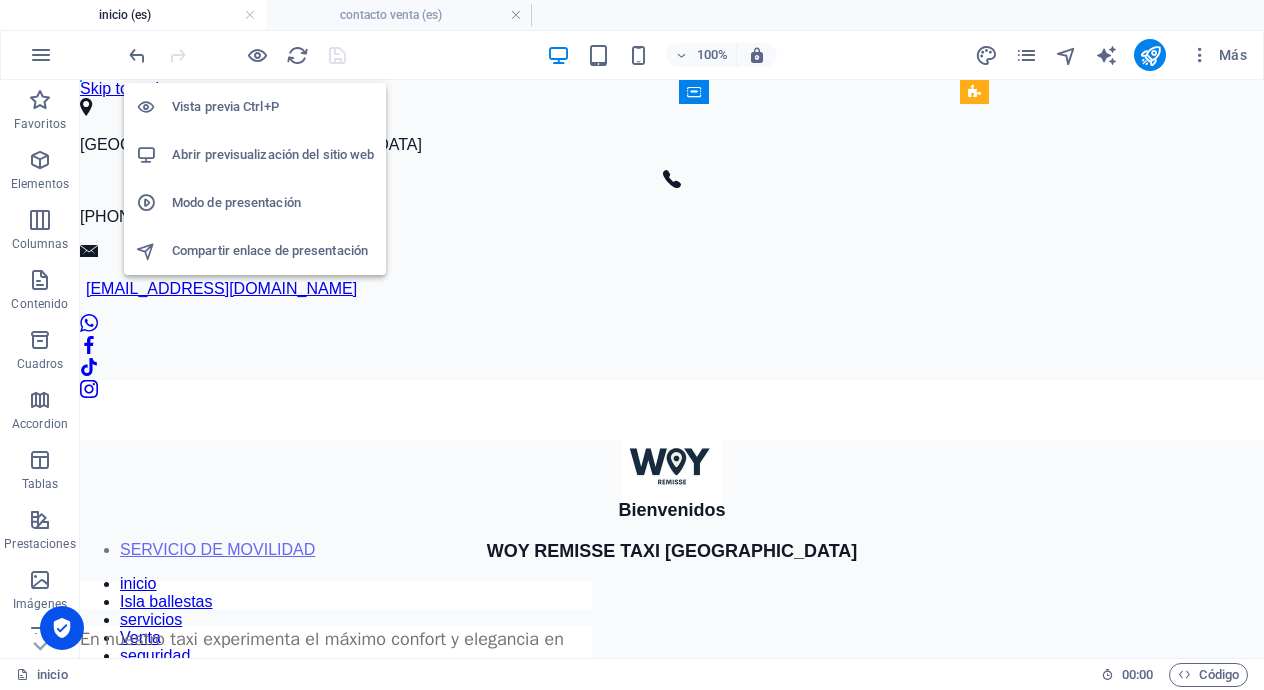 click on "Abrir previsualización del sitio web" at bounding box center (273, 155) 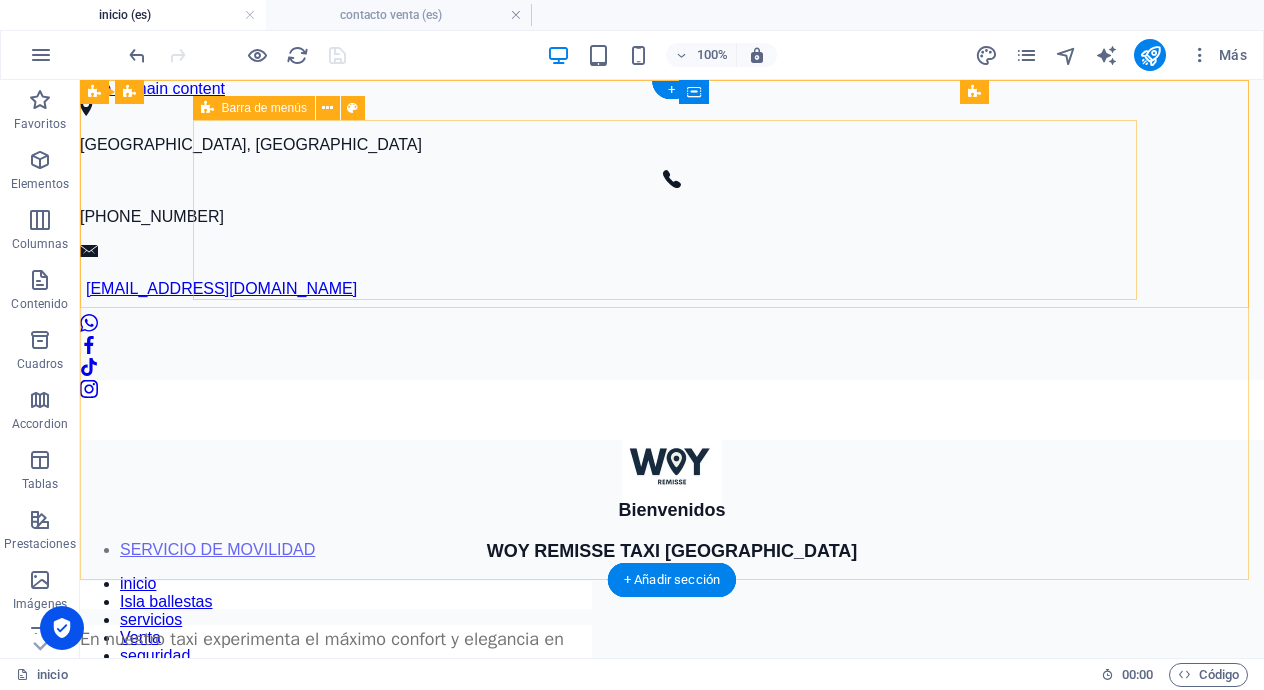 click on "SERVICIO DE MOVILIDAD      inicio Isla ballestas servicios Venta seguridad" at bounding box center [672, 559] 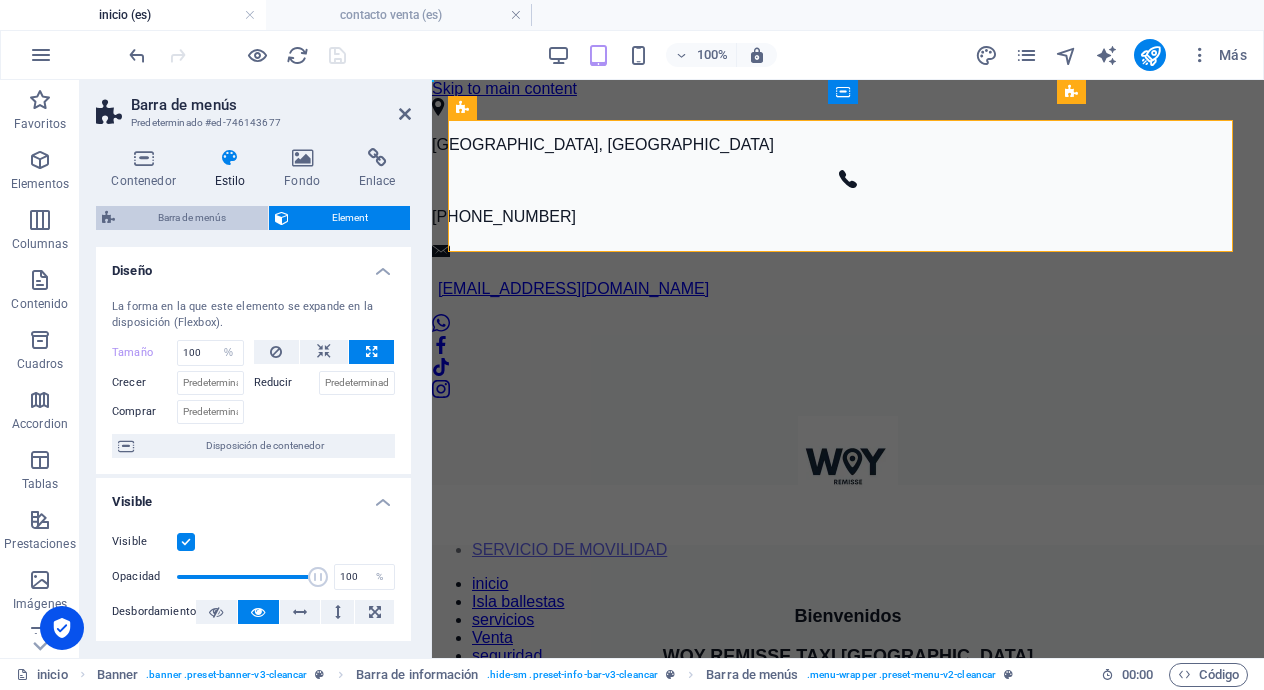 click on "Barra de menús" at bounding box center [191, 218] 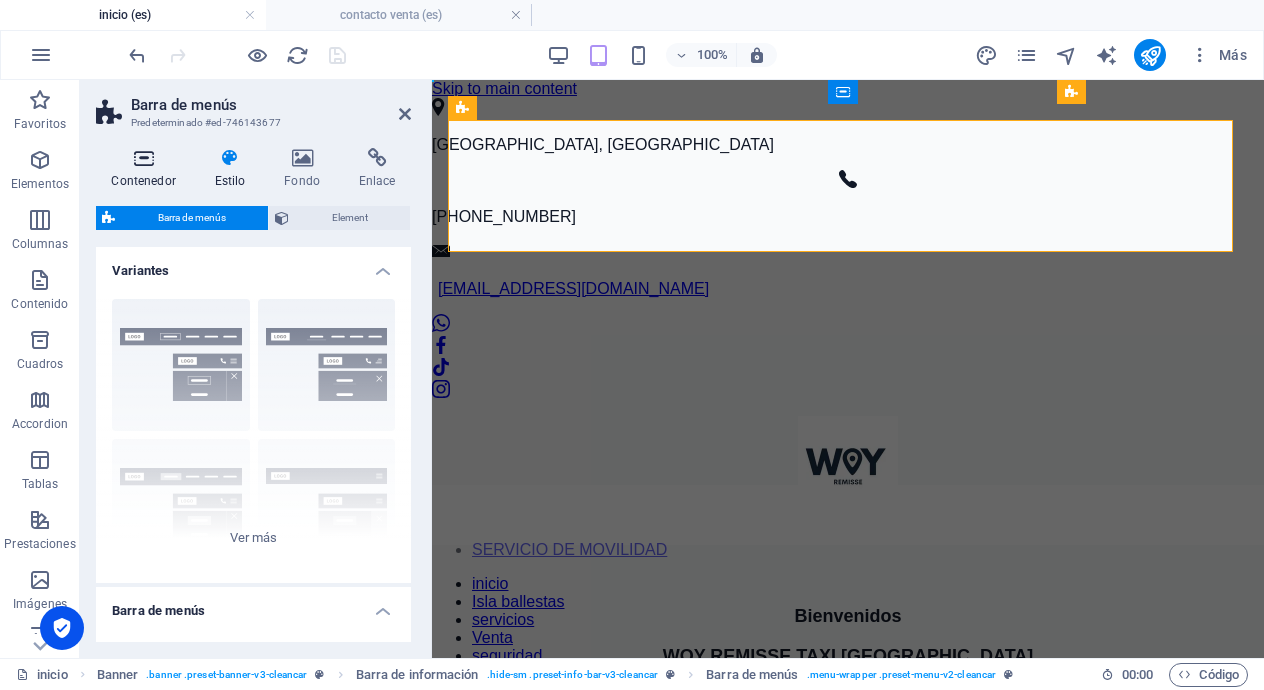 click on "Contenedor" at bounding box center (147, 169) 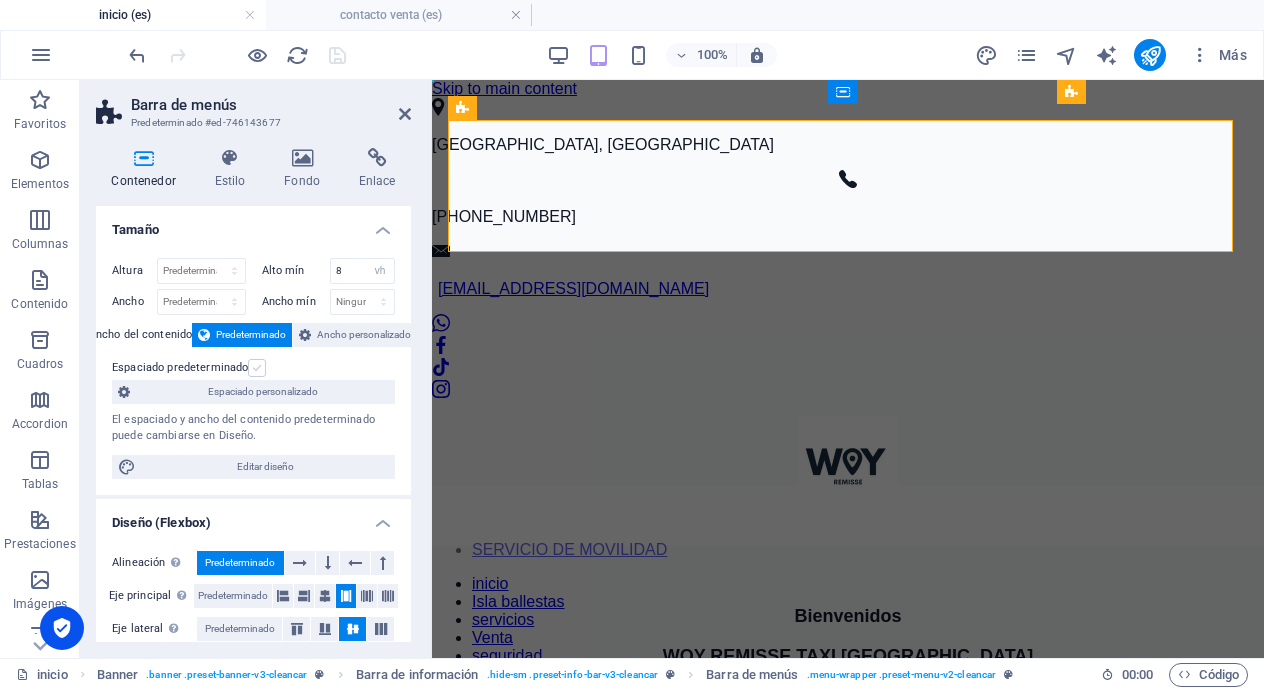 click at bounding box center (257, 368) 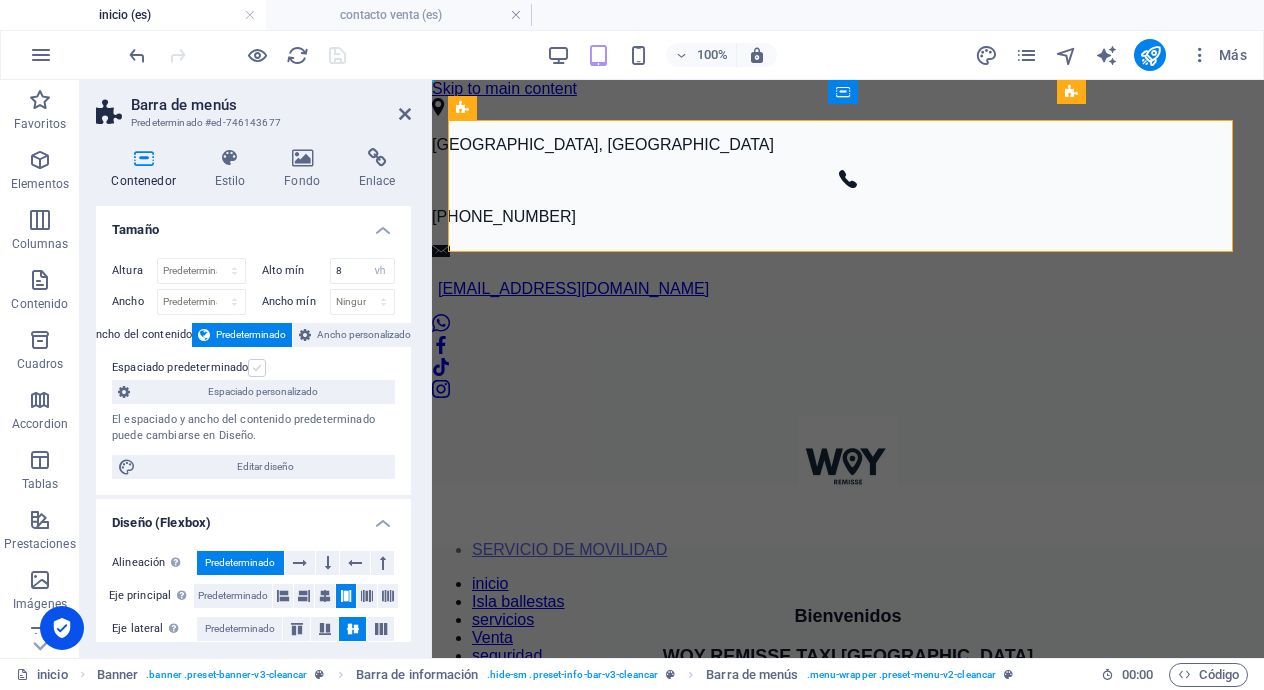 click on "Espaciado predeterminado" at bounding box center [0, 0] 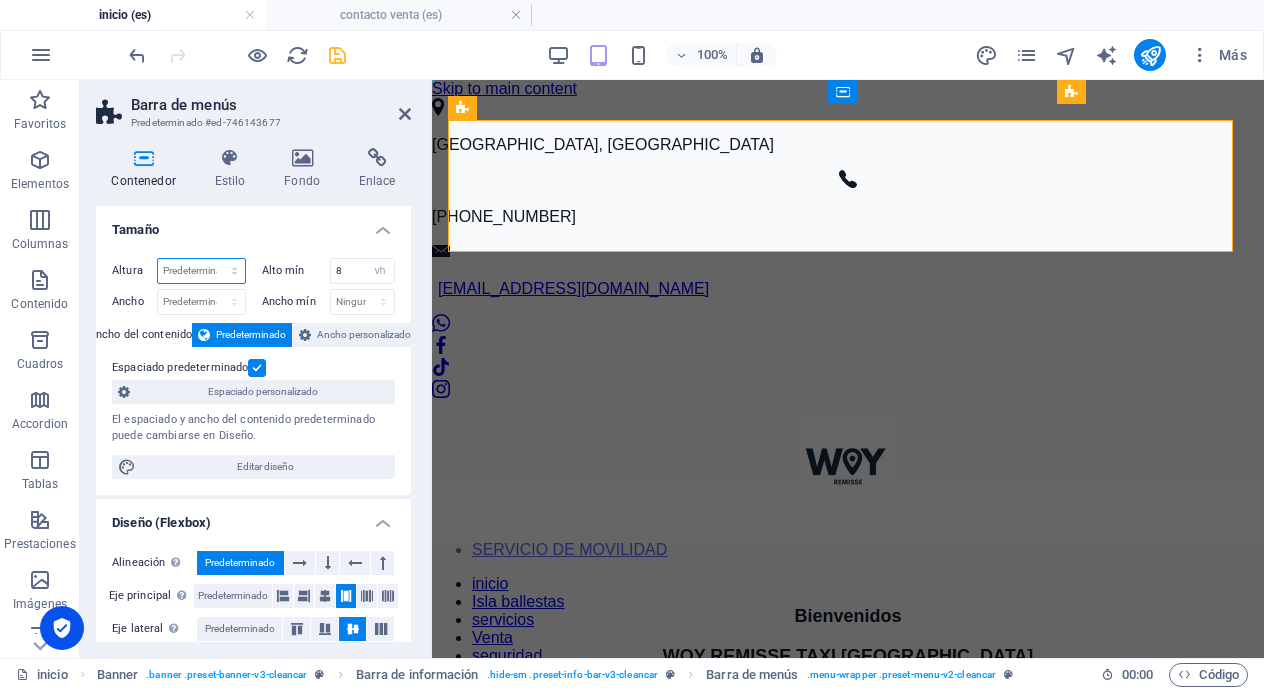click on "Predeterminado px rem % vh vw" at bounding box center (201, 271) 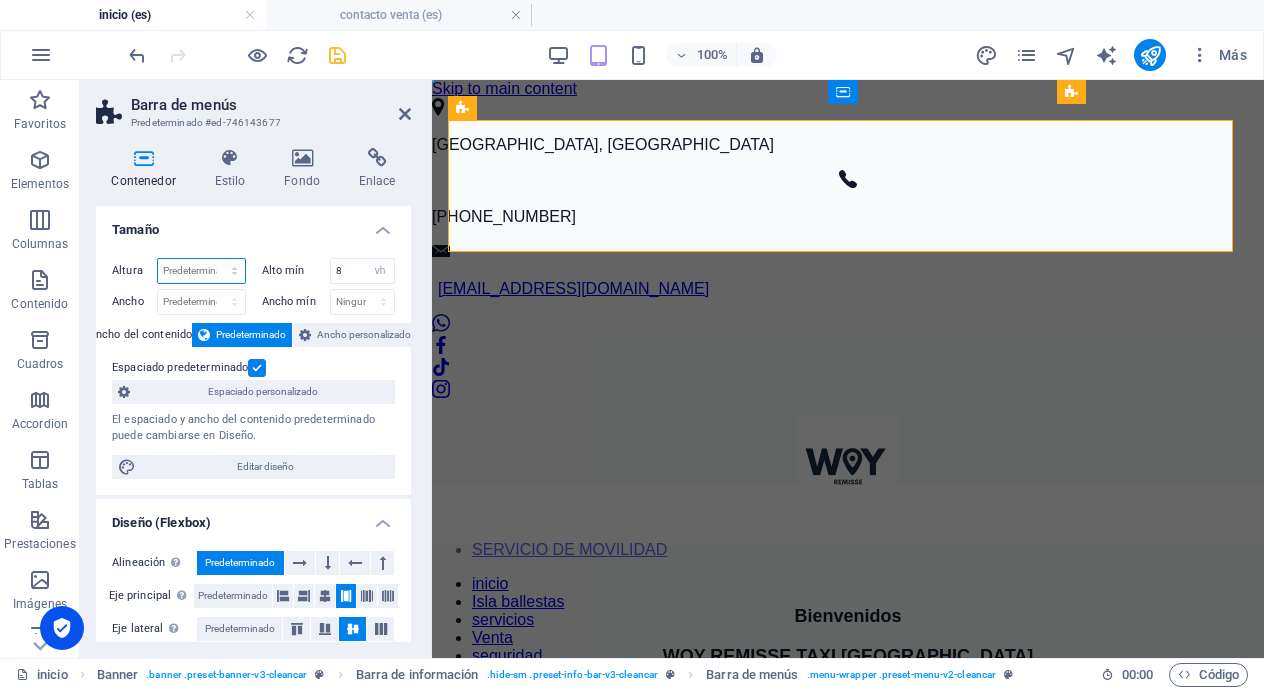 click on "Predeterminado px rem % vh vw" at bounding box center [201, 271] 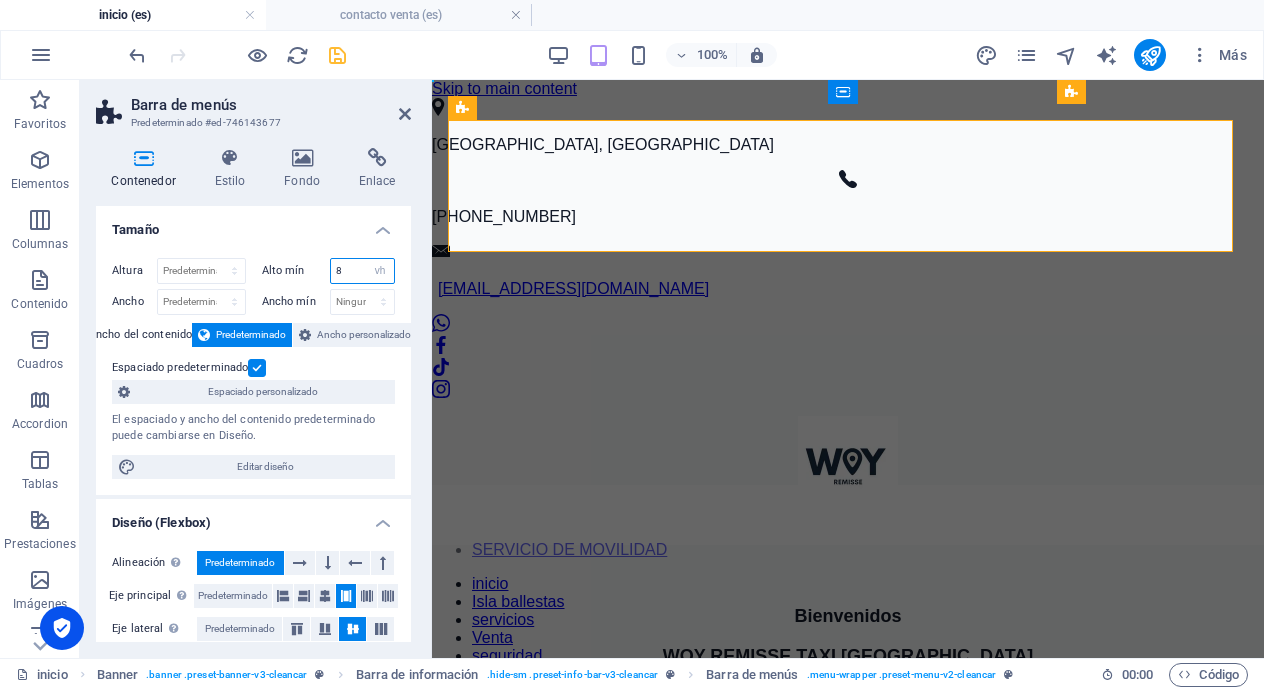 click on "8" at bounding box center (363, 271) 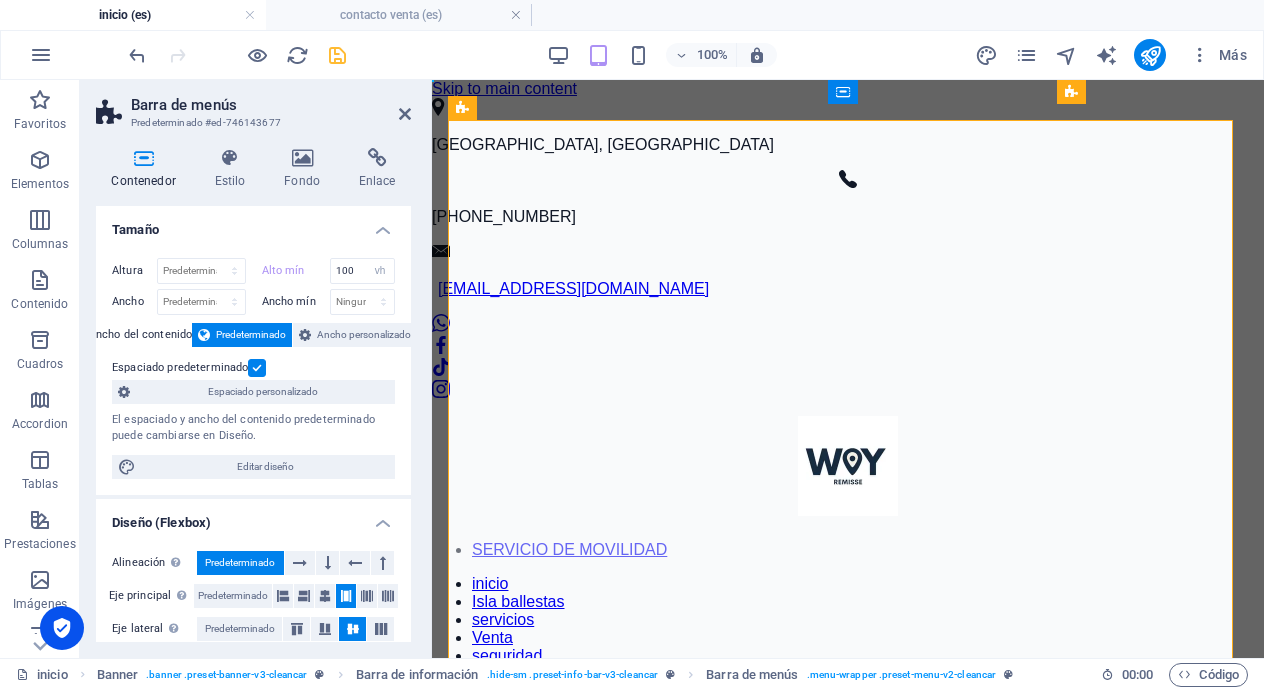 click on "Contenedor Estilo Fondo Enlace Tamaño Altura Predeterminado px rem % vh vw Alto mín 100 Ninguno px rem % vh vw Ancho Predeterminado px rem % em vh vw Ancho mín Ninguno px rem % vh vw Ancho del contenido Predeterminado Ancho personalizado Ancho Predeterminado px rem % em vh vw Ancho mín Ninguno px rem % vh vw Espaciado predeterminado Espaciado personalizado El espaciado y ancho del contenido predeterminado puede cambiarse en Diseño. Editar diseño Diseño (Flexbox) Alineación Determina flex-direction. Predeterminado Eje principal Determina la forma en la que los elementos deberían comportarse por el eje principal en este contenedor (contenido justificado). Predeterminado Eje lateral Controla la dirección vertical del elemento en el contenedor (alinear elementos). Predeterminado Ajuste Predeterminado Habilitado Deshabilitado Relleno Controla las distancias y la dirección de los elementos en el eje Y en varias líneas (alinear contenido). Predeterminado Accessibility Role Ninguno Banner" at bounding box center [253, 395] 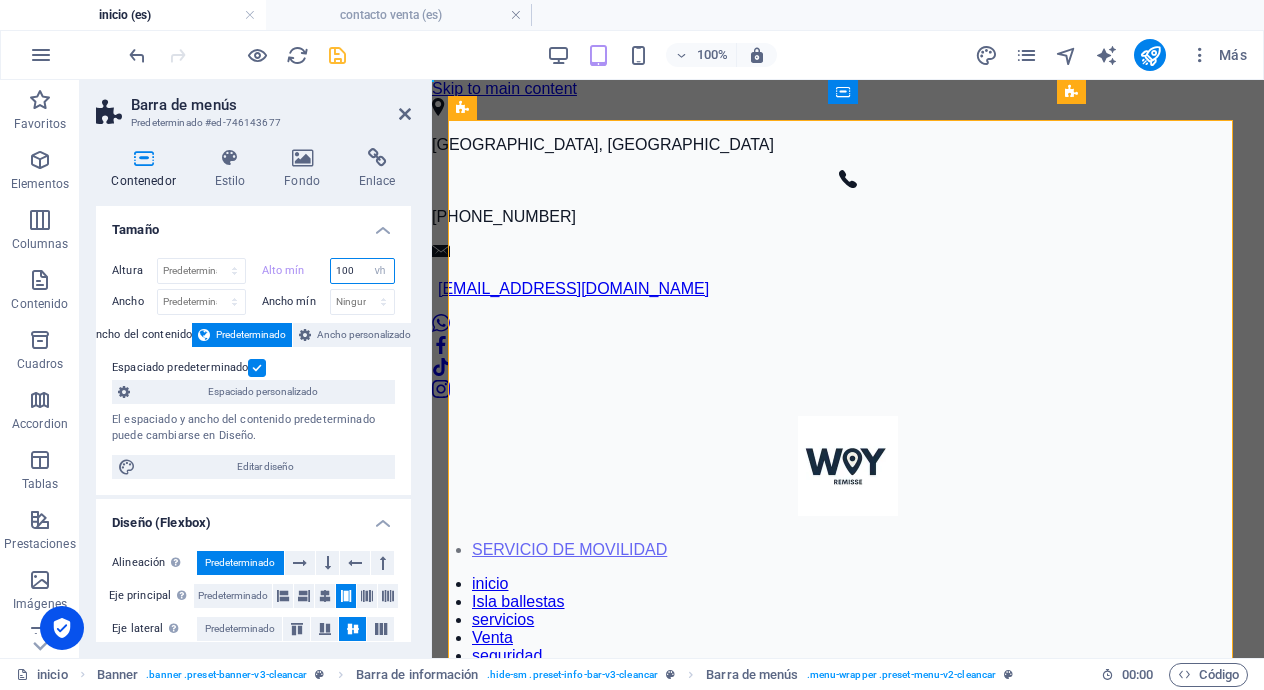 click on "100" at bounding box center [363, 271] 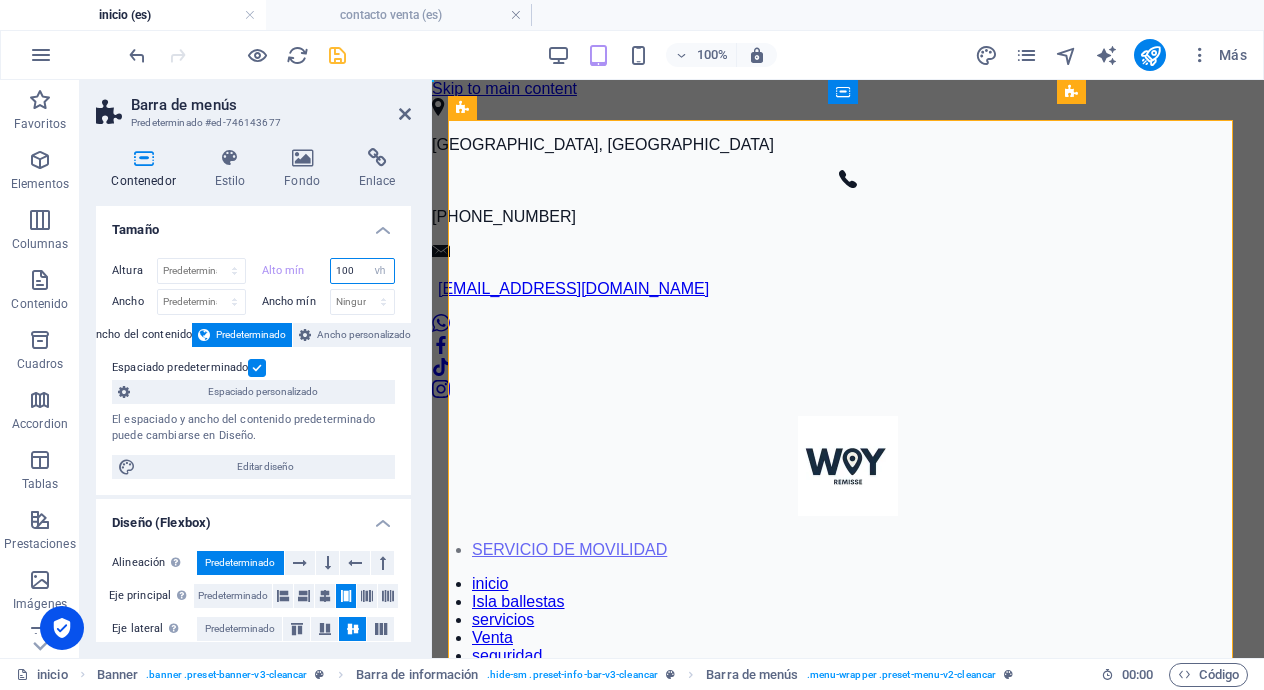 drag, startPoint x: 356, startPoint y: 273, endPoint x: 331, endPoint y: 268, distance: 25.495098 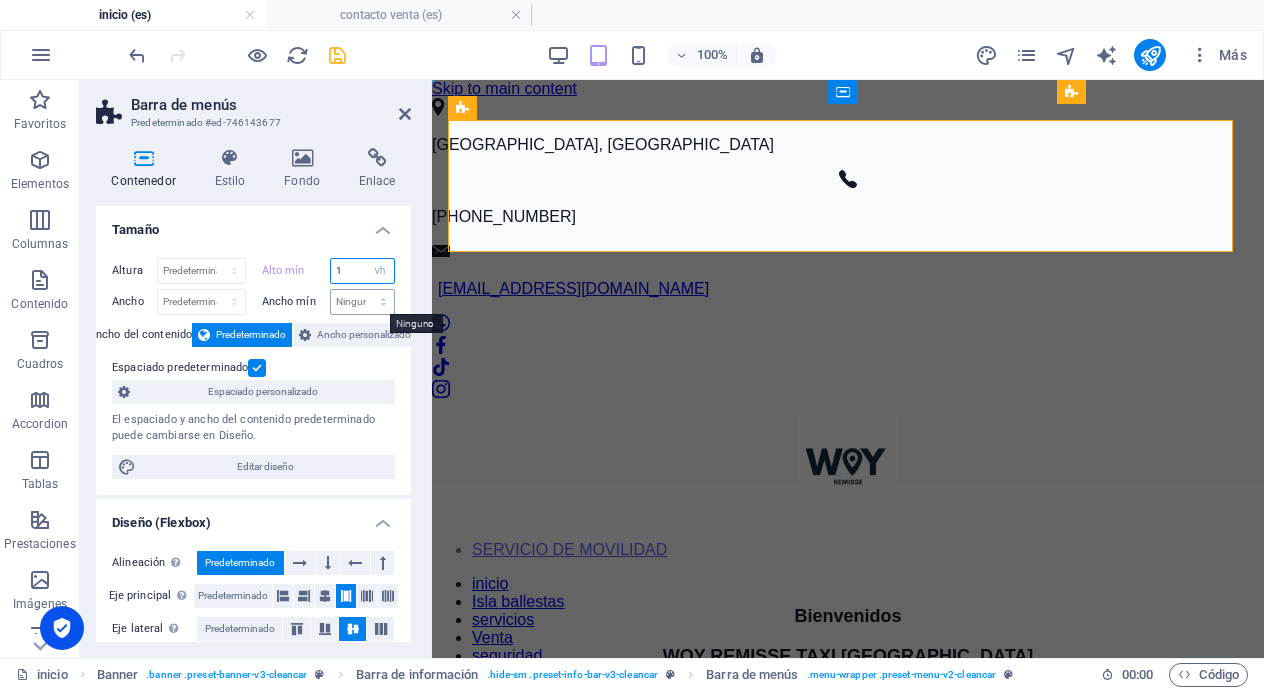 type on "1" 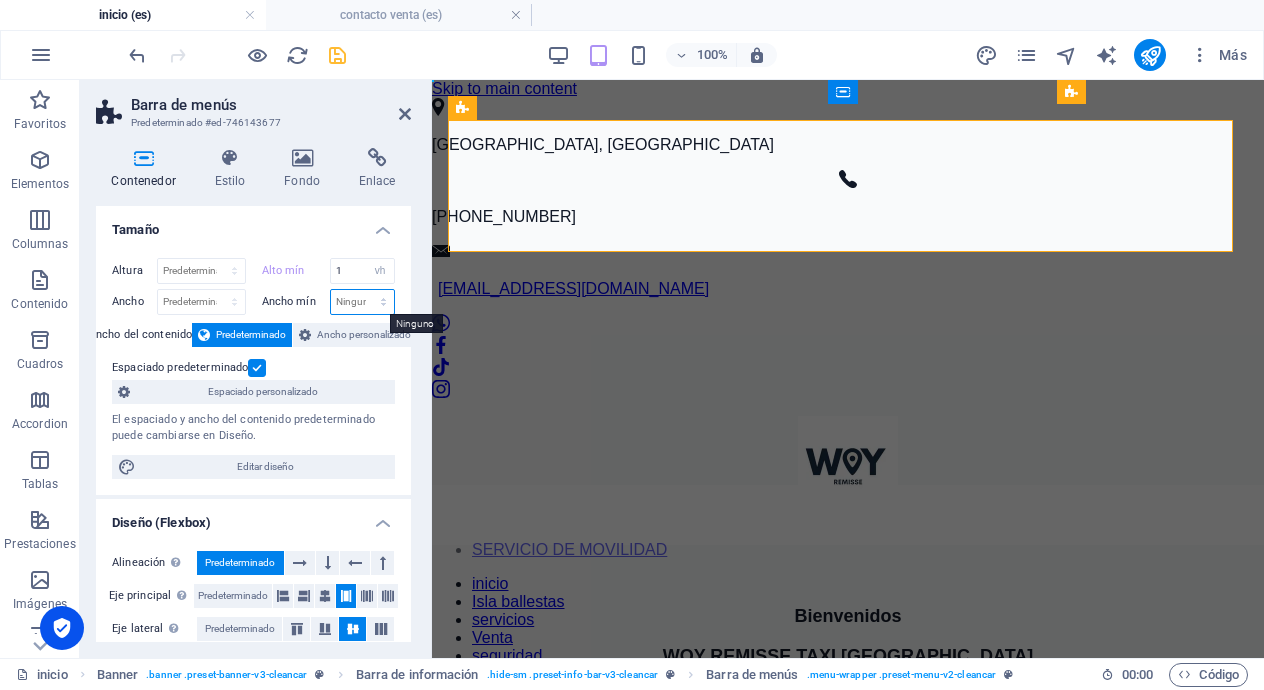 click on "Ninguno px rem % vh vw" at bounding box center [363, 302] 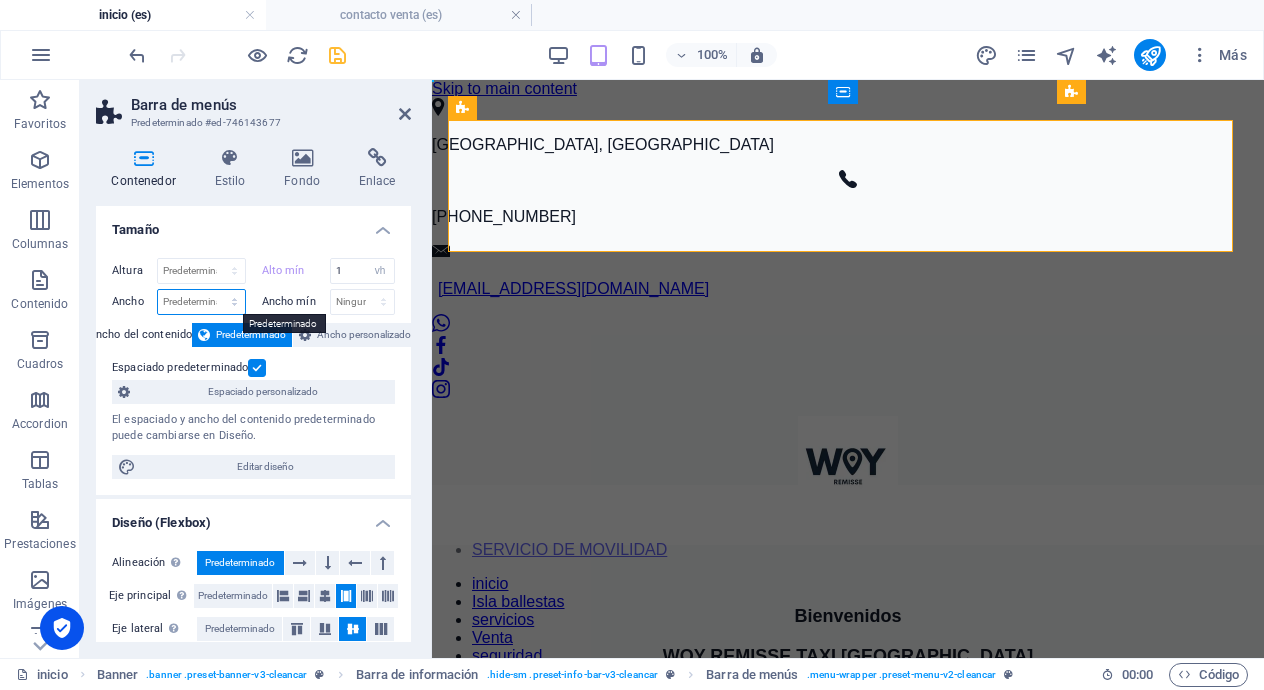 click on "Predeterminado px rem % em vh vw" at bounding box center (201, 302) 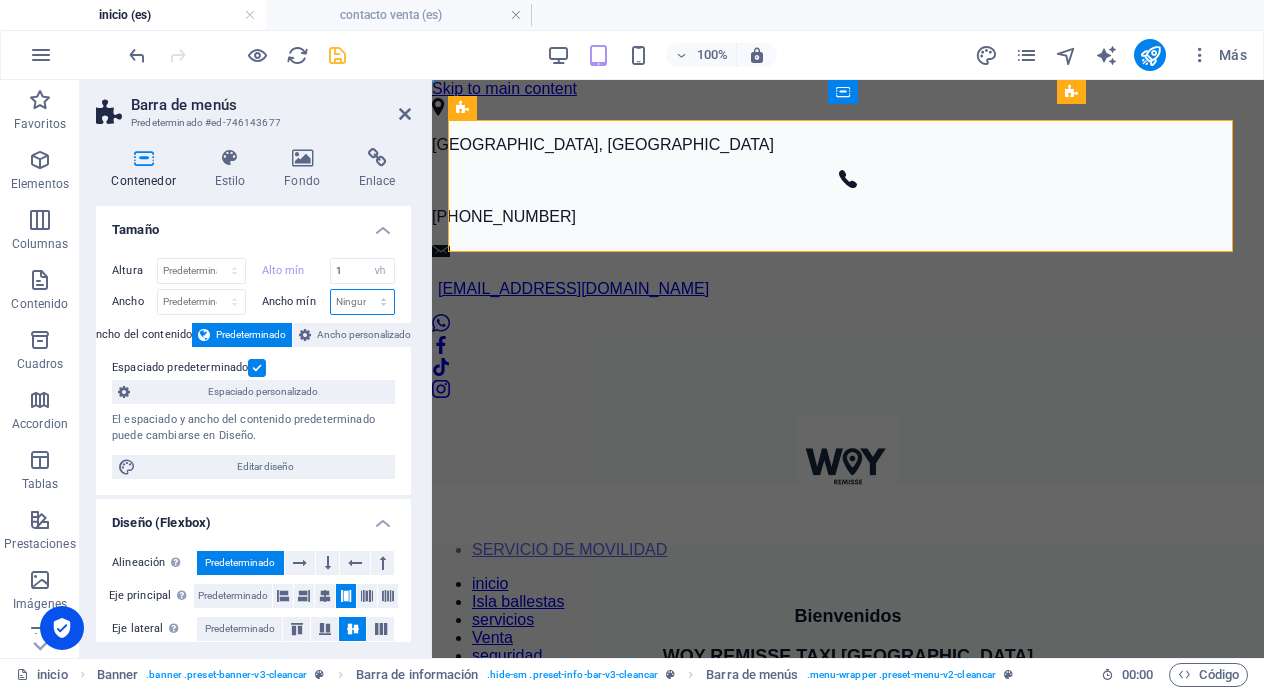 click on "Ninguno px rem % vh vw" at bounding box center (363, 302) 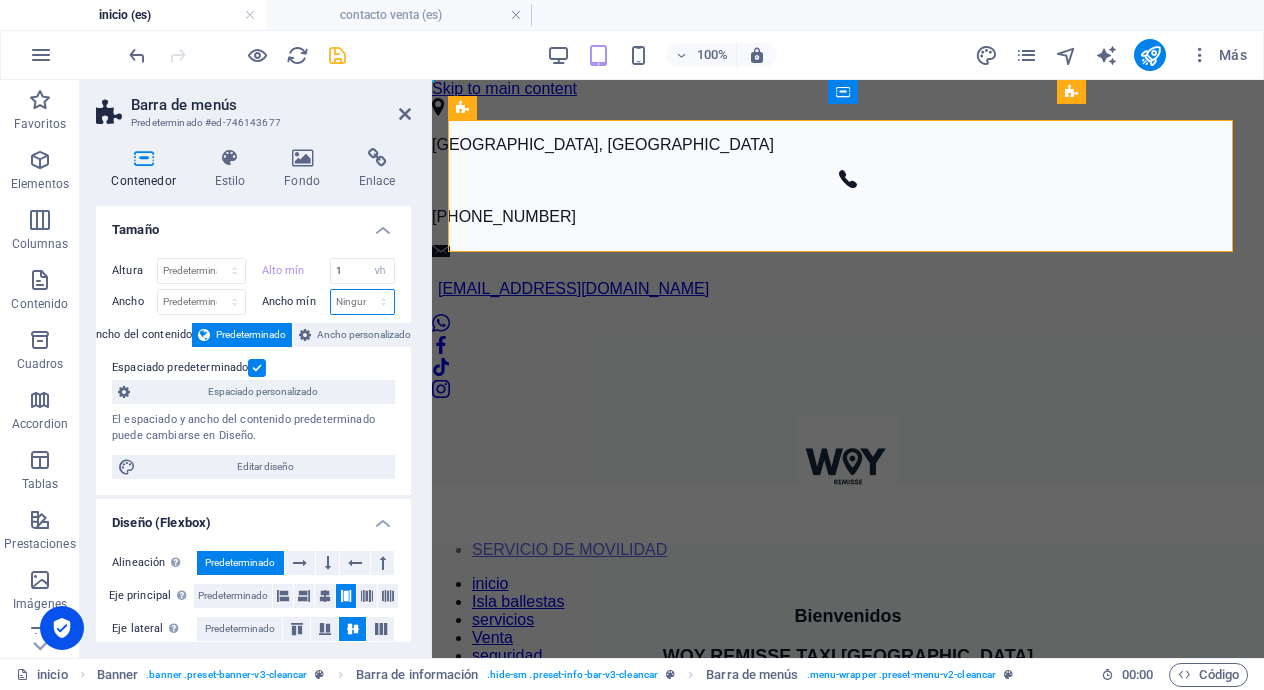 select on "px" 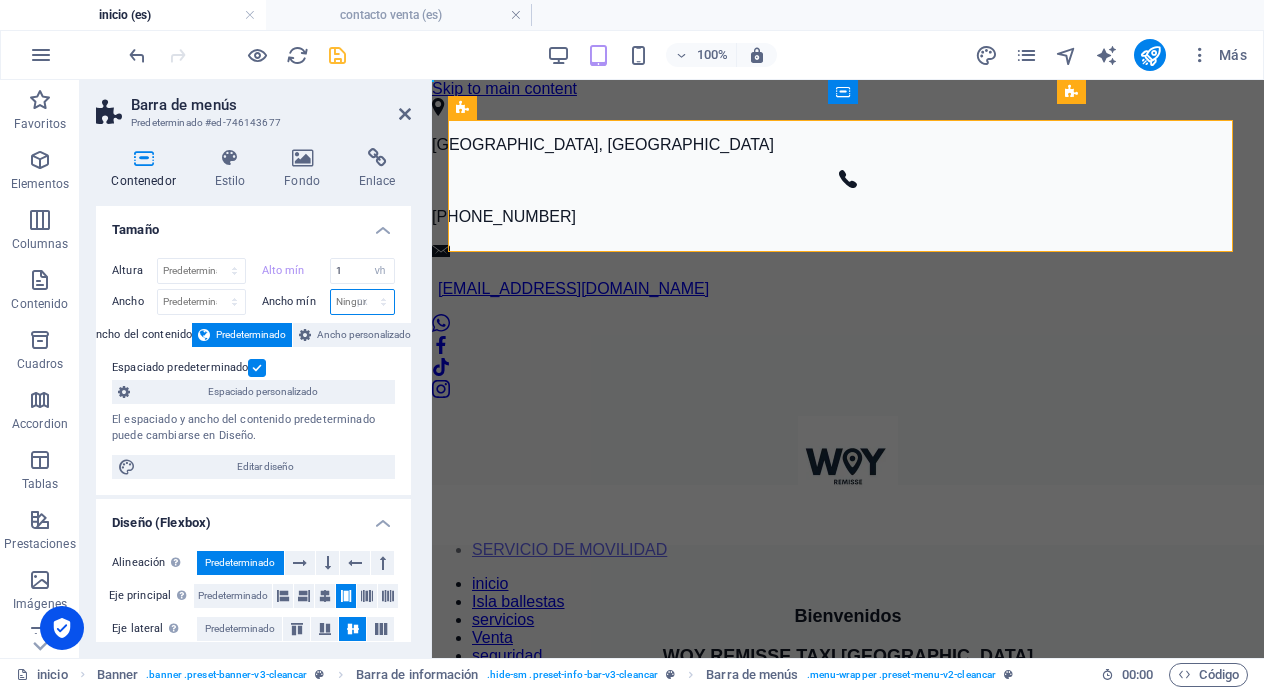 click on "Ninguno px rem % vh vw" at bounding box center [363, 302] 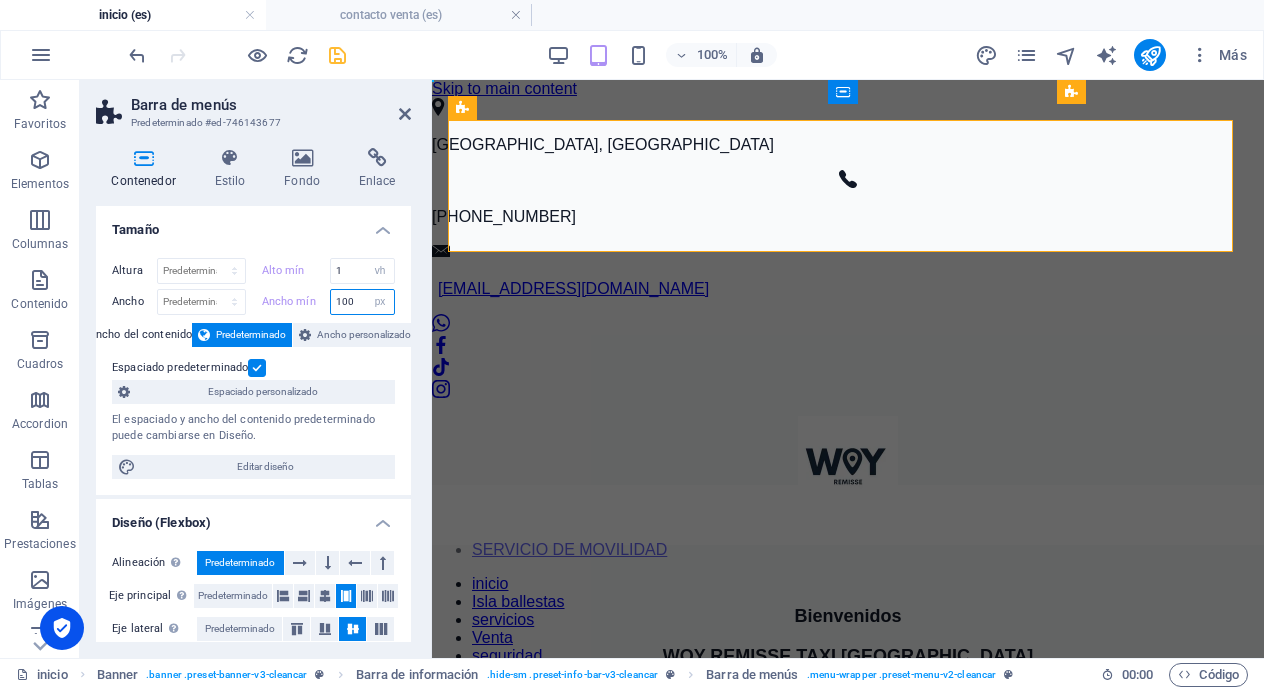 type on "100" 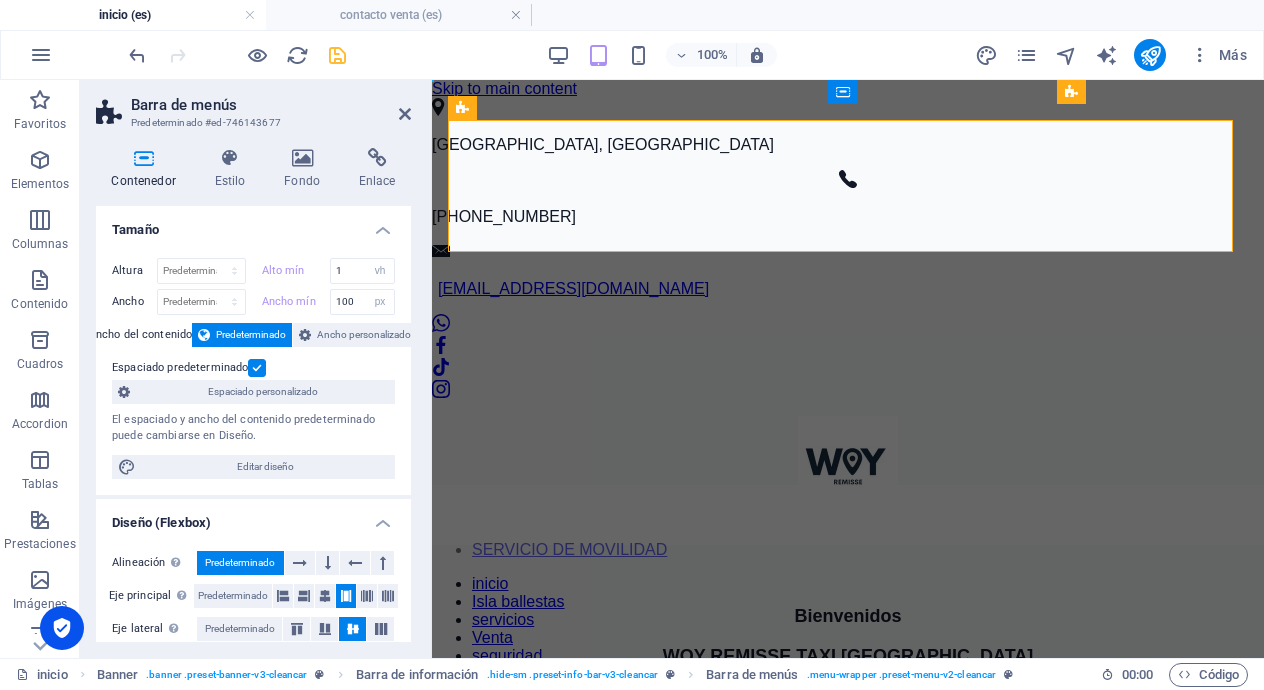 click on "Contenedor Estilo Fondo Enlace Tamaño Altura Predeterminado px rem % vh vw Alto mín 1 Ninguno px rem % vh vw Ancho Predeterminado px rem % em vh vw Ancho mín 100 Ninguno px rem % vh vw Ancho del contenido Predeterminado Ancho personalizado Ancho Predeterminado px rem % em vh vw Ancho mín Ninguno px rem % vh vw Espaciado predeterminado Espaciado personalizado El espaciado y ancho del contenido predeterminado puede cambiarse en Diseño. Editar diseño Diseño (Flexbox) Alineación Determina flex-direction. Predeterminado Eje principal Determina la forma en la que los elementos deberían comportarse por el eje principal en este contenedor (contenido justificado). Predeterminado Eje lateral Controla la dirección vertical del elemento en el contenedor (alinear elementos). Predeterminado Ajuste Predeterminado Habilitado Deshabilitado Relleno Controla las distancias y la dirección de los elementos en el eje Y en varias líneas (alinear contenido). Predeterminado Accessibility Role Ninguno Olas" at bounding box center [253, 395] 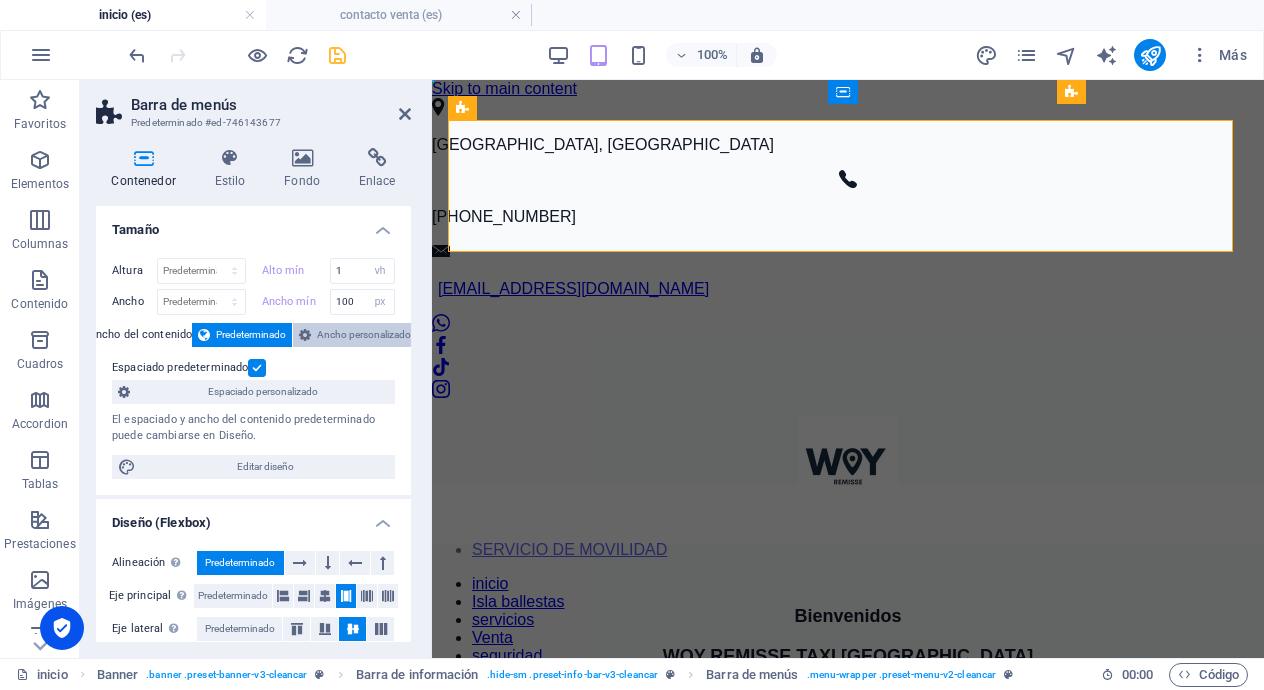 click on "Ancho personalizado" at bounding box center (364, 335) 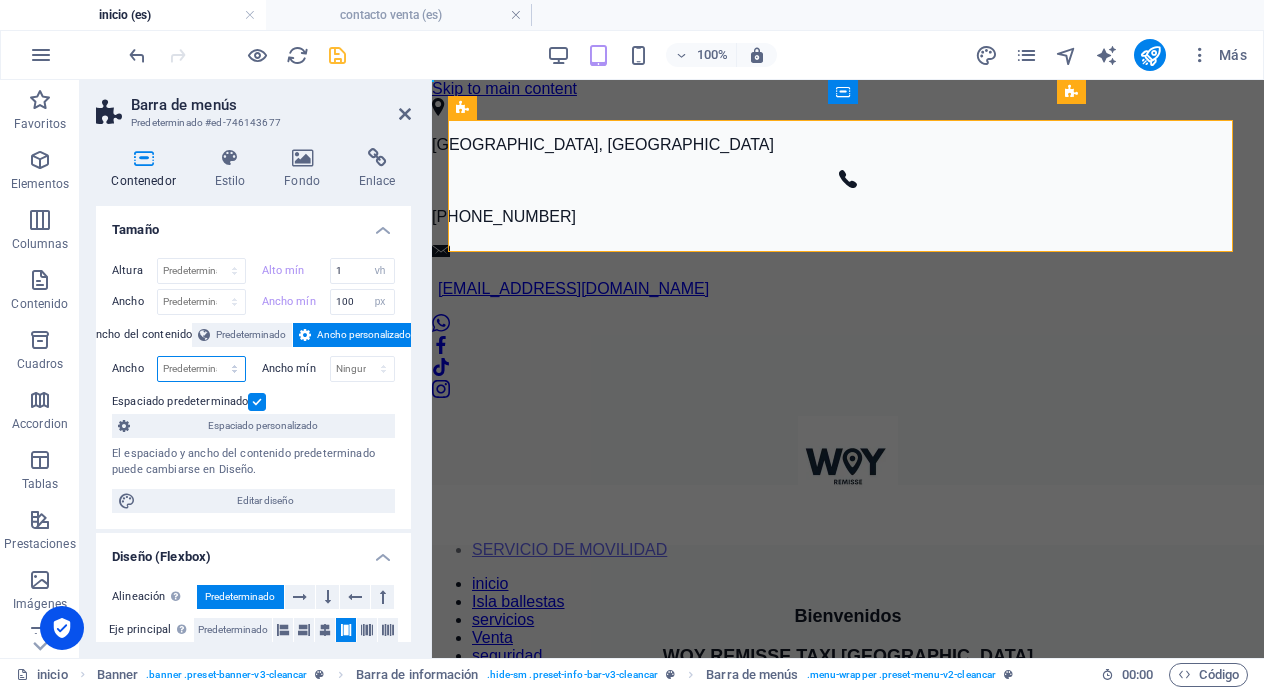click on "Predeterminado px rem % em vh vw" at bounding box center [201, 369] 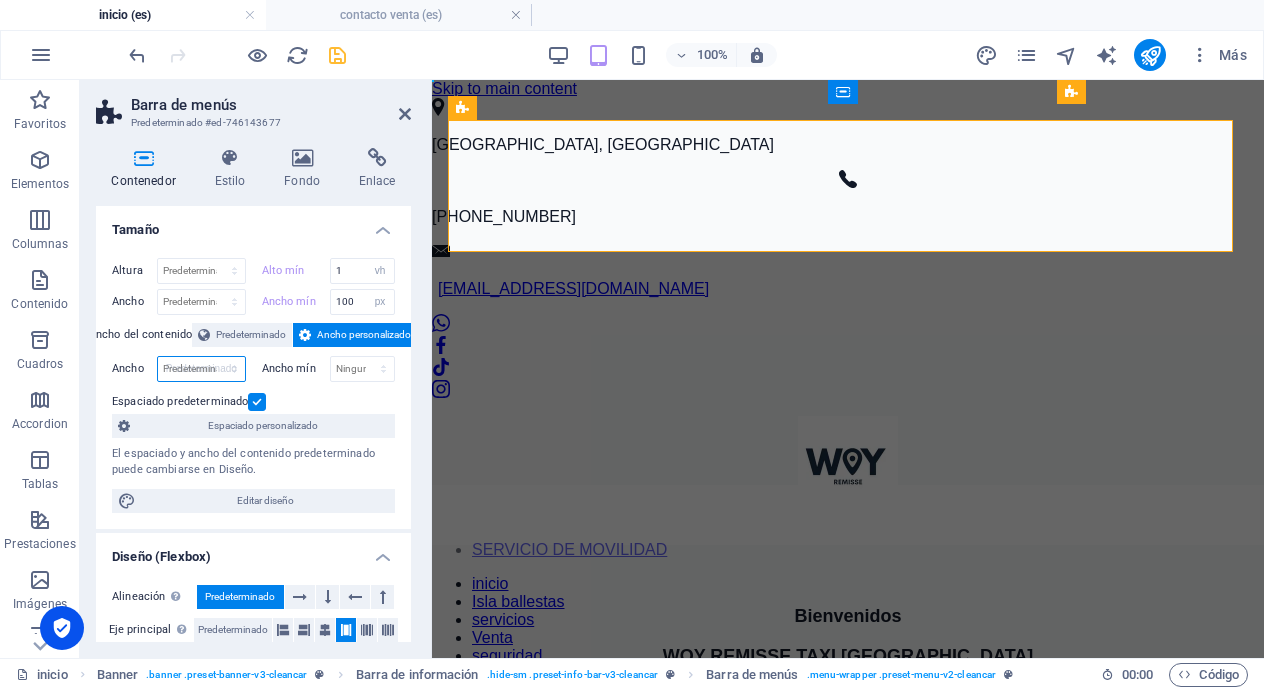 click on "Predeterminado px rem % em vh vw" at bounding box center [201, 369] 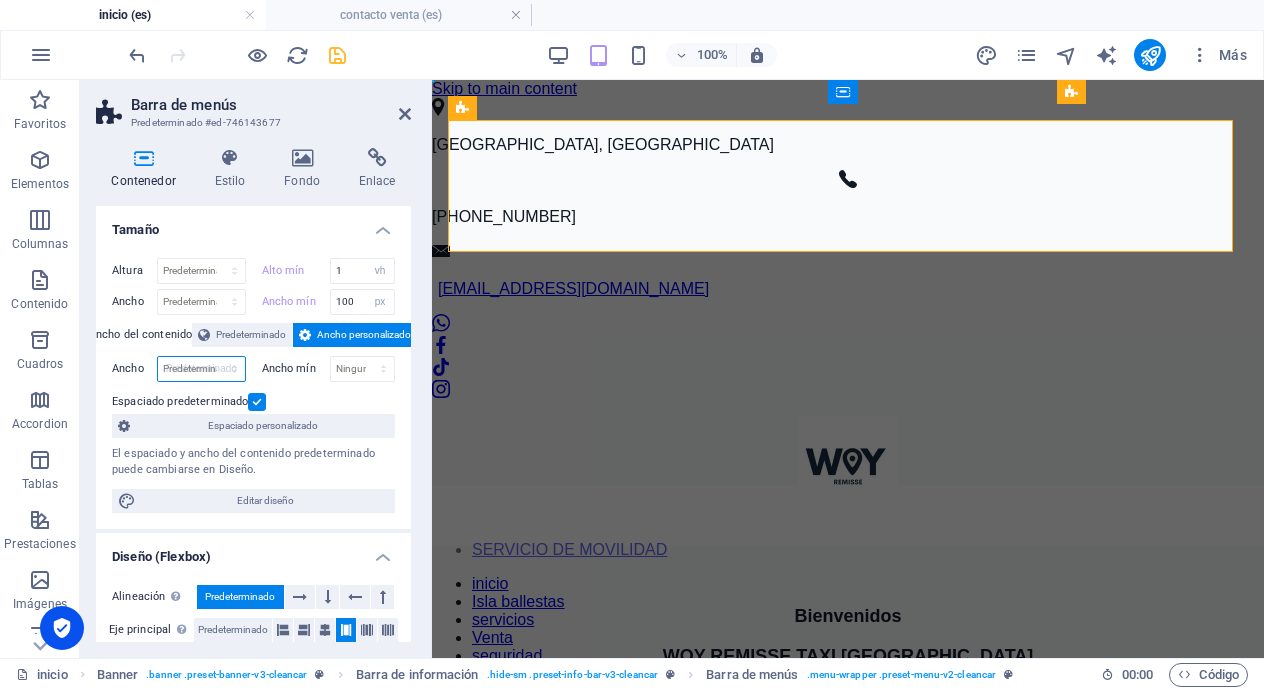 select on "DISABLED_OPTION_VALUE" 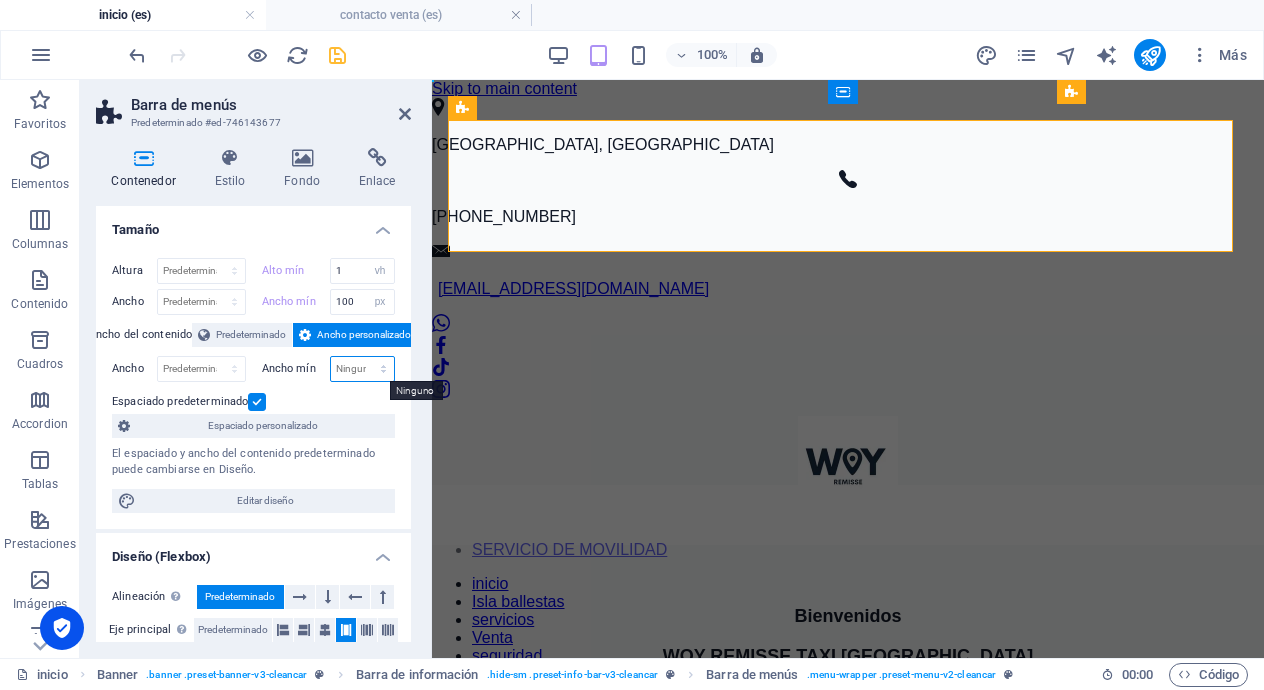 click on "Ninguno px rem % vh vw" at bounding box center [363, 369] 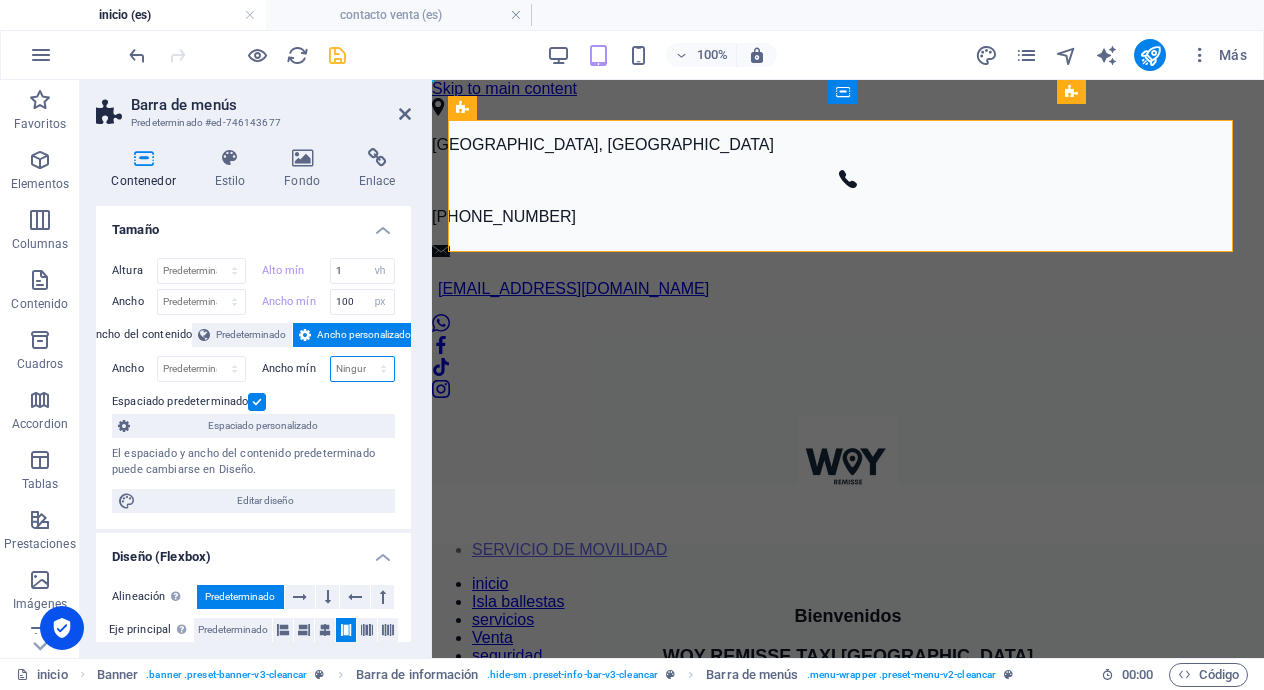 select on "px" 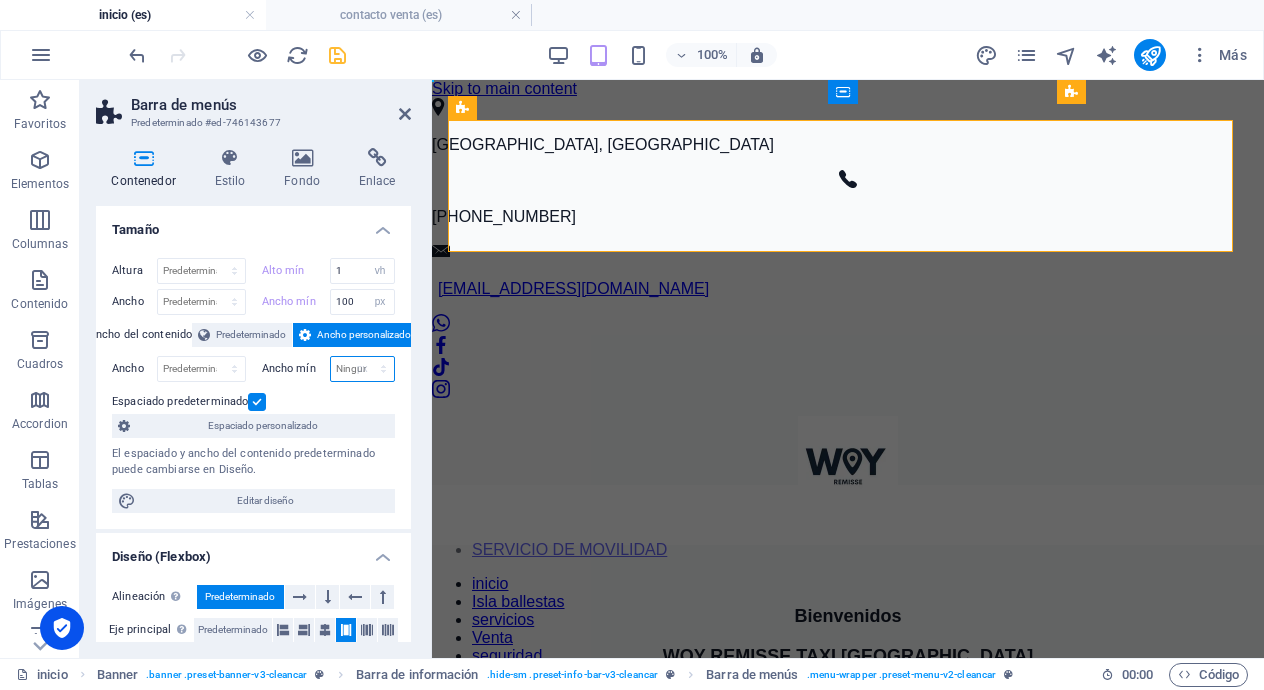 click on "Ninguno px rem % vh vw" at bounding box center [363, 369] 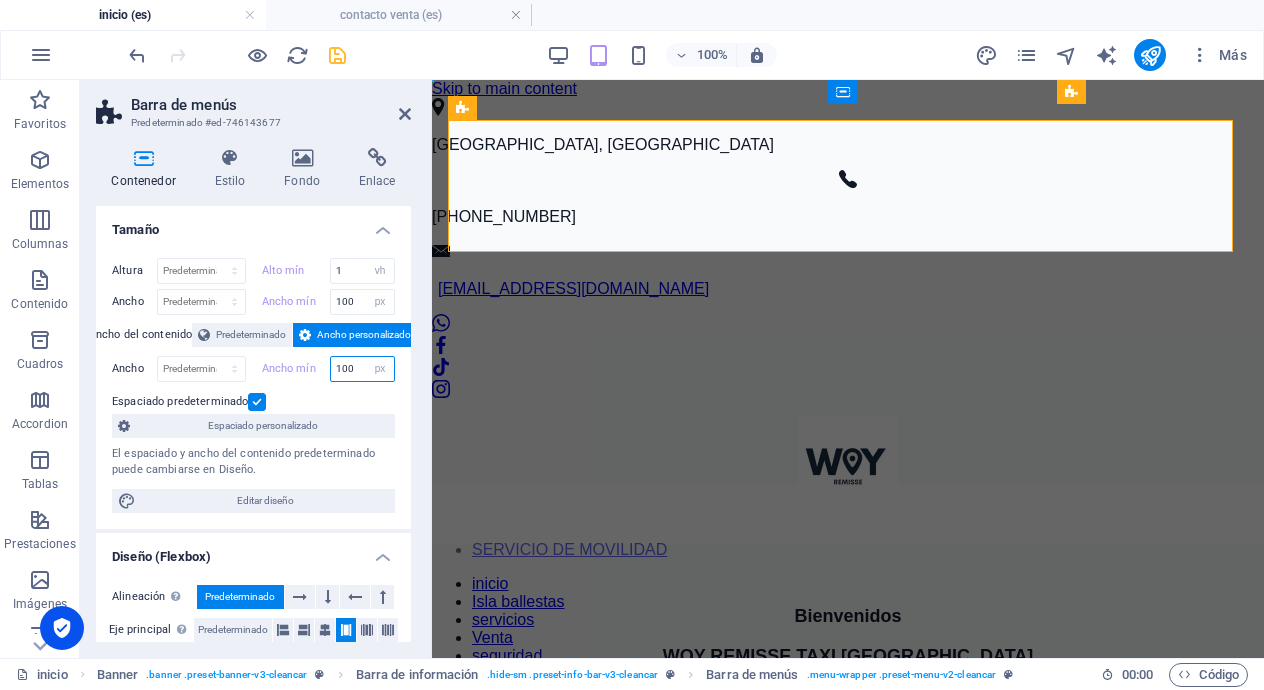 type on "100" 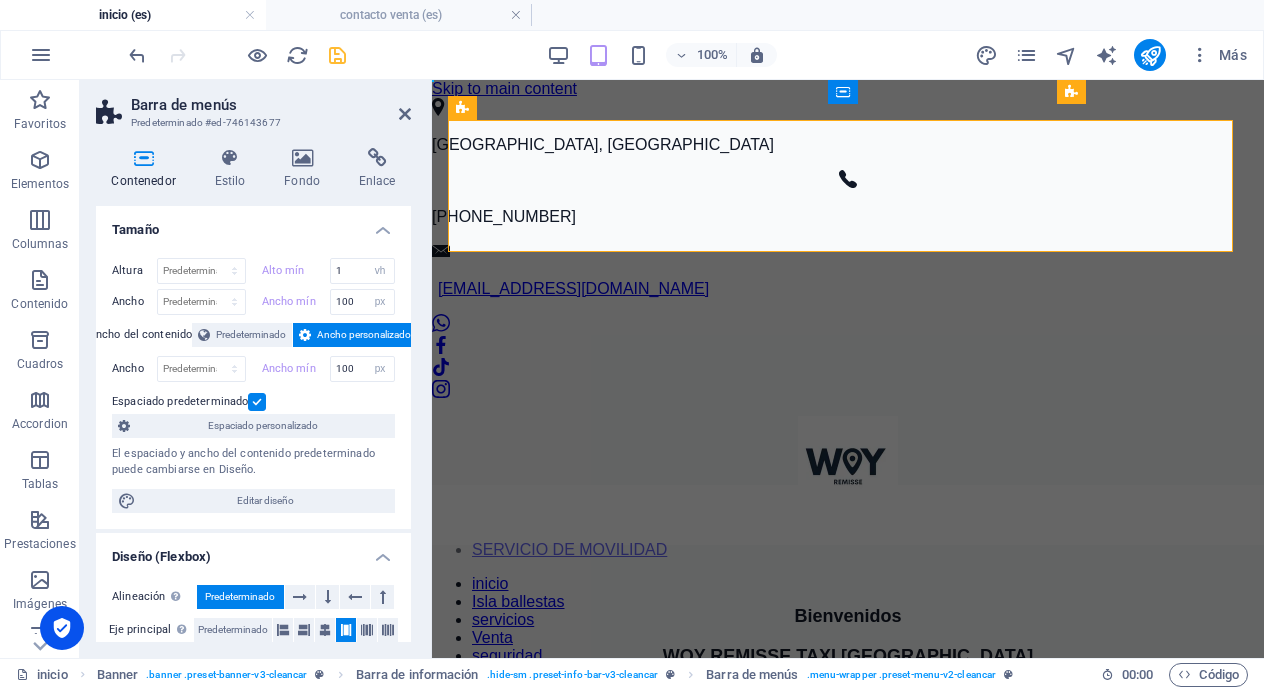 click on "Altura Predeterminado px rem % vh vw Alto mín 1 Ninguno px rem % vh vw Ancho Predeterminado px rem % em vh vw Ancho mín 100 Ninguno px rem % vh vw Ancho del contenido Predeterminado Ancho personalizado Ancho Predeterminado px rem % em vh vw Ancho mín 100 Ninguno px rem % vh vw Espaciado predeterminado Espaciado personalizado El espaciado y ancho del contenido predeterminado puede cambiarse en Diseño. Editar diseño" at bounding box center (253, 385) 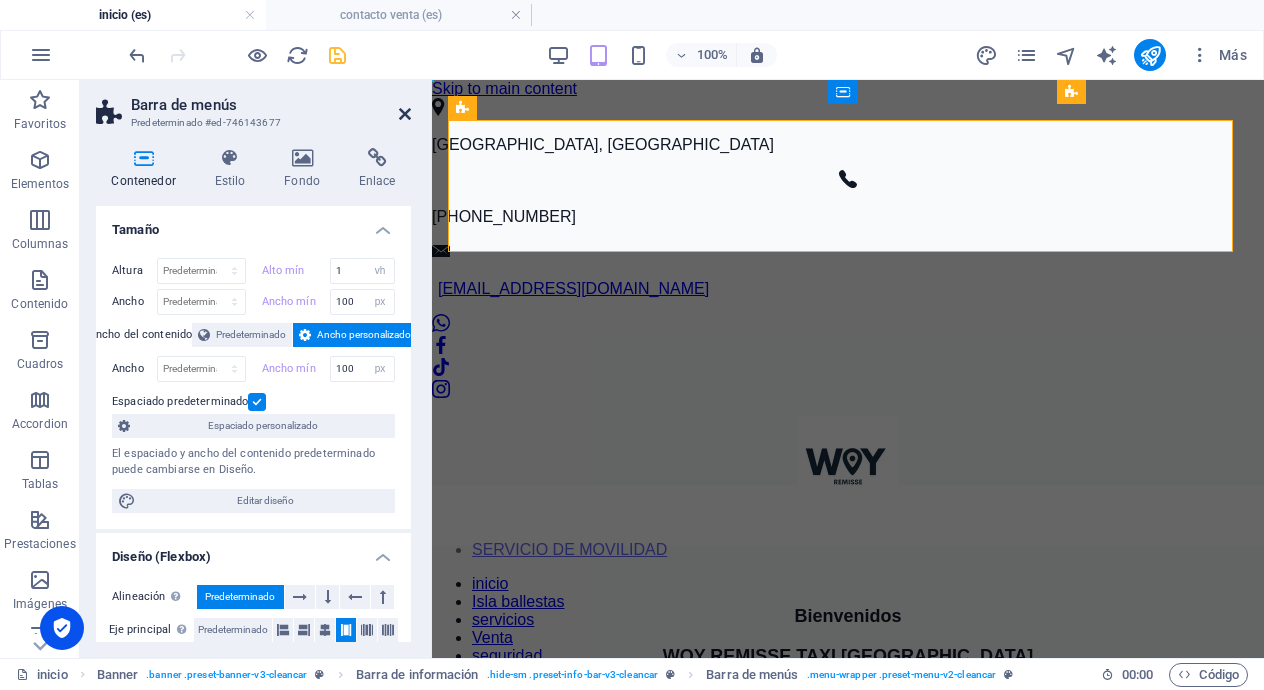 click at bounding box center [405, 114] 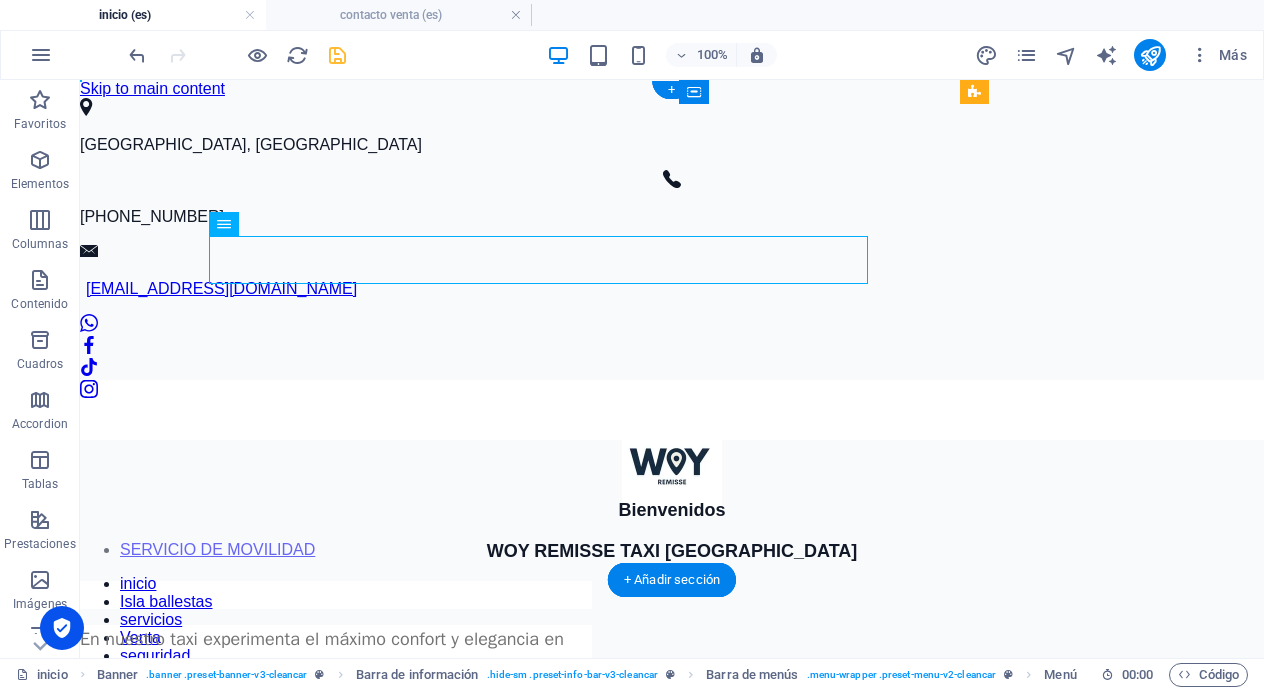 drag, startPoint x: 542, startPoint y: 263, endPoint x: 572, endPoint y: 254, distance: 31.320919 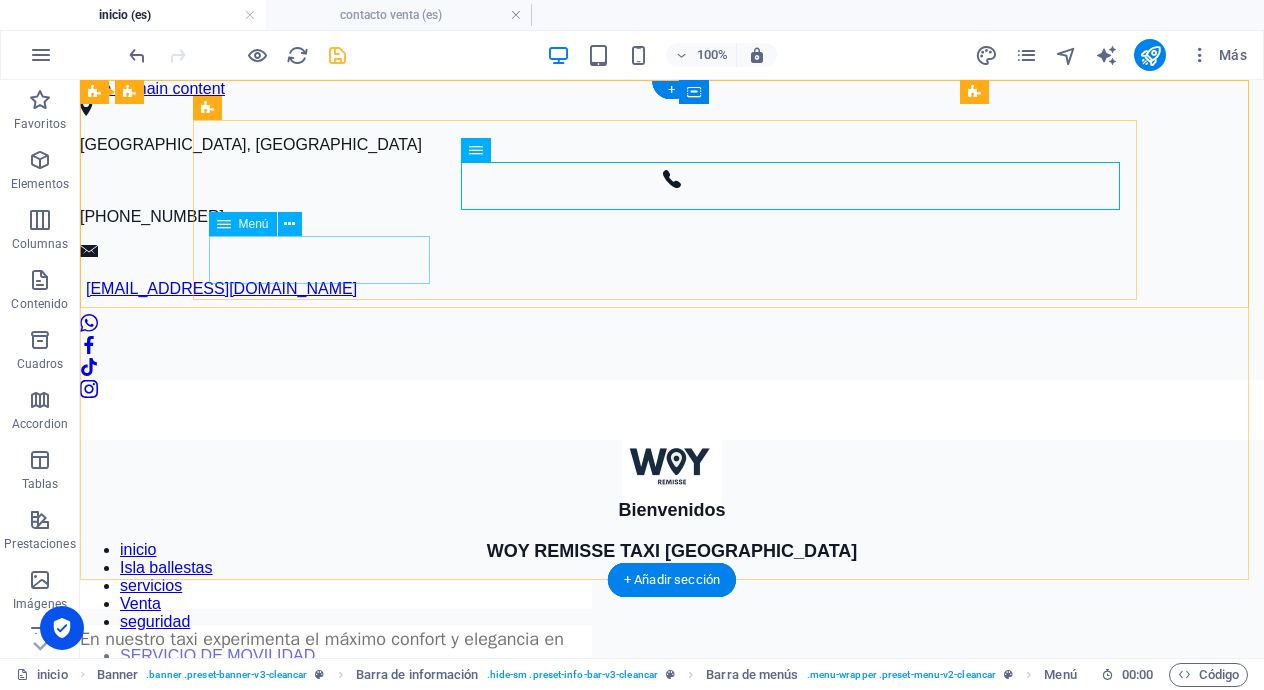 click on "SERVICIO DE MOVILIDAD" at bounding box center (672, 656) 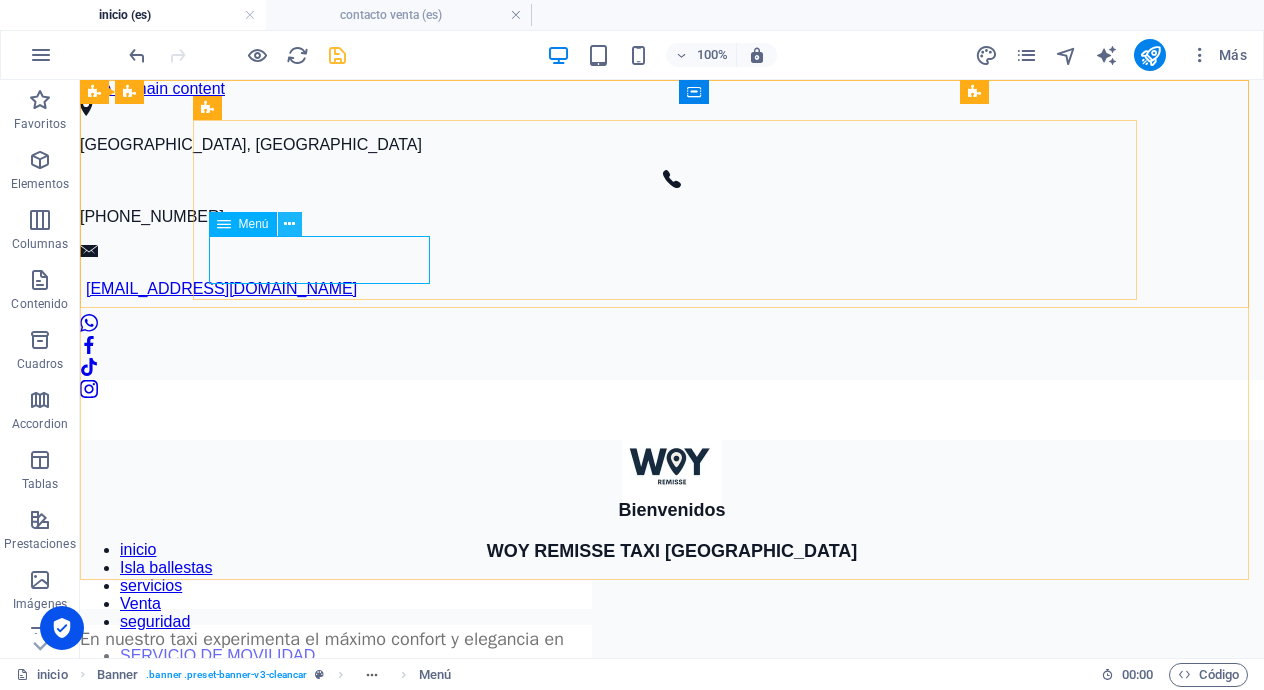 click at bounding box center [289, 224] 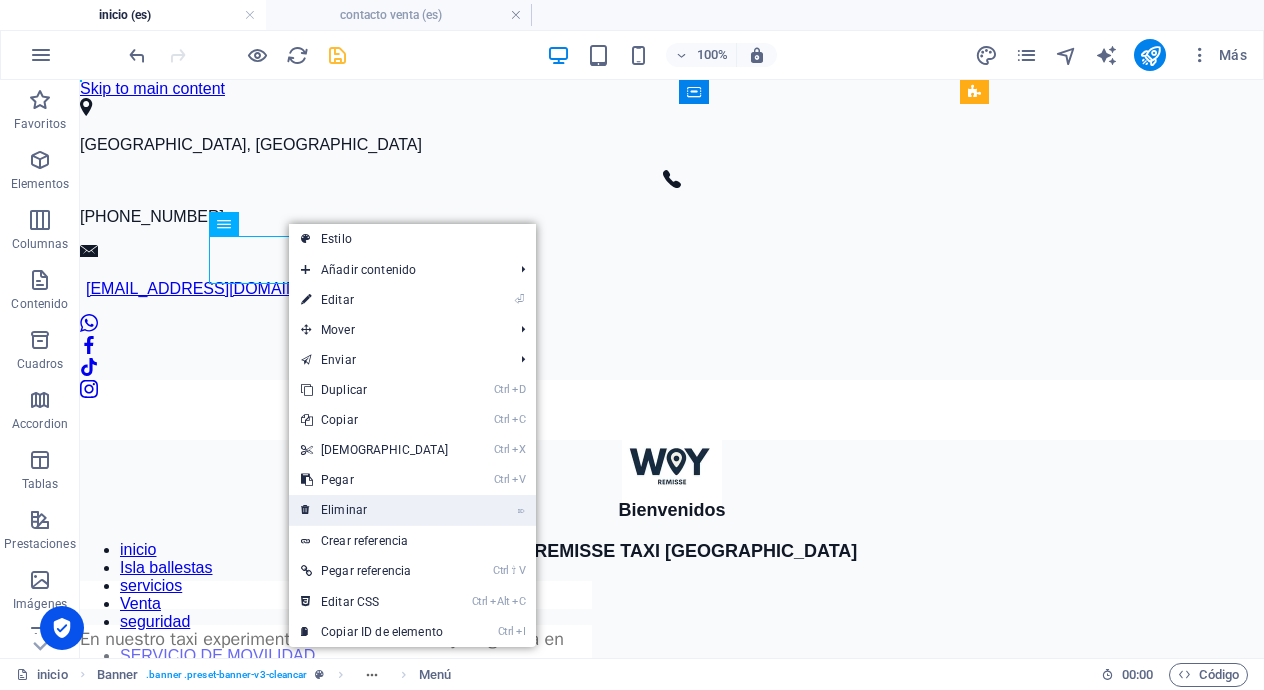 click on "⌦  Eliminar" at bounding box center (375, 510) 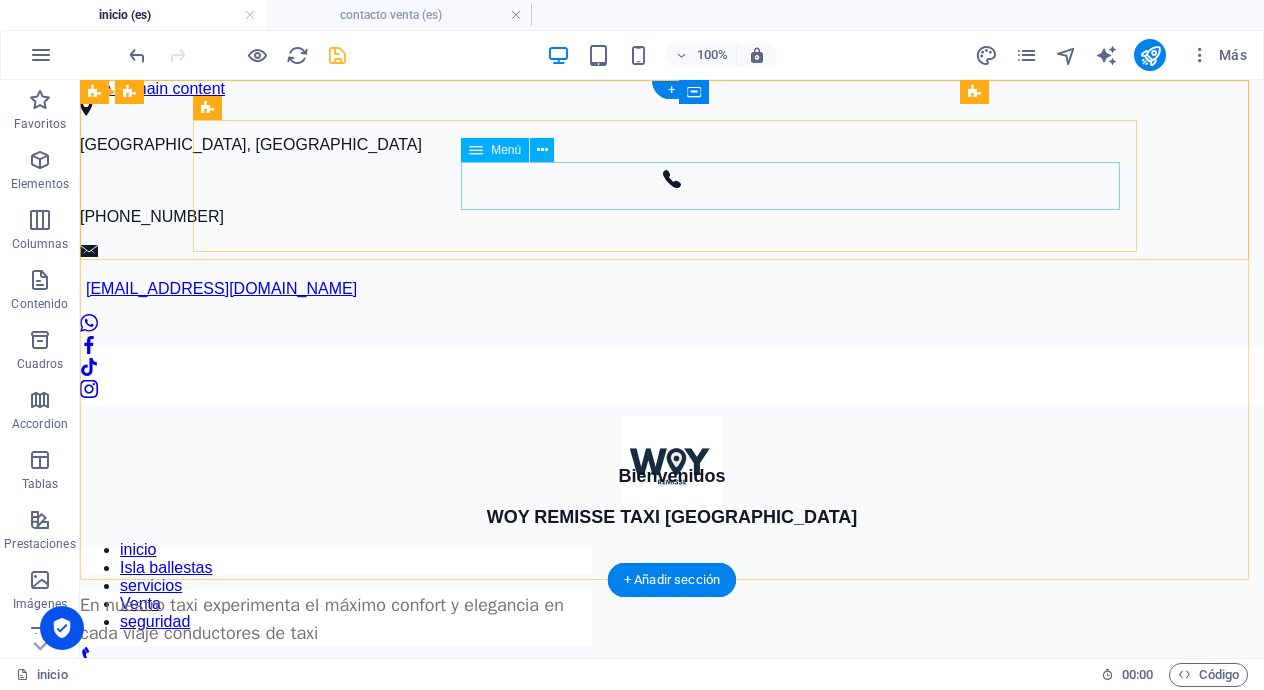 click on "inicio Isla ballestas servicios Venta seguridad" at bounding box center (672, 586) 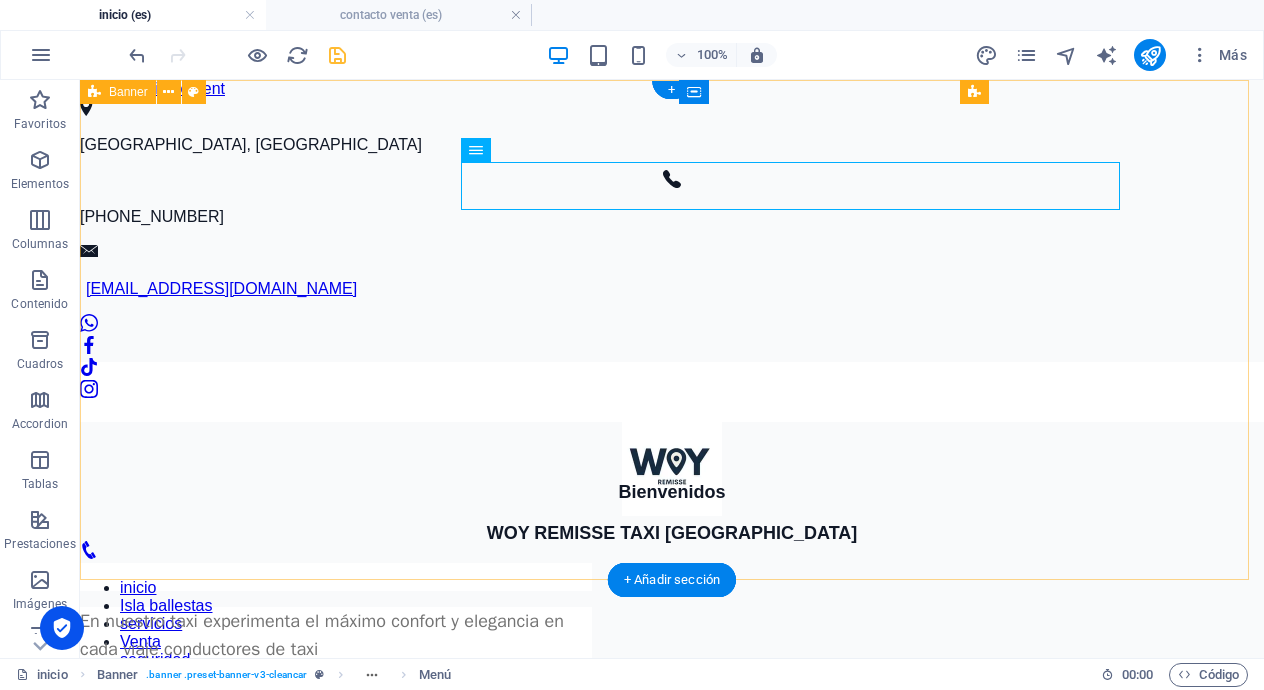 click on "[GEOGRAPHIC_DATA], [GEOGRAPHIC_DATA]    [PHONE_NUMBER] [EMAIL_ADDRESS][DOMAIN_NAME] inicio Isla ballestas servicios Venta seguridad" at bounding box center [672, 391] 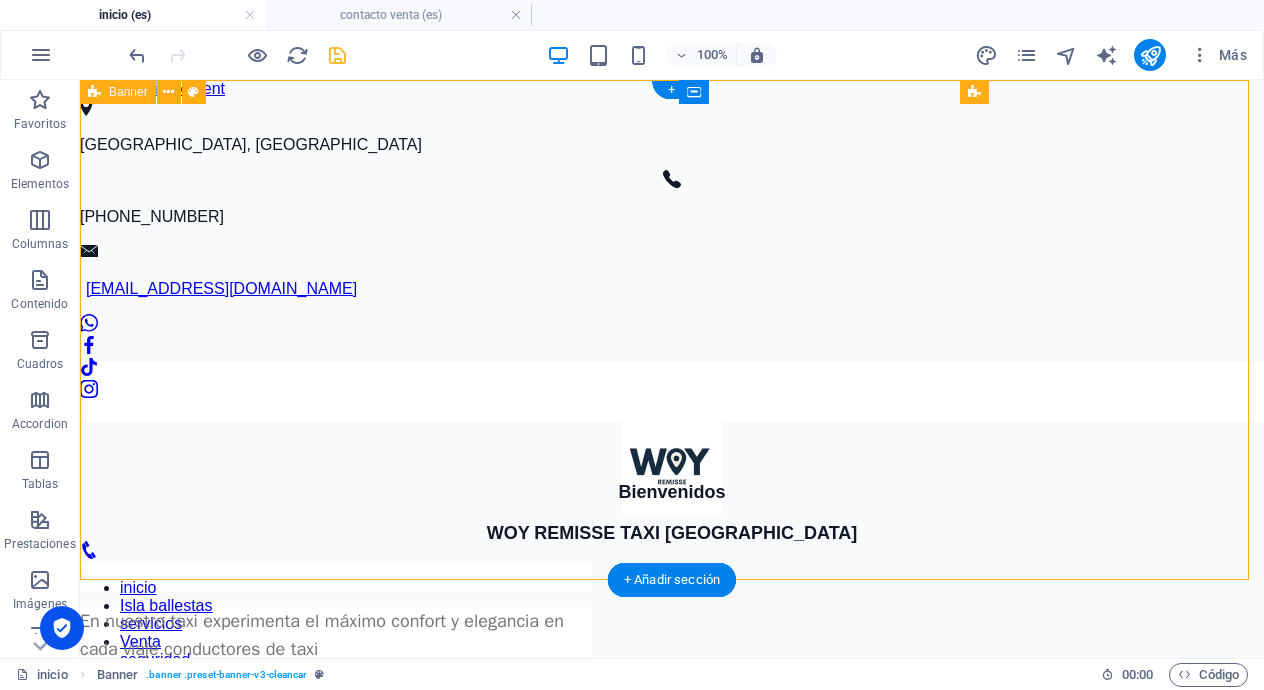 click on "[GEOGRAPHIC_DATA], [GEOGRAPHIC_DATA]    [PHONE_NUMBER] [EMAIL_ADDRESS][DOMAIN_NAME] inicio Isla ballestas servicios Venta seguridad" at bounding box center (672, 391) 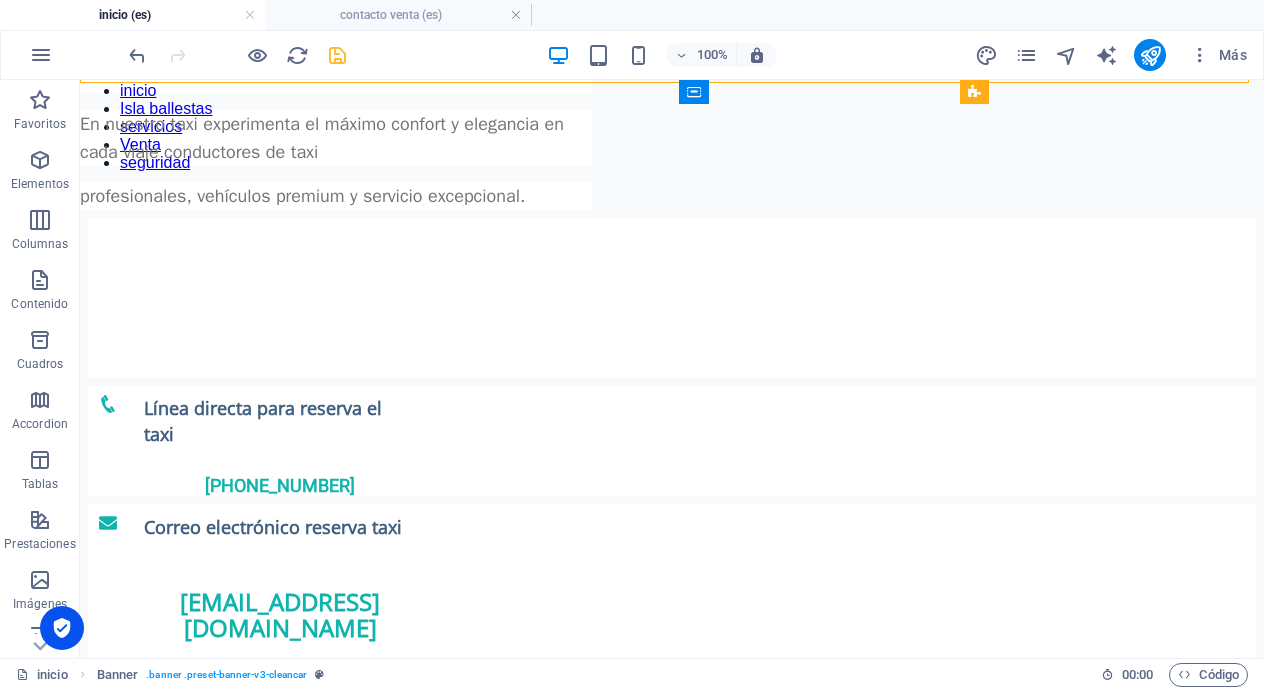 scroll, scrollTop: 0, scrollLeft: 0, axis: both 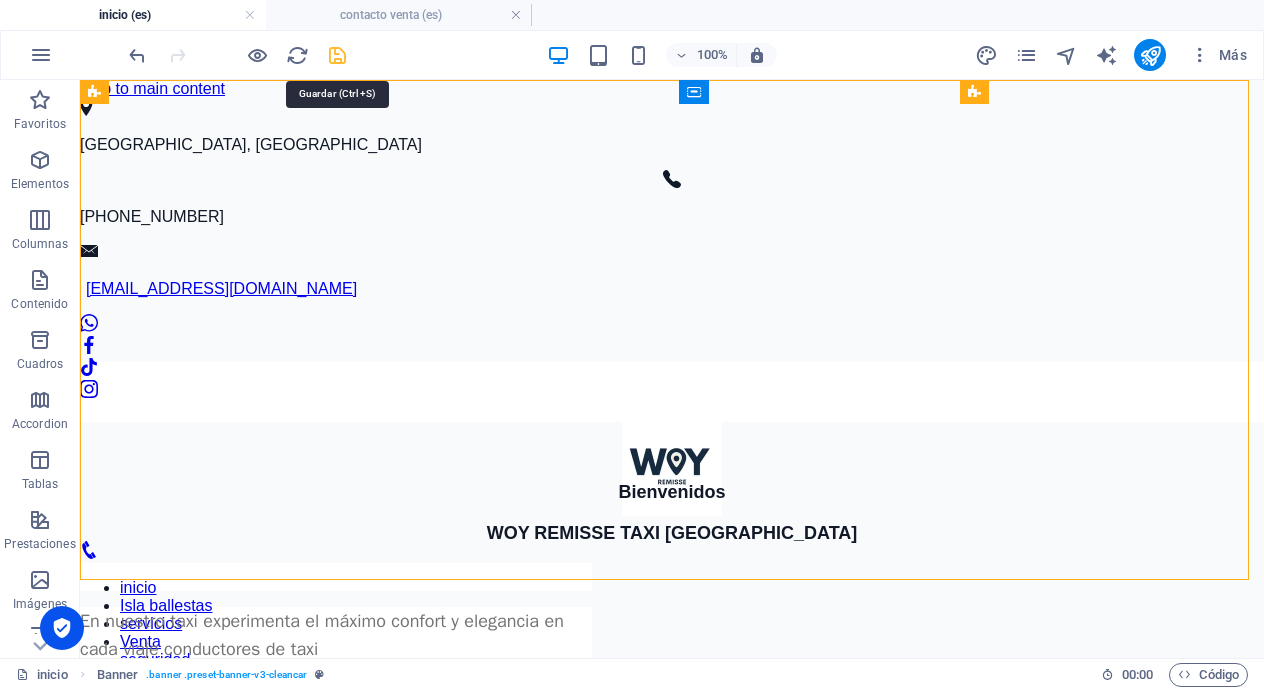 click at bounding box center [337, 55] 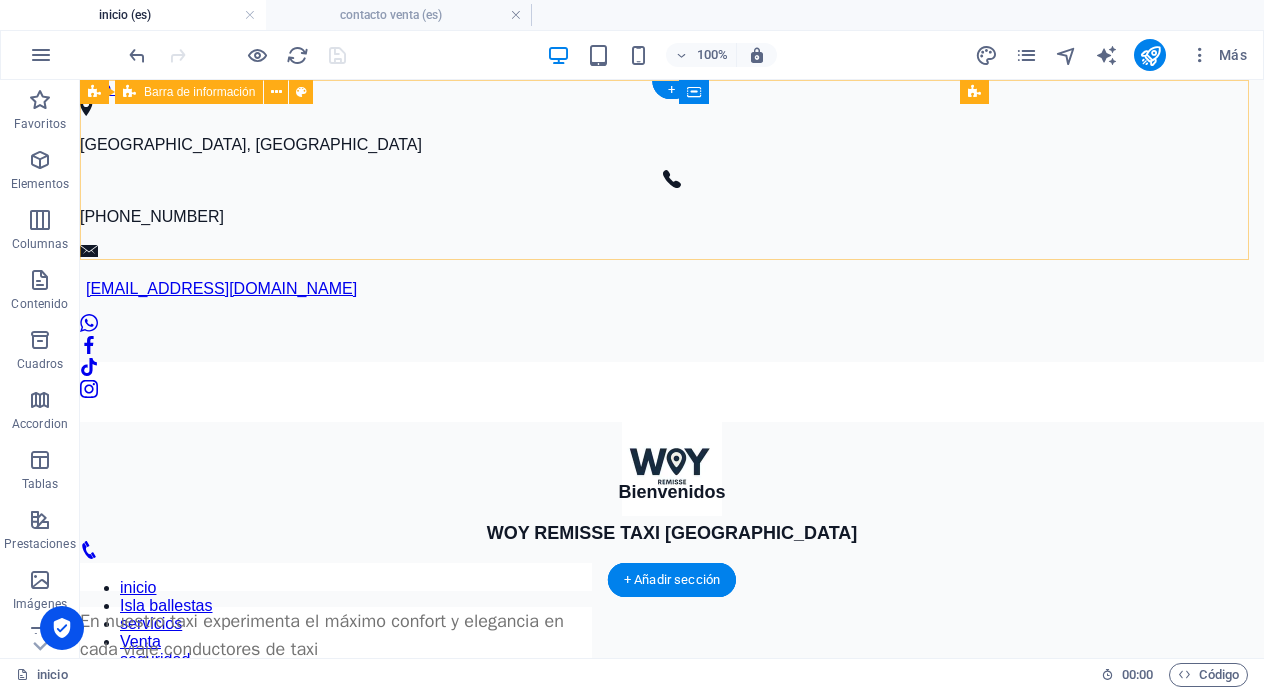 click on "[GEOGRAPHIC_DATA], [GEOGRAPHIC_DATA]    [PHONE_NUMBER] [EMAIL_ADDRESS][DOMAIN_NAME] inicio Isla ballestas servicios Venta seguridad" at bounding box center [672, 391] 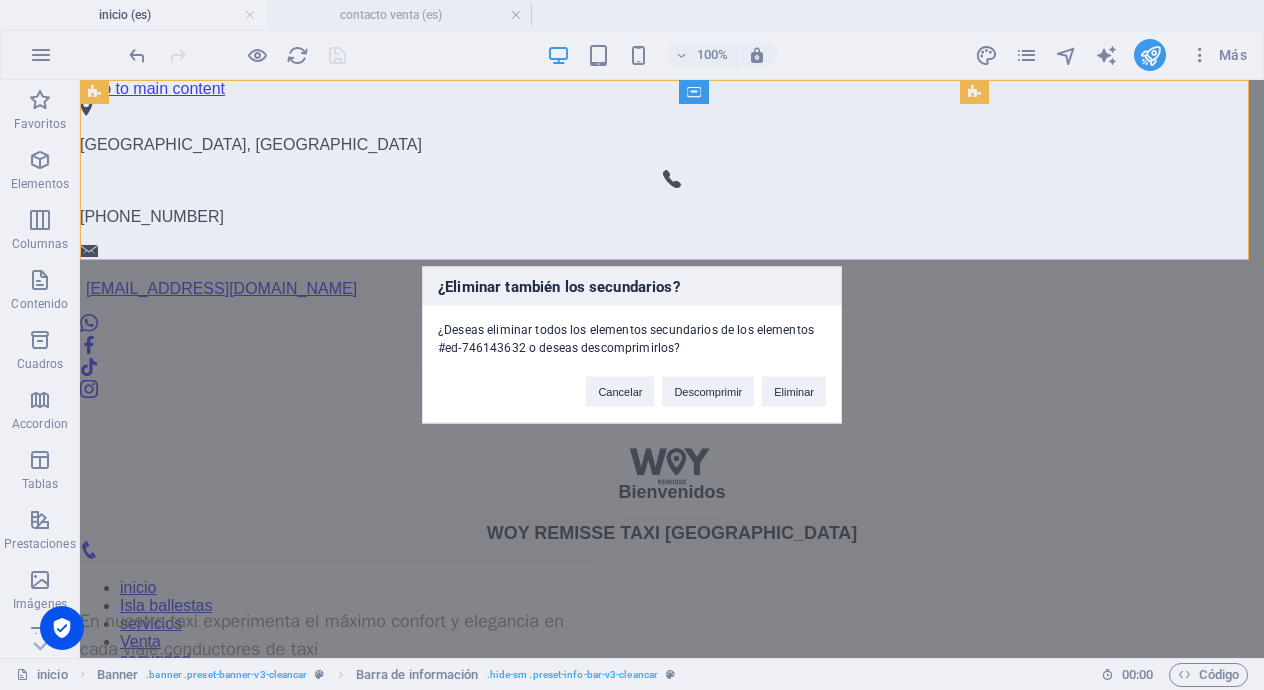 type 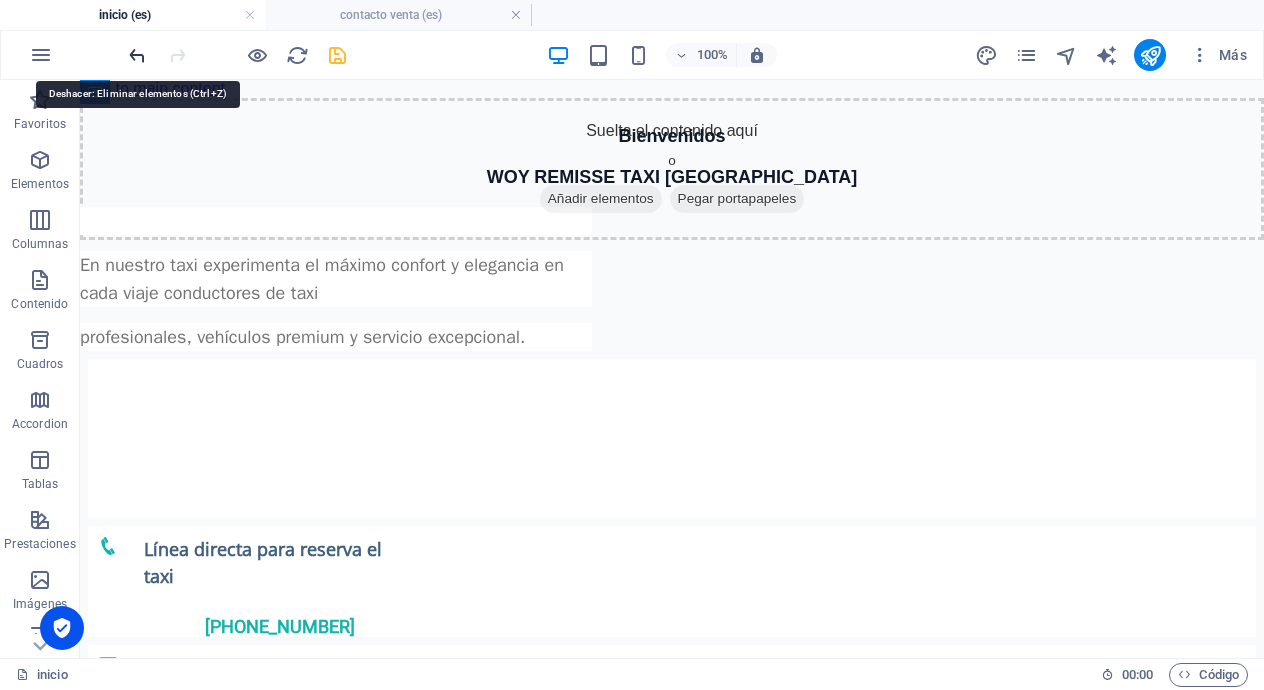click at bounding box center (137, 55) 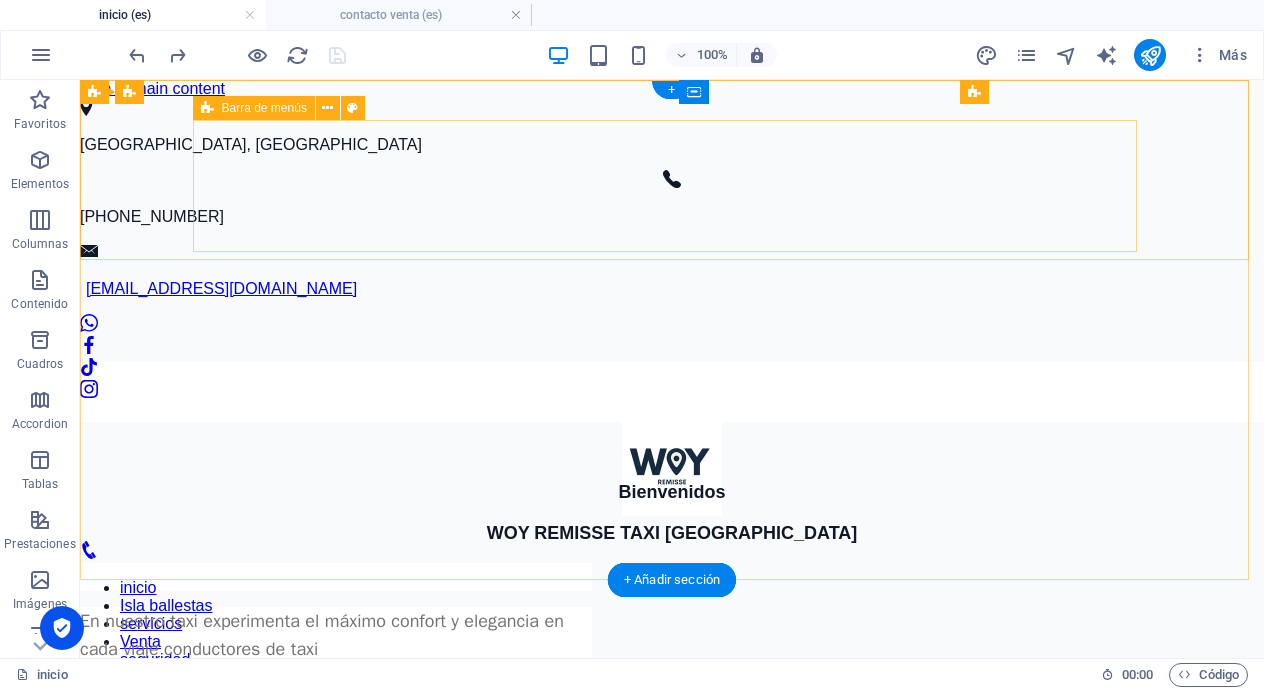 click on "inicio Isla ballestas servicios Venta seguridad" at bounding box center [672, 542] 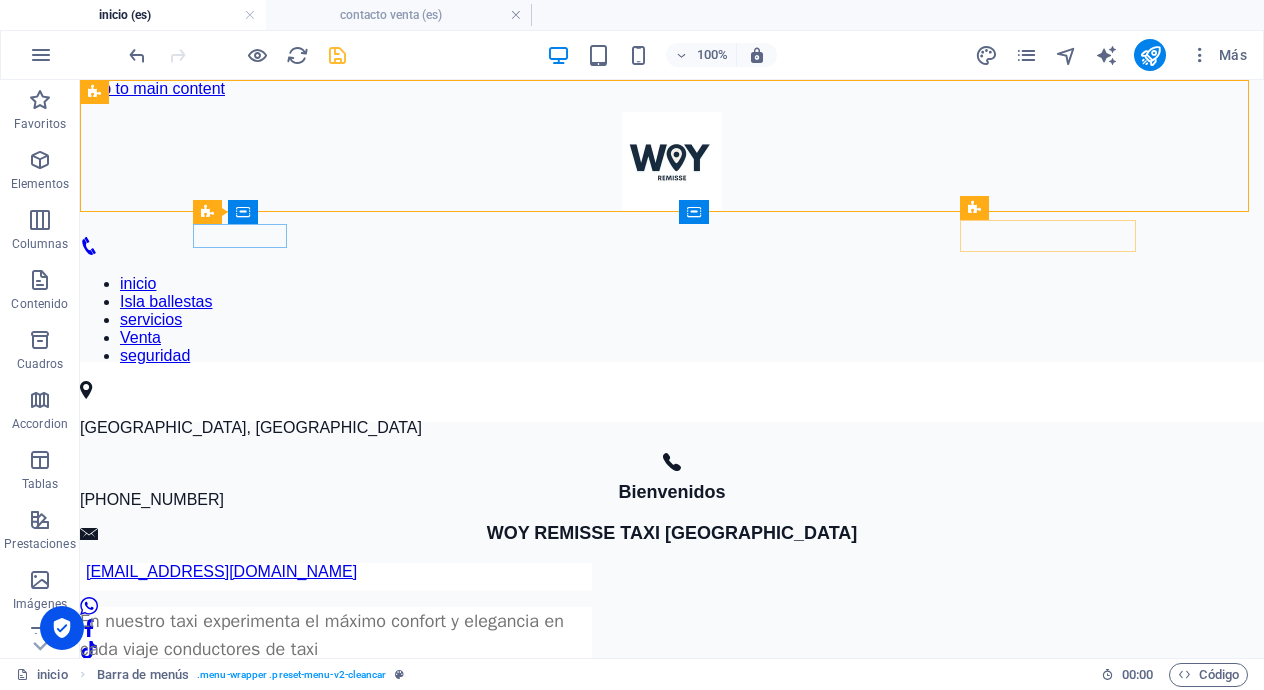 click at bounding box center [337, 55] 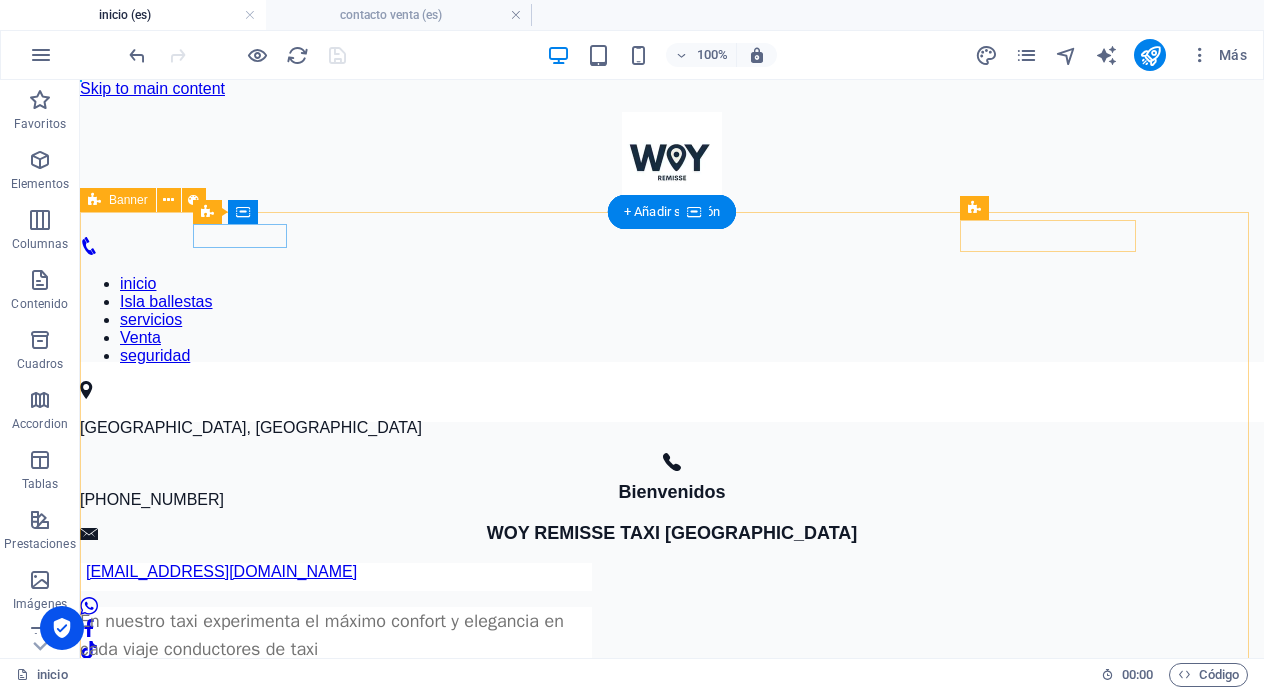 click on "[GEOGRAPHIC_DATA], [GEOGRAPHIC_DATA]    [PHONE_NUMBER] [EMAIL_ADDRESS][DOMAIN_NAME]" at bounding box center [672, 533] 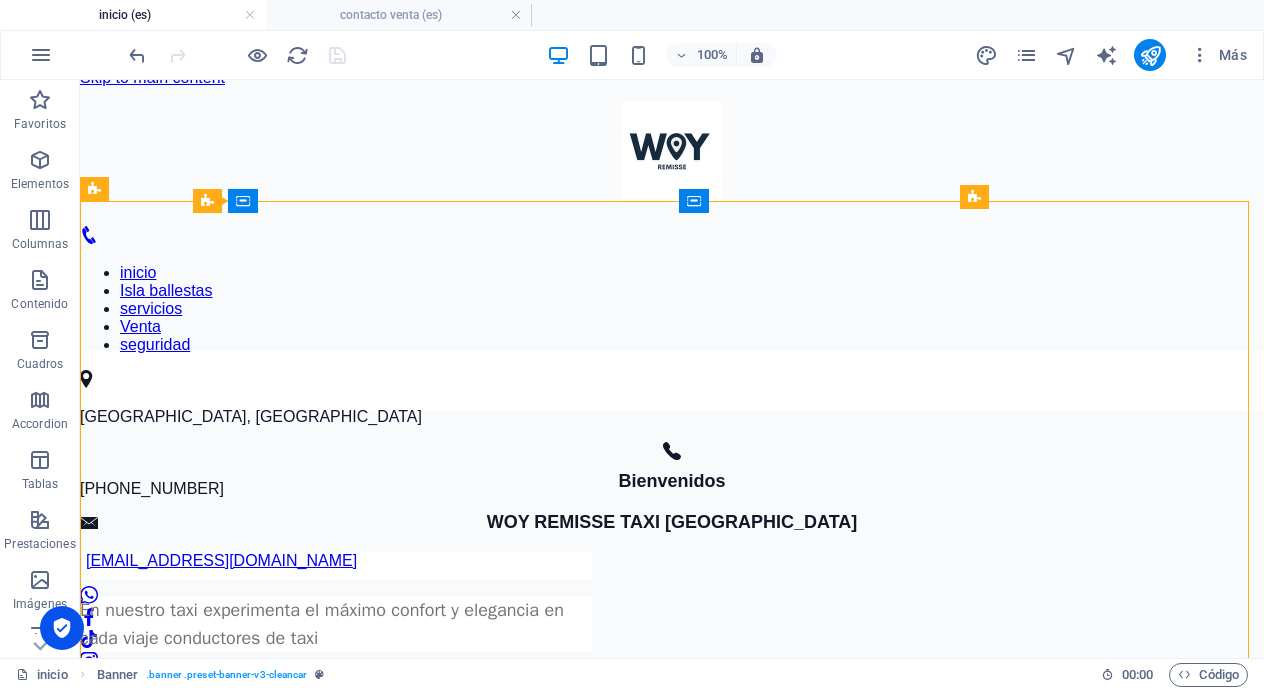 scroll, scrollTop: 37, scrollLeft: 0, axis: vertical 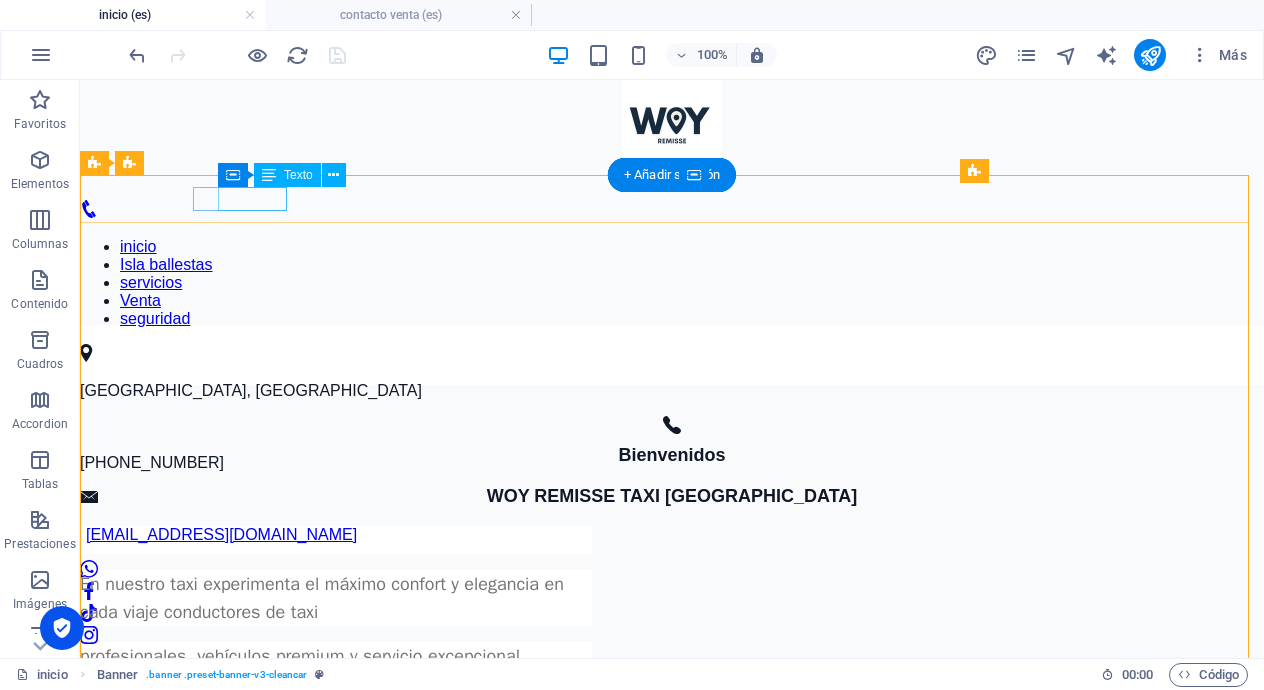 click on "[GEOGRAPHIC_DATA], [GEOGRAPHIC_DATA]" at bounding box center (672, 391) 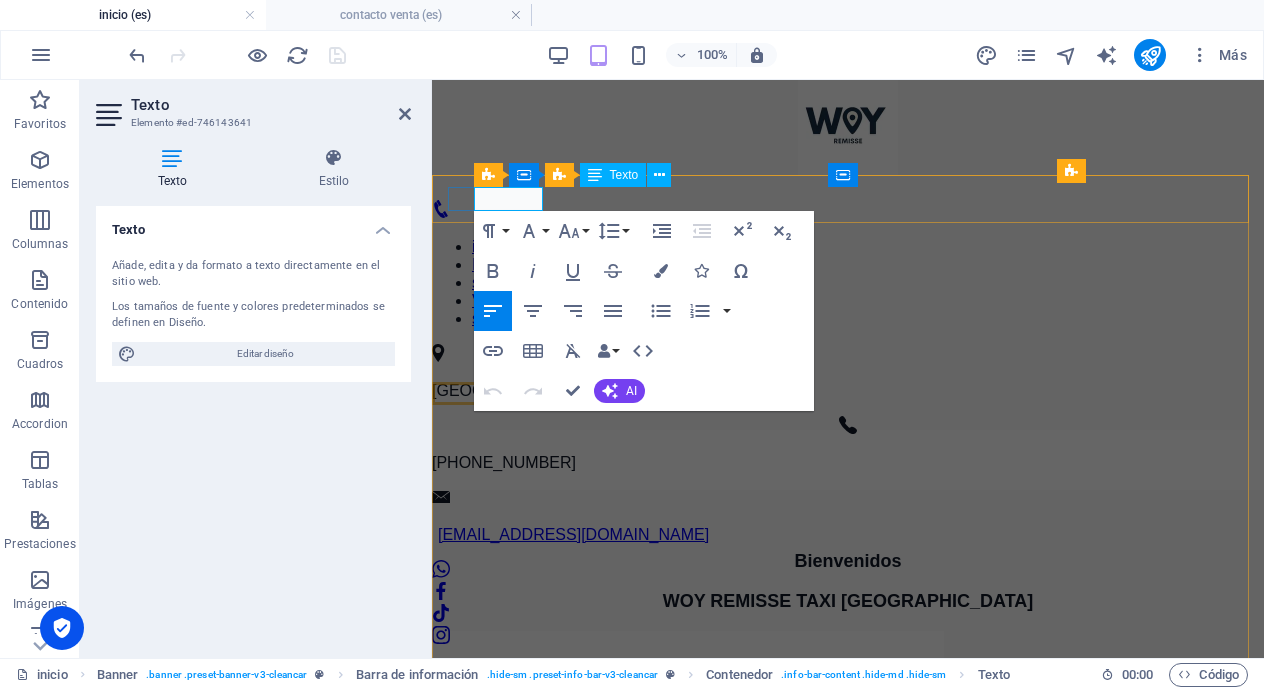 click on "[GEOGRAPHIC_DATA], [GEOGRAPHIC_DATA]" at bounding box center [603, 390] 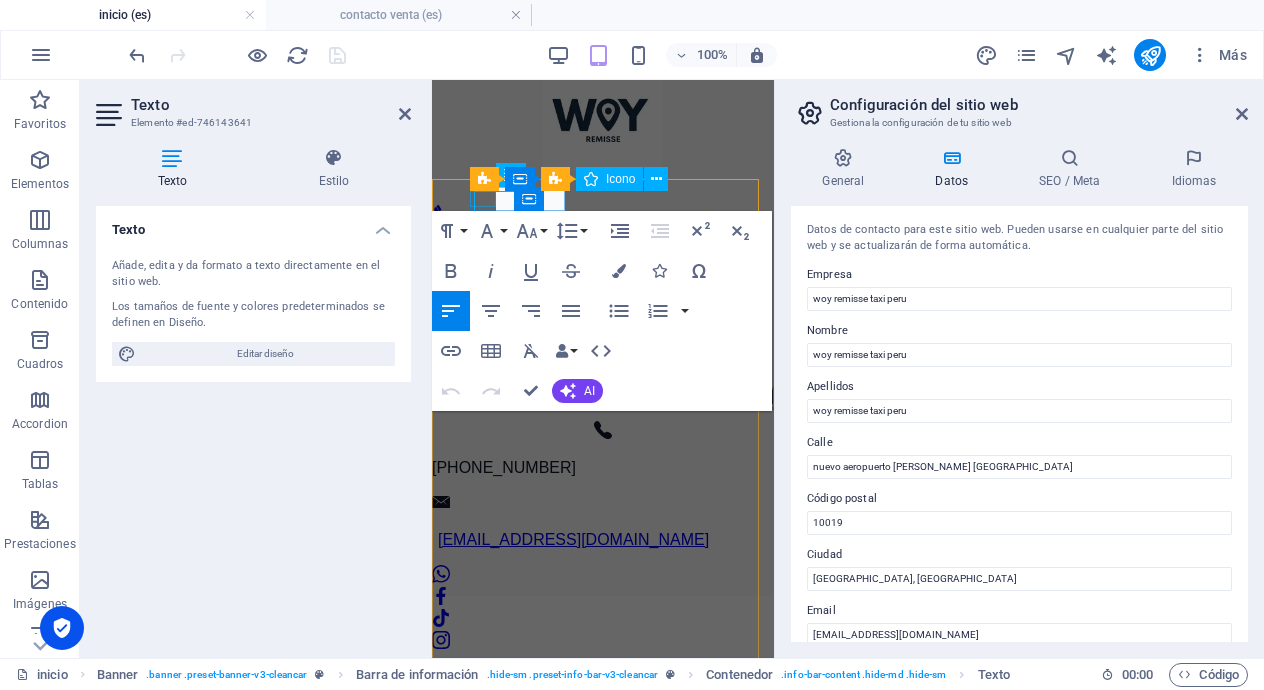 scroll, scrollTop: 53, scrollLeft: 0, axis: vertical 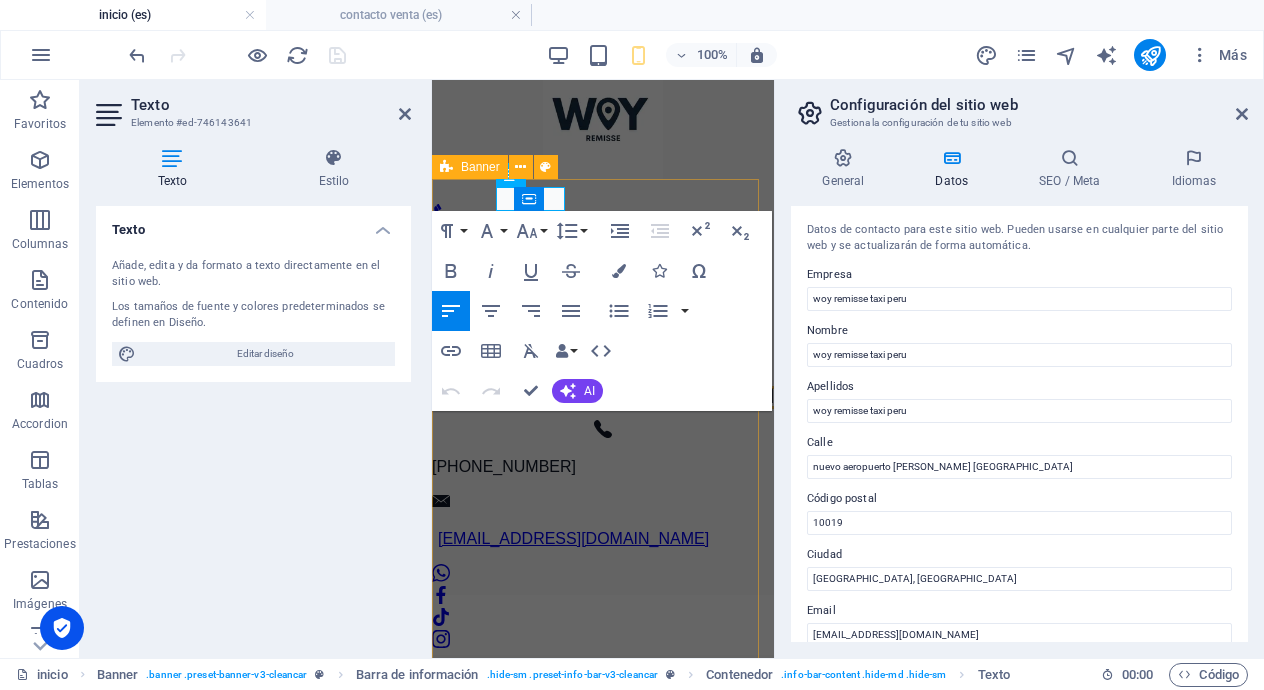 click on "[GEOGRAPHIC_DATA], [GEOGRAPHIC_DATA]    [PHONE_NUMBER] [EMAIL_ADDRESS][DOMAIN_NAME]" at bounding box center (603, 500) 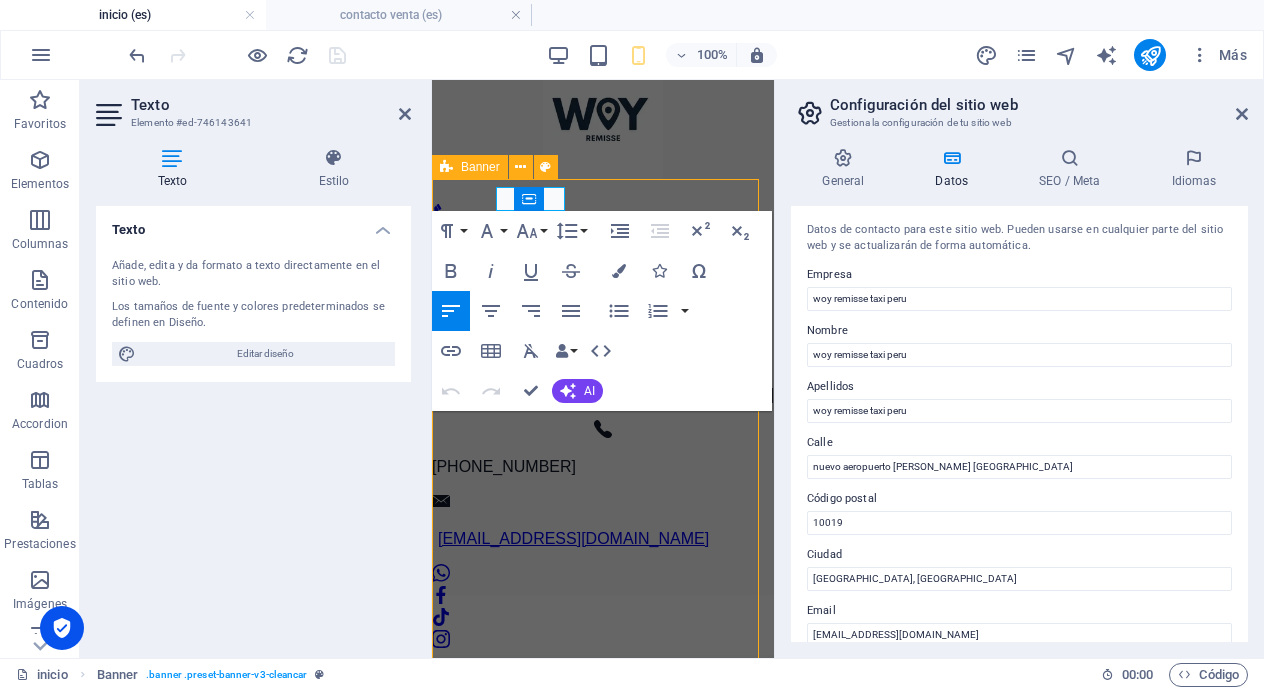scroll, scrollTop: 57, scrollLeft: 0, axis: vertical 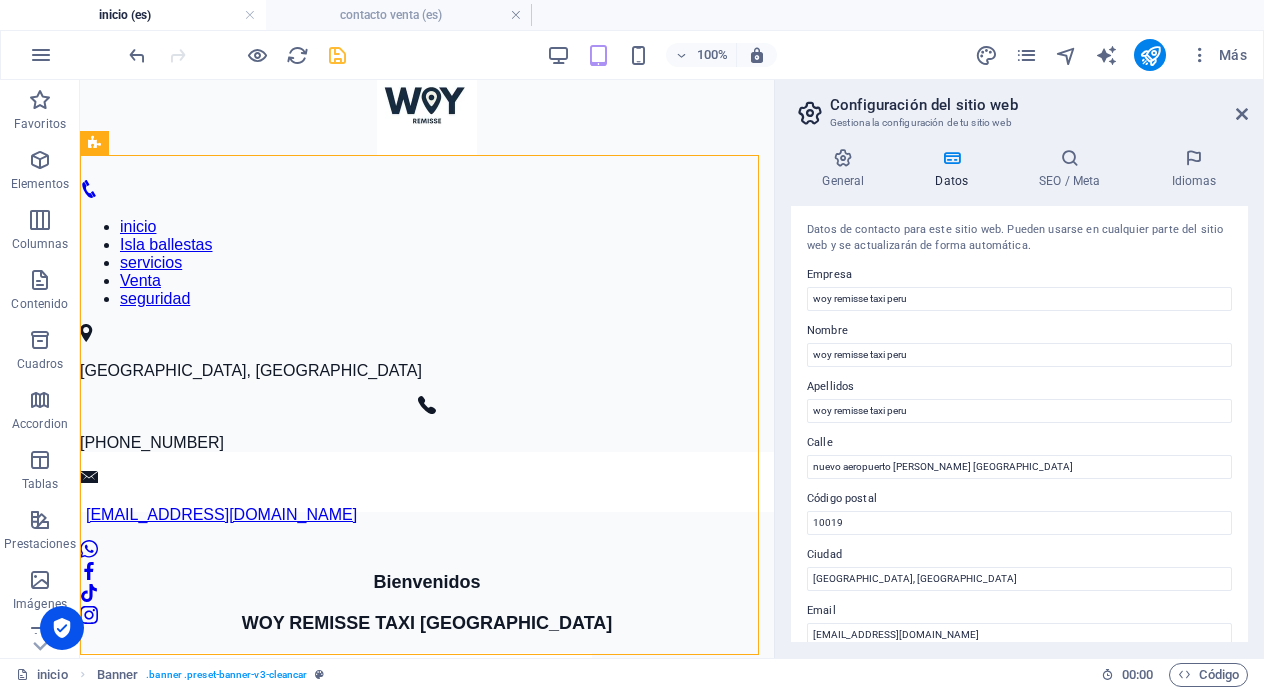 click on "Configuración del sitio web Gestiona la configuración de tu sitio web  General  Datos  SEO / Meta  Idiomas Nombre del sitio web woy remisse Logo Arrastra archivos aquí, haz clic para escoger archivos o  selecciona archivos de Archivos o de nuestra galería gratuita de fotos y vídeos Selecciona archivos del administrador de archivos, de la galería de fotos o carga archivo(s) Cargar Favicon Define aquí el favicon de tu sitio web. Un favicon es un pequeño icono que se muestra en la pestaña del navegador al lado del título de tu sitio web. Este ayuda a los visitantes a identificar tu sitio web. Arrastra archivos aquí, haz clic para escoger archivos o  selecciona archivos de Archivos o de nuestra galería gratuita de fotos y vídeos Selecciona archivos del administrador de archivos, de la galería de fotos o carga archivo(s) Cargar Vista previa de imagen (Open Graph) Esta imagen se mostrará cuando el sitio web se comparta en redes sociales Arrastra archivos aquí, haz clic para escoger archivos o  Calle" at bounding box center (1019, 369) 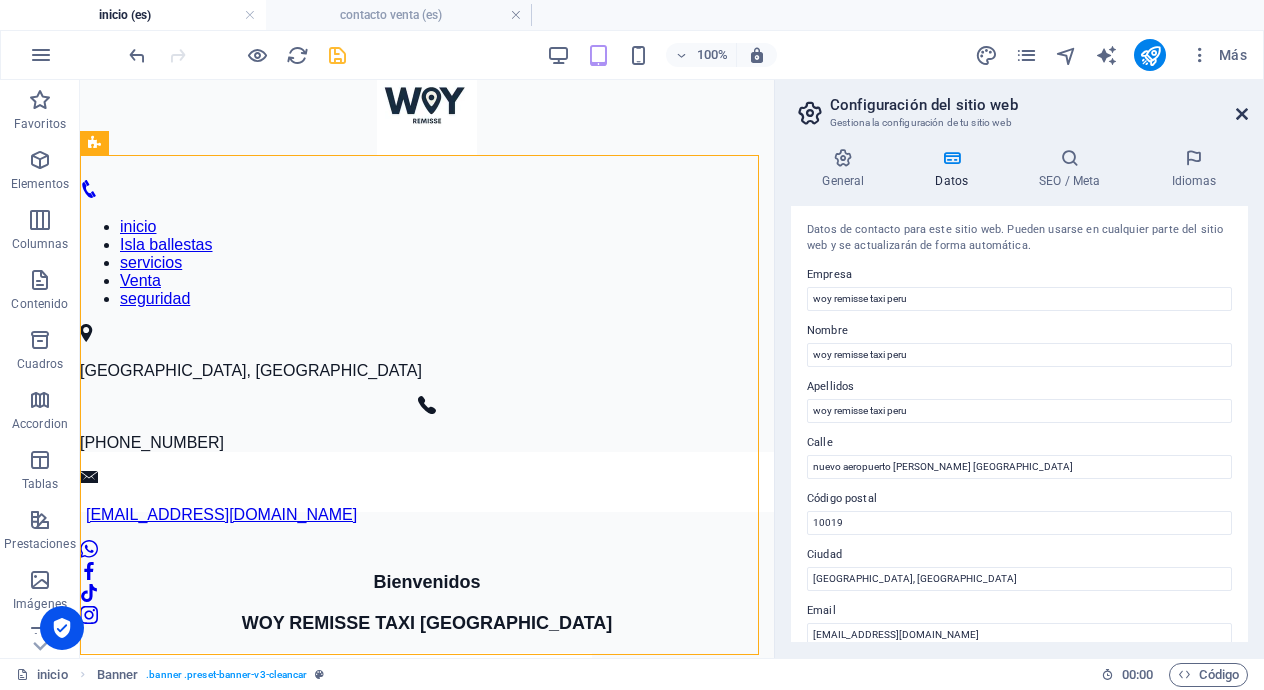 click at bounding box center [1242, 114] 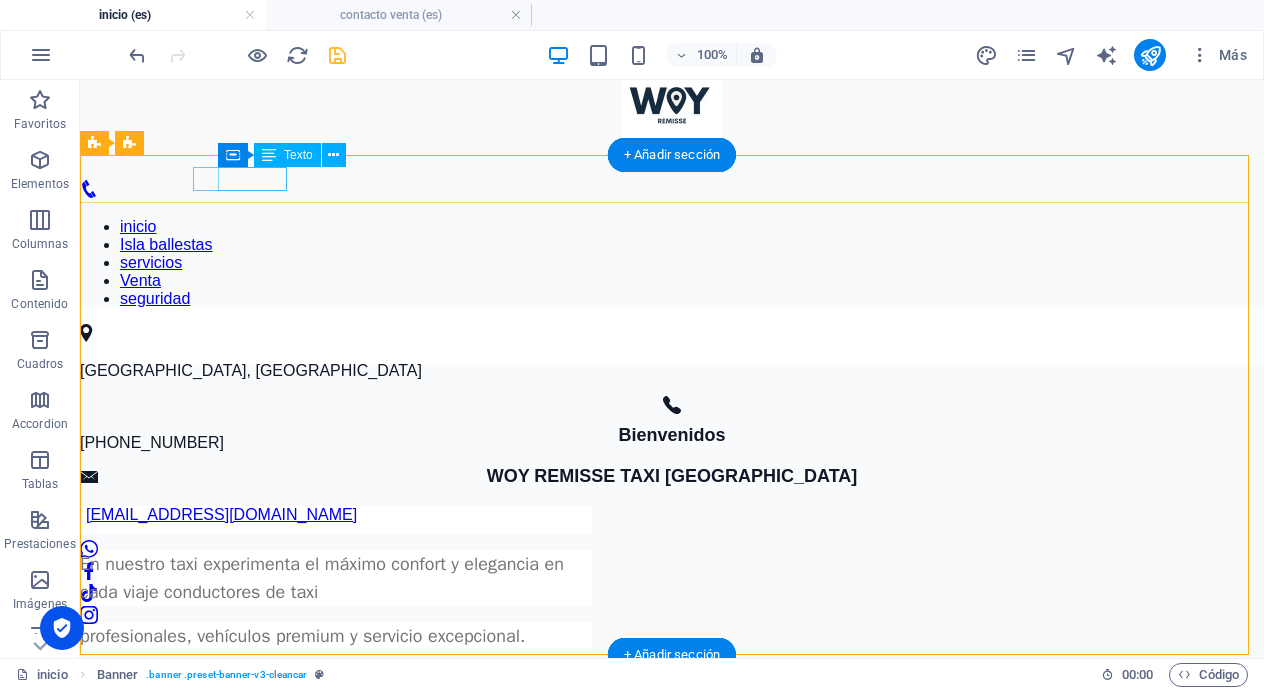 click on "[GEOGRAPHIC_DATA], [GEOGRAPHIC_DATA]" at bounding box center [672, 371] 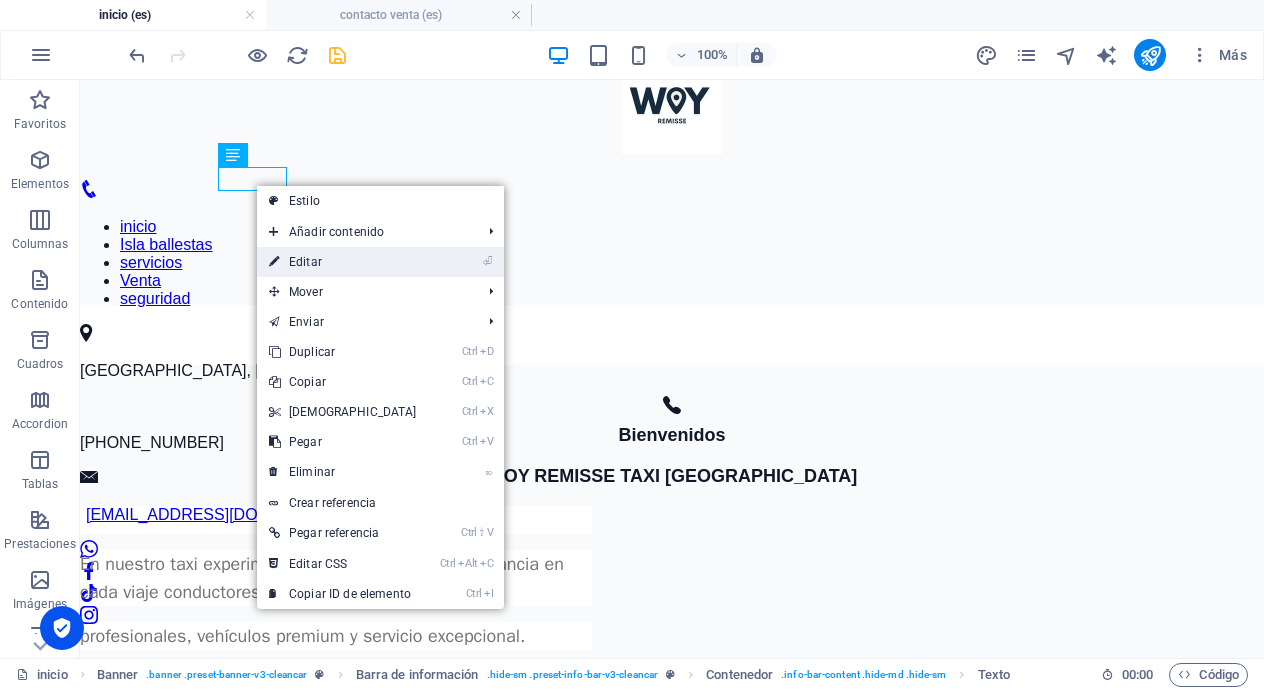click on "⏎  Editar" at bounding box center [343, 262] 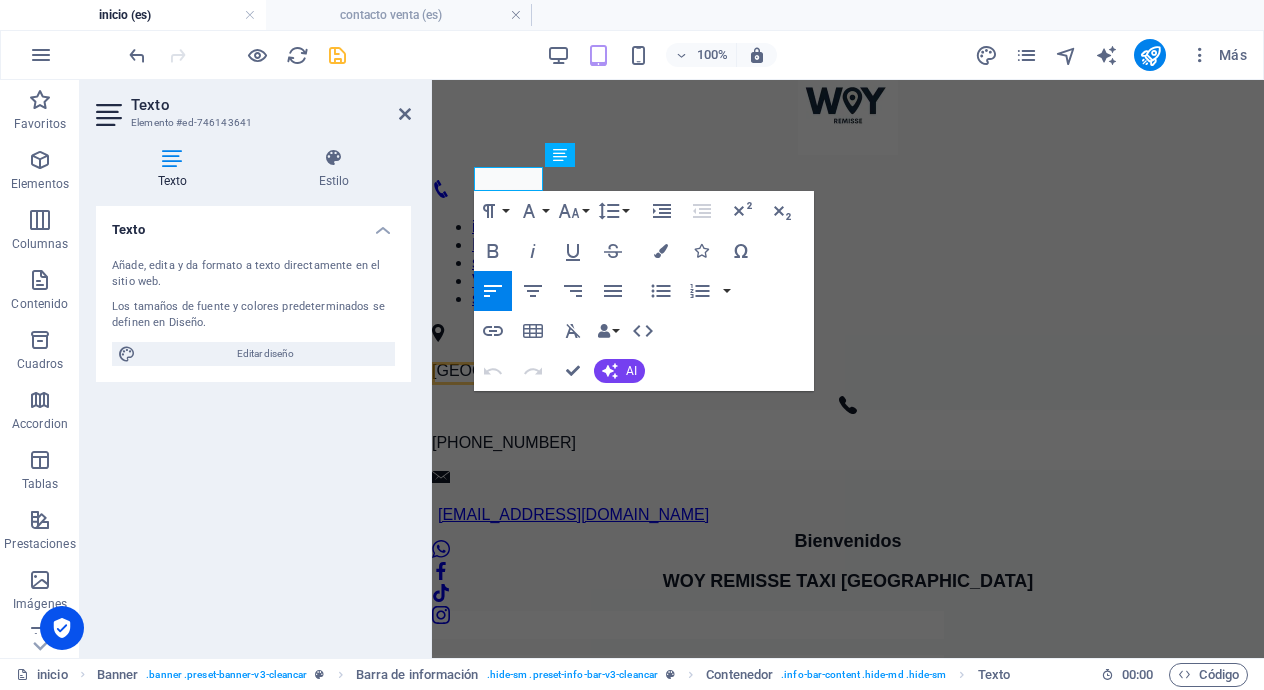 type 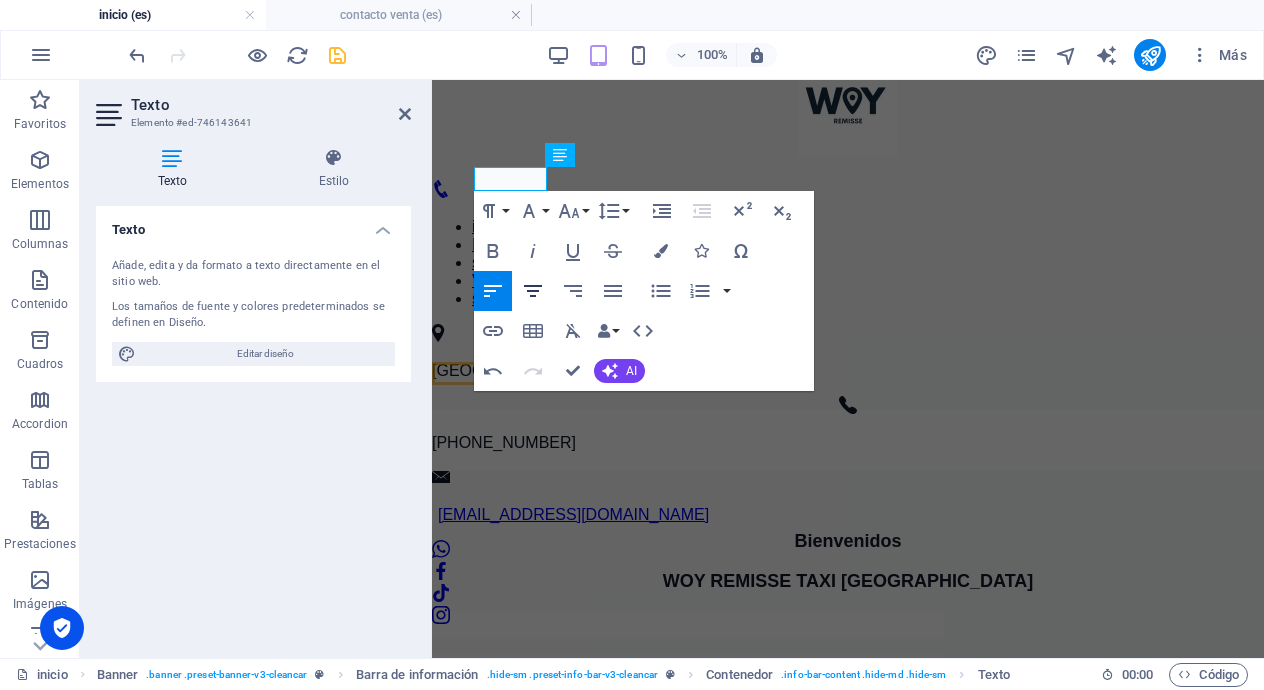click 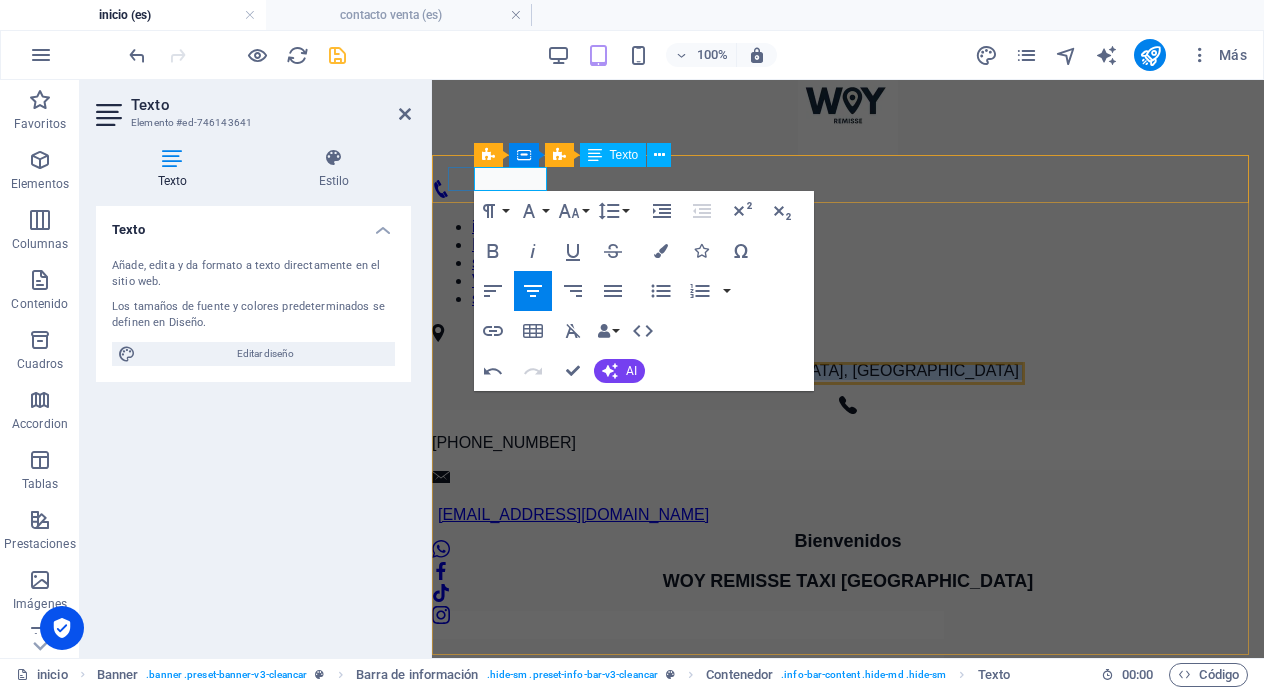 click on "[GEOGRAPHIC_DATA], [GEOGRAPHIC_DATA]" at bounding box center (848, 370) 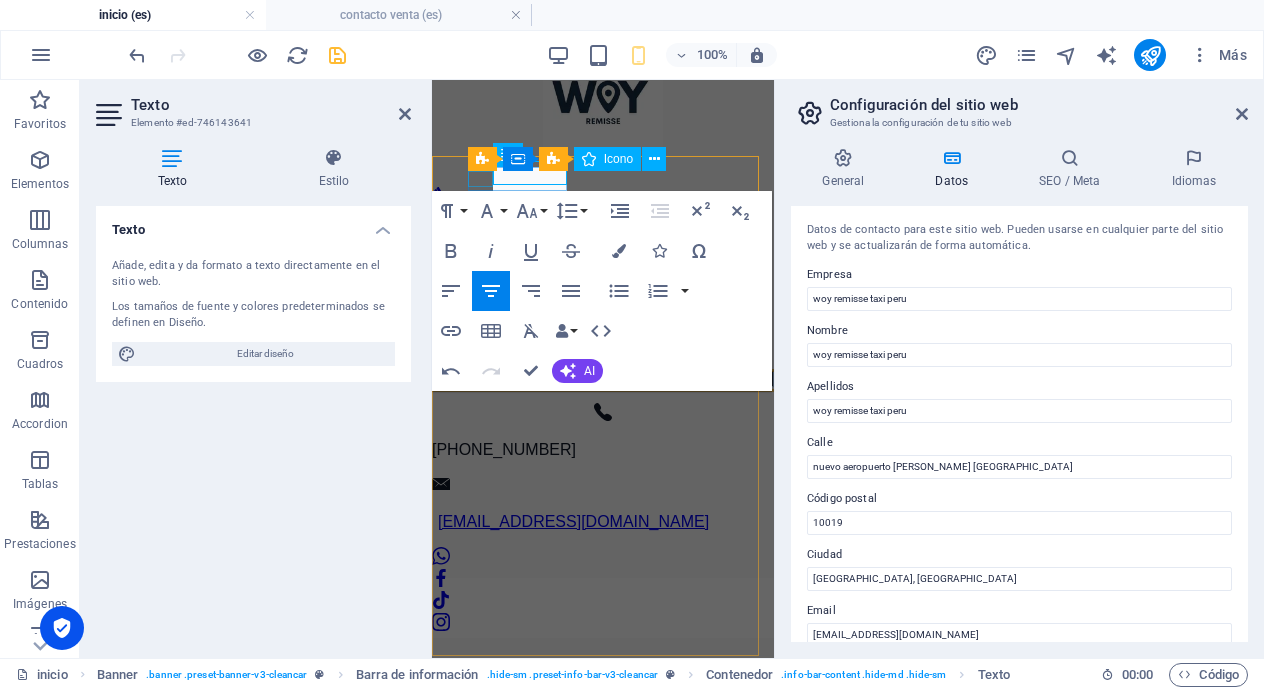 scroll, scrollTop: 73, scrollLeft: 0, axis: vertical 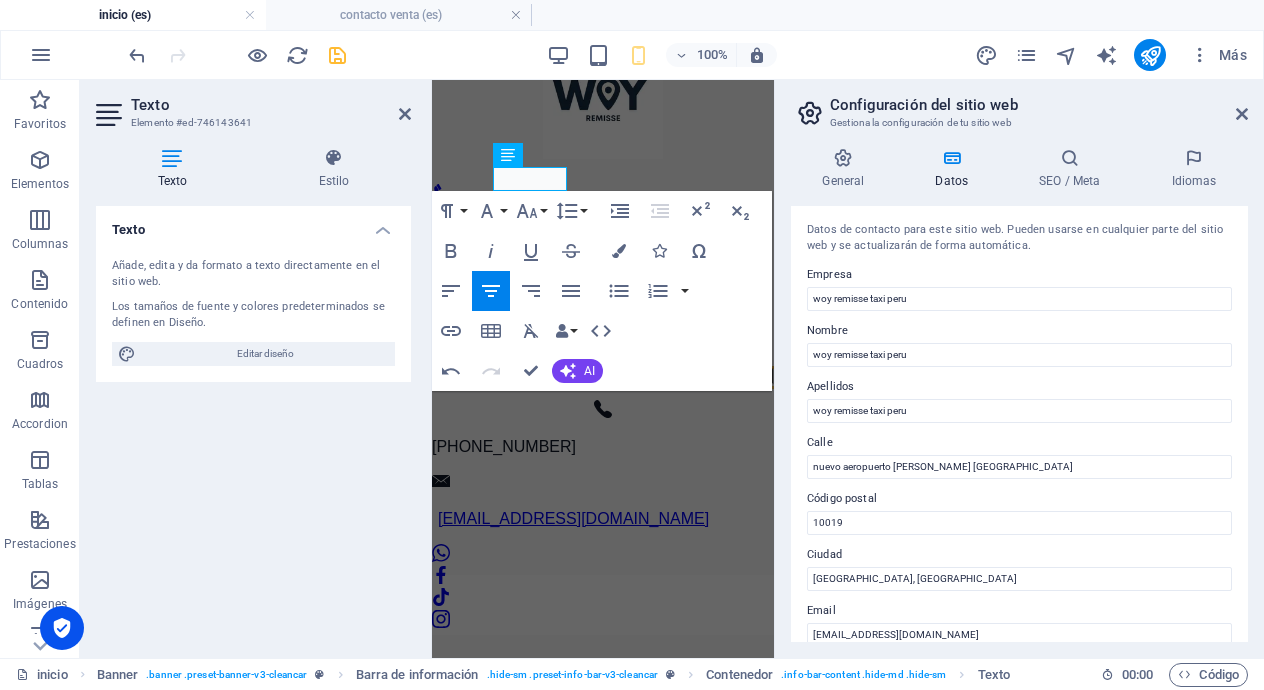 click on "Configuración del sitio web Gestiona la configuración de tu sitio web" at bounding box center (1021, 106) 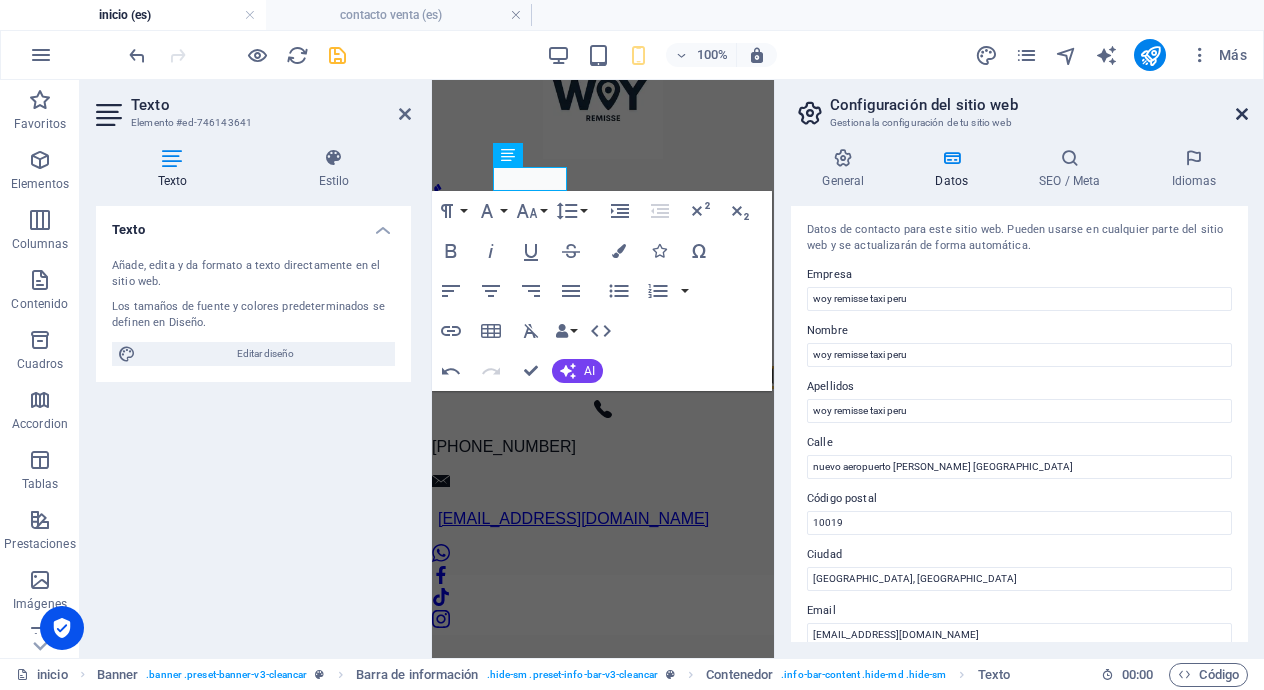 click at bounding box center (1242, 114) 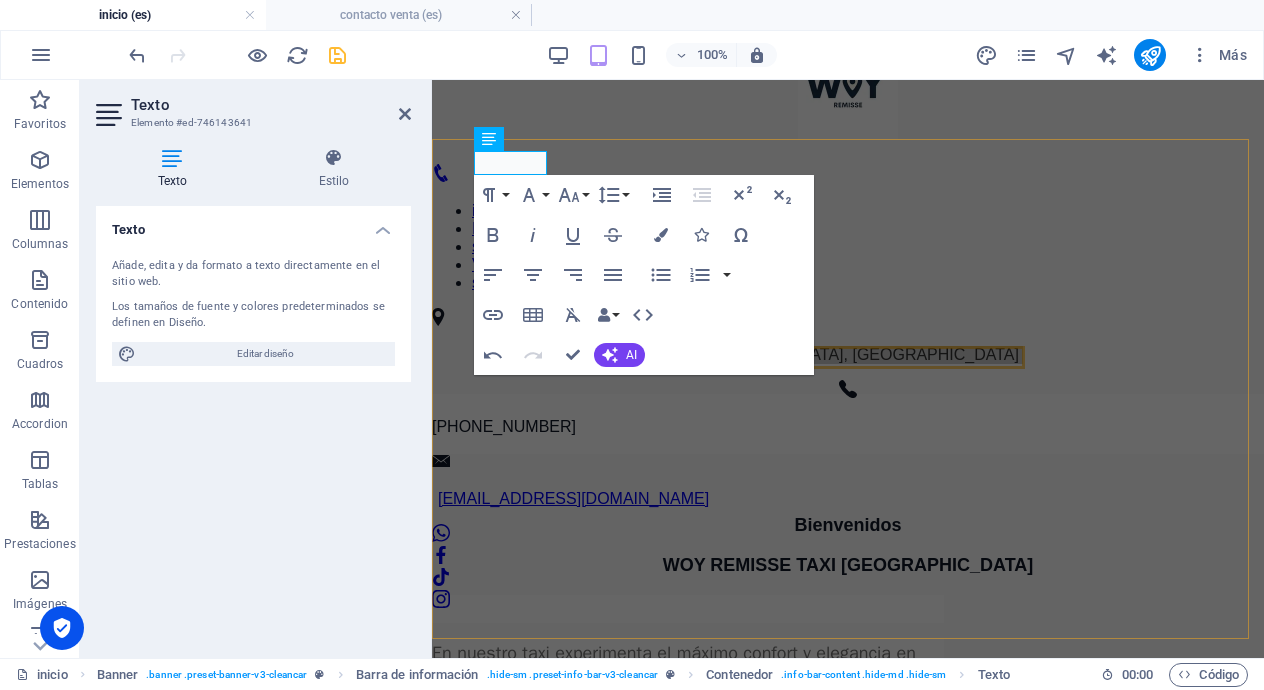 click on "[GEOGRAPHIC_DATA], [GEOGRAPHIC_DATA]    [PHONE_NUMBER] [EMAIL_ADDRESS][DOMAIN_NAME]" at bounding box center [848, 460] 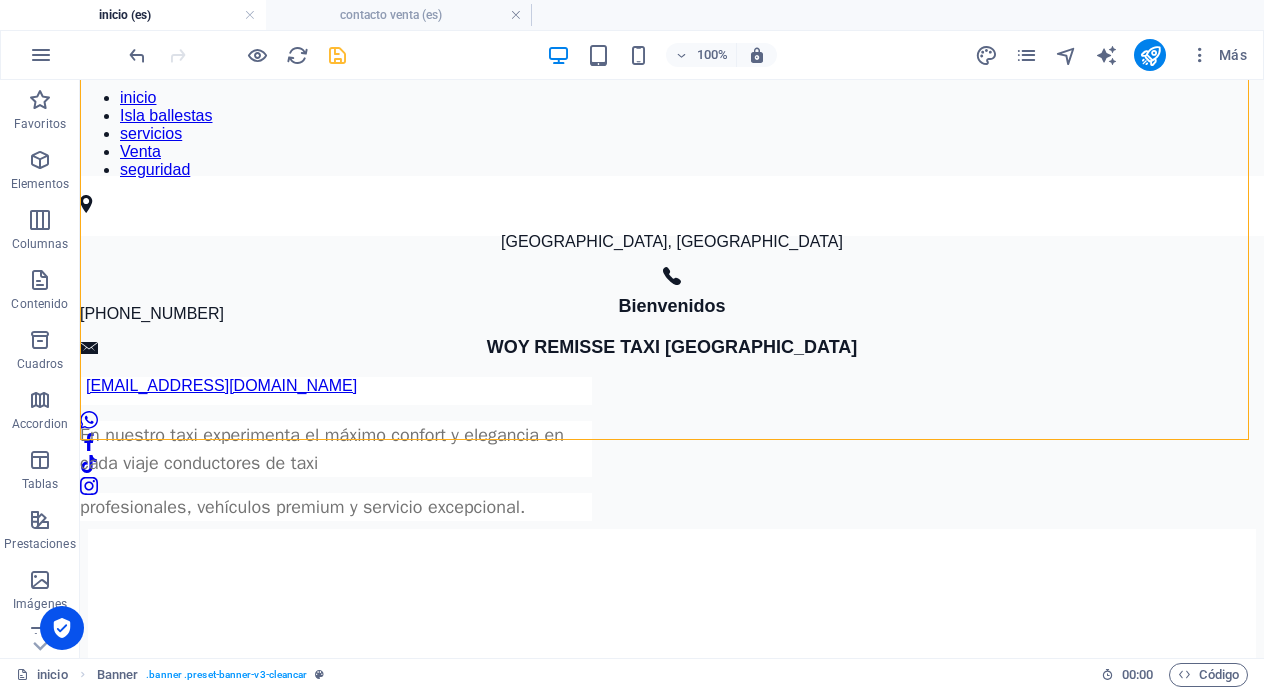 scroll, scrollTop: 87, scrollLeft: 0, axis: vertical 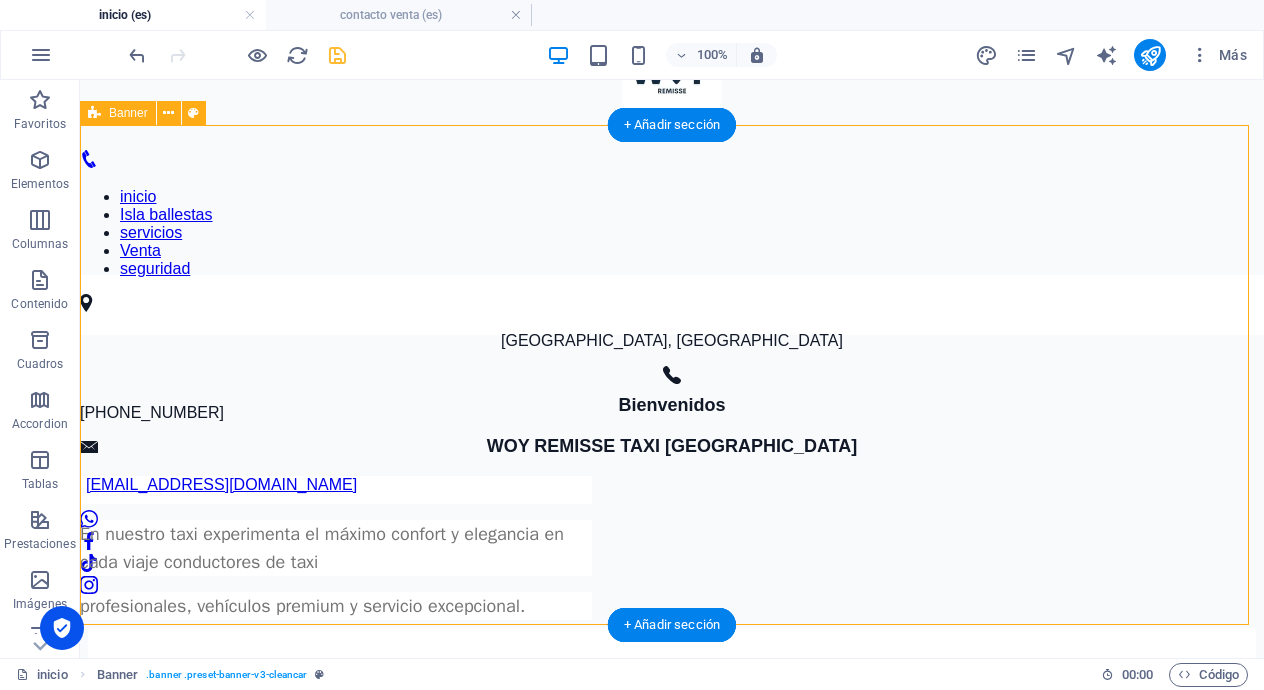 click on "[GEOGRAPHIC_DATA], [GEOGRAPHIC_DATA]    [PHONE_NUMBER] [EMAIL_ADDRESS][DOMAIN_NAME]" at bounding box center (672, 446) 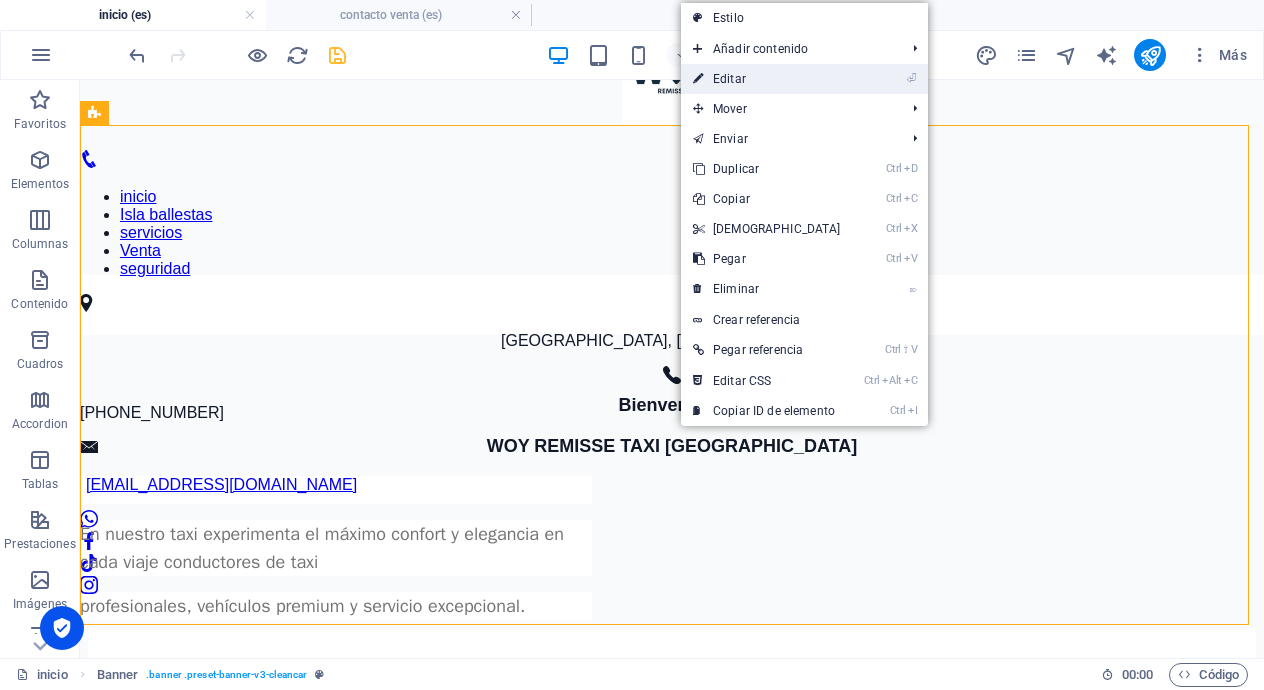 click on "⏎  Editar" at bounding box center [767, 79] 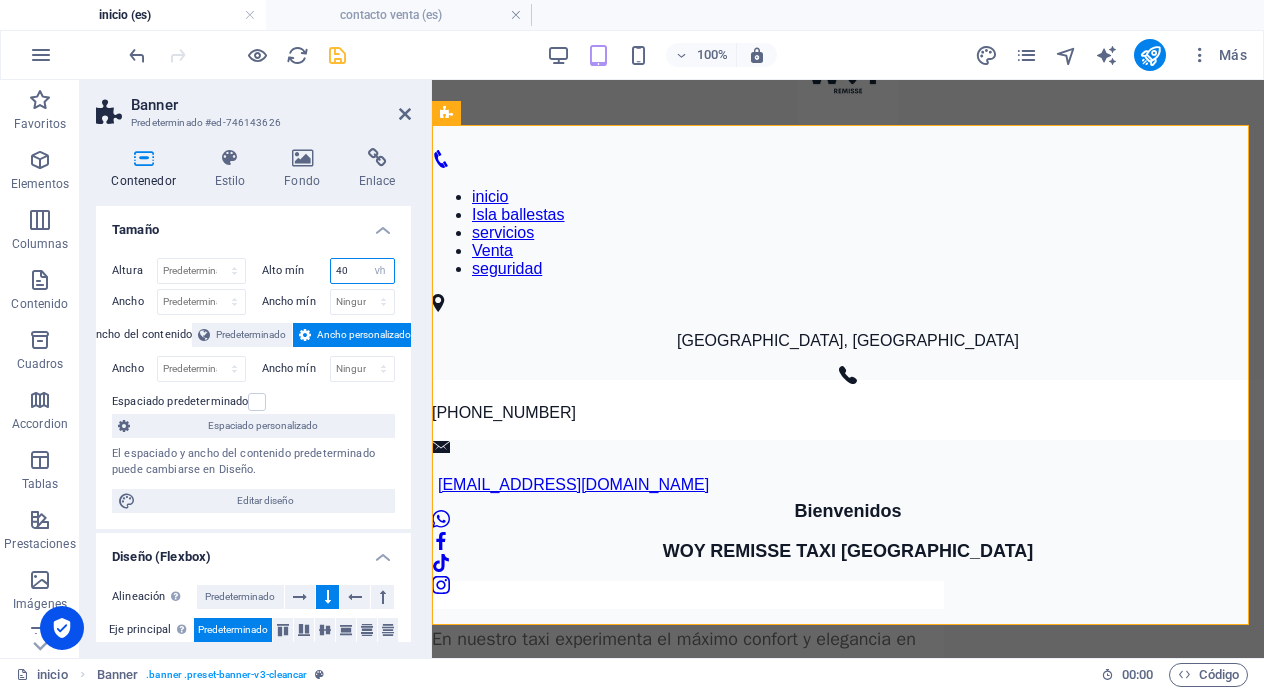 click on "40" at bounding box center (363, 271) 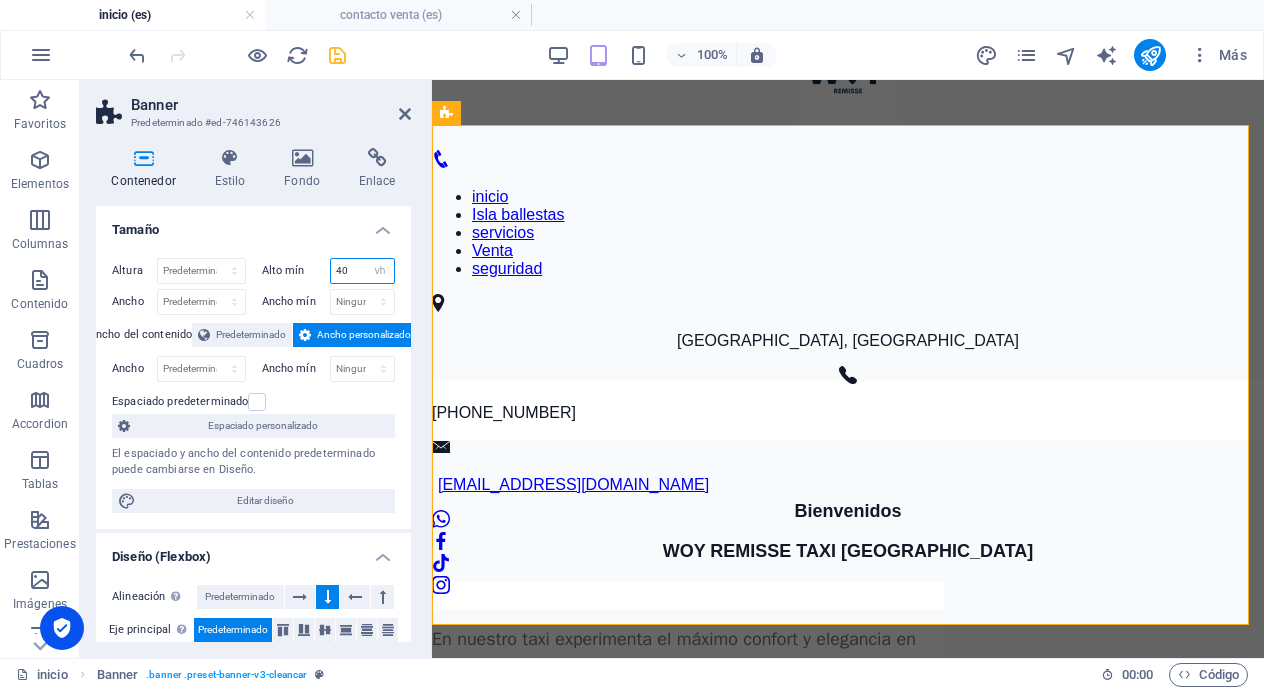 type on "4" 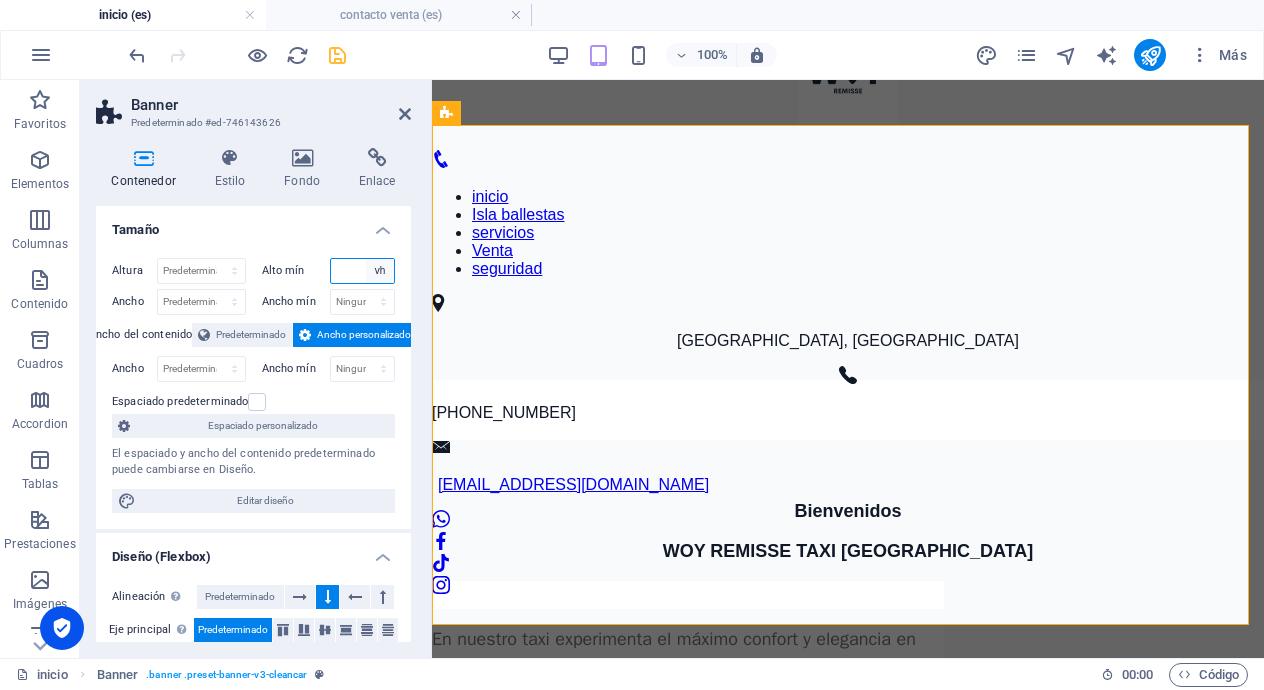 type 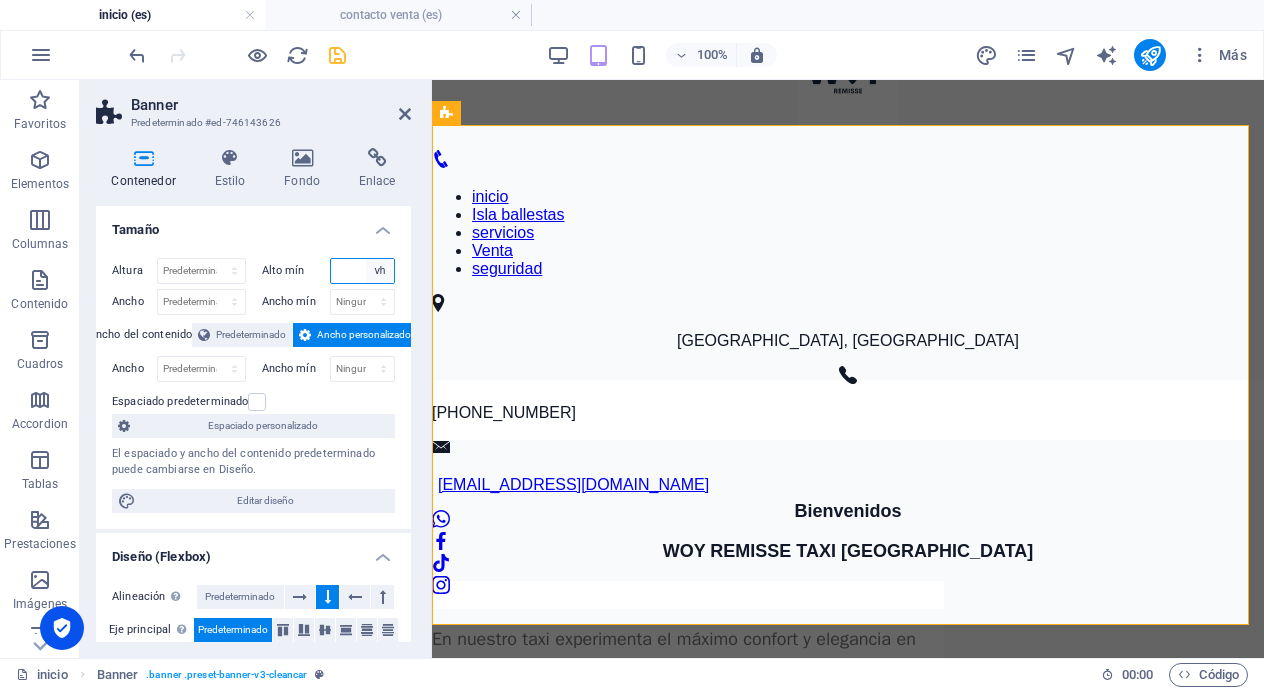 click on "Ninguno px rem % vh vw" at bounding box center (380, 271) 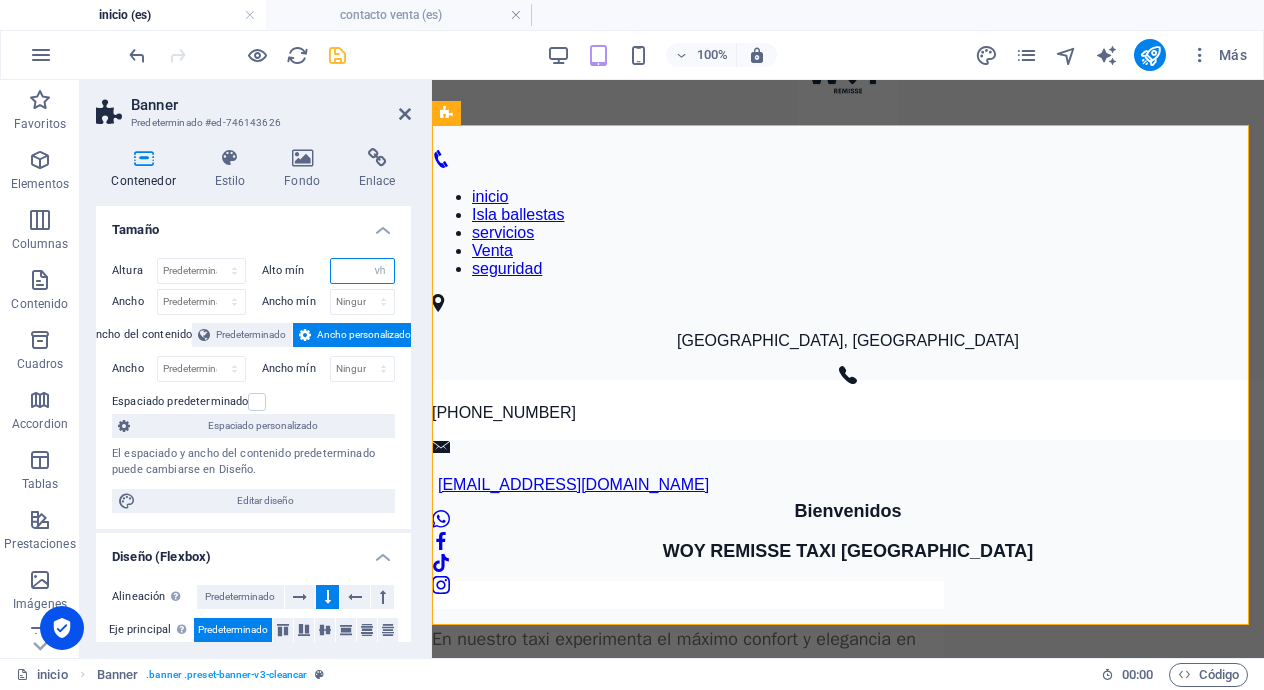select on "4204374bfd4" 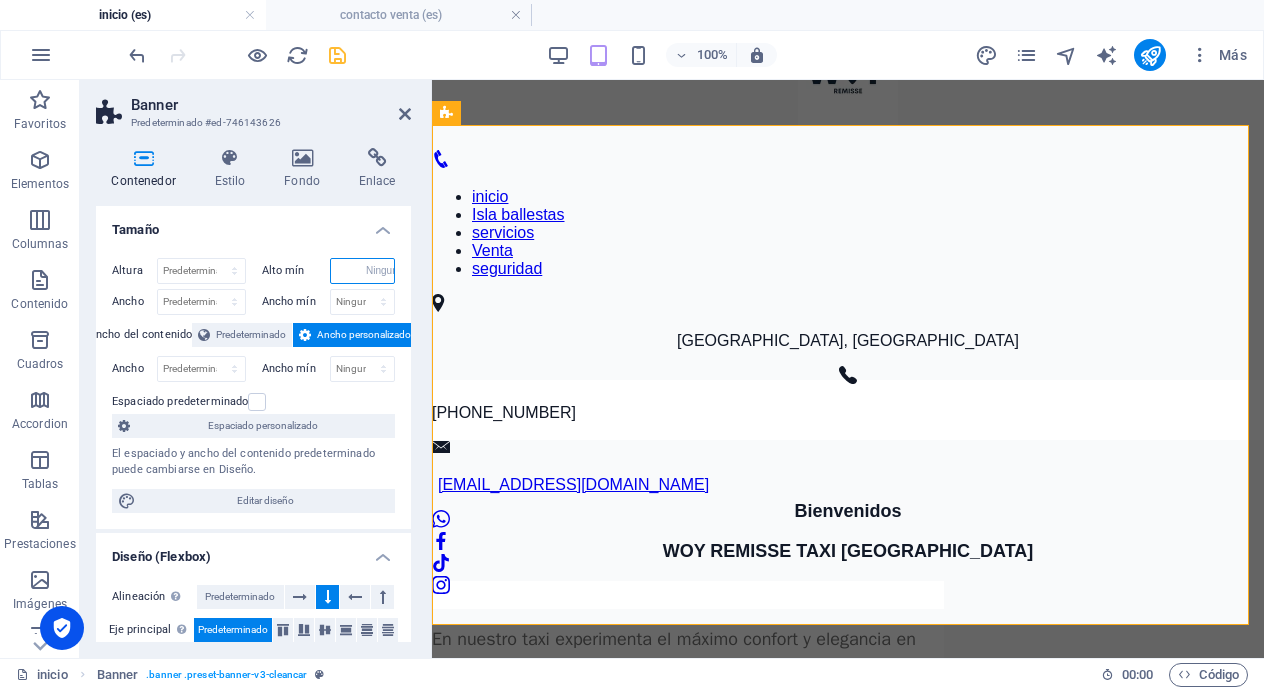 click on "Ninguno px rem % vh vw" at bounding box center (380, 271) 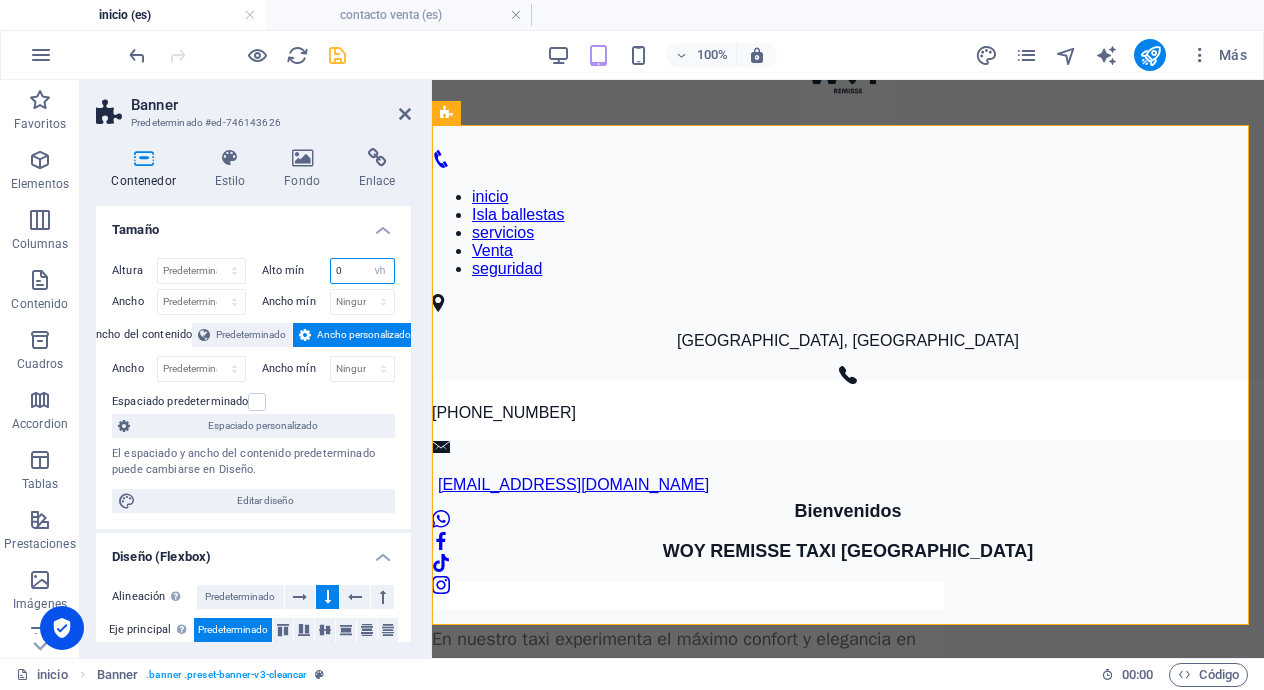 type on "0" 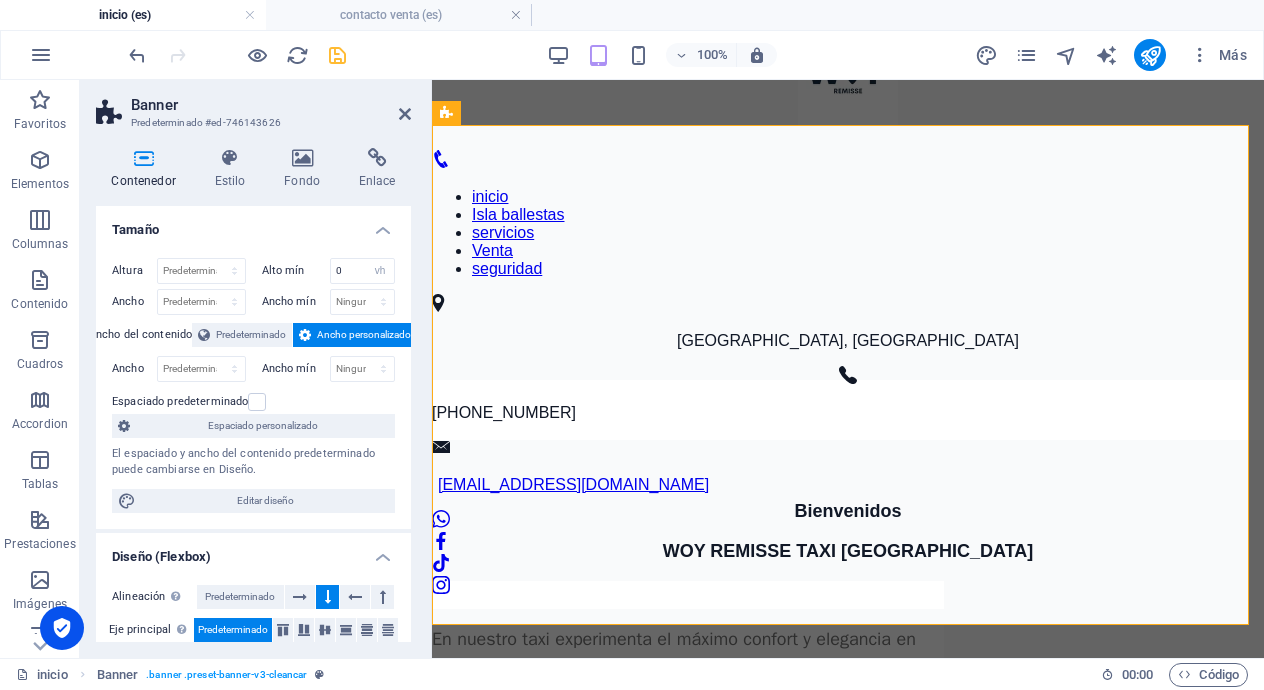 click on "Altura Predeterminado px rem % vh vw Alto mín 0 Ninguno px rem % vh vw Ancho Predeterminado px rem % em vh vw Ancho mín Ninguno px rem % vh vw Ancho del contenido Predeterminado Ancho personalizado Ancho Predeterminado px rem % em vh vw Ancho mín Ninguno px rem % vh vw Espaciado predeterminado Espaciado personalizado El espaciado y ancho del contenido predeterminado puede cambiarse en Diseño. Editar diseño" at bounding box center [253, 385] 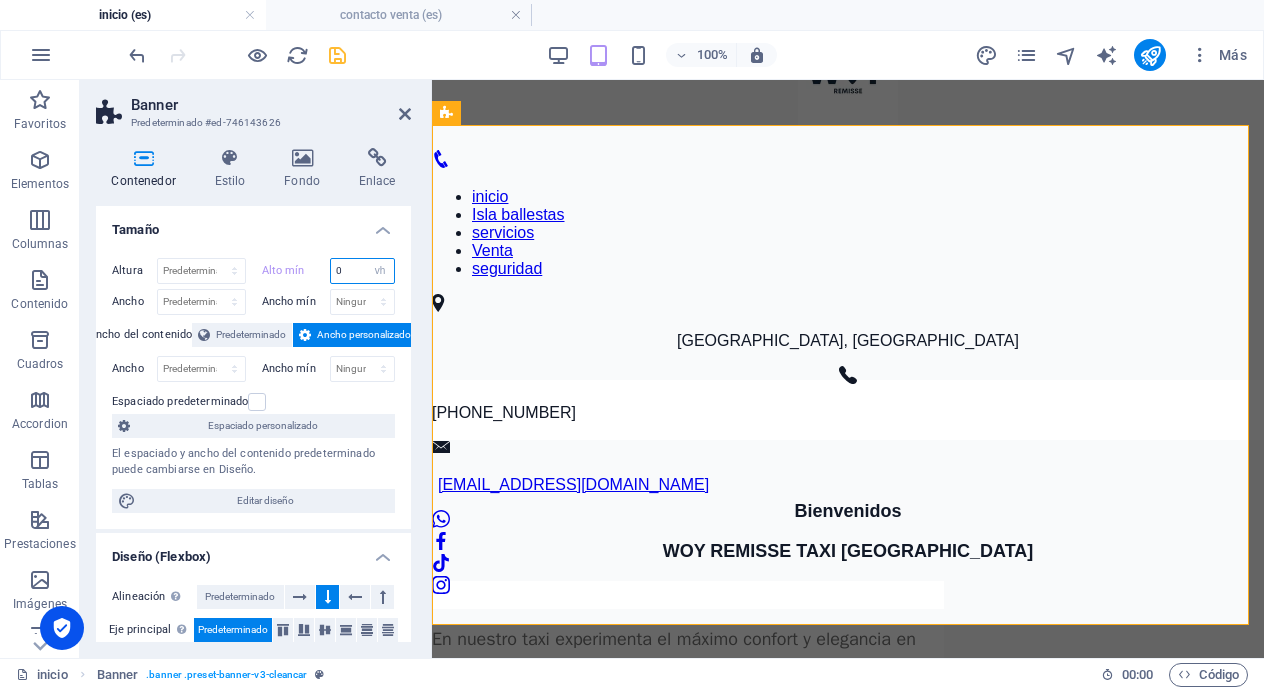 click on "0" at bounding box center (363, 271) 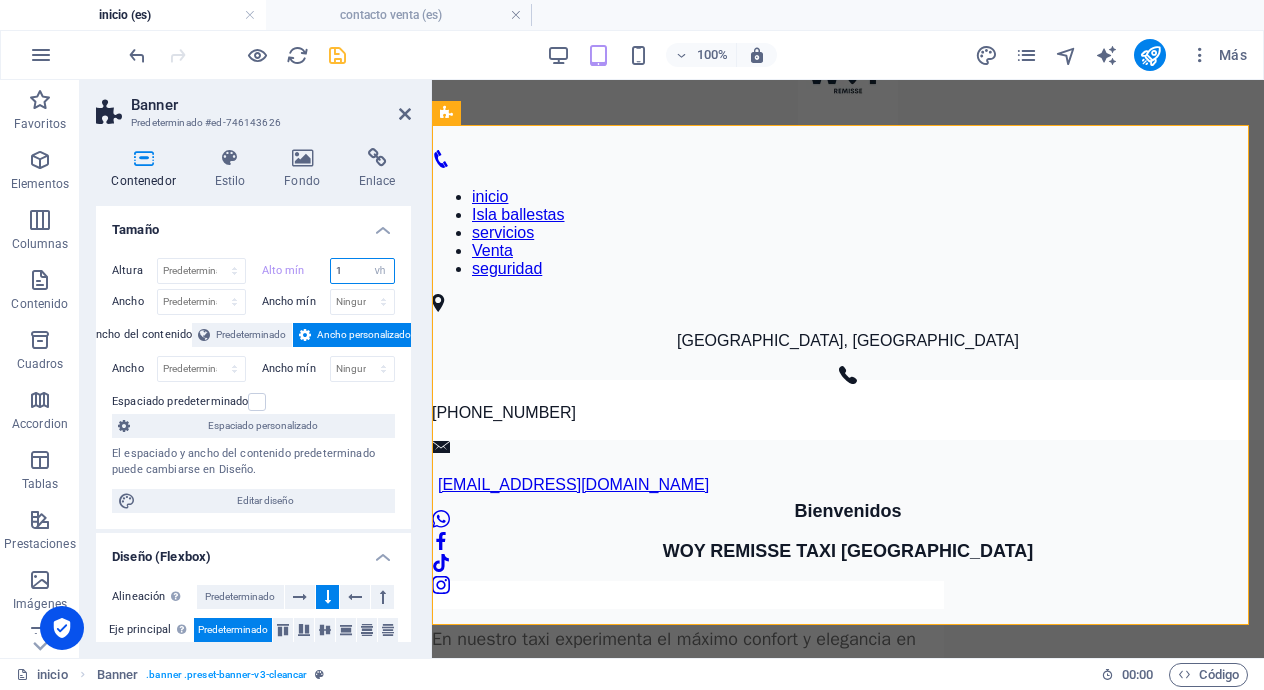 type on "1" 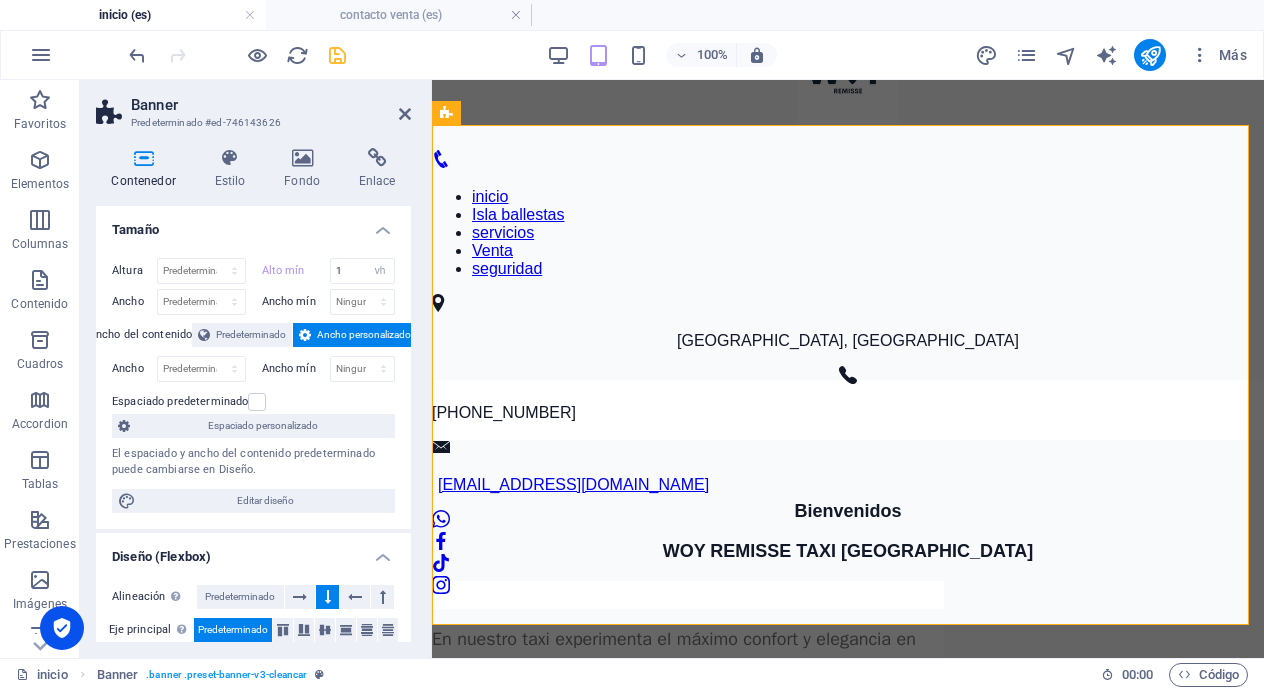 click on "Altura Predeterminado px rem % vh vw Alto mín 1 Ninguno px rem % vh vw Ancho Predeterminado px rem % em vh vw Ancho mín Ninguno px rem % vh vw Ancho del contenido Predeterminado Ancho personalizado Ancho Predeterminado px rem % em vh vw Ancho mín Ninguno px rem % vh vw Espaciado predeterminado Espaciado personalizado El espaciado y ancho del contenido predeterminado puede cambiarse en Diseño. Editar diseño" at bounding box center [253, 385] 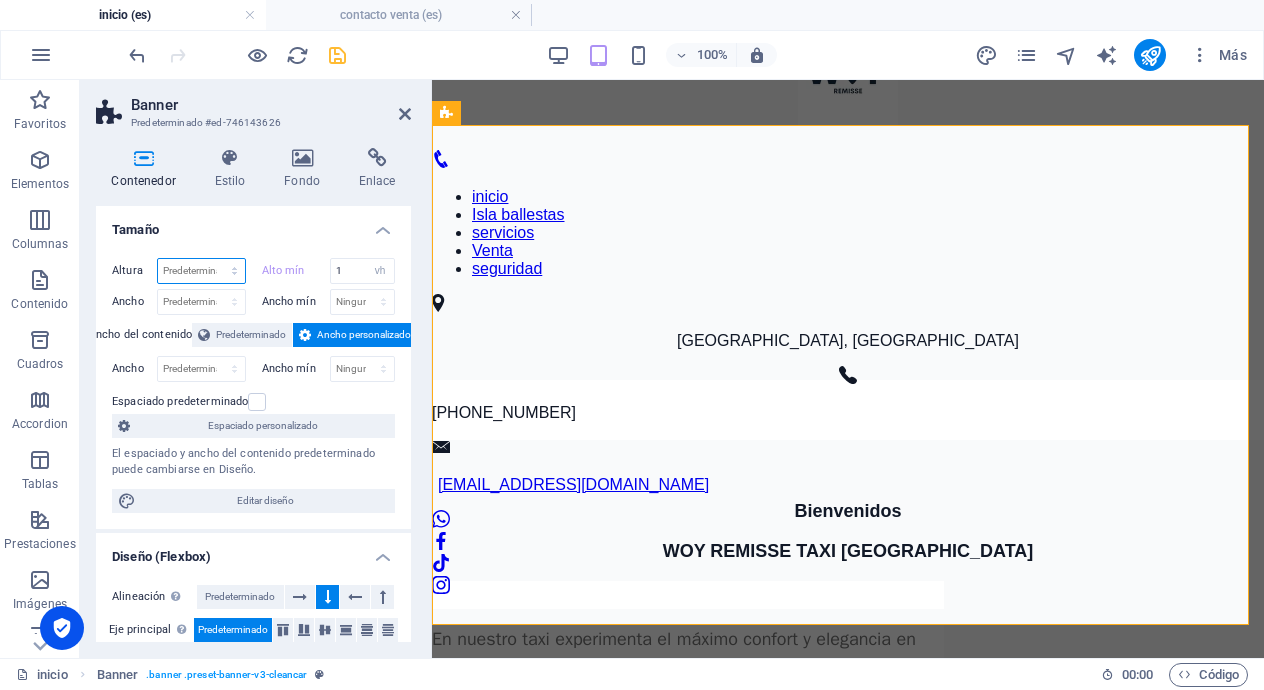 click on "Predeterminado px rem % vh vw" at bounding box center [201, 271] 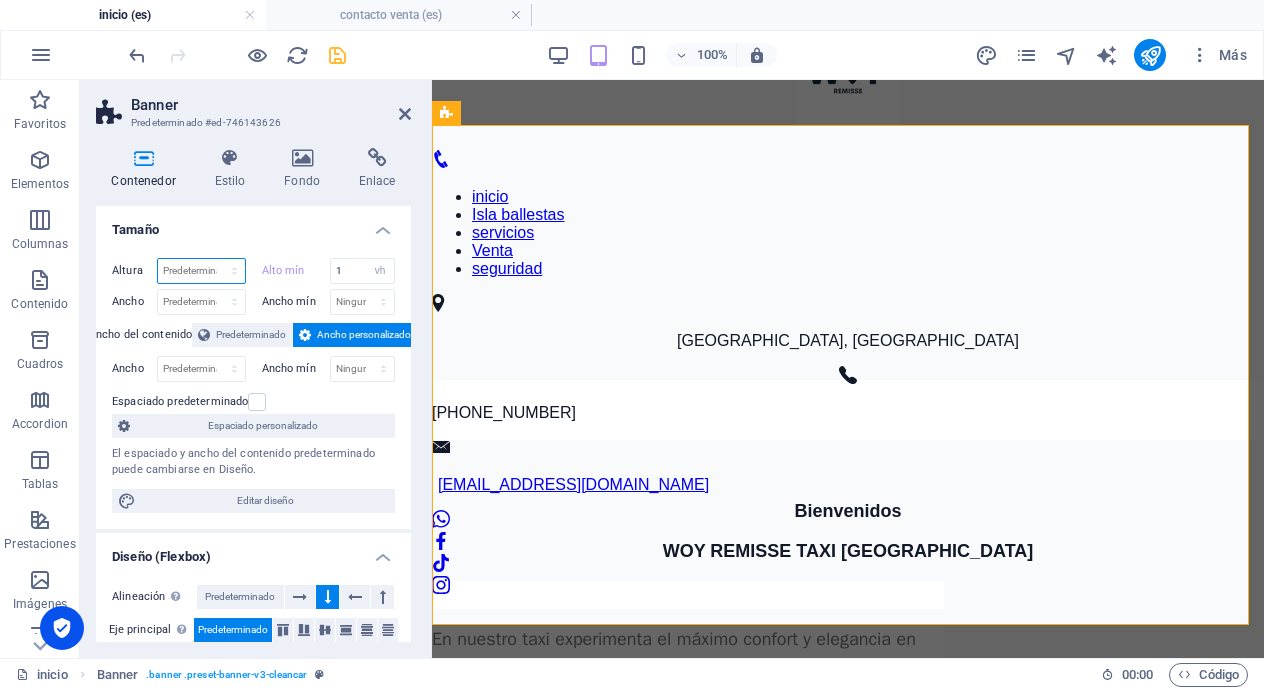 select on "px" 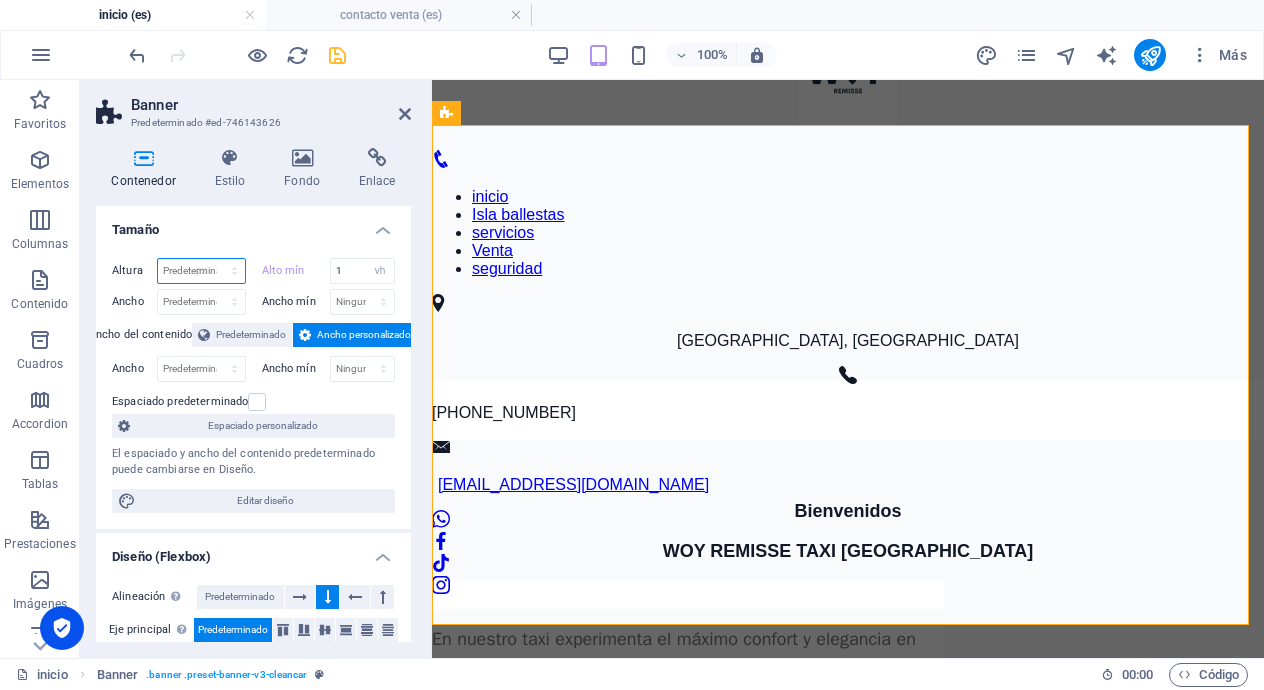 click on "Predeterminado px rem % vh vw" at bounding box center [201, 271] 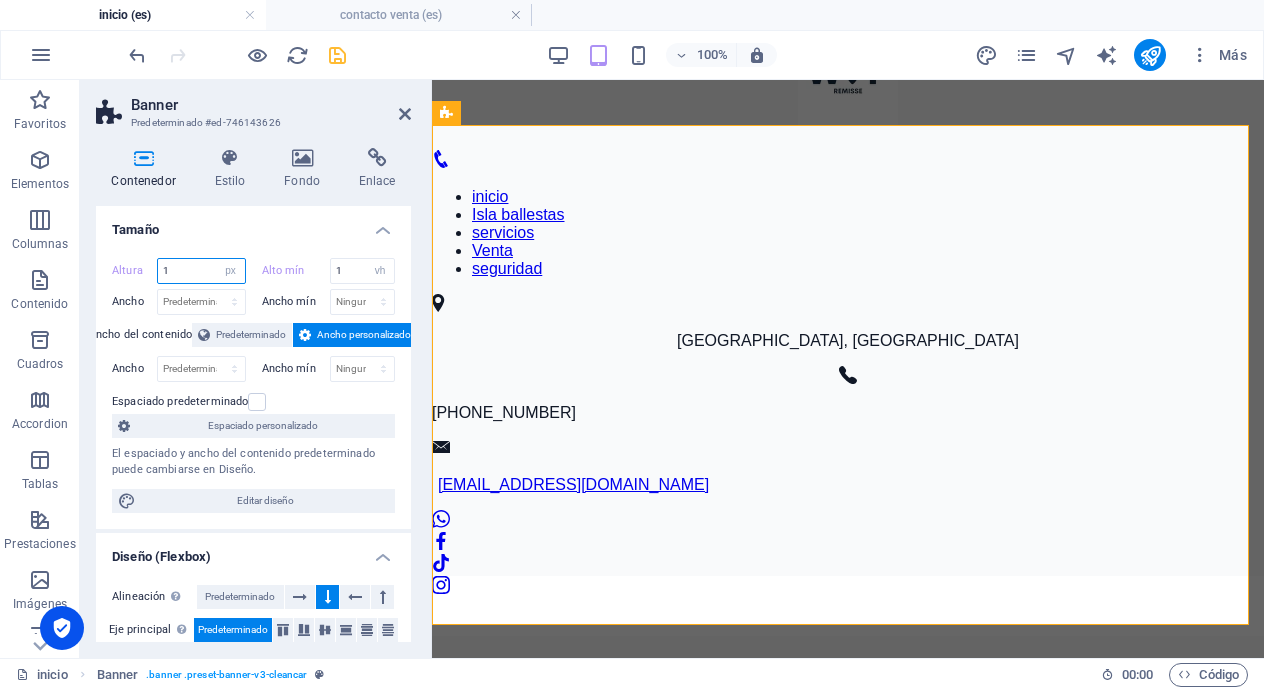 type on "1" 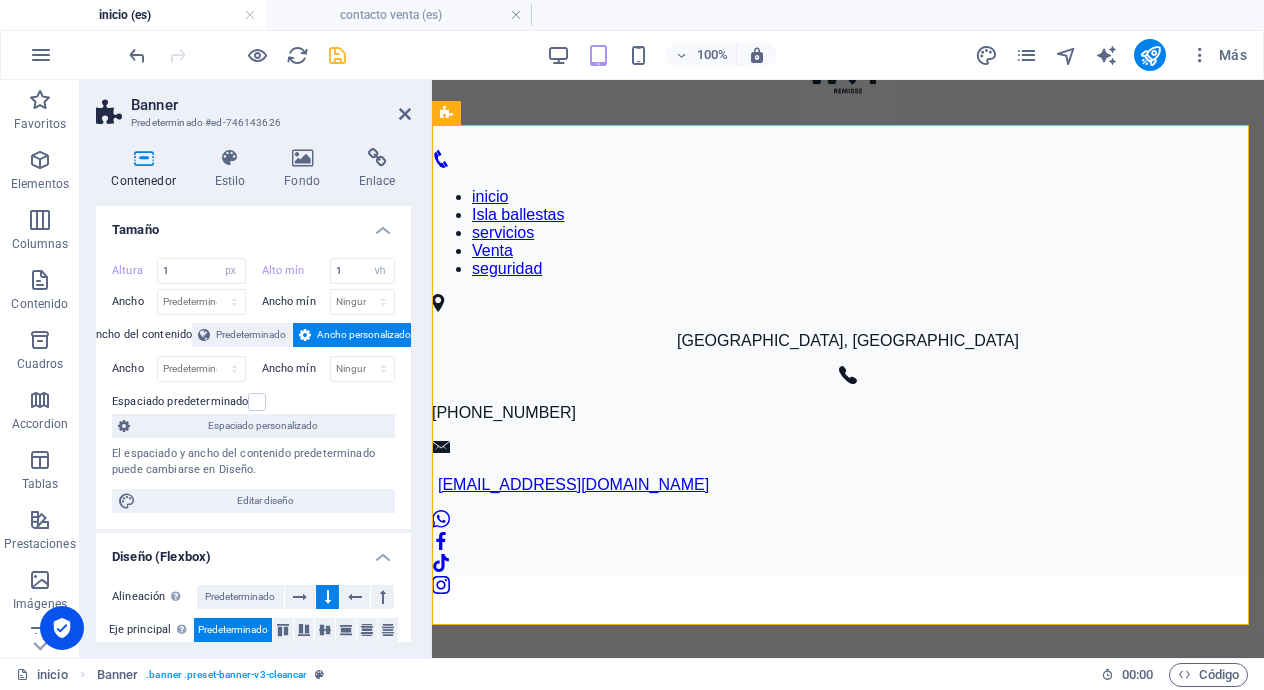 click on "Altura 1 Predeterminado px rem % vh vw Alto mín 1 Ninguno px rem % vh vw Ancho Predeterminado px rem % em vh vw Ancho mín Ninguno px rem % vh vw Ancho del contenido Predeterminado Ancho personalizado Ancho Predeterminado px rem % em vh vw Ancho mín Ninguno px rem % vh vw Espaciado predeterminado Espaciado personalizado El espaciado y ancho del contenido predeterminado puede cambiarse en Diseño. Editar diseño" at bounding box center [253, 385] 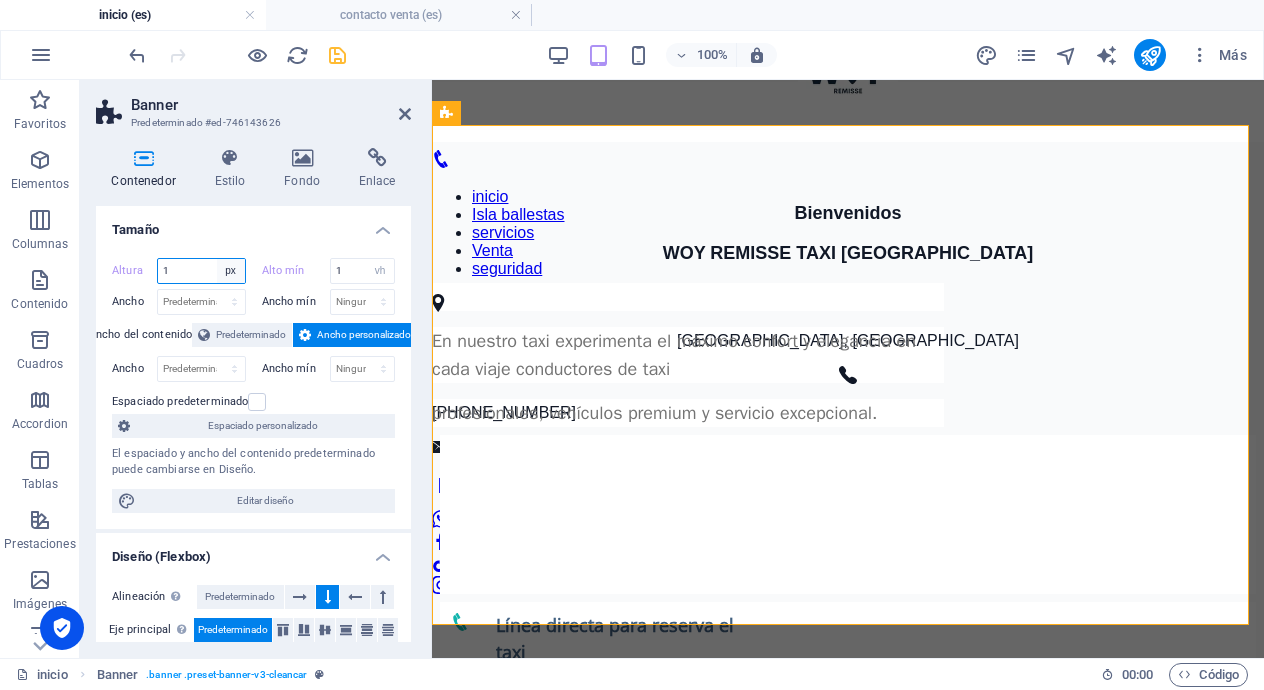 click on "Predeterminado px rem % vh vw" at bounding box center [231, 271] 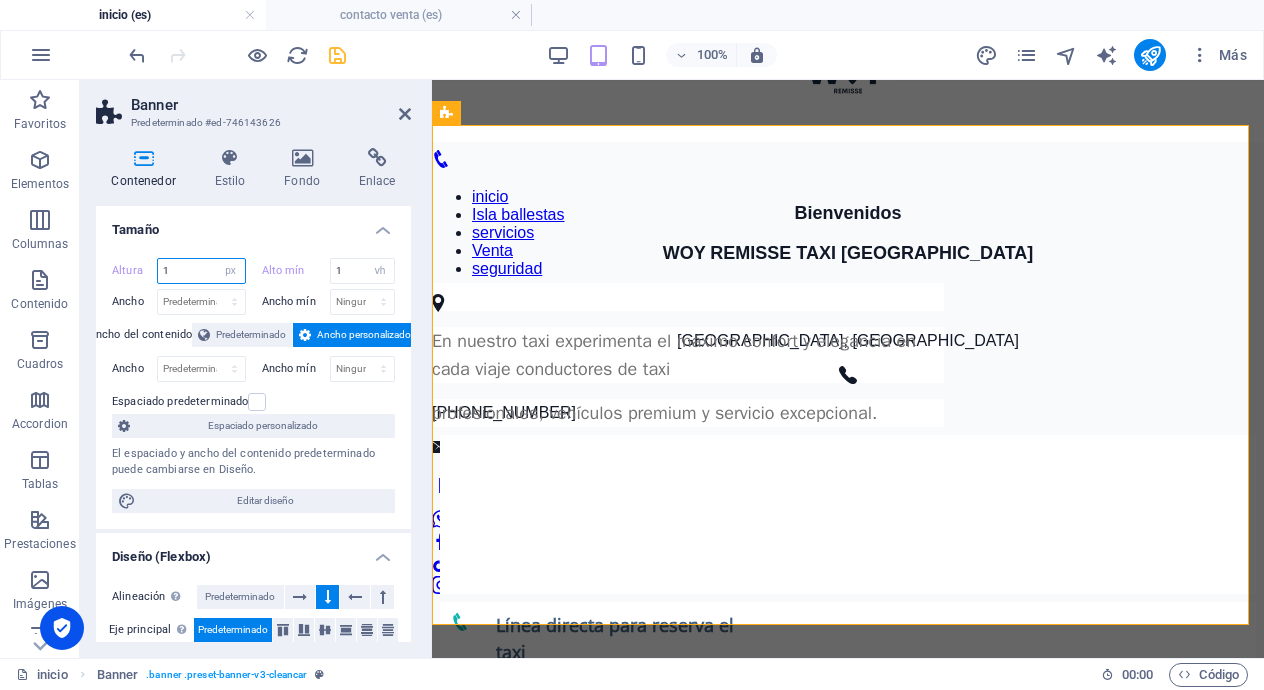 select on "default" 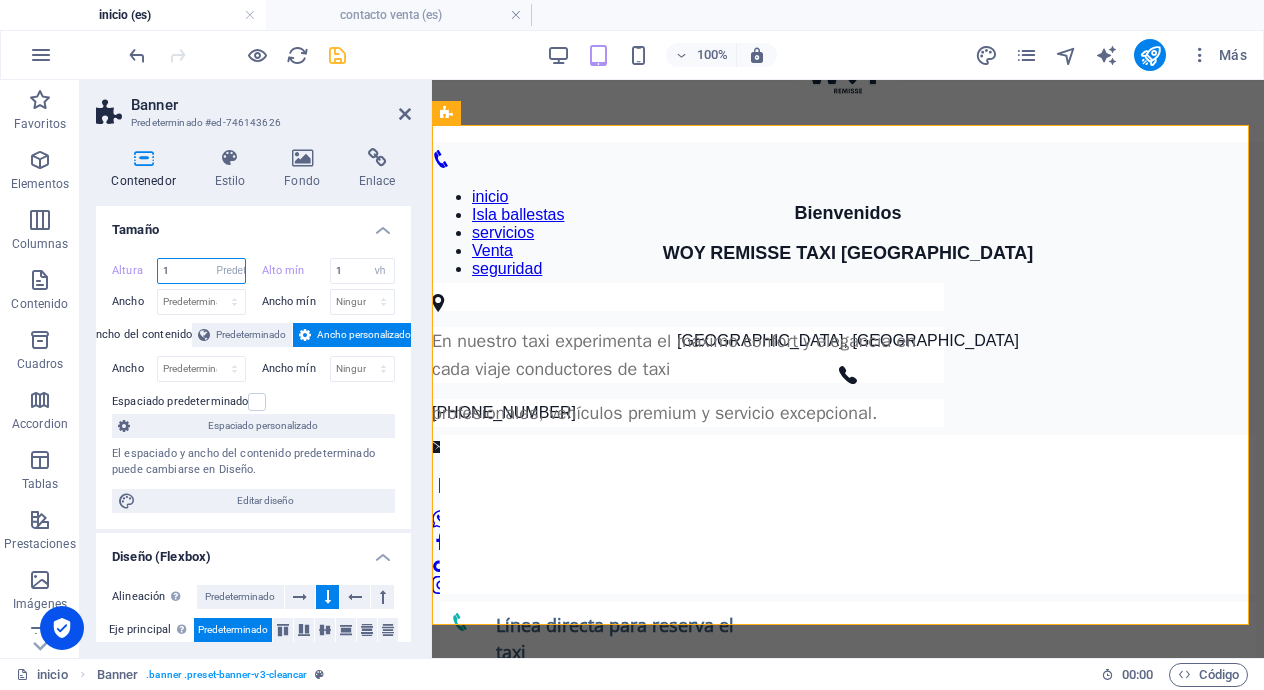 click on "Predeterminado px rem % vh vw" at bounding box center (231, 271) 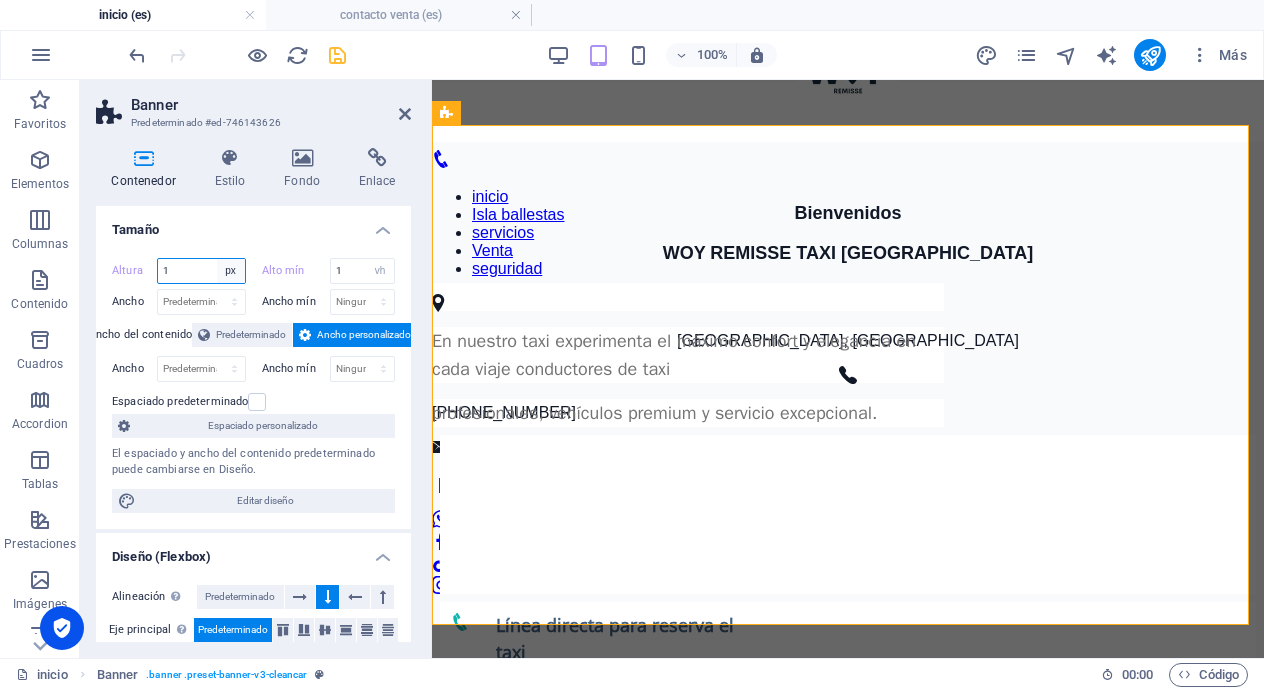 click on "Predeterminado px rem % vh vw" at bounding box center (231, 271) 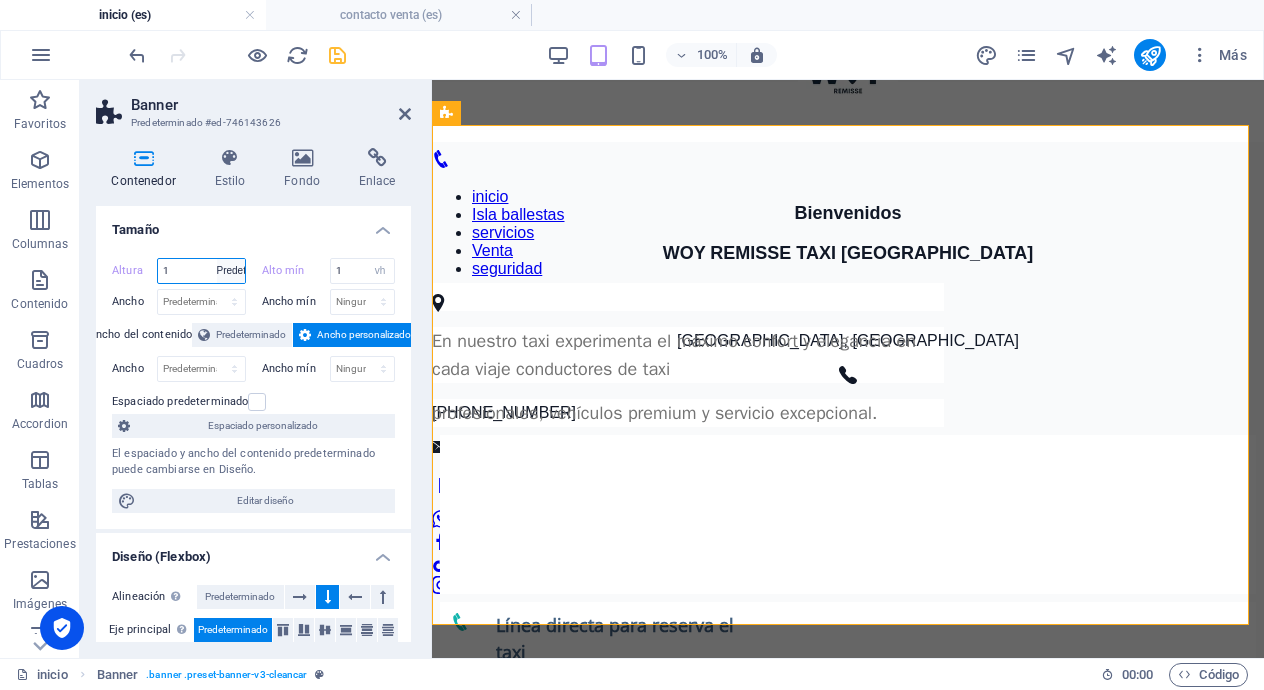 click on "Predeterminado px rem % vh vw" at bounding box center (231, 271) 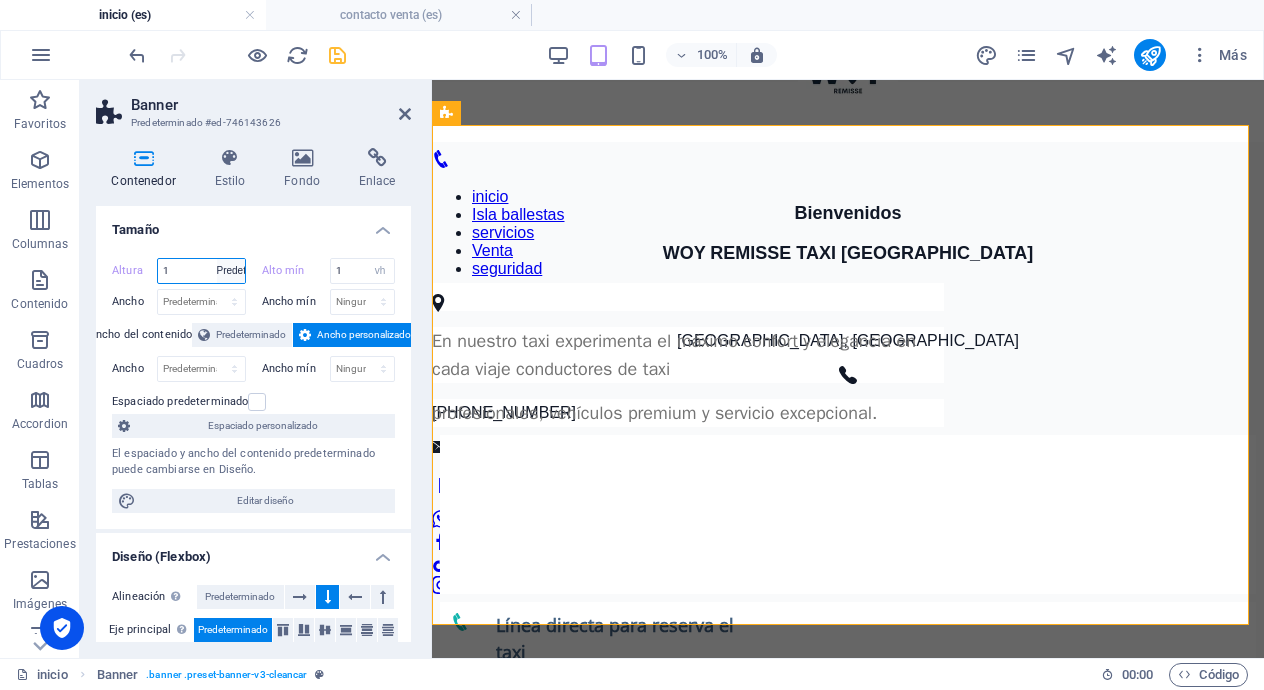 type on "1" 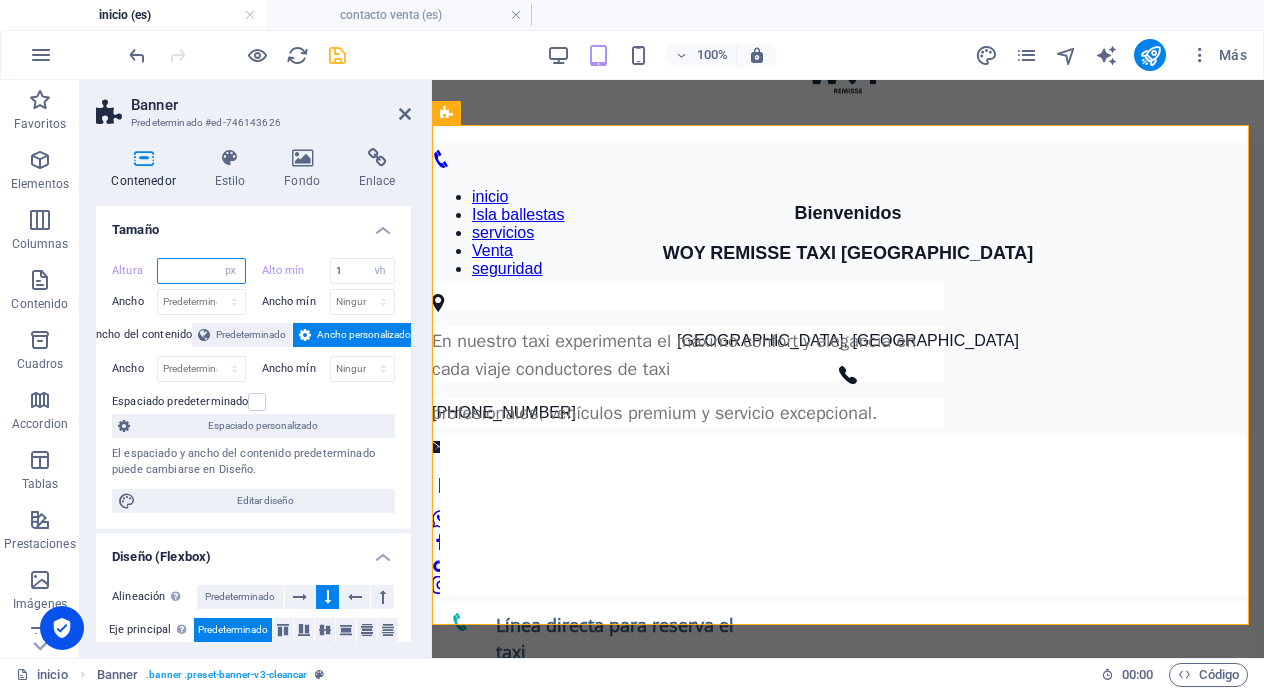 type 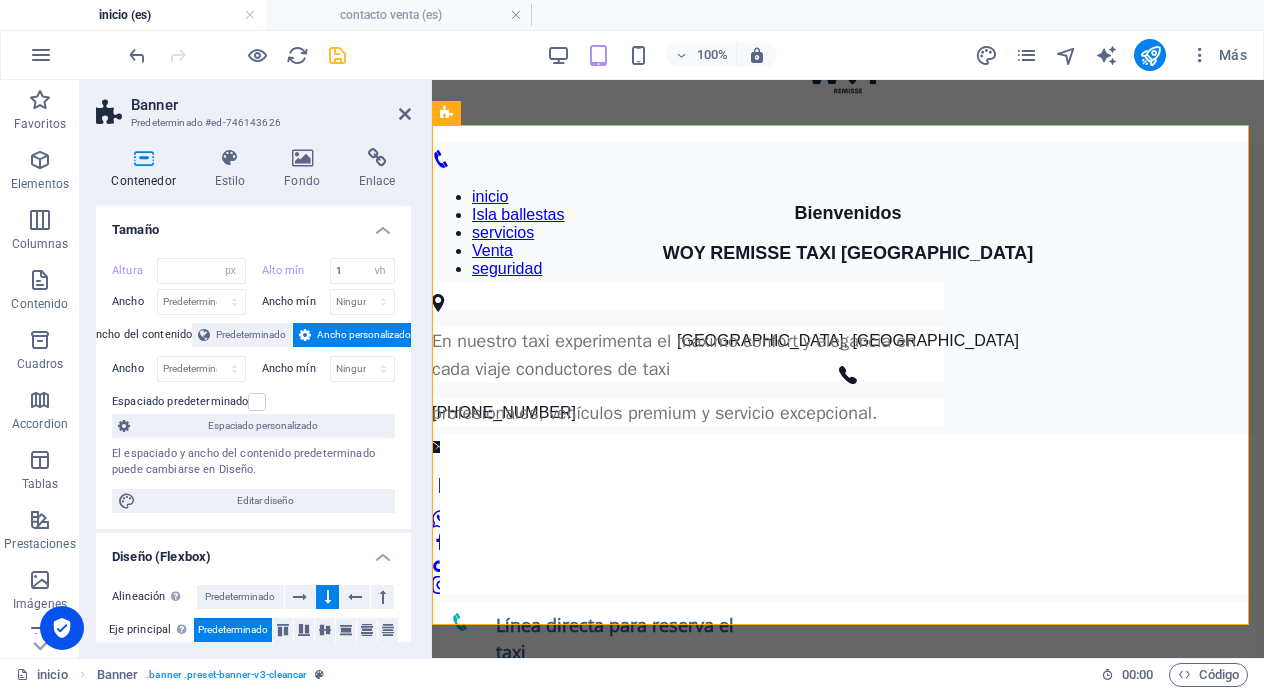 click on "Tamaño" at bounding box center [253, 224] 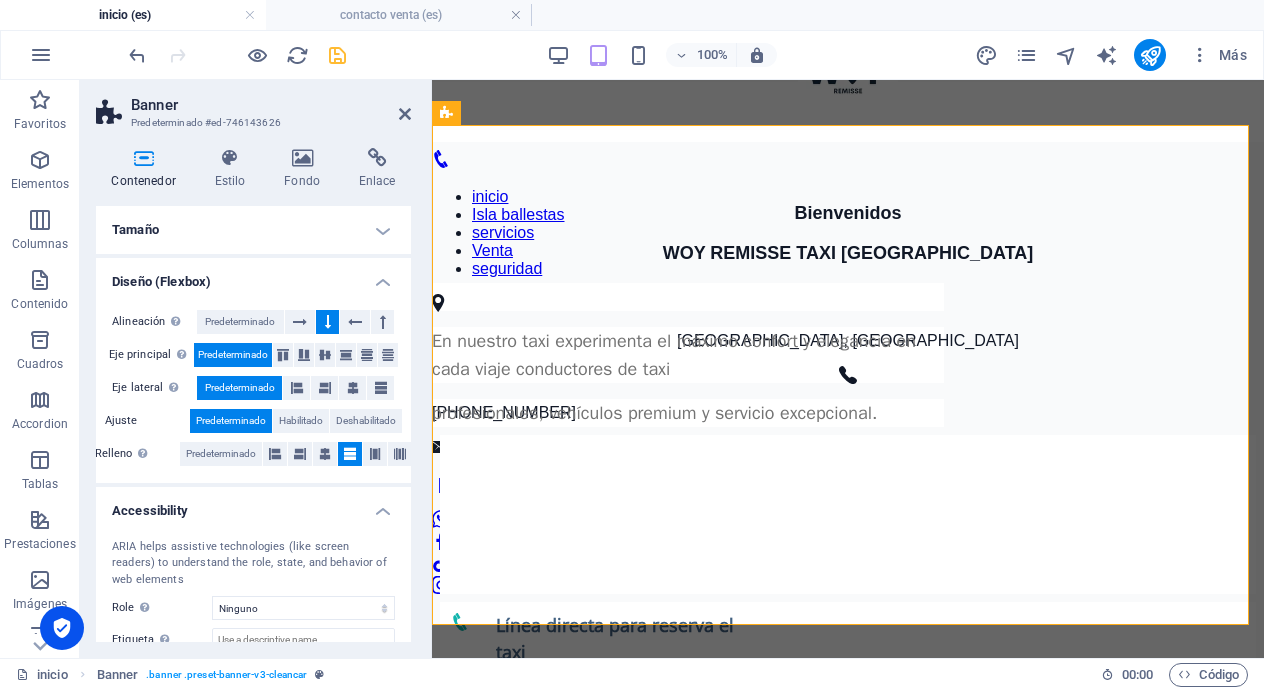 click on "Tamaño" at bounding box center [253, 230] 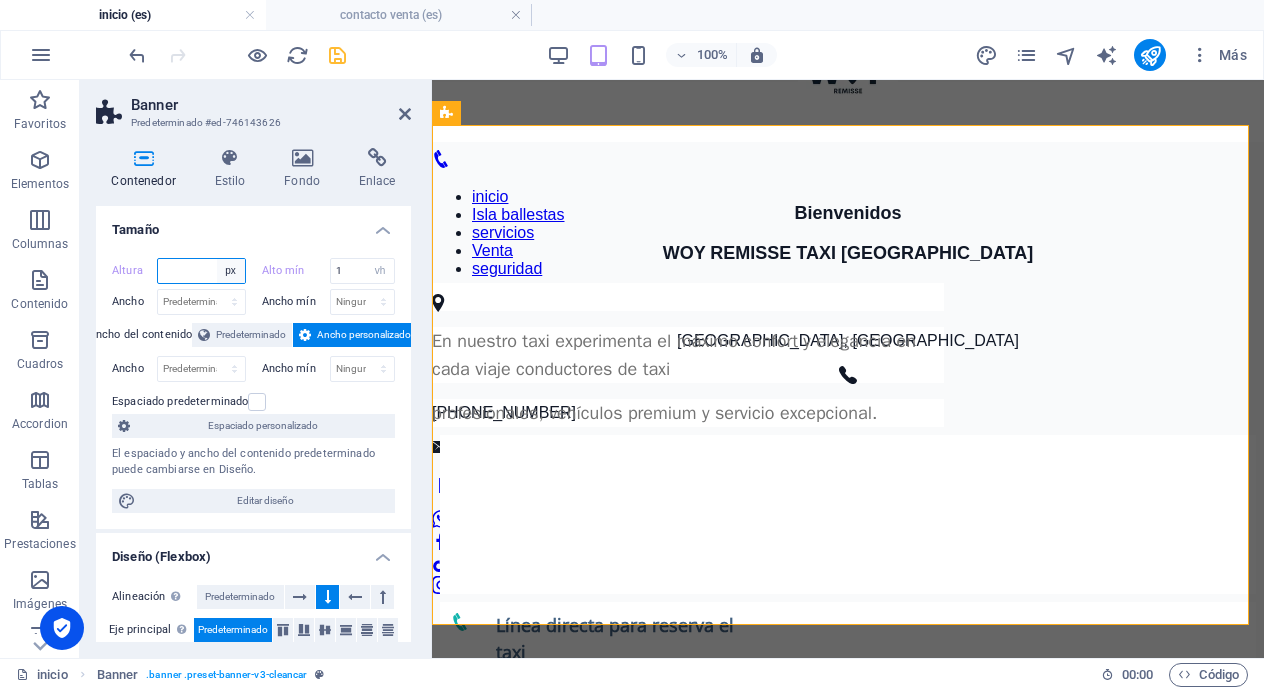 click on "Predeterminado px rem % vh vw" at bounding box center (231, 271) 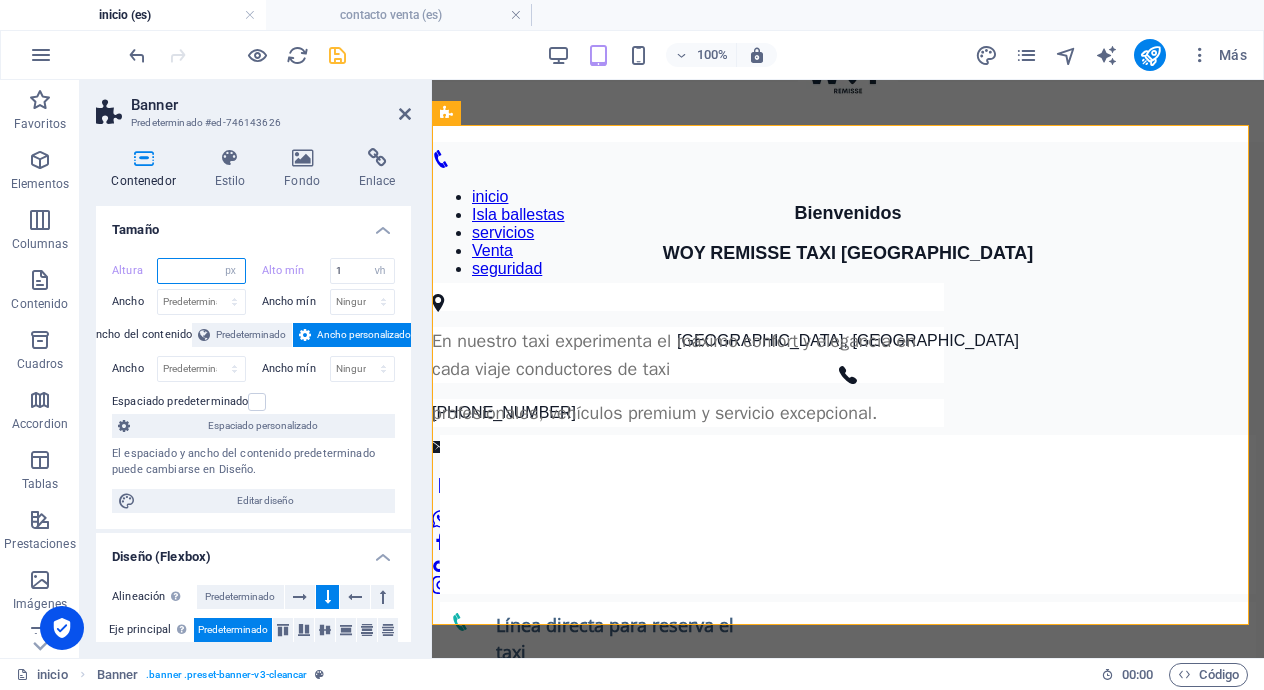 select on "default" 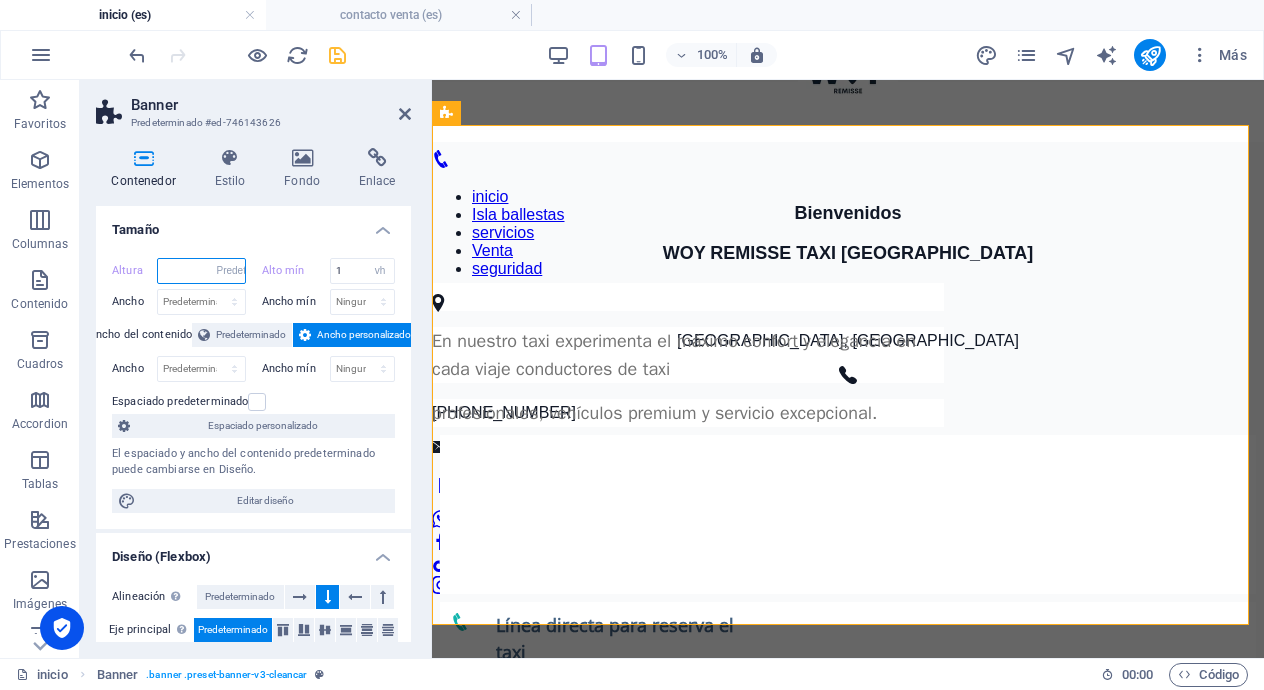 click on "Predeterminado px rem % vh vw" at bounding box center [231, 271] 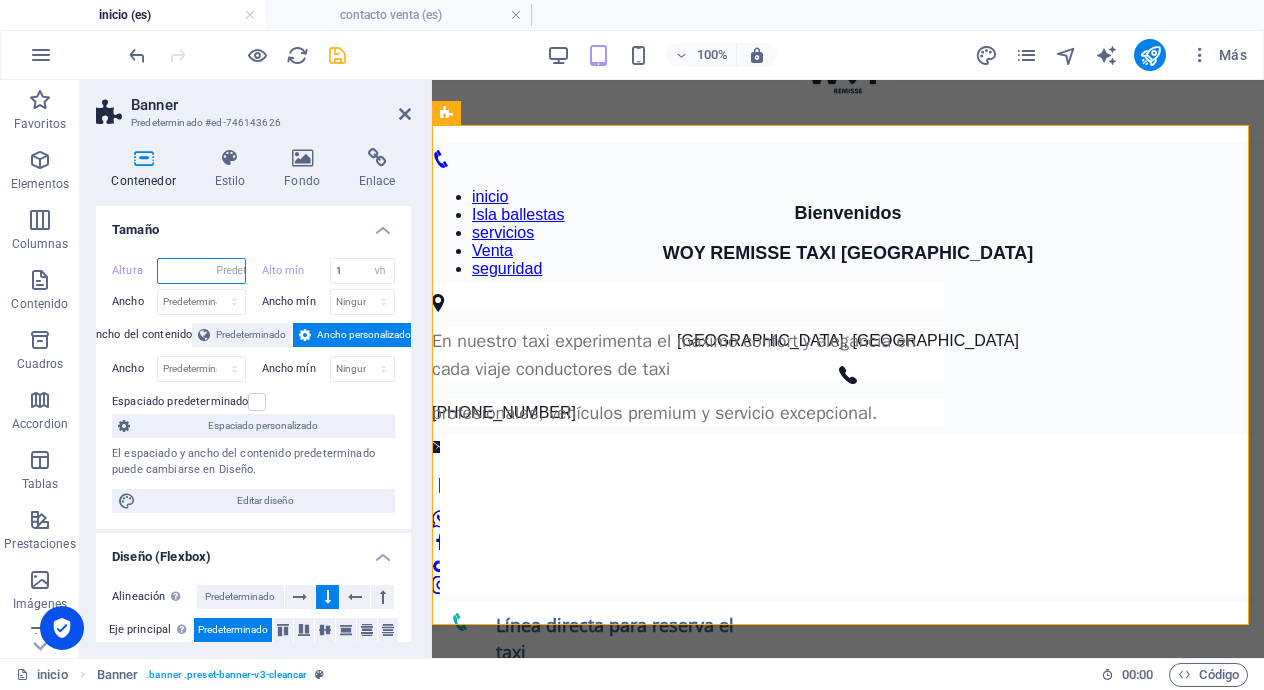 type on "1" 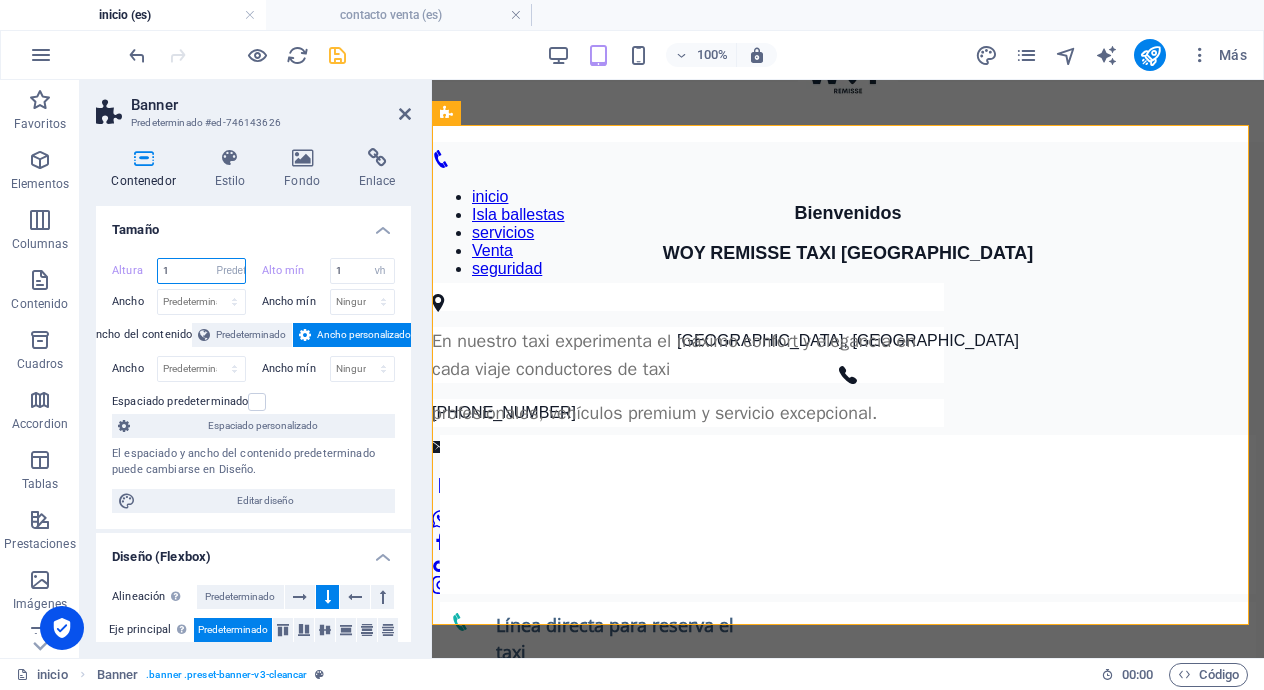select on "px" 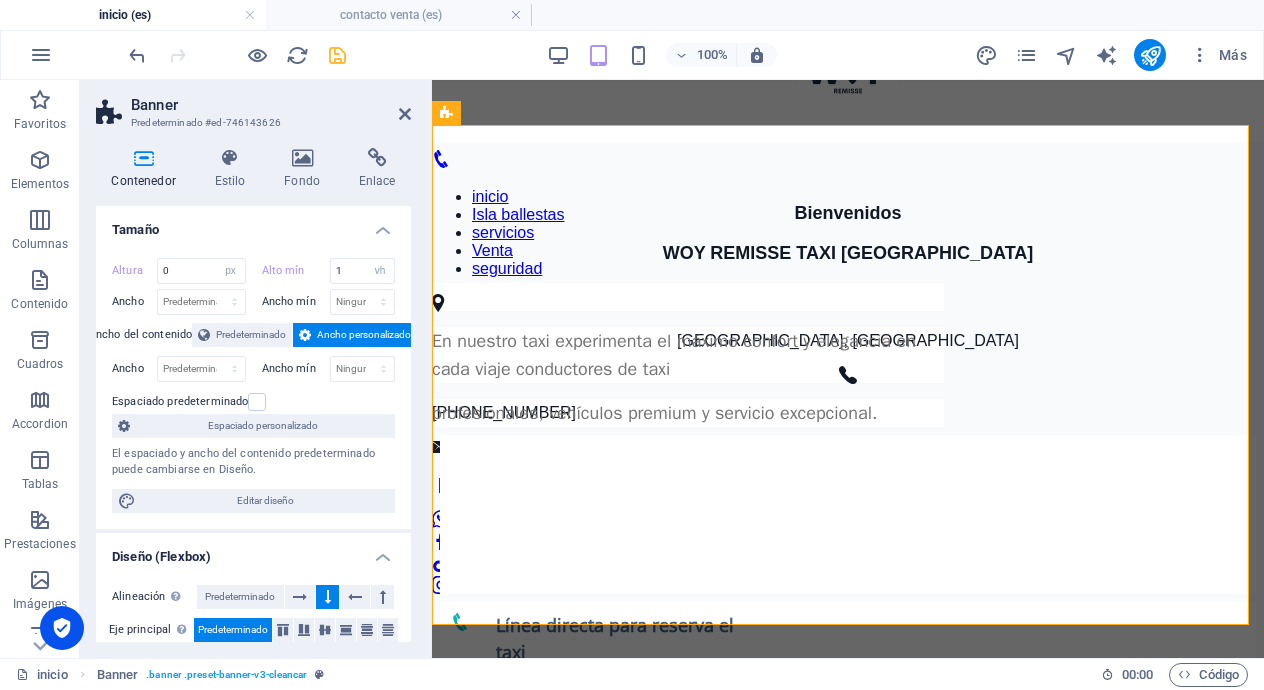click on "Altura 0 Predeterminado px rem % vh vw Alto mín 1 Ninguno px rem % vh vw Ancho Predeterminado px rem % em vh vw Ancho mín Ninguno px rem % vh vw Ancho del contenido Predeterminado Ancho personalizado Ancho Predeterminado px rem % em vh vw Ancho mín Ninguno px rem % vh vw Espaciado predeterminado Espaciado personalizado El espaciado y ancho del contenido predeterminado puede cambiarse en Diseño. Editar diseño" at bounding box center (253, 385) 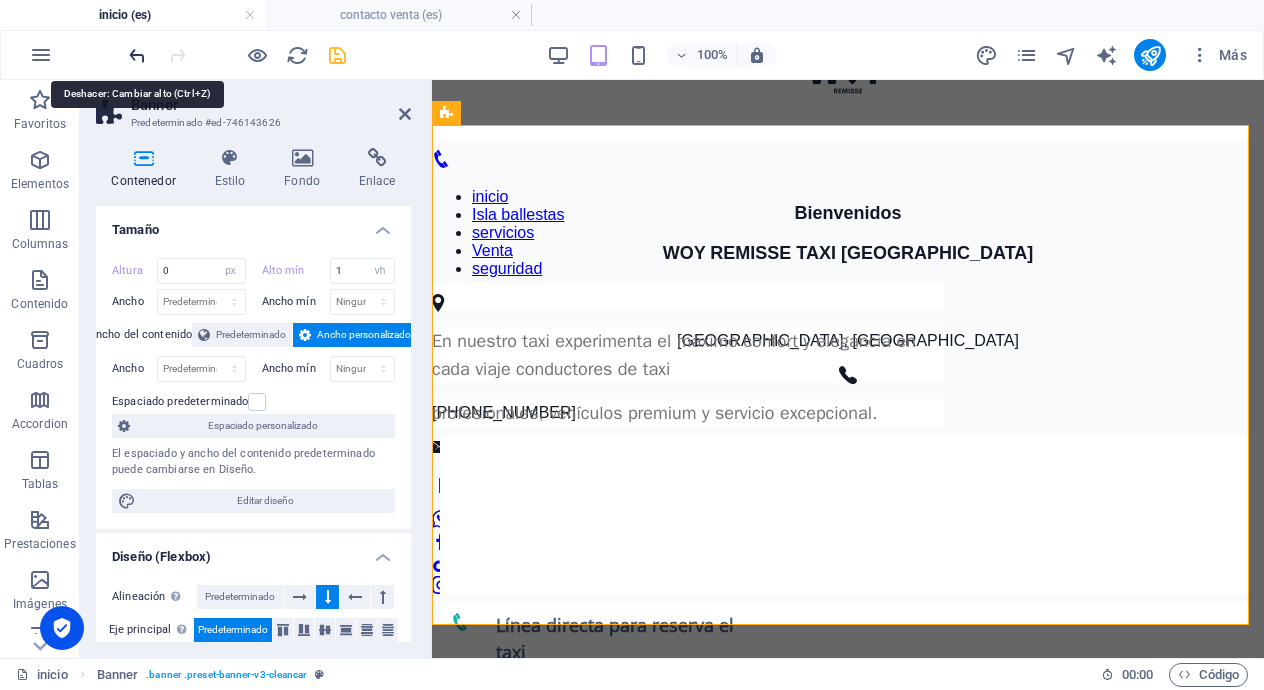 click at bounding box center (137, 55) 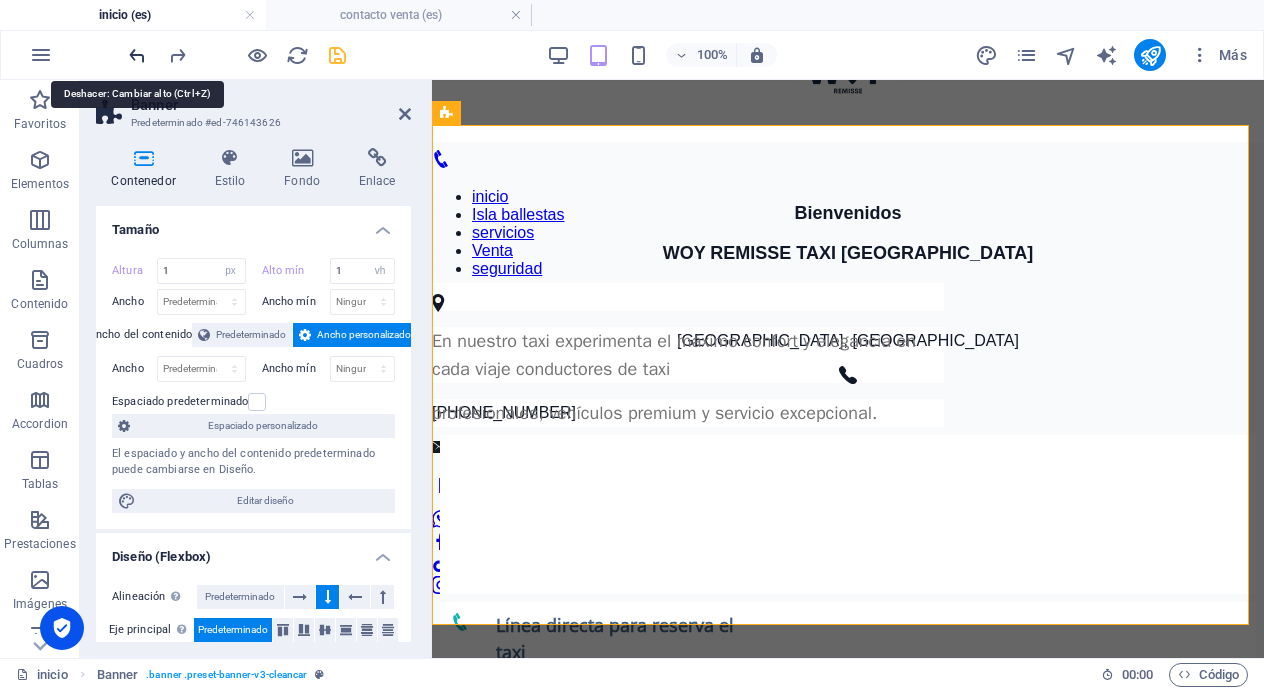 click at bounding box center (137, 55) 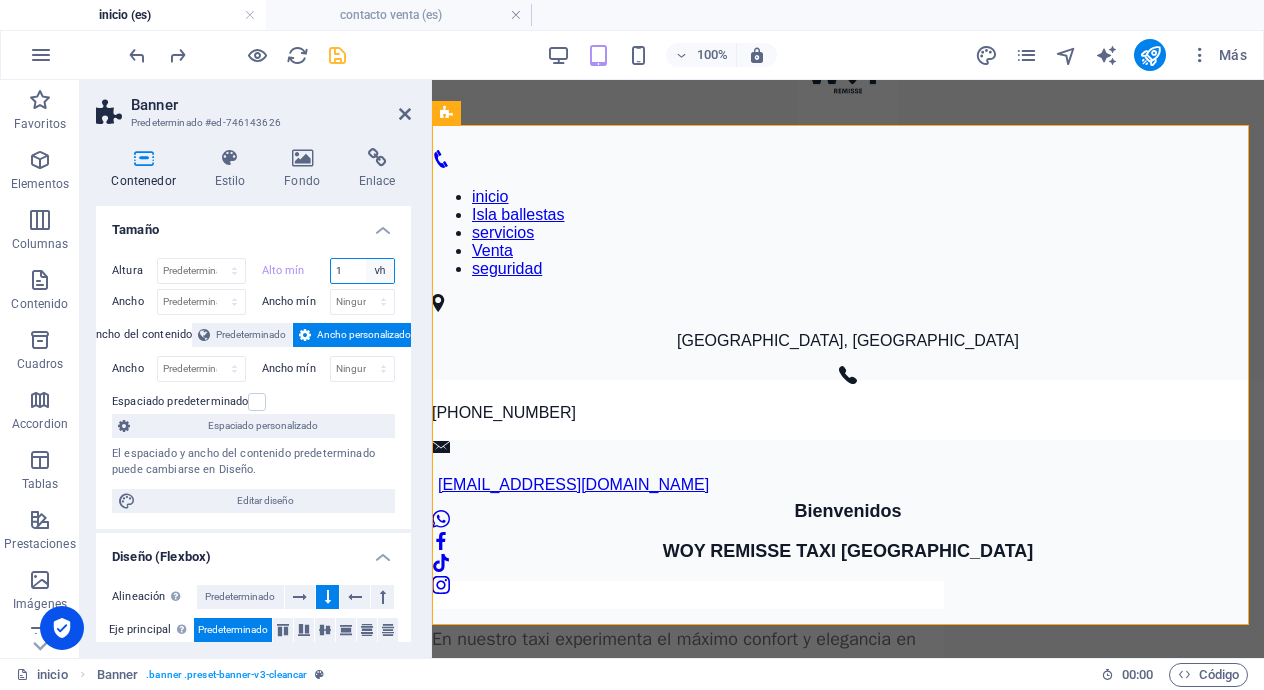 click on "Ninguno px rem % vh vw" at bounding box center (380, 271) 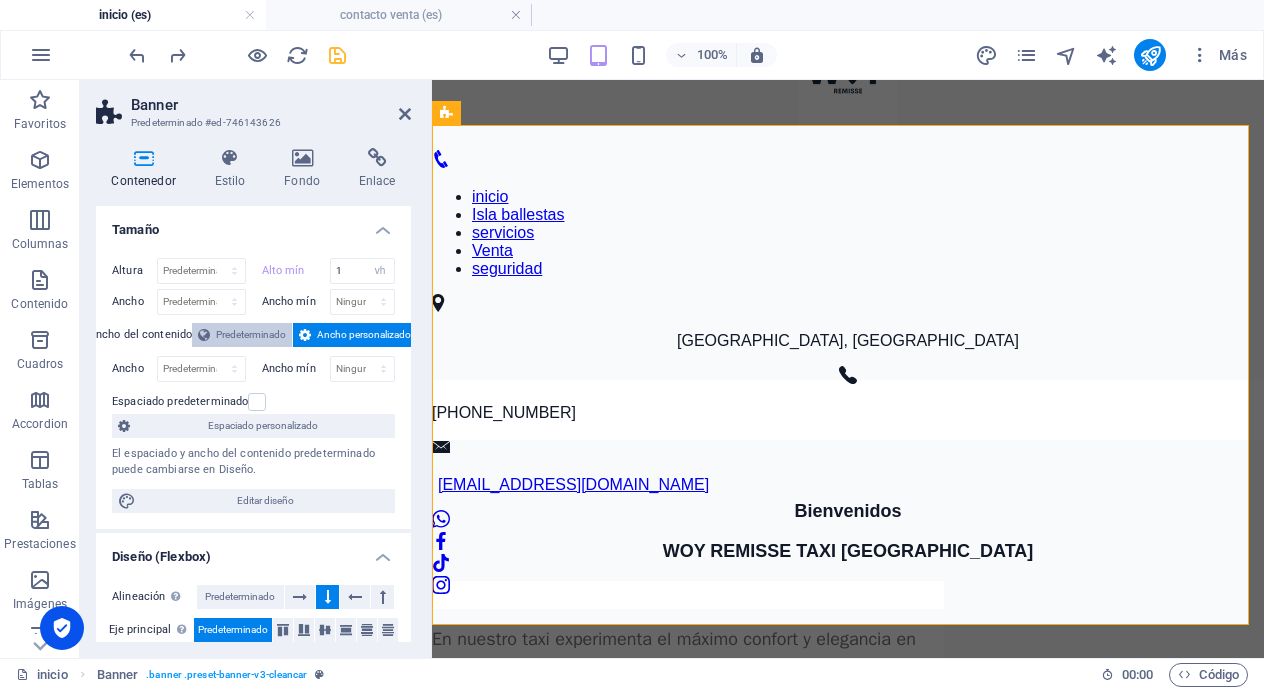 click on "Predeterminado" at bounding box center (251, 335) 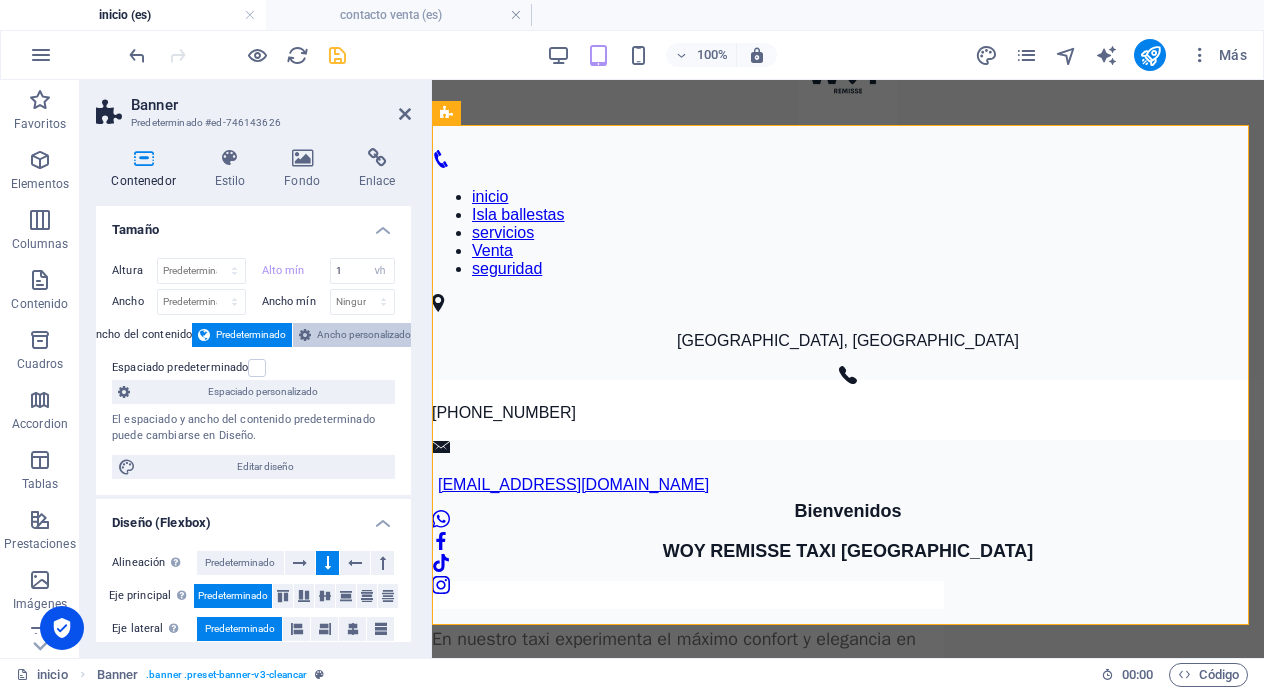 click on "Ancho personalizado" at bounding box center (364, 335) 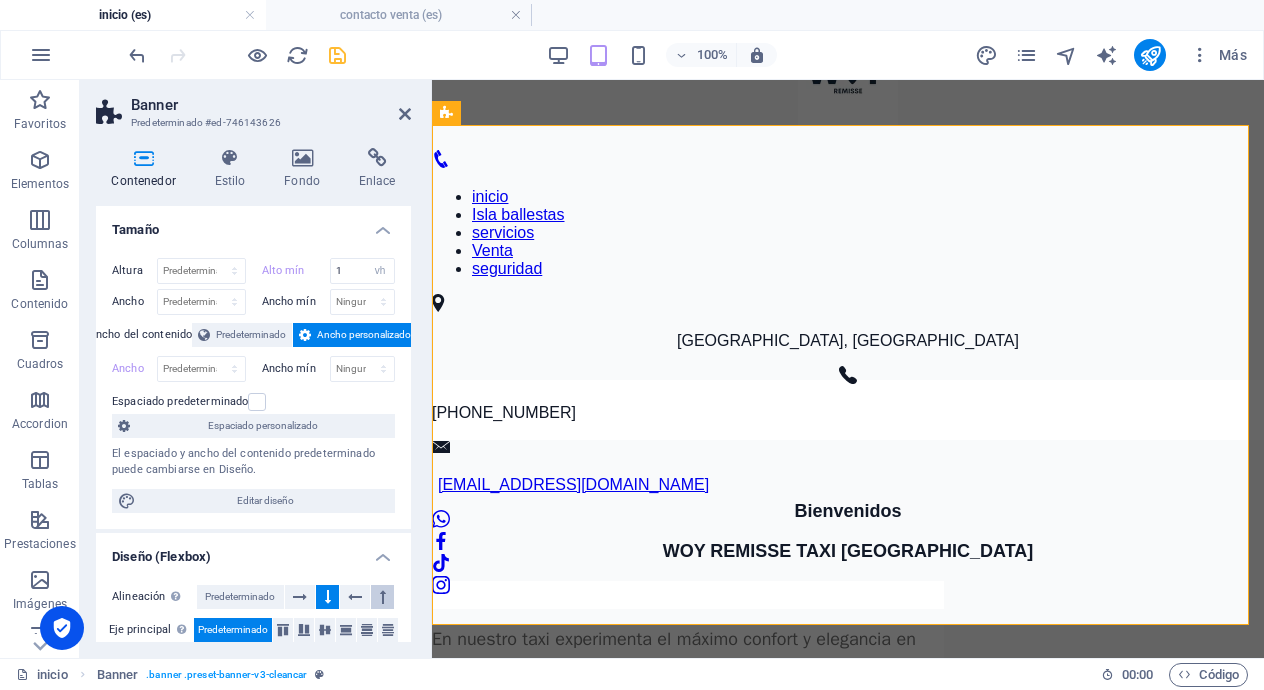 click at bounding box center (383, 597) 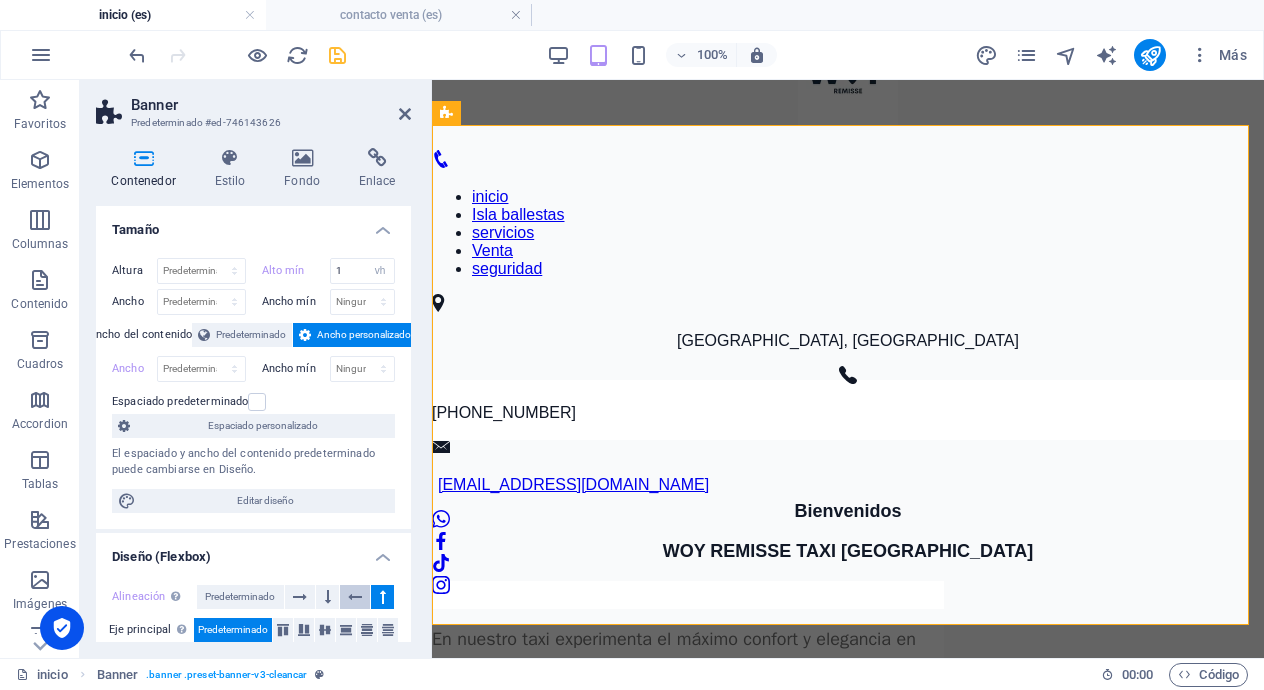 click at bounding box center [355, 597] 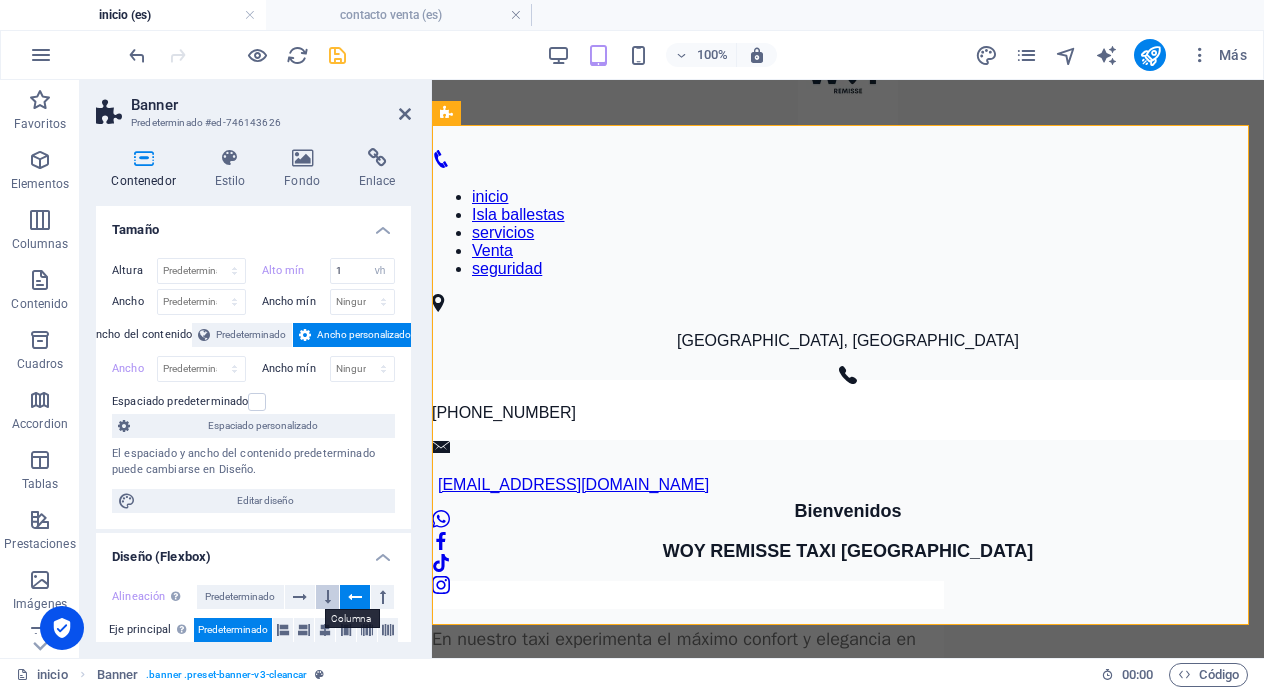 click at bounding box center (327, 597) 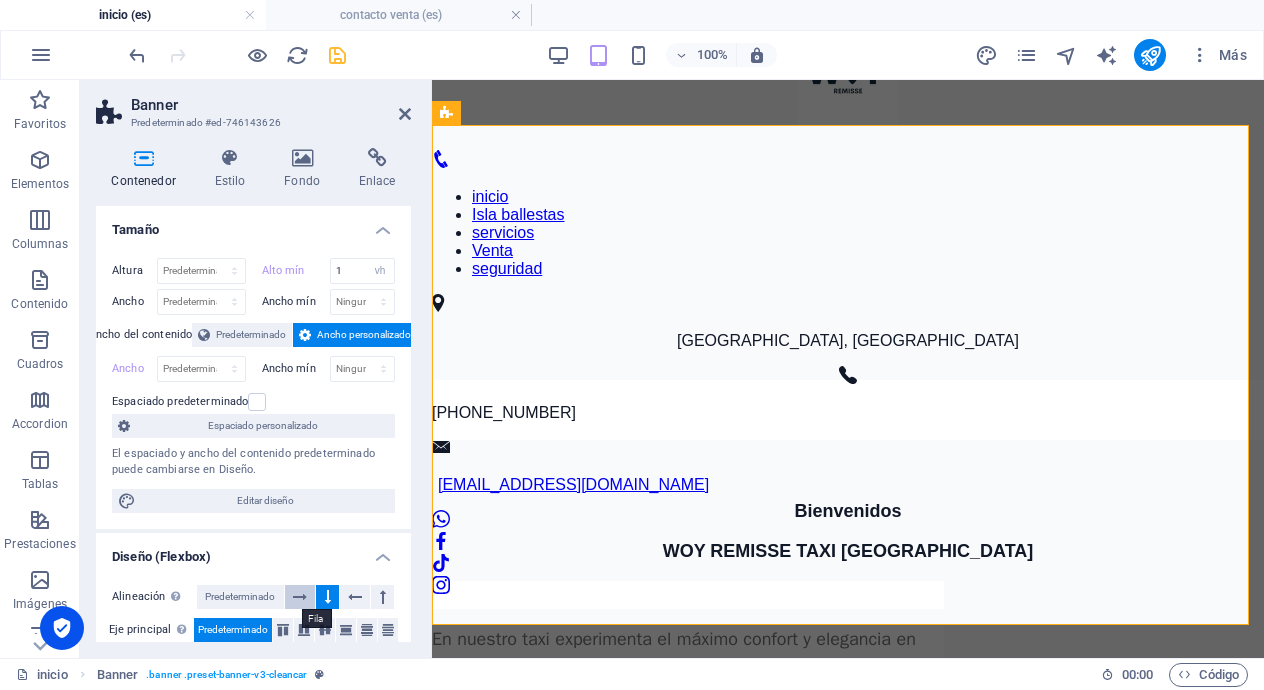 click at bounding box center [300, 597] 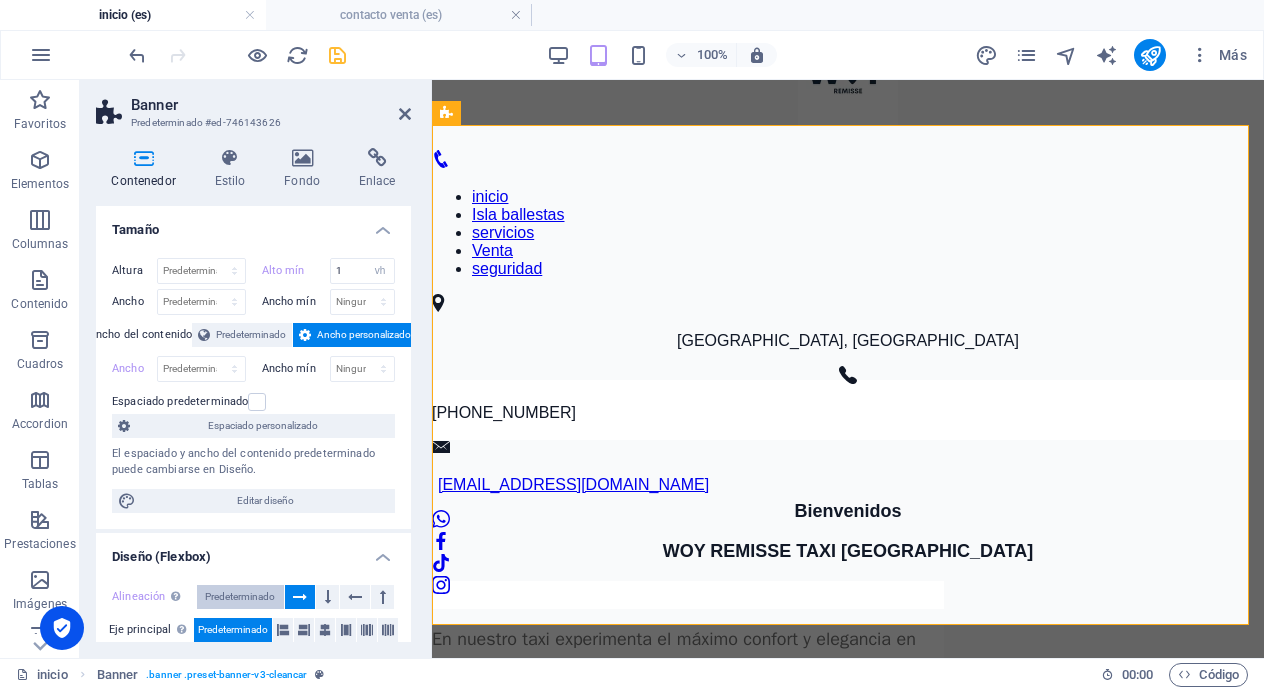 click on "Predeterminado" at bounding box center [240, 597] 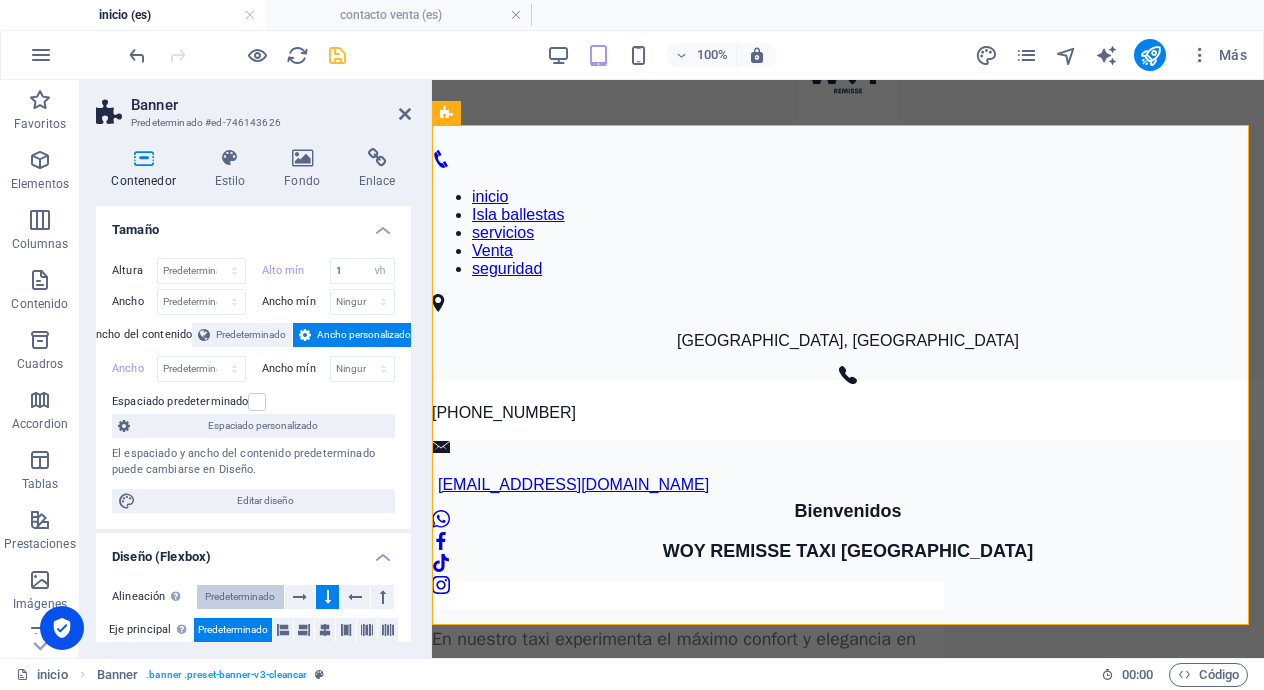 click on "Predeterminado" at bounding box center [240, 597] 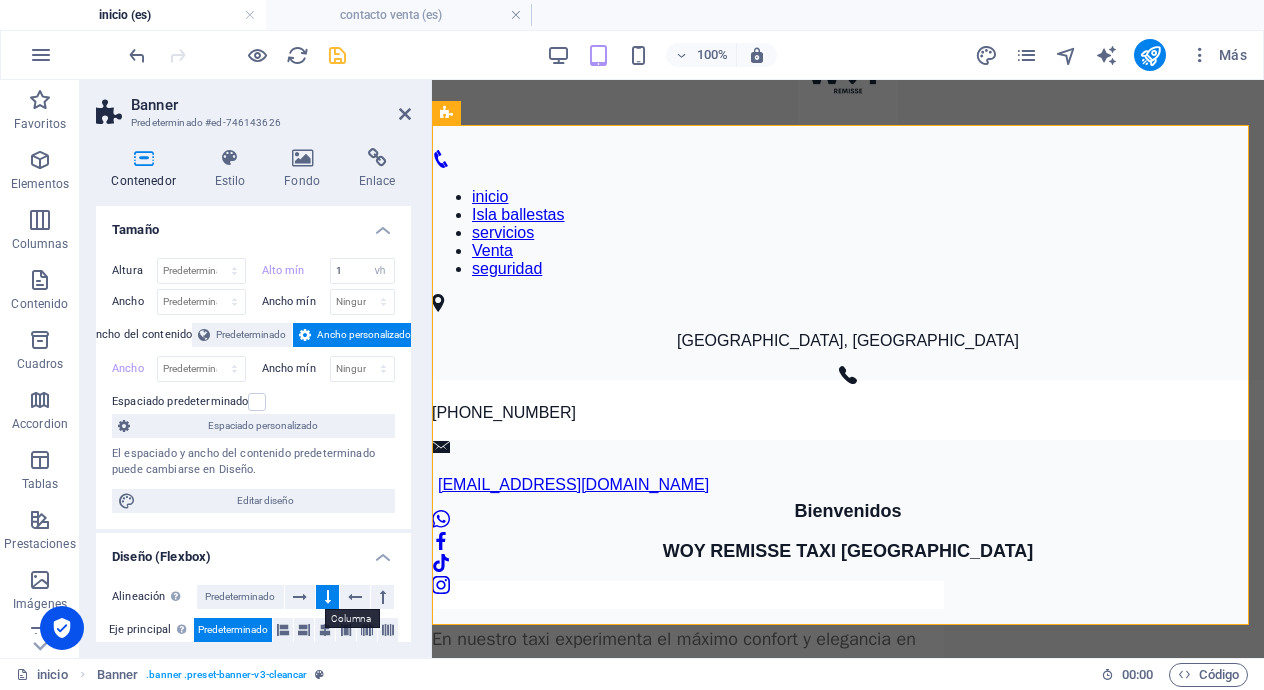 click at bounding box center [327, 597] 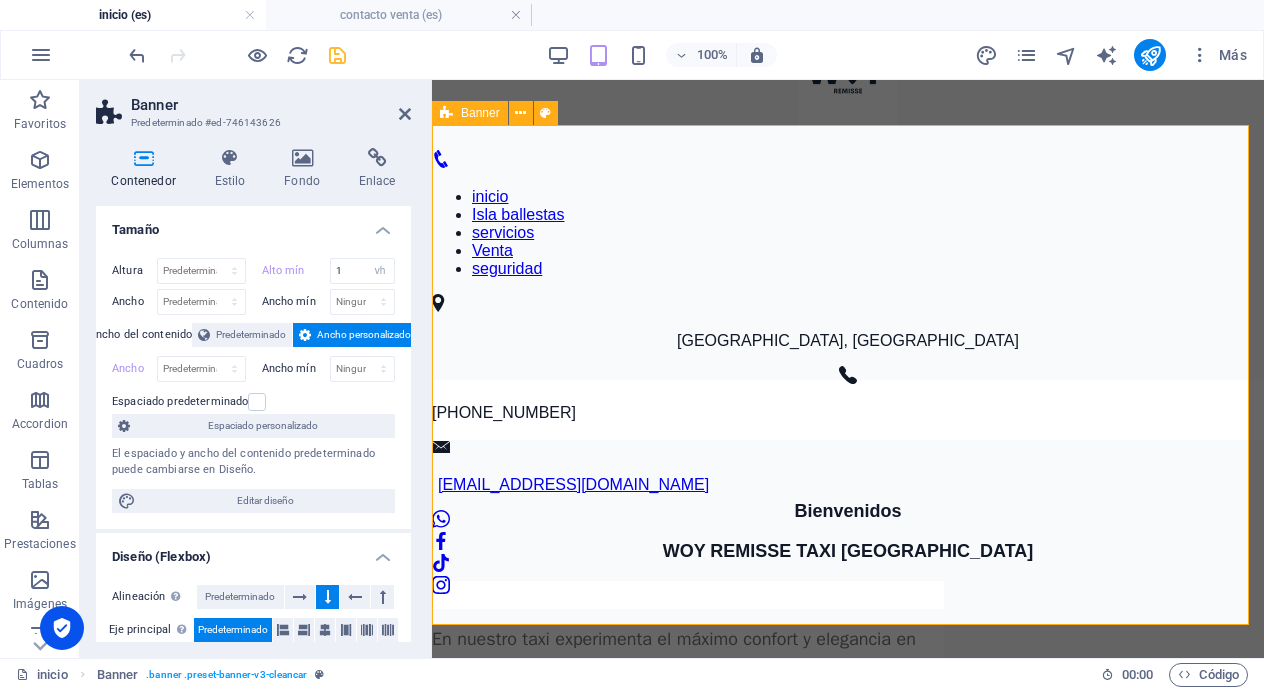 click on "[GEOGRAPHIC_DATA], [GEOGRAPHIC_DATA]    [PHONE_NUMBER] [EMAIL_ADDRESS][DOMAIN_NAME]" at bounding box center [848, 446] 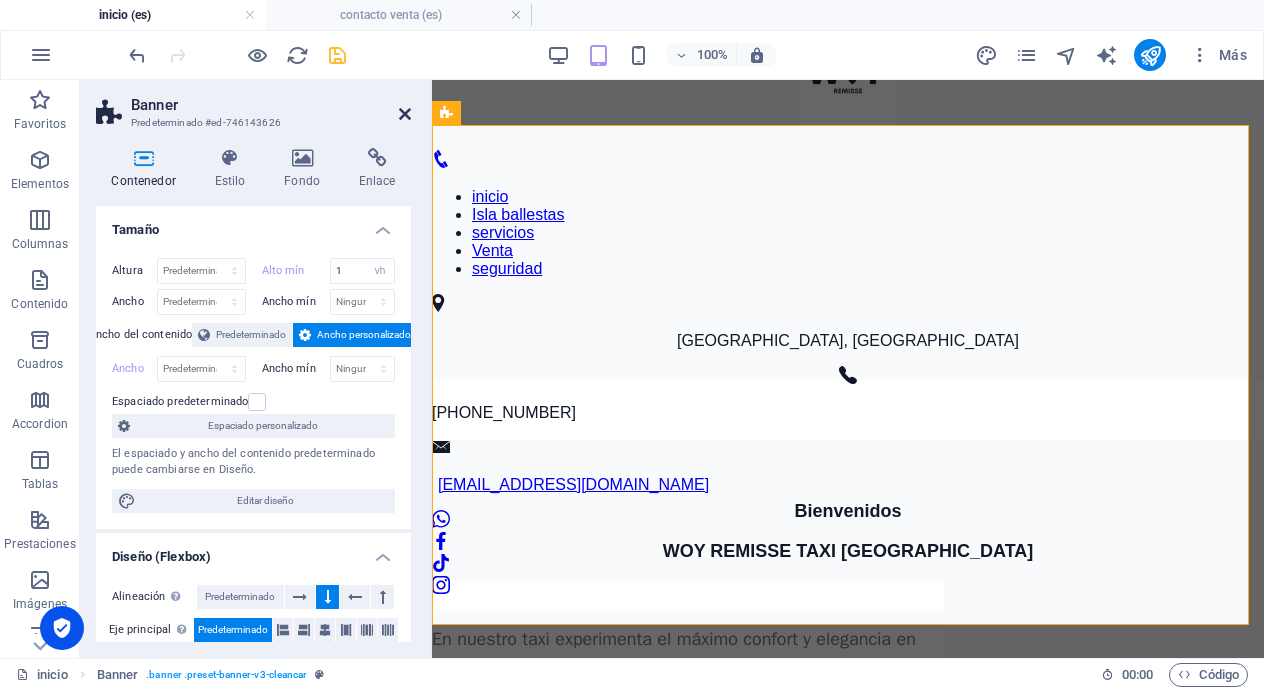 click at bounding box center [405, 114] 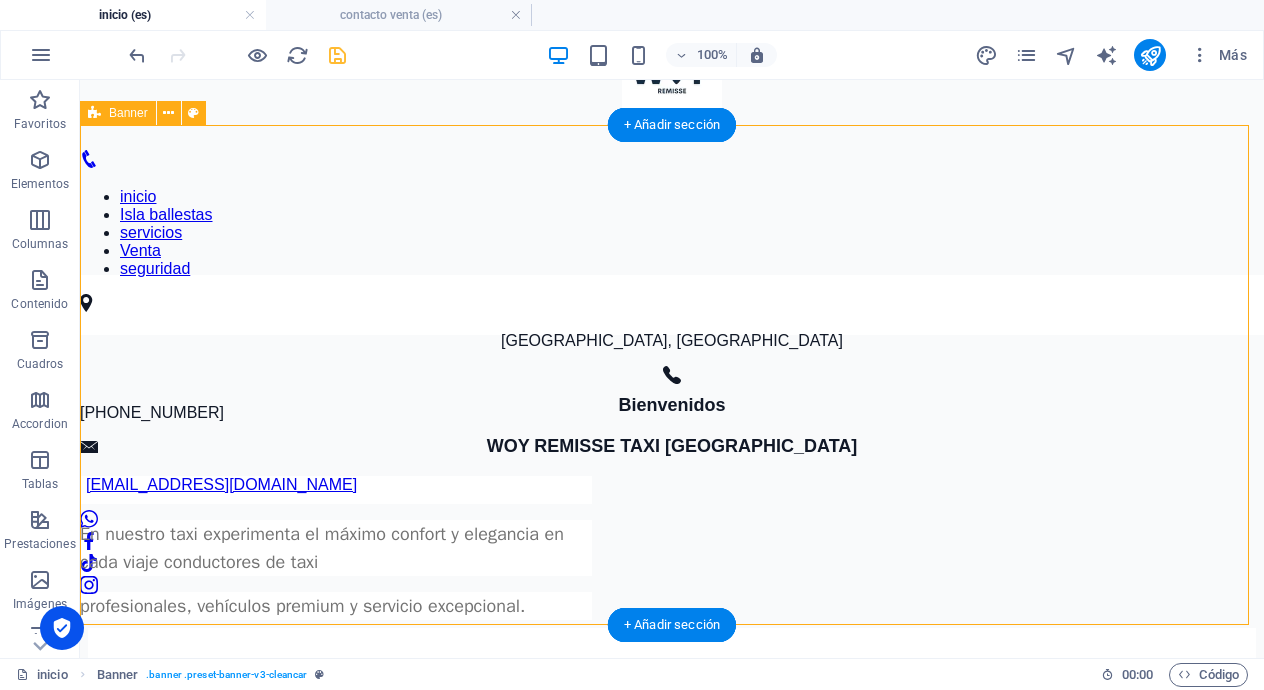 click on "[GEOGRAPHIC_DATA], [GEOGRAPHIC_DATA]    [PHONE_NUMBER] [EMAIL_ADDRESS][DOMAIN_NAME]" at bounding box center [672, 446] 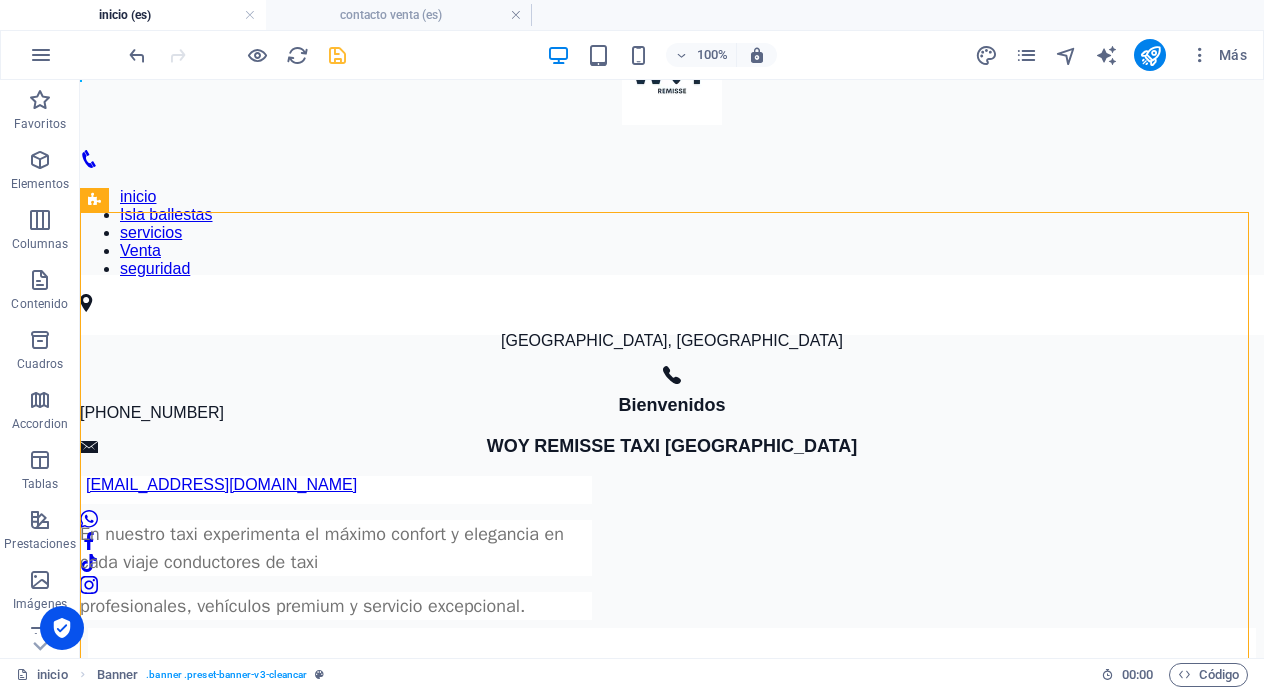 scroll, scrollTop: 0, scrollLeft: 0, axis: both 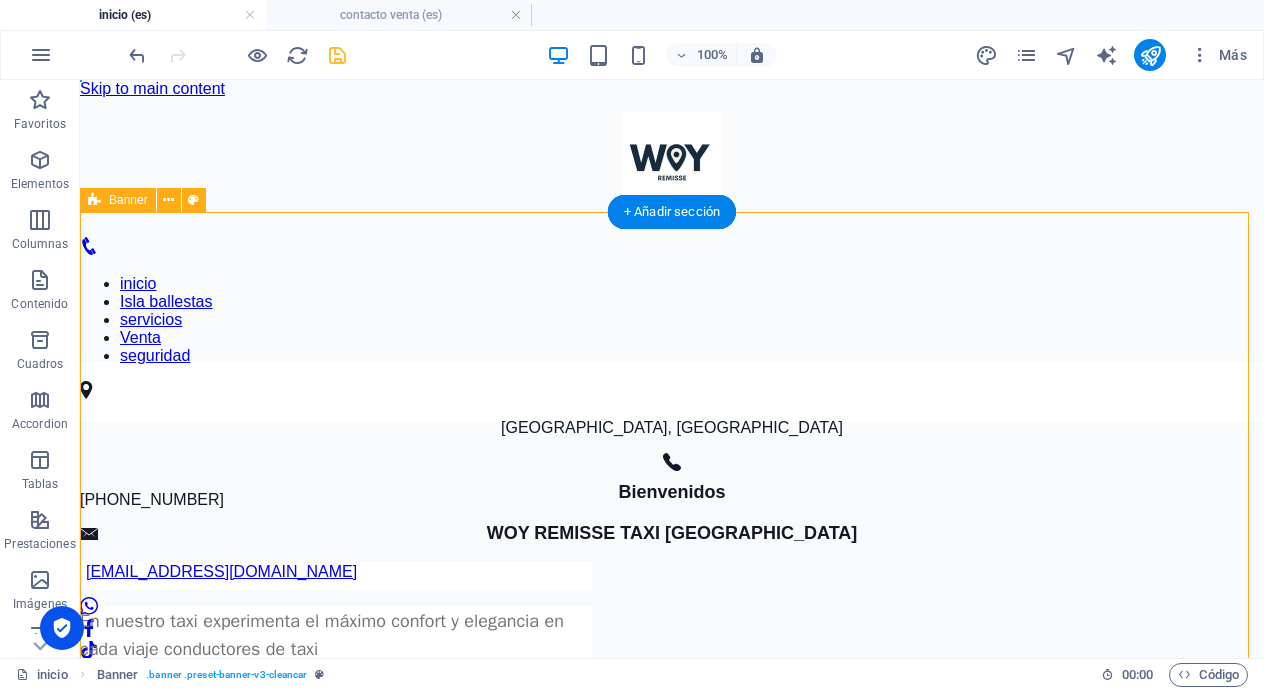click on "[GEOGRAPHIC_DATA], [GEOGRAPHIC_DATA]    [PHONE_NUMBER] [EMAIL_ADDRESS][DOMAIN_NAME]" at bounding box center (672, 533) 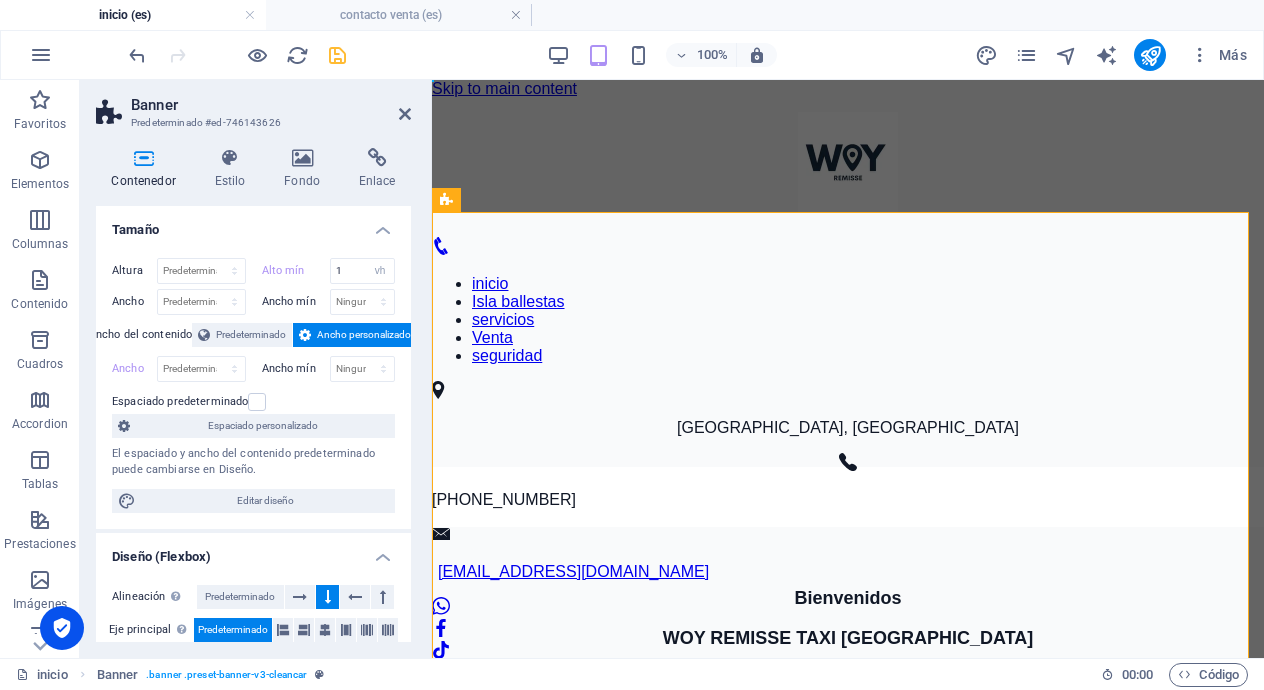 click on "Altura Predeterminado px rem % vh vw Alto mín 1 Ninguno px rem % vh vw Ancho Predeterminado px rem % em vh vw Ancho mín Ninguno px rem % vh vw Ancho del contenido Predeterminado Ancho personalizado Ancho Predeterminado px rem % em vh vw Ancho mín Ninguno px rem % vh vw Espaciado predeterminado Espaciado personalizado El espaciado y ancho del contenido predeterminado puede cambiarse en Diseño. Editar diseño" at bounding box center [253, 385] 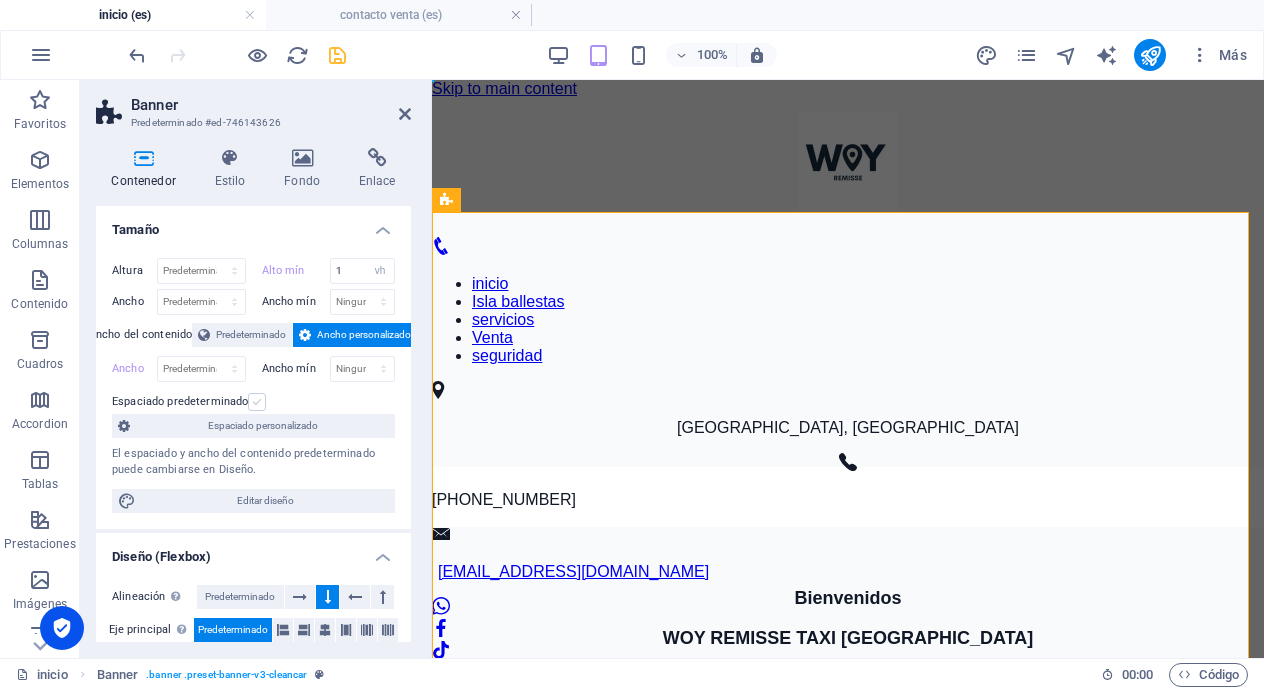 click at bounding box center [257, 402] 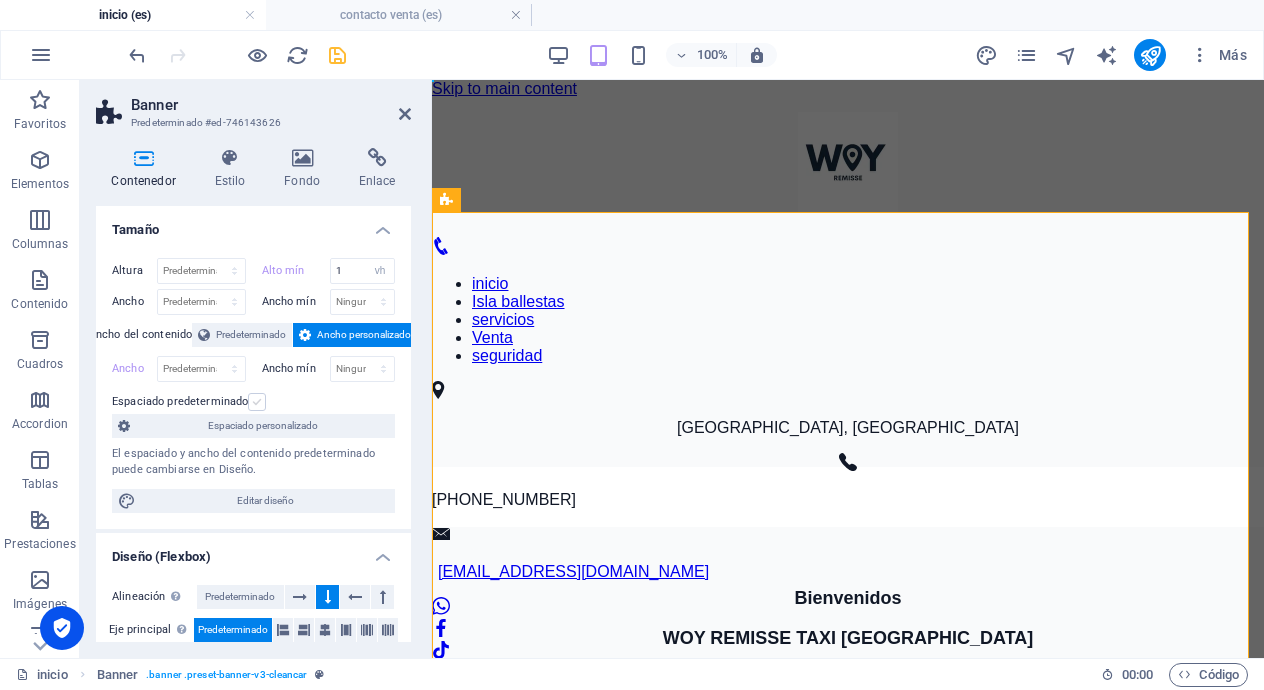 click on "Espaciado predeterminado" at bounding box center (0, 0) 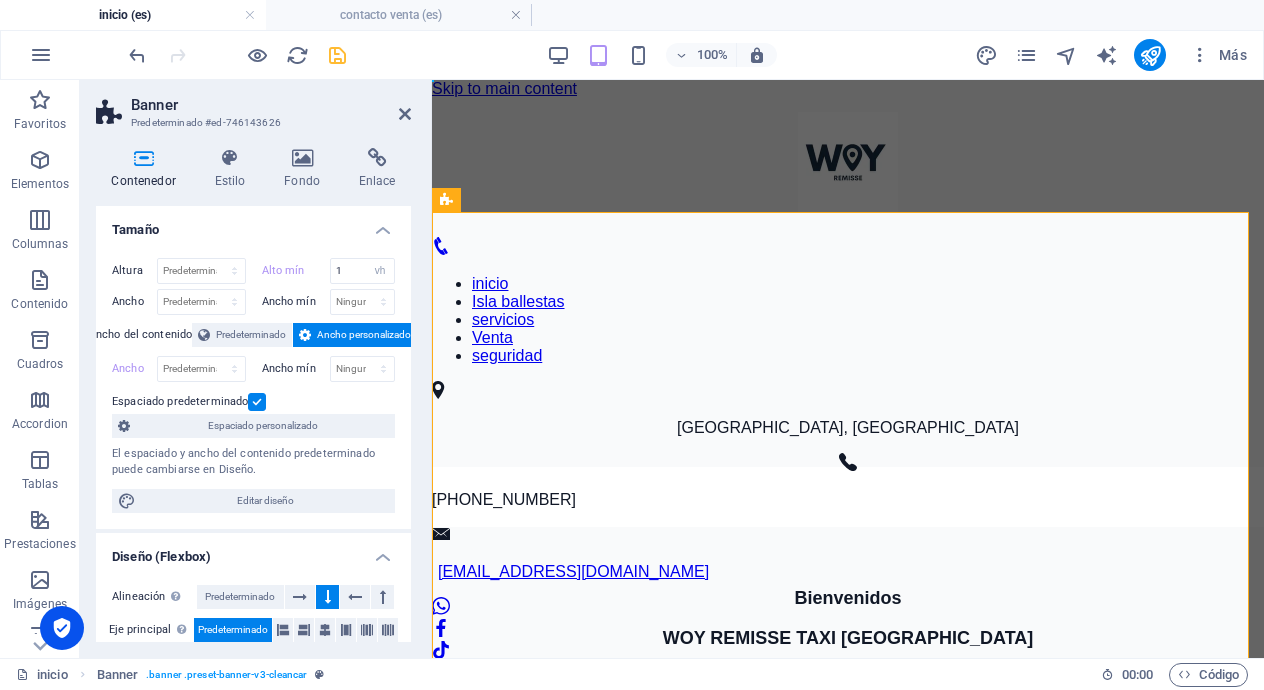 click at bounding box center [257, 402] 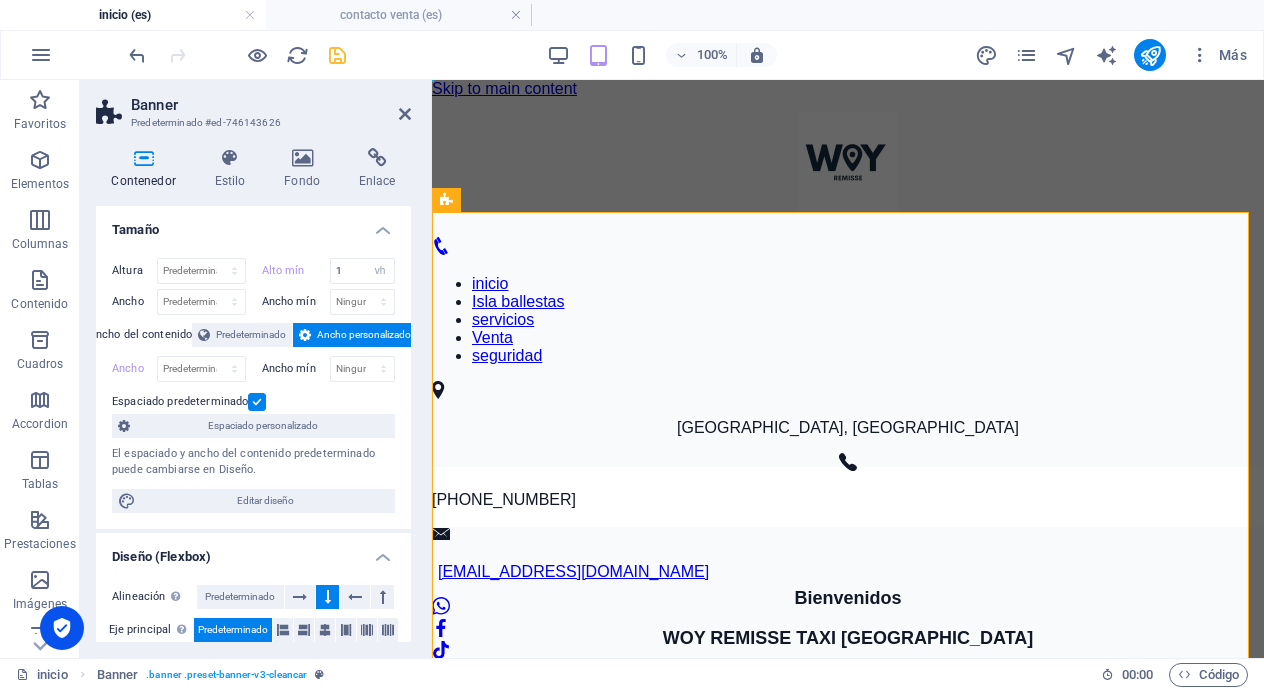 click on "Espaciado predeterminado" at bounding box center (0, 0) 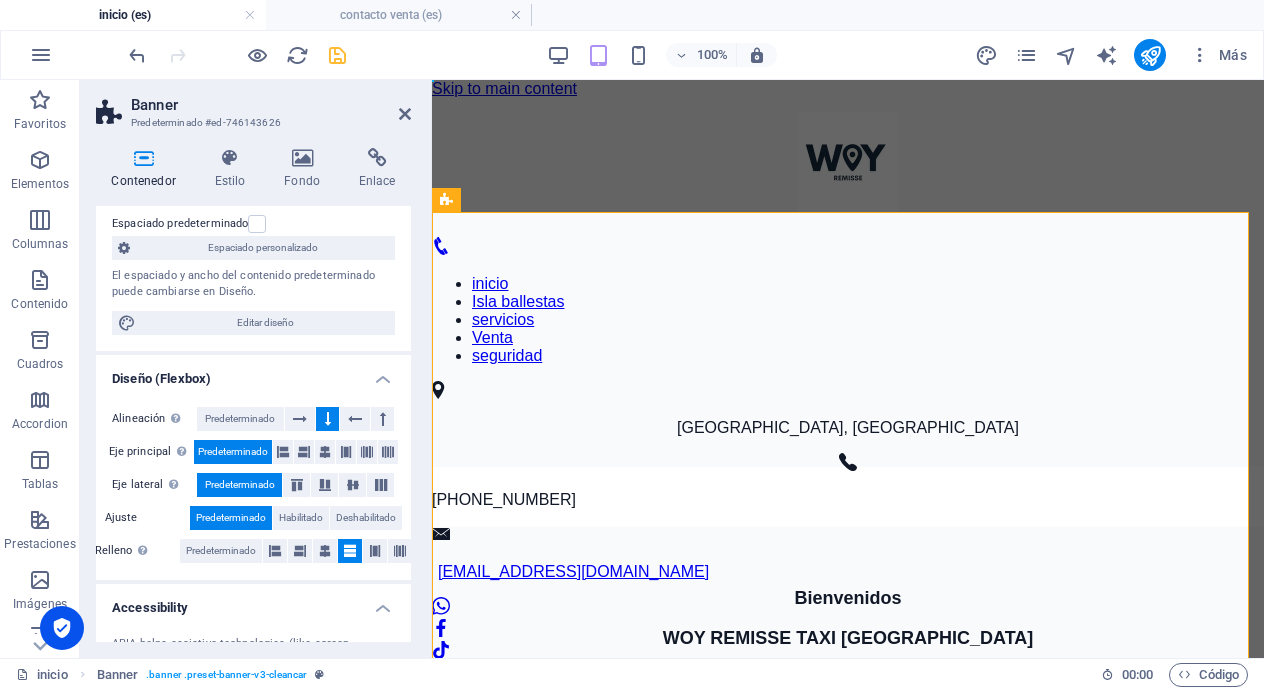 scroll, scrollTop: 183, scrollLeft: 0, axis: vertical 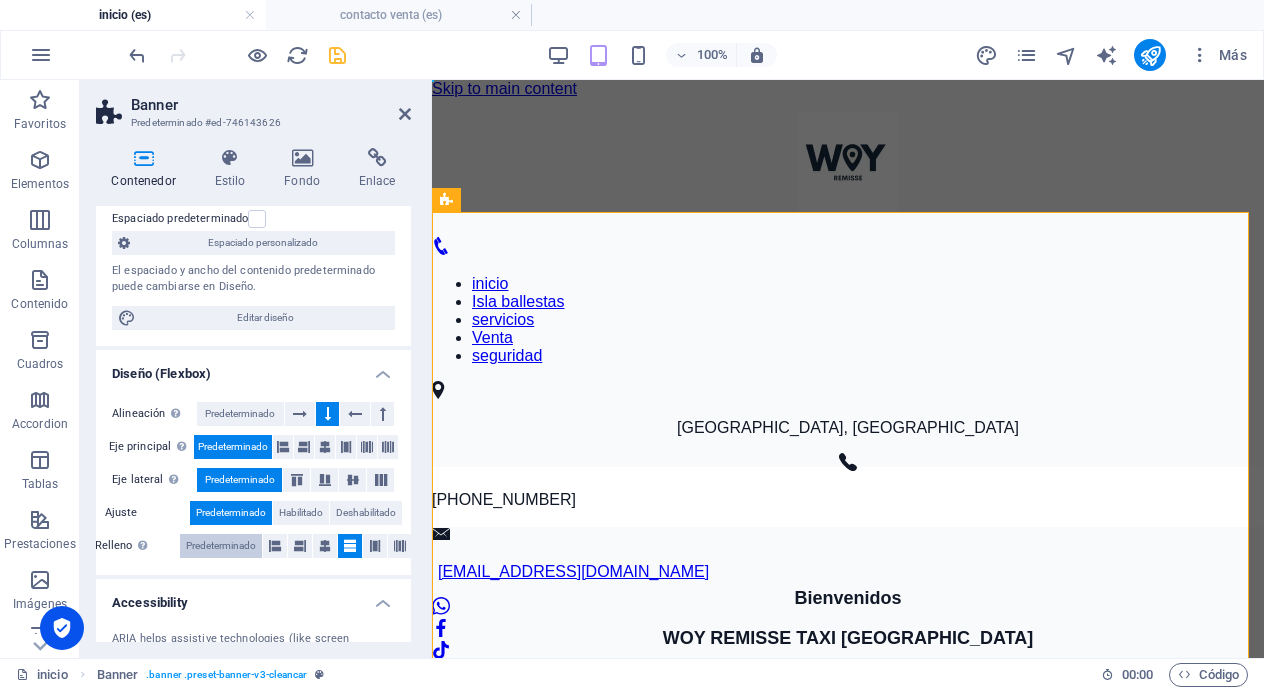 click on "Predeterminado" at bounding box center [221, 546] 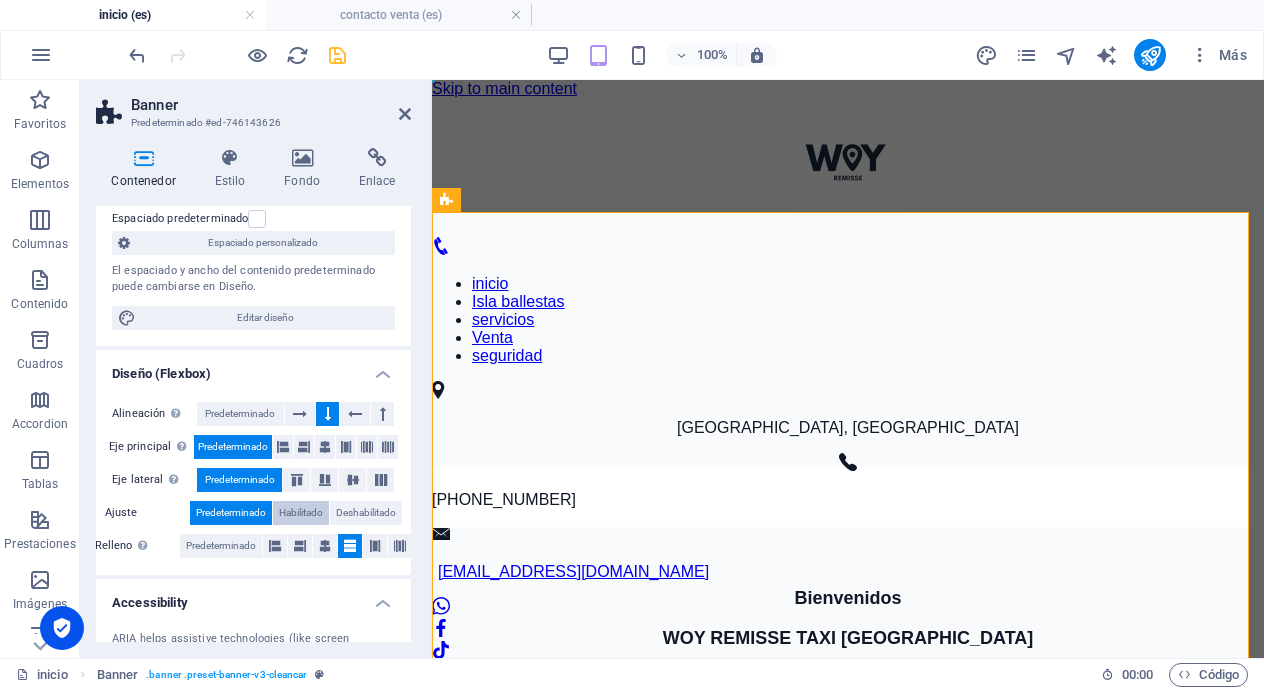 click on "Habilitado" at bounding box center (301, 513) 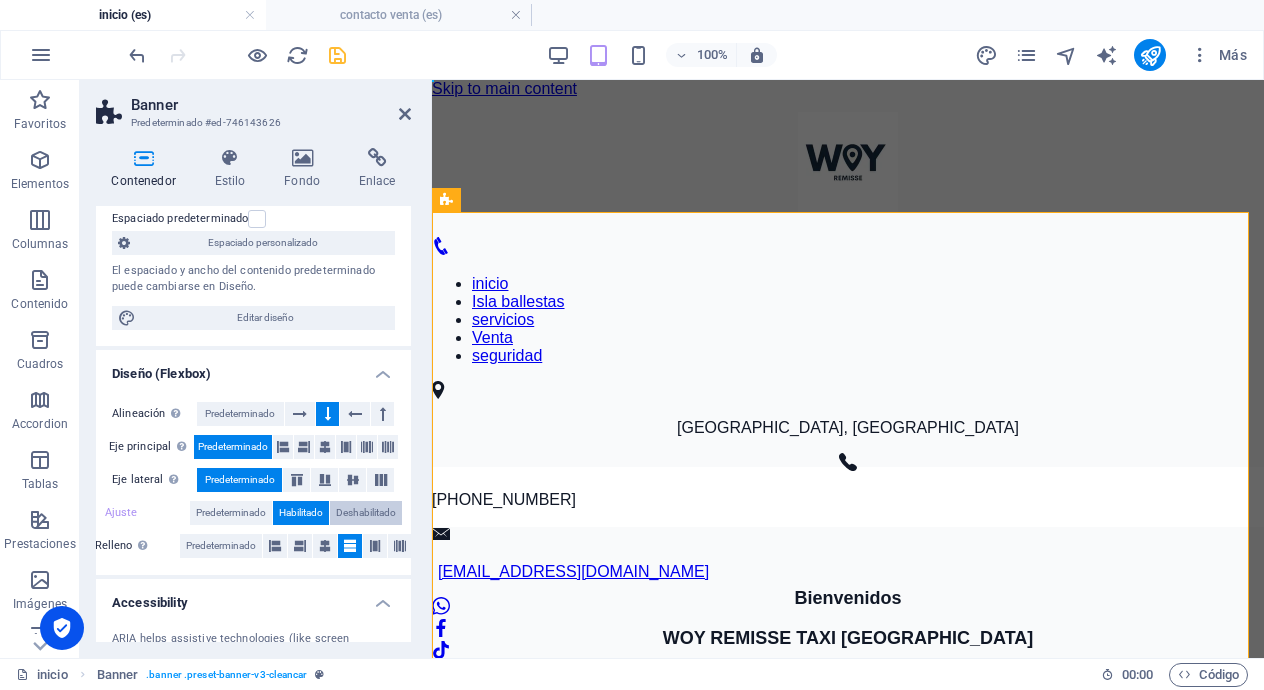 click on "Deshabilitado" at bounding box center [366, 513] 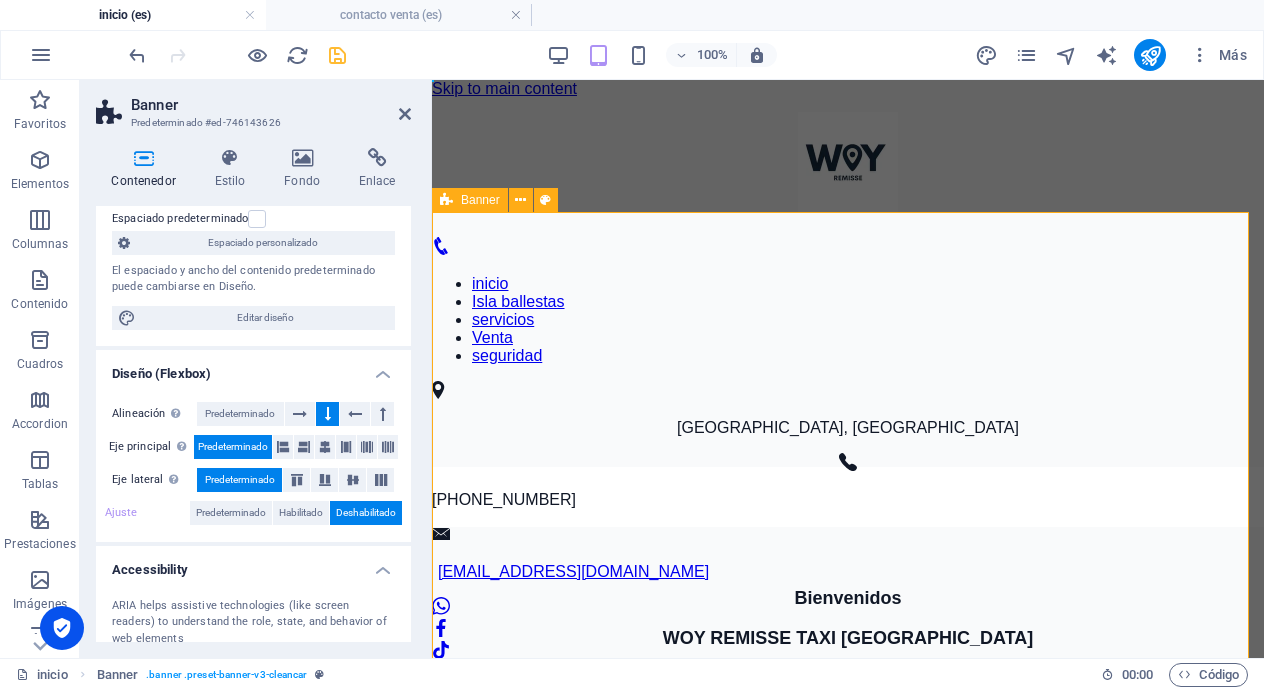 click on "[GEOGRAPHIC_DATA], [GEOGRAPHIC_DATA]    [PHONE_NUMBER] [EMAIL_ADDRESS][DOMAIN_NAME]" at bounding box center (848, 533) 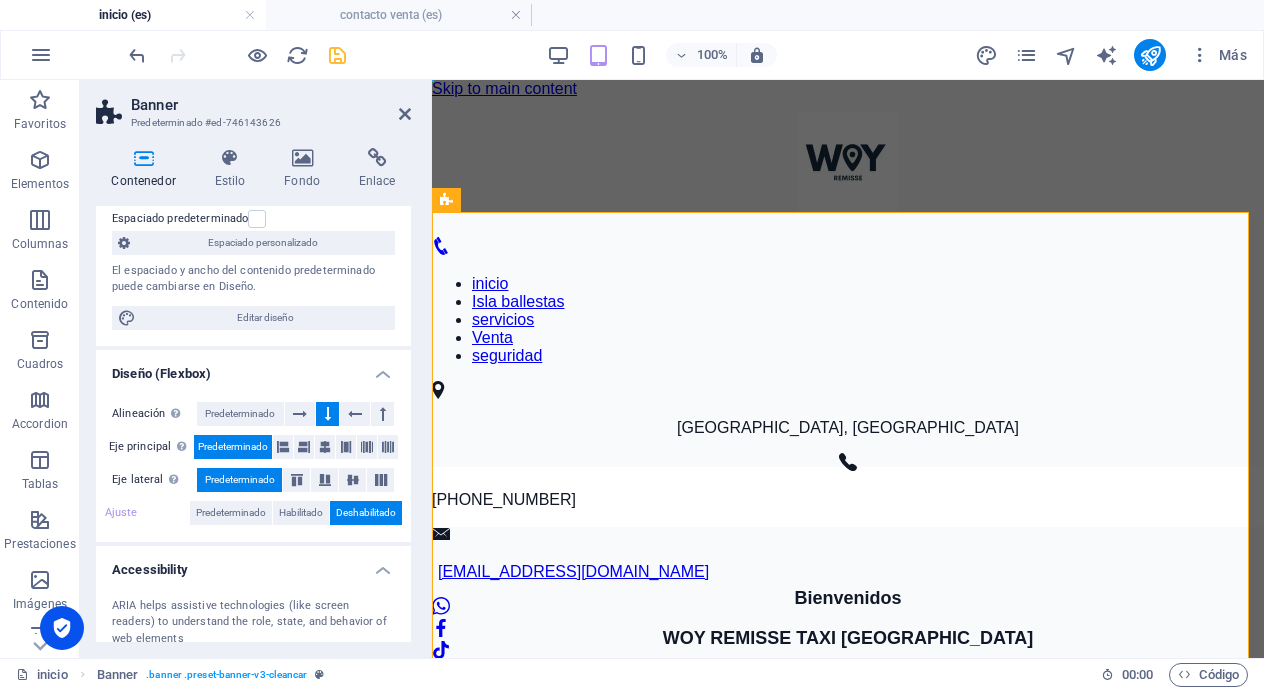 click on "Predeterminado" at bounding box center (240, 480) 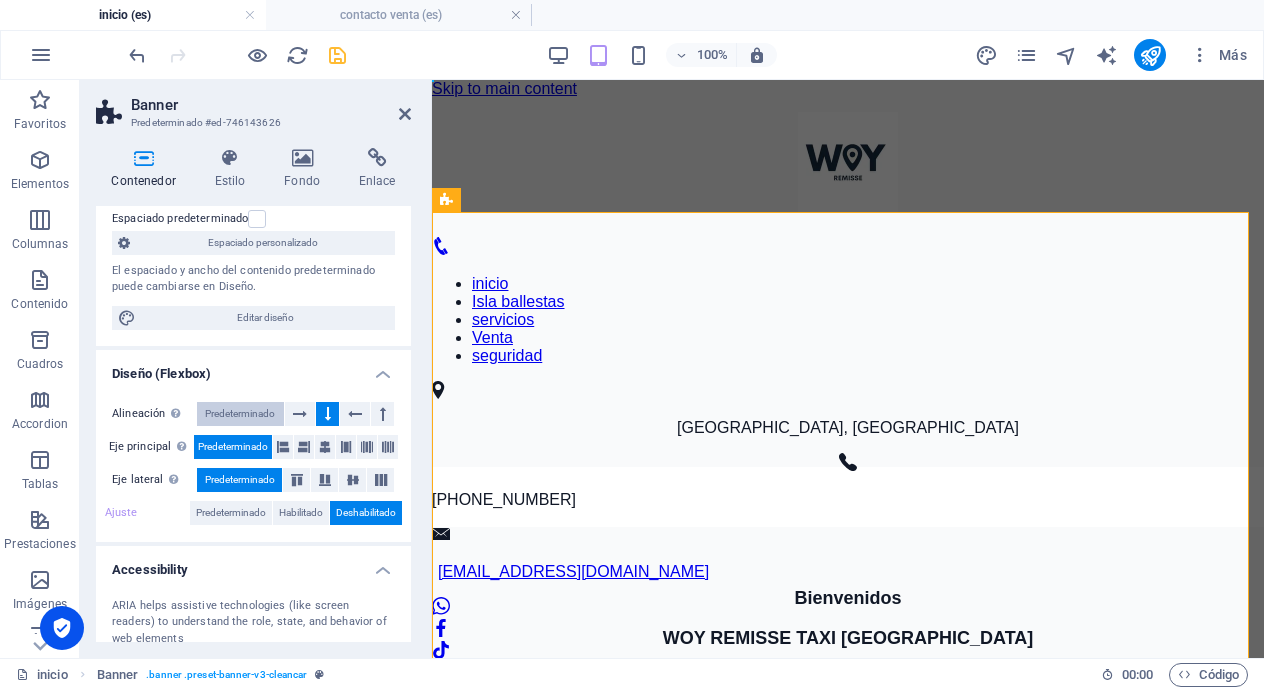 click on "Predeterminado" at bounding box center (240, 414) 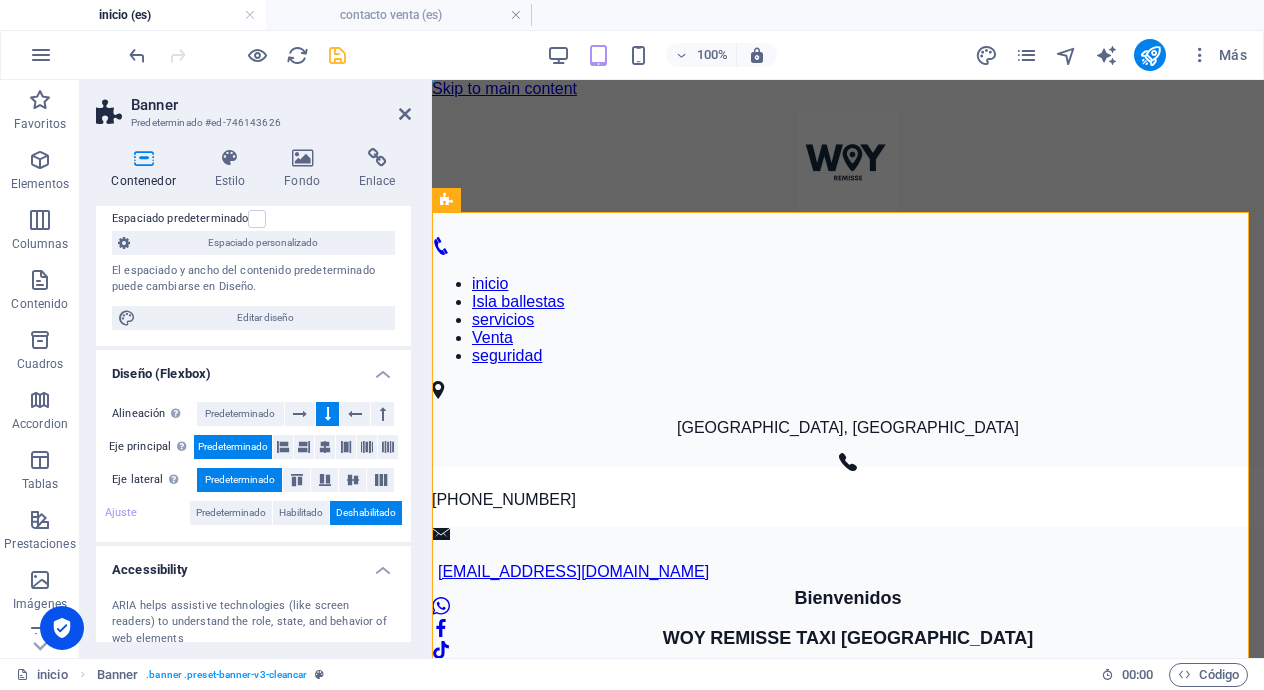 drag, startPoint x: 411, startPoint y: 359, endPoint x: 412, endPoint y: 391, distance: 32.01562 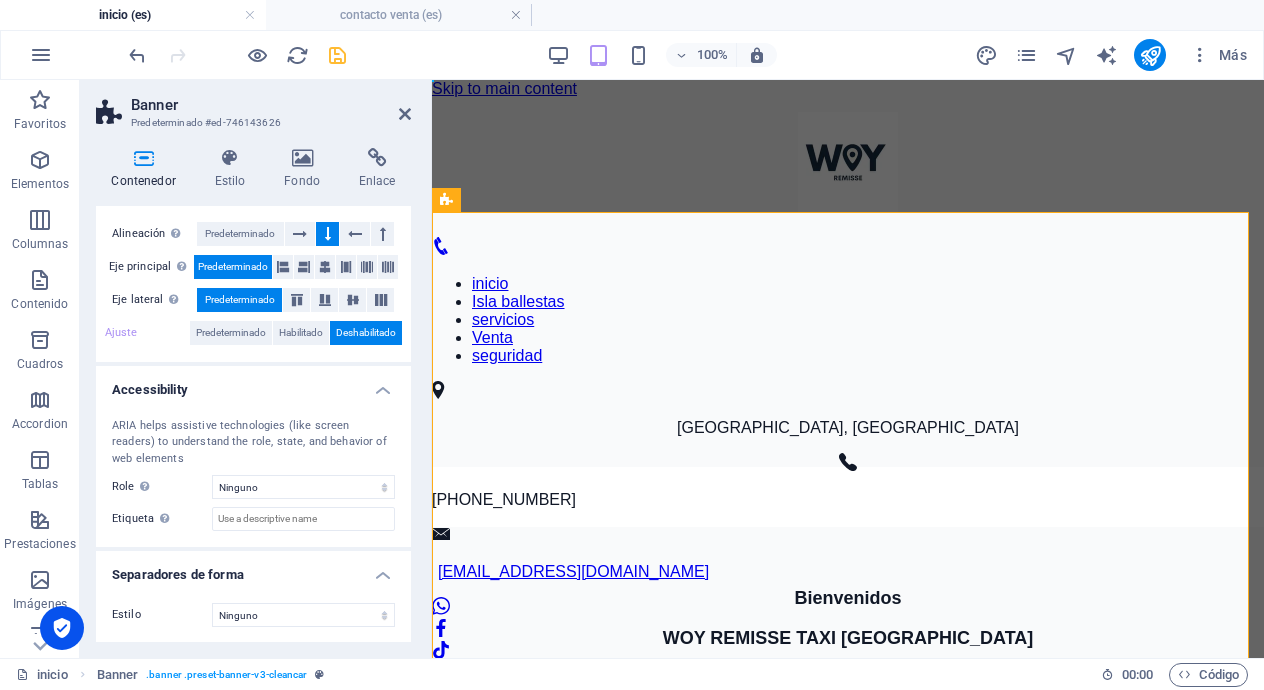 scroll, scrollTop: 364, scrollLeft: 0, axis: vertical 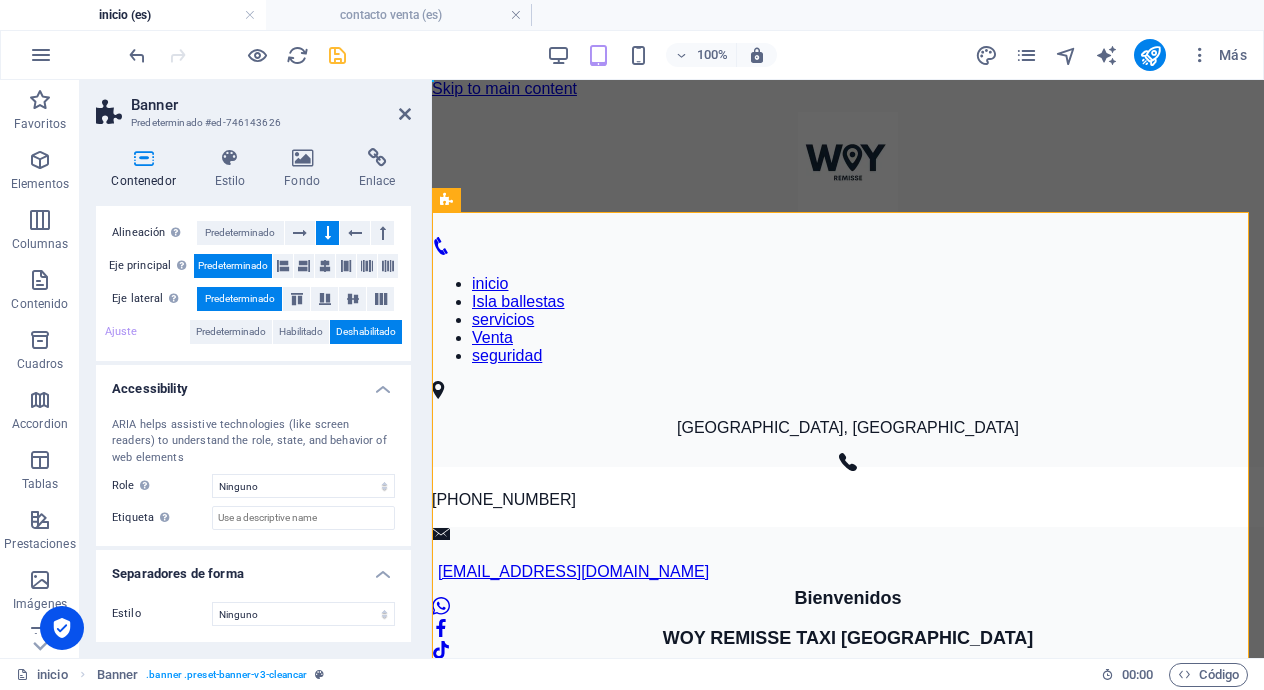 click on "Banner Predeterminado #ed-746143626" at bounding box center [253, 106] 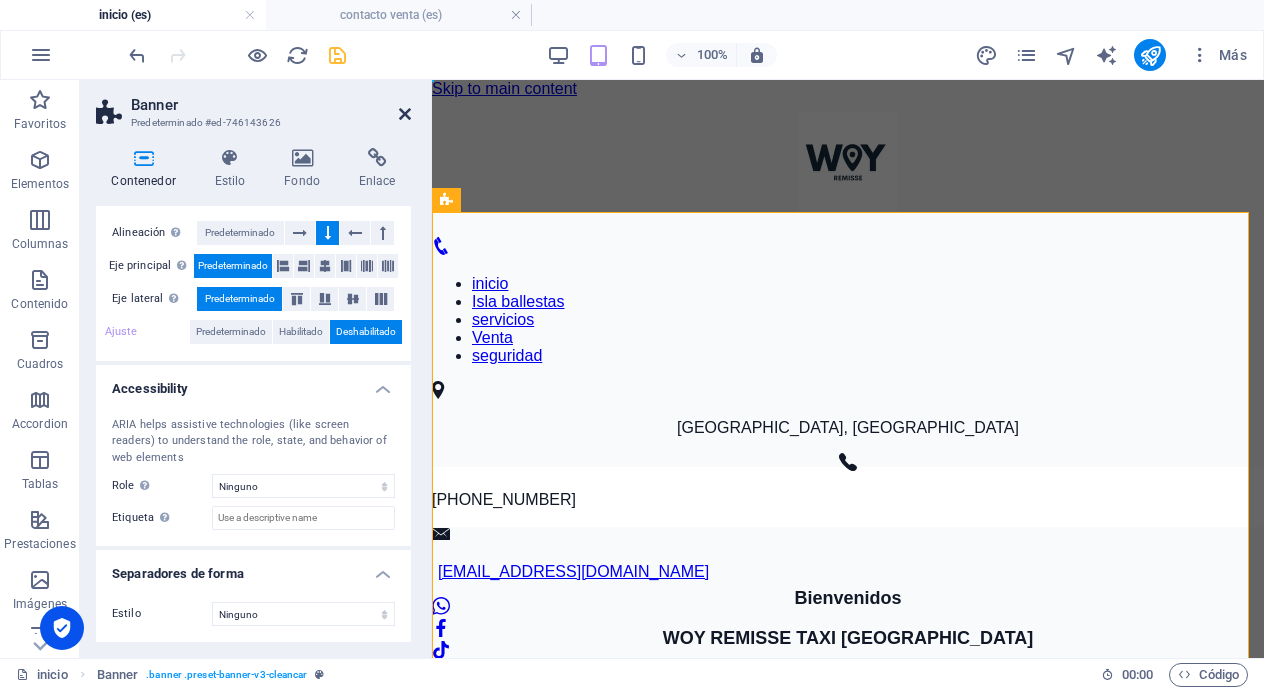 click at bounding box center (405, 114) 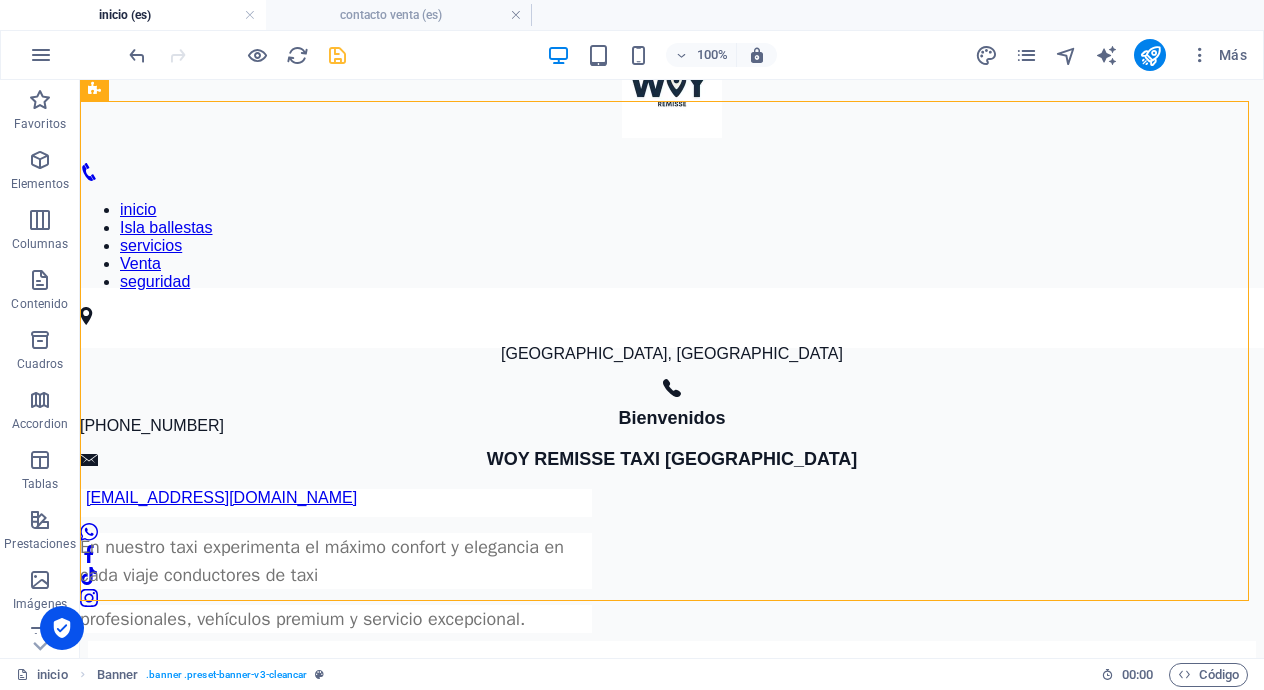 scroll, scrollTop: 0, scrollLeft: 0, axis: both 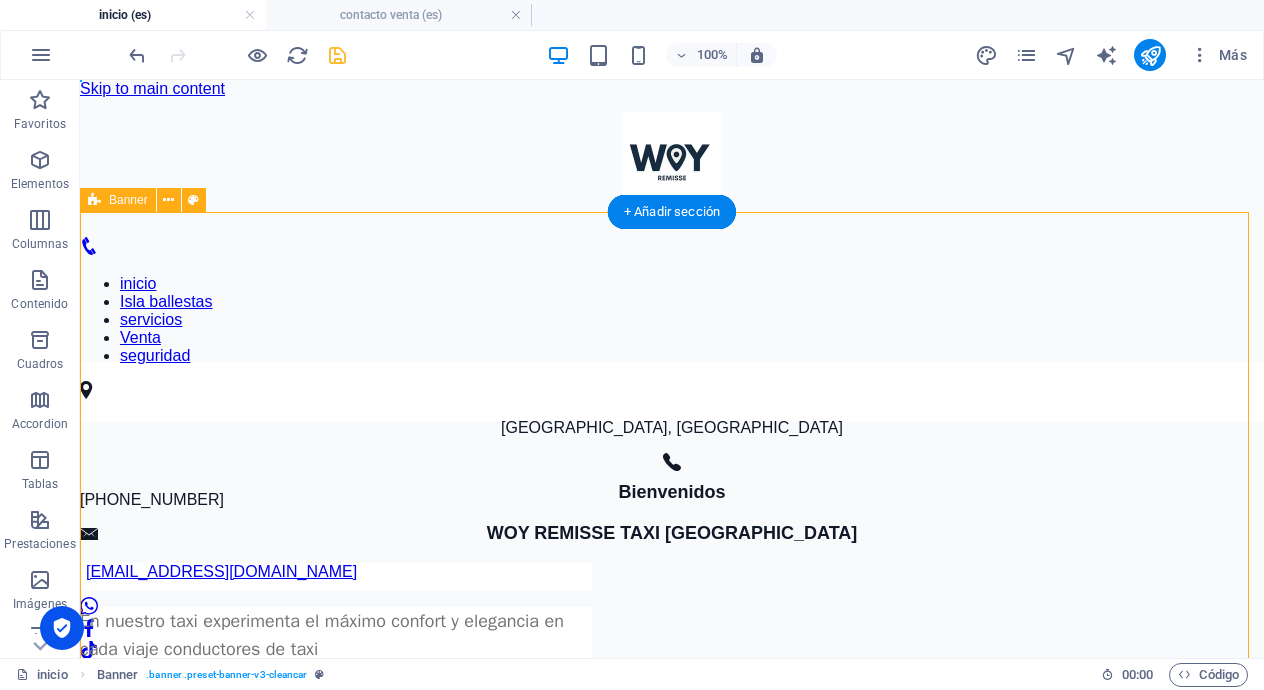 click on "[GEOGRAPHIC_DATA], [GEOGRAPHIC_DATA]    [PHONE_NUMBER] [EMAIL_ADDRESS][DOMAIN_NAME]" at bounding box center (672, 533) 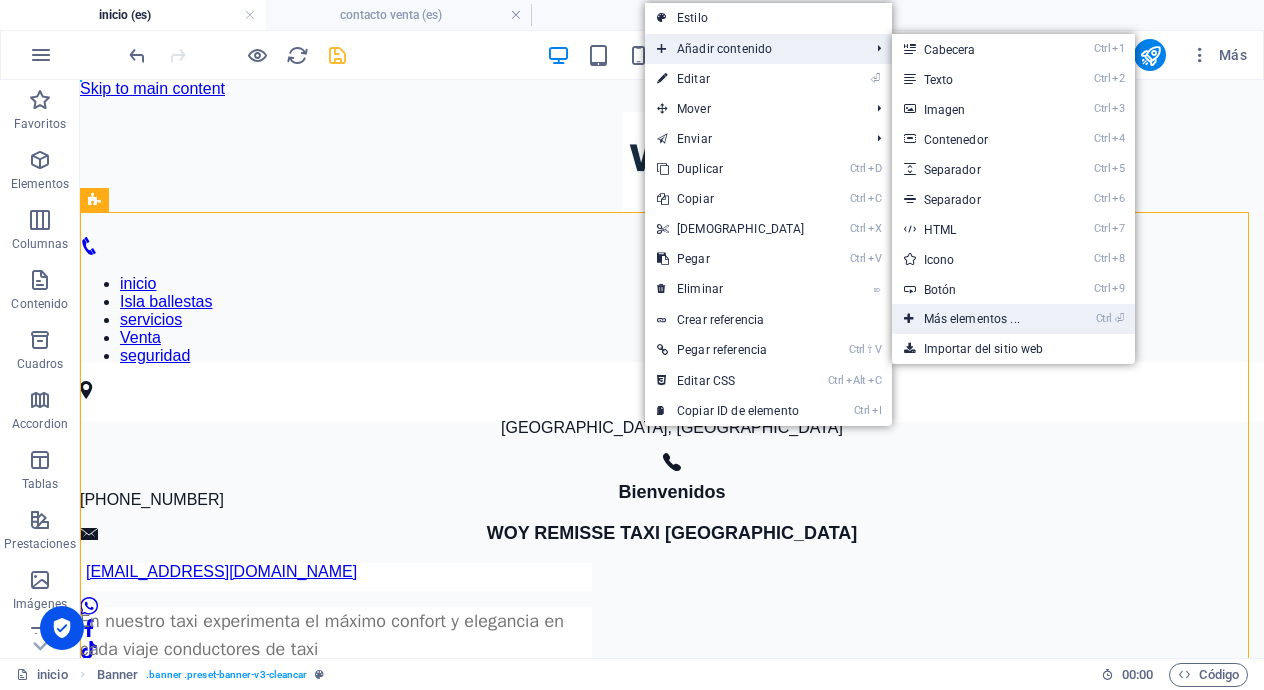 click on "Ctrl ⏎  Más elementos ..." at bounding box center (976, 319) 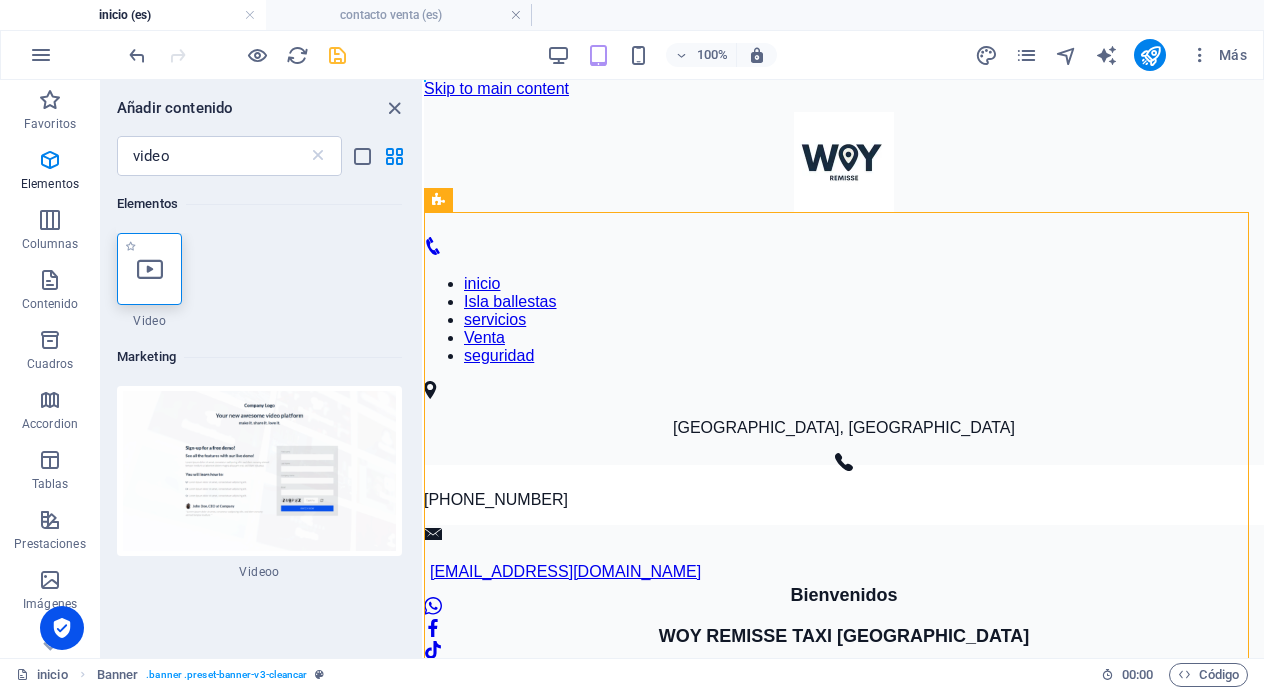 click at bounding box center (150, 269) 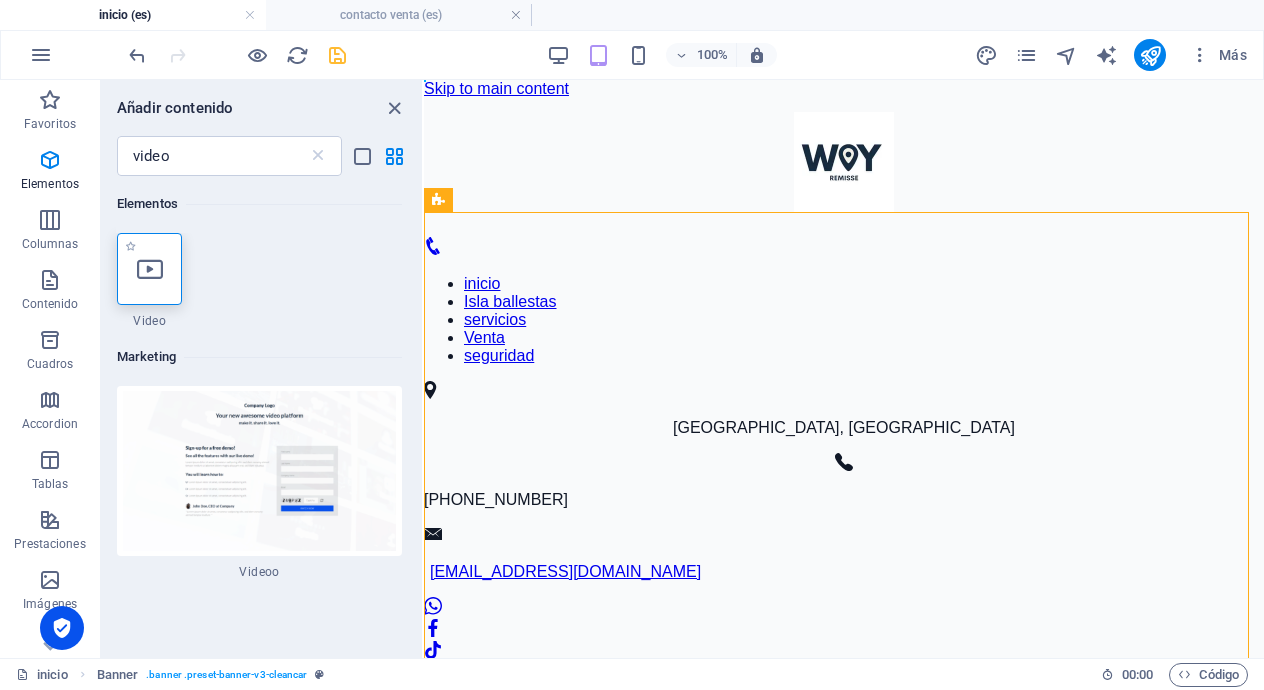 select on "%" 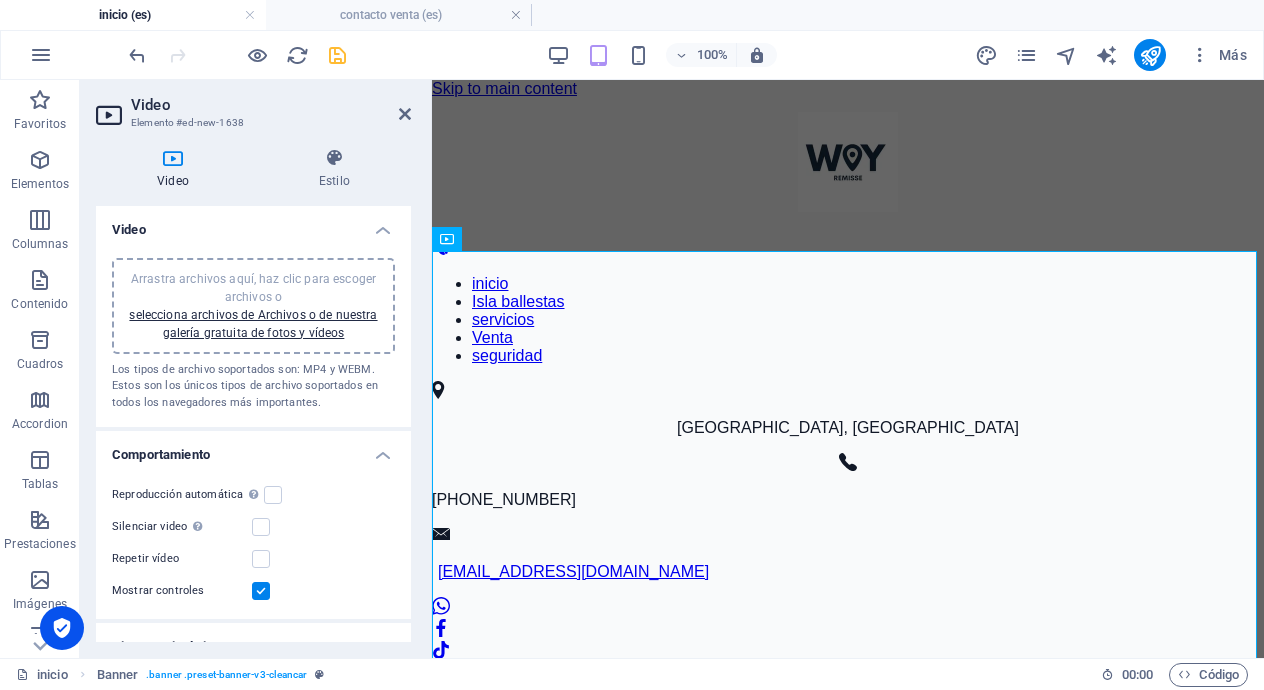 scroll, scrollTop: 547, scrollLeft: 0, axis: vertical 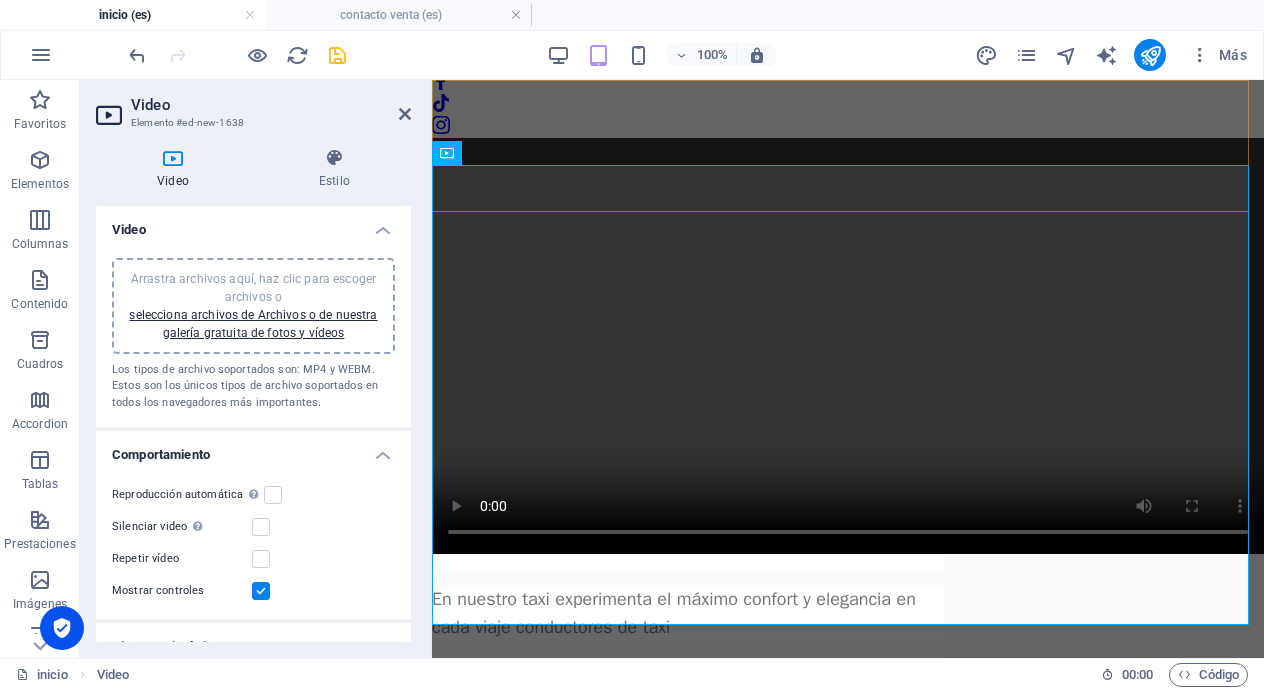 click on "inicio Isla ballestas servicios Venta seguridad" at bounding box center (848, -309) 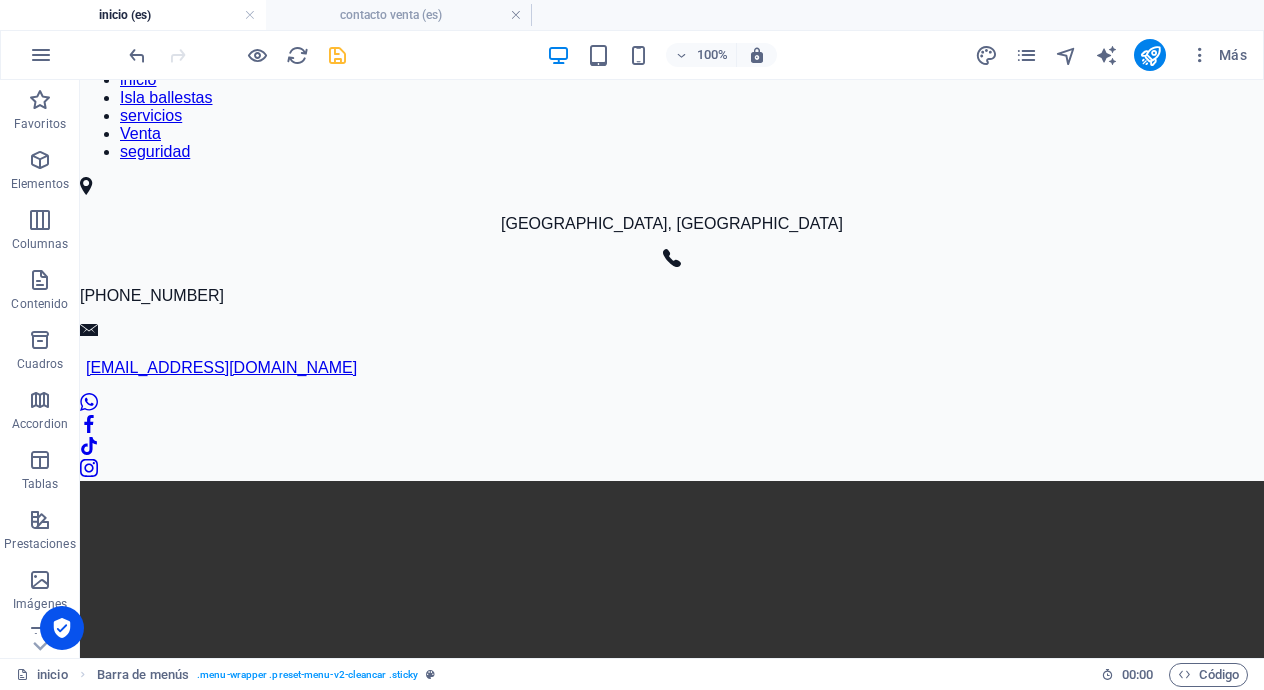 scroll, scrollTop: 218, scrollLeft: 0, axis: vertical 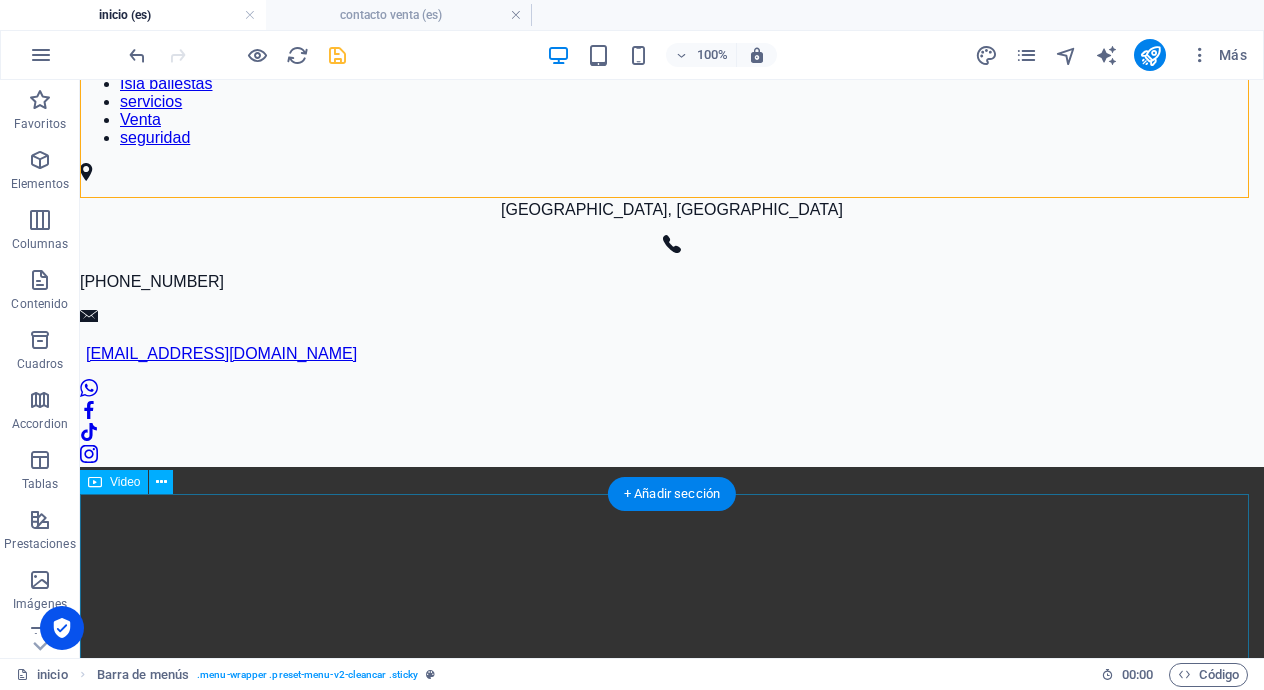 click at bounding box center [672, 765] 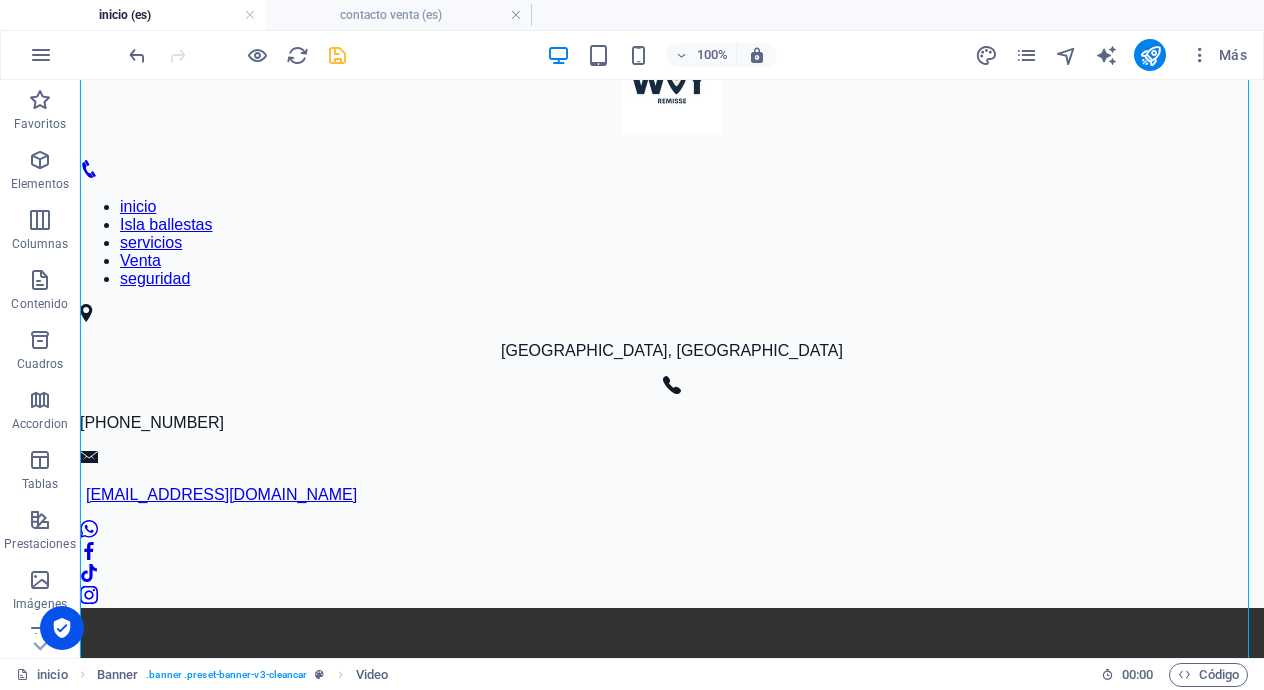 scroll, scrollTop: 0, scrollLeft: 0, axis: both 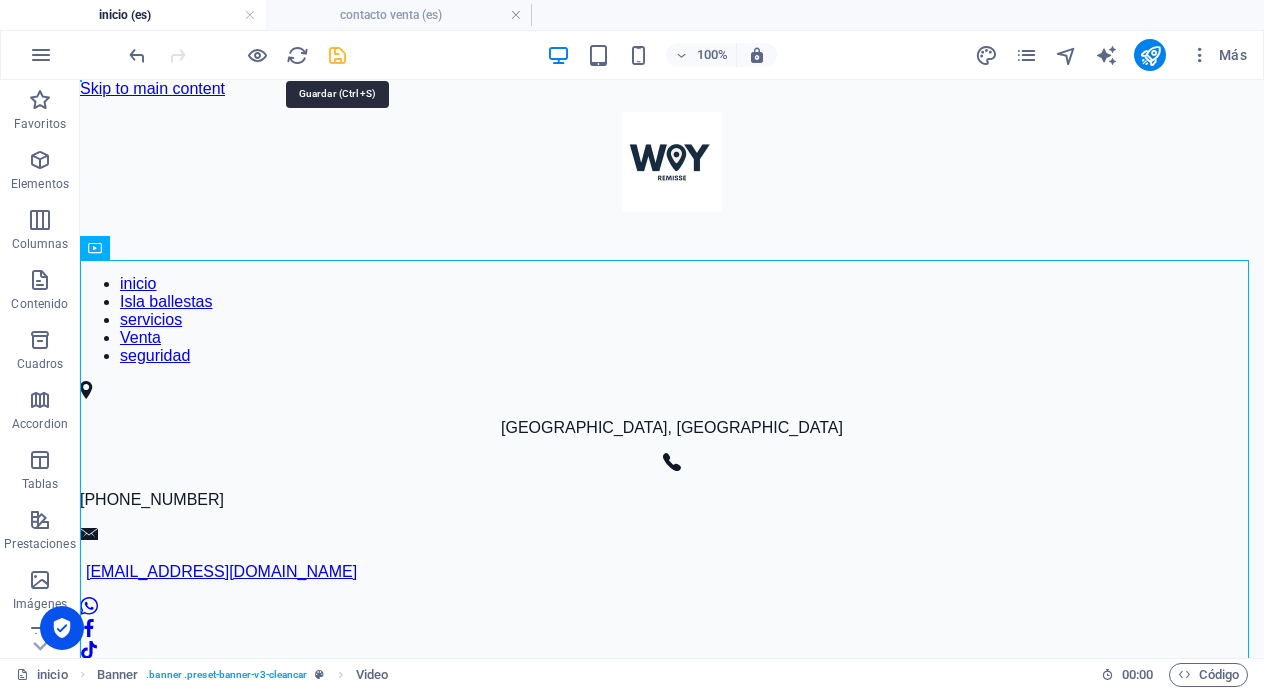 click at bounding box center [337, 55] 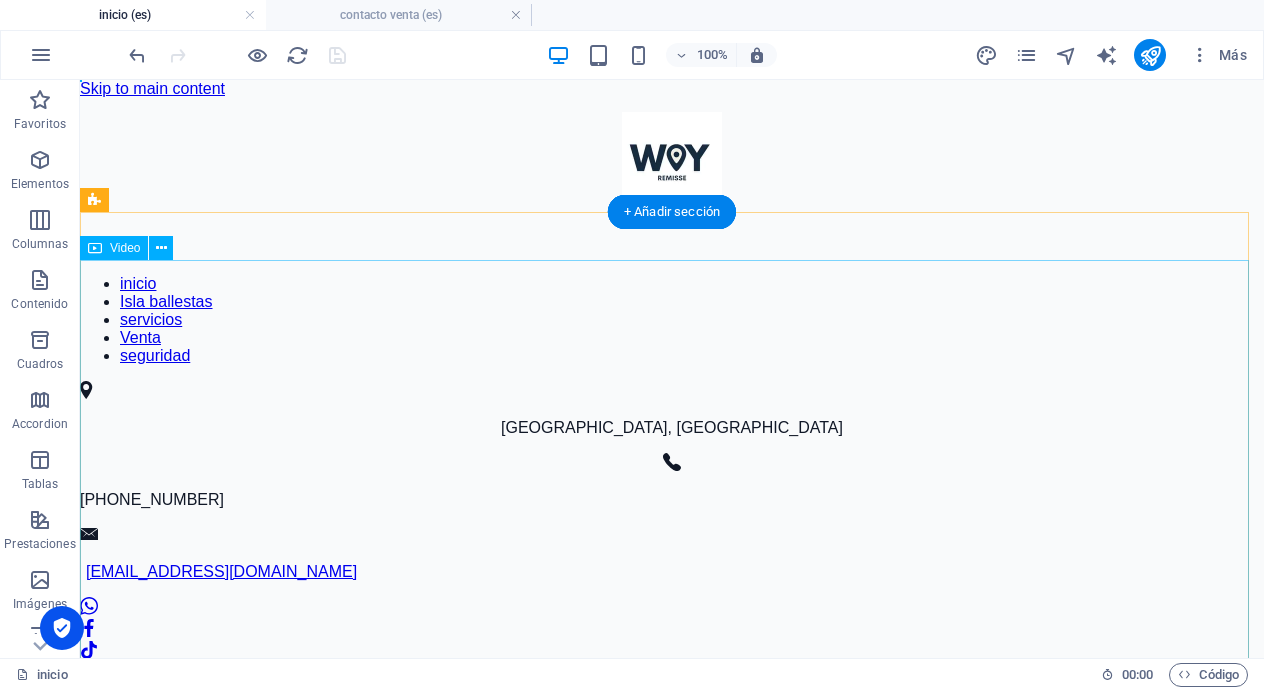 click at bounding box center (672, 983) 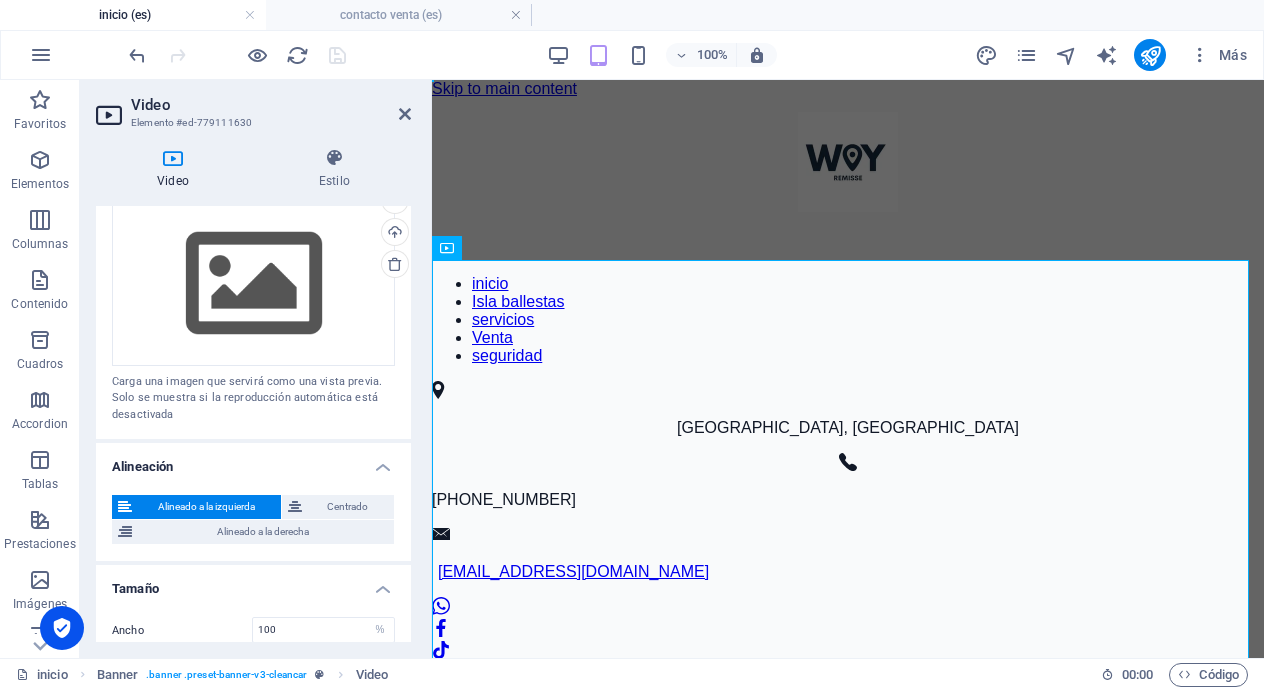 scroll, scrollTop: 479, scrollLeft: 0, axis: vertical 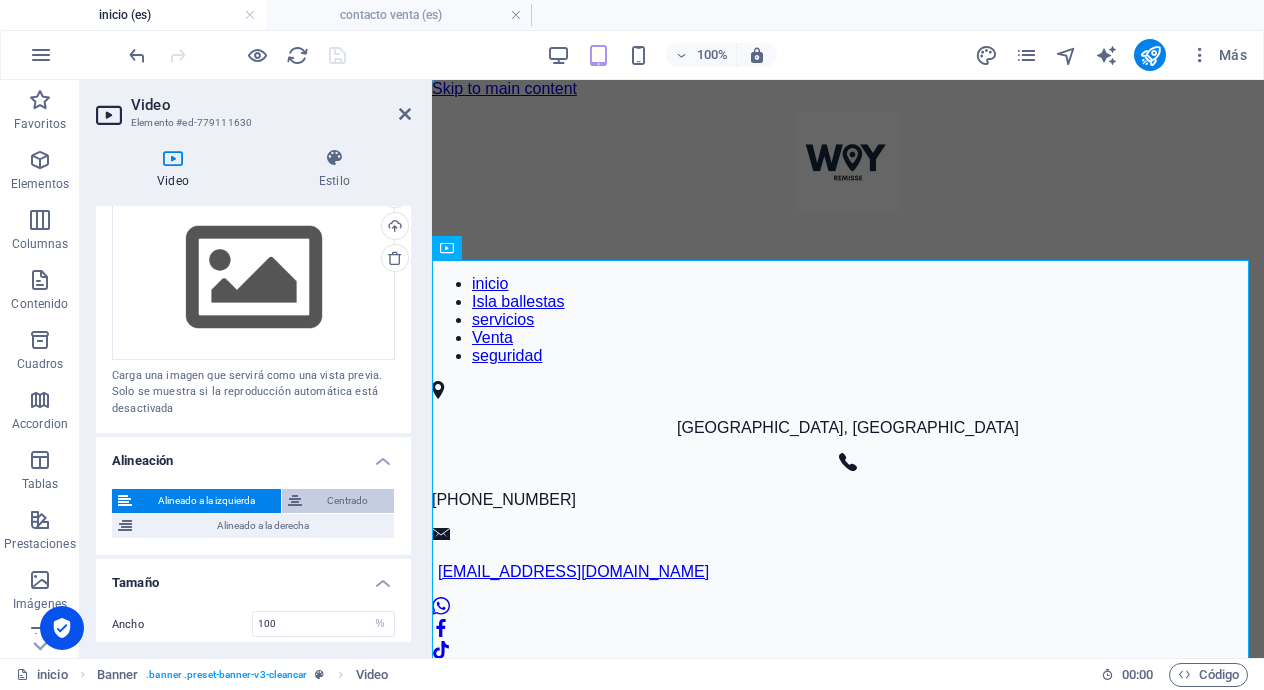 click on "Centrado" at bounding box center (348, 501) 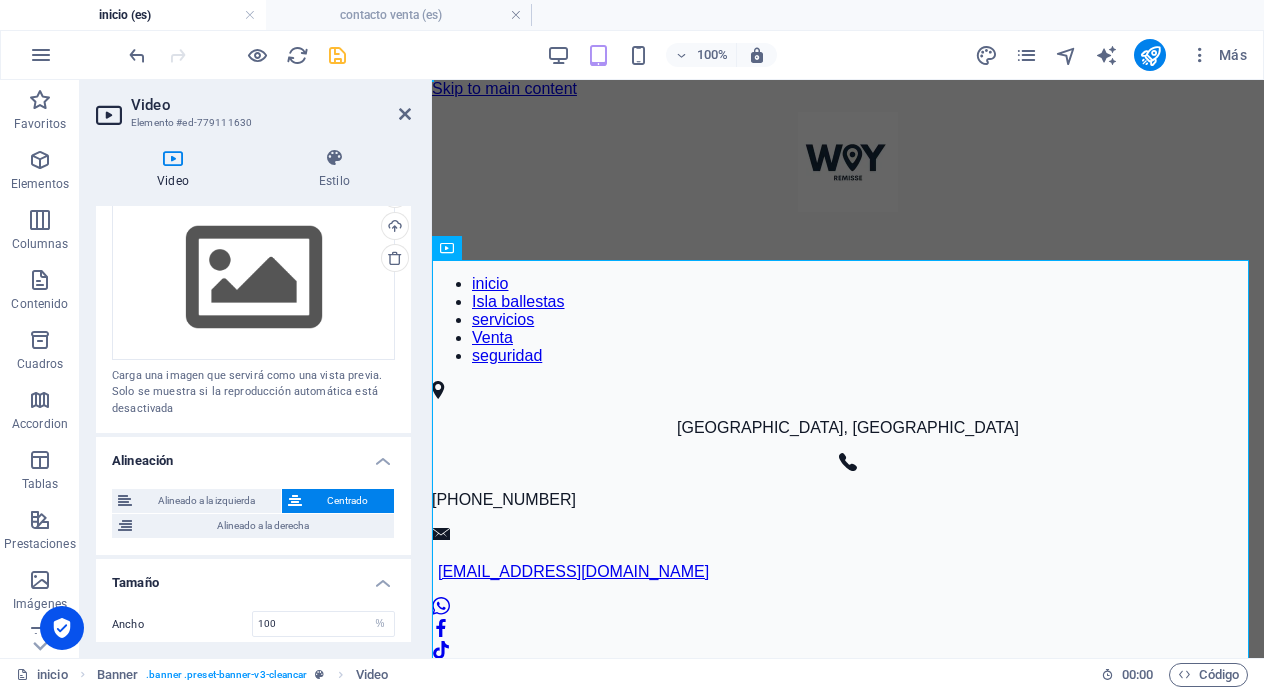 drag, startPoint x: 405, startPoint y: 502, endPoint x: 410, endPoint y: 535, distance: 33.37664 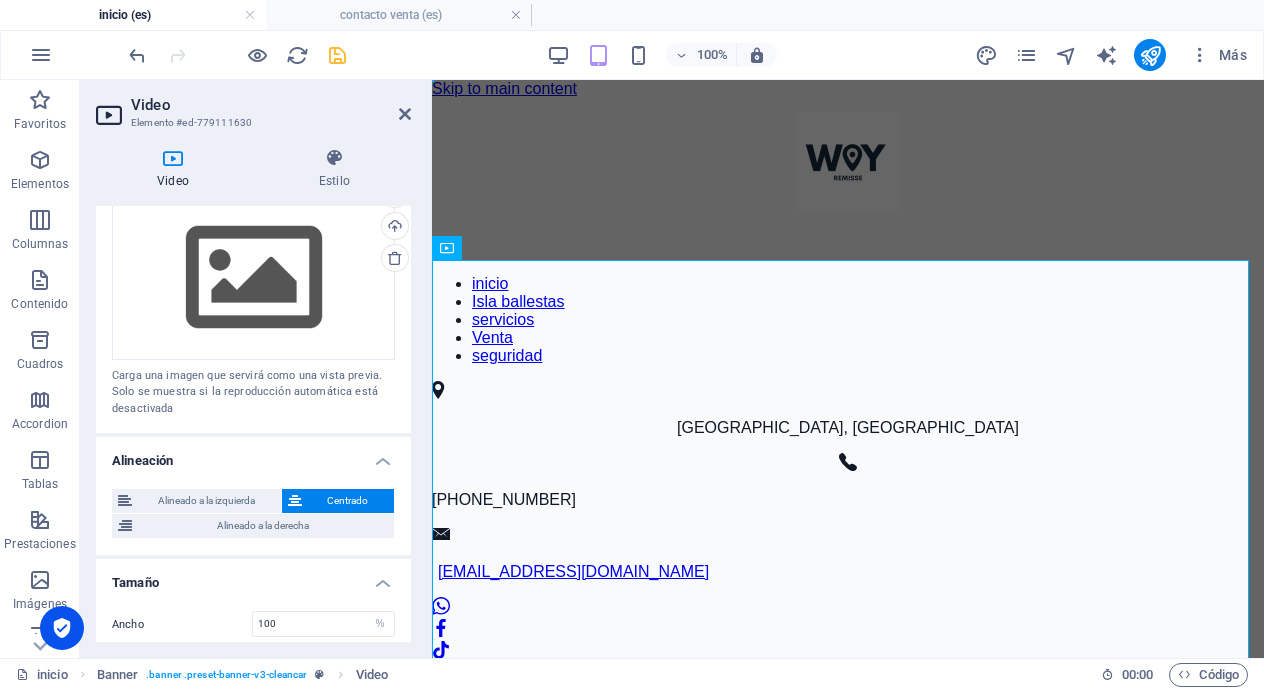 click on "Video Arrastra archivos aquí, haz clic para escoger archivos o  selecciona archivos de Archivos o de nuestra galería gratuita de fotos y vídeos Los tipos de archivo soportados son: MP4 y WEBM. Estos son los únicos tipos de archivo soportados en todos los navegadores más importantes. Comportamiento Reproducción automática La reproducción automática solo está disponible si silenciado está seleccionado Silenciar video La reproducción automática estará disponible si silenciado está seleccionado Repetir vídeo Mostrar controles Vista previa de imagen Arrastra archivos aquí, haz clic para escoger archivos o  selecciona archivos de Archivos o de nuestra galería gratuita de fotos y vídeos Selecciona archivos del administrador de archivos, de la galería de fotos o carga archivo(s) Cargar Carga una imagen que servirá como una vista previa. Solo se muestra si la reproducción automática está desactivada Alineación Alineado a la izquierda Centrado Alineado a la derecha Tamaño Ancho 100 automático" at bounding box center [253, 424] 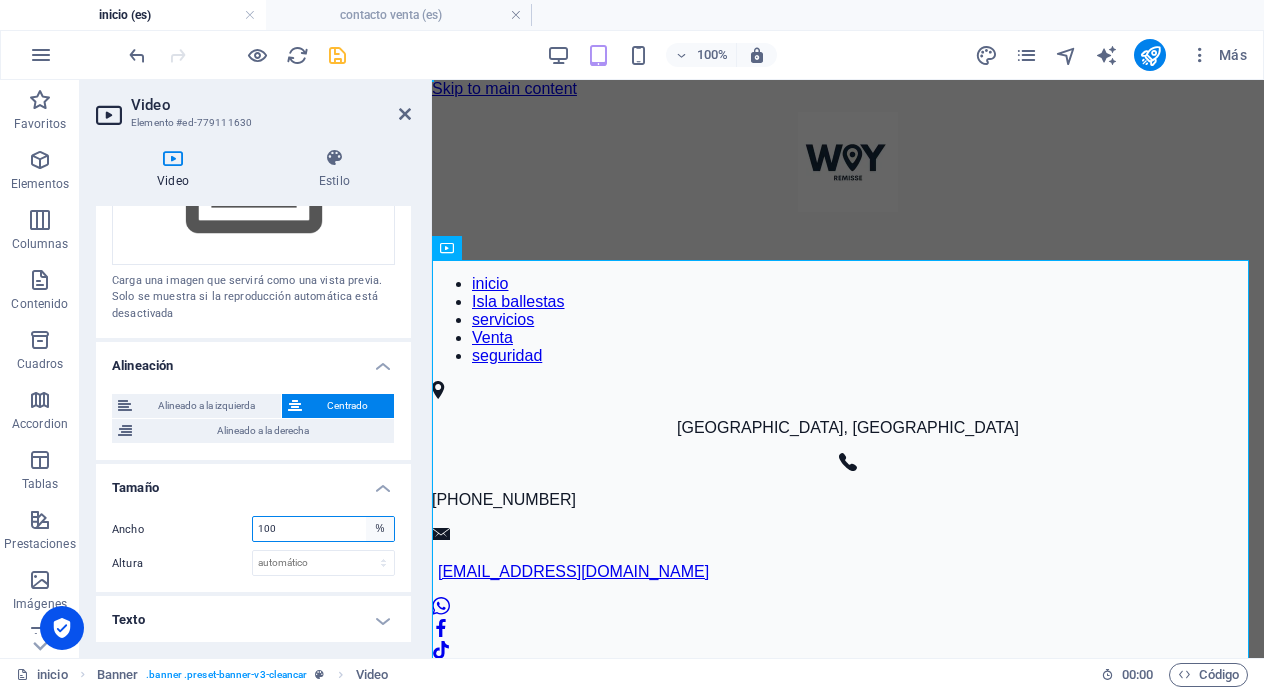 click on "automático px %" at bounding box center [380, 529] 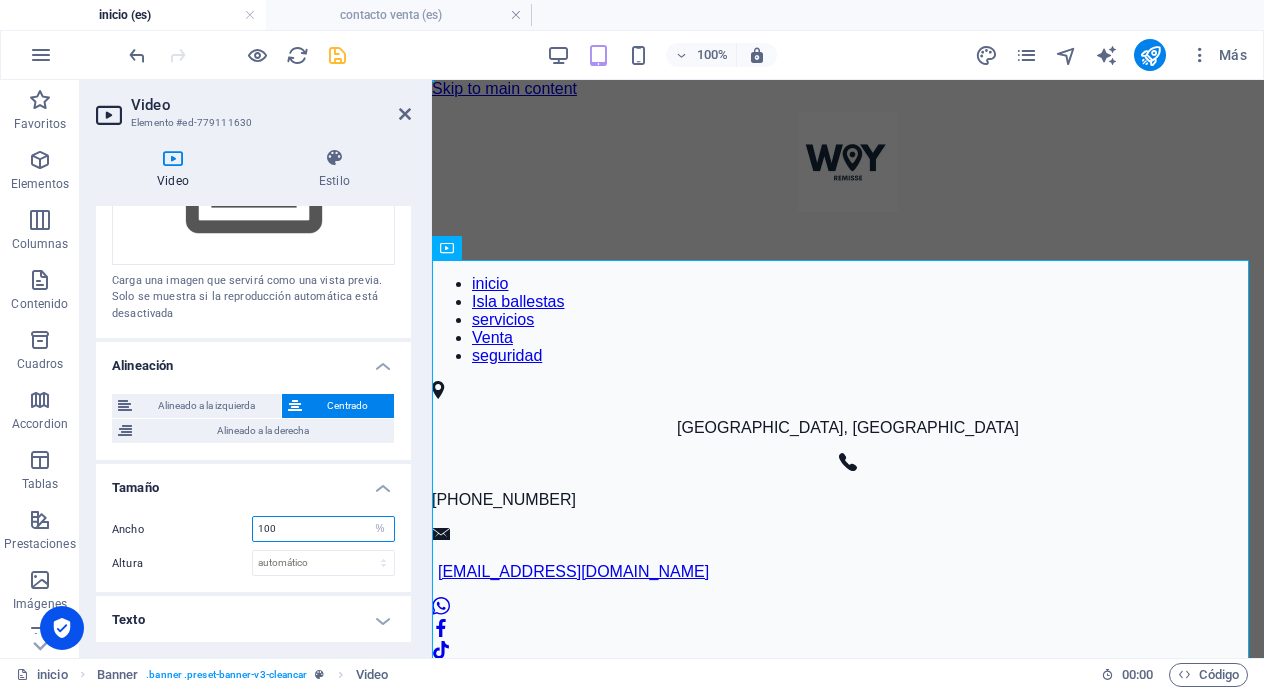 select on "auto" 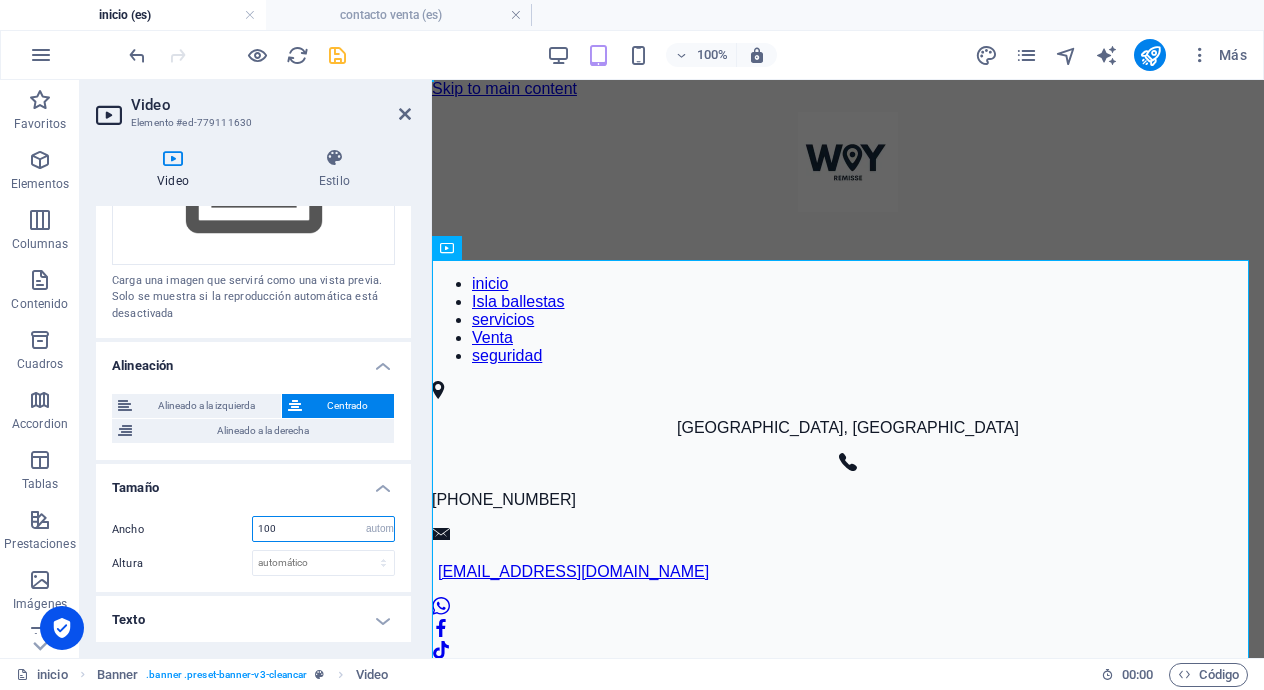 click on "automático px %" at bounding box center (380, 529) 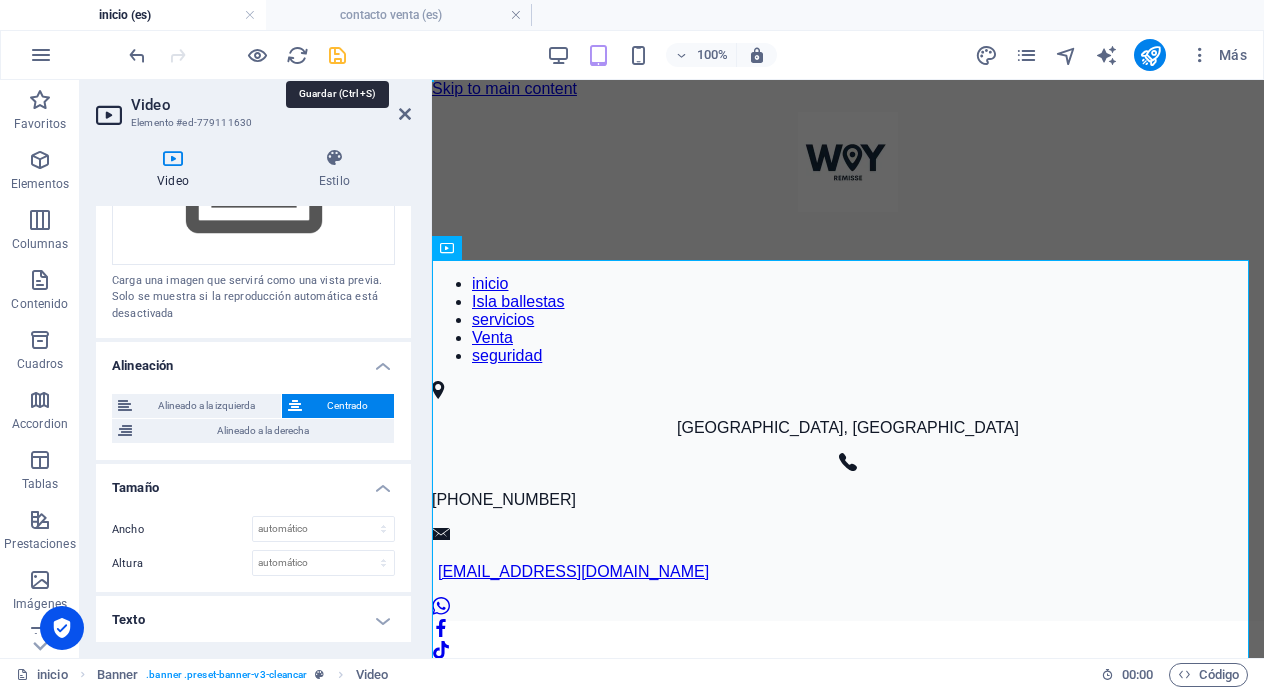 click at bounding box center [337, 55] 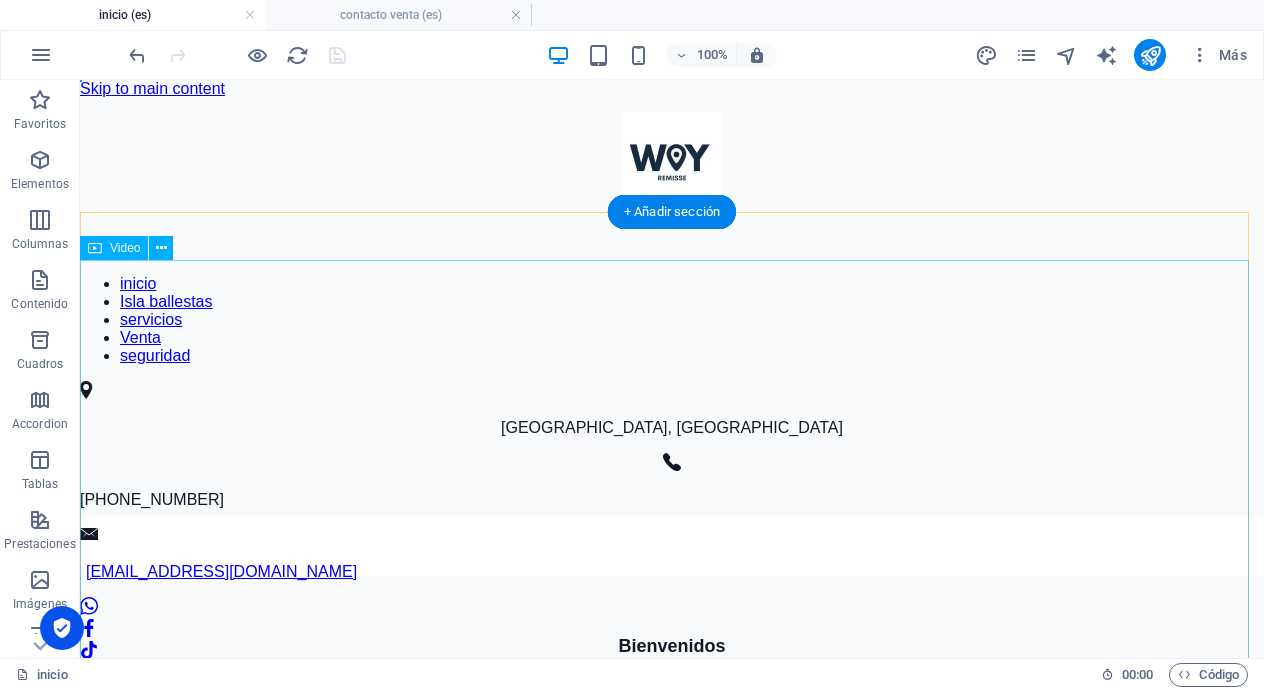 click at bounding box center [672, 762] 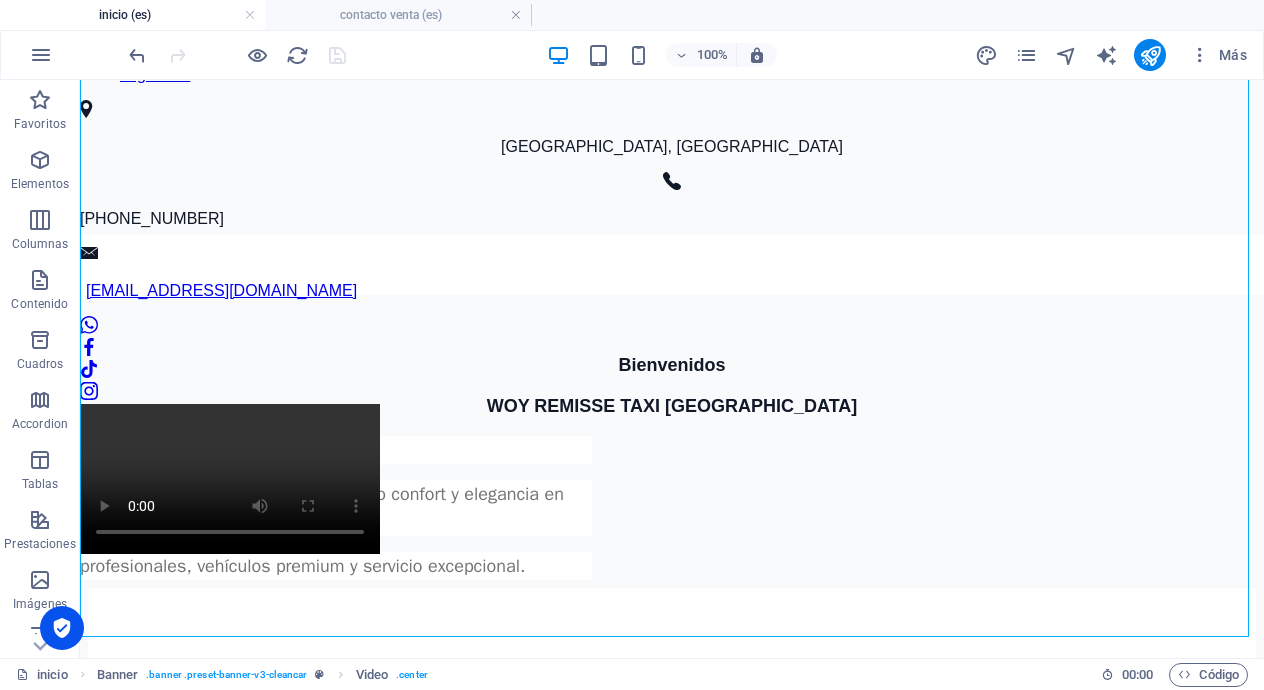 scroll, scrollTop: 370, scrollLeft: 0, axis: vertical 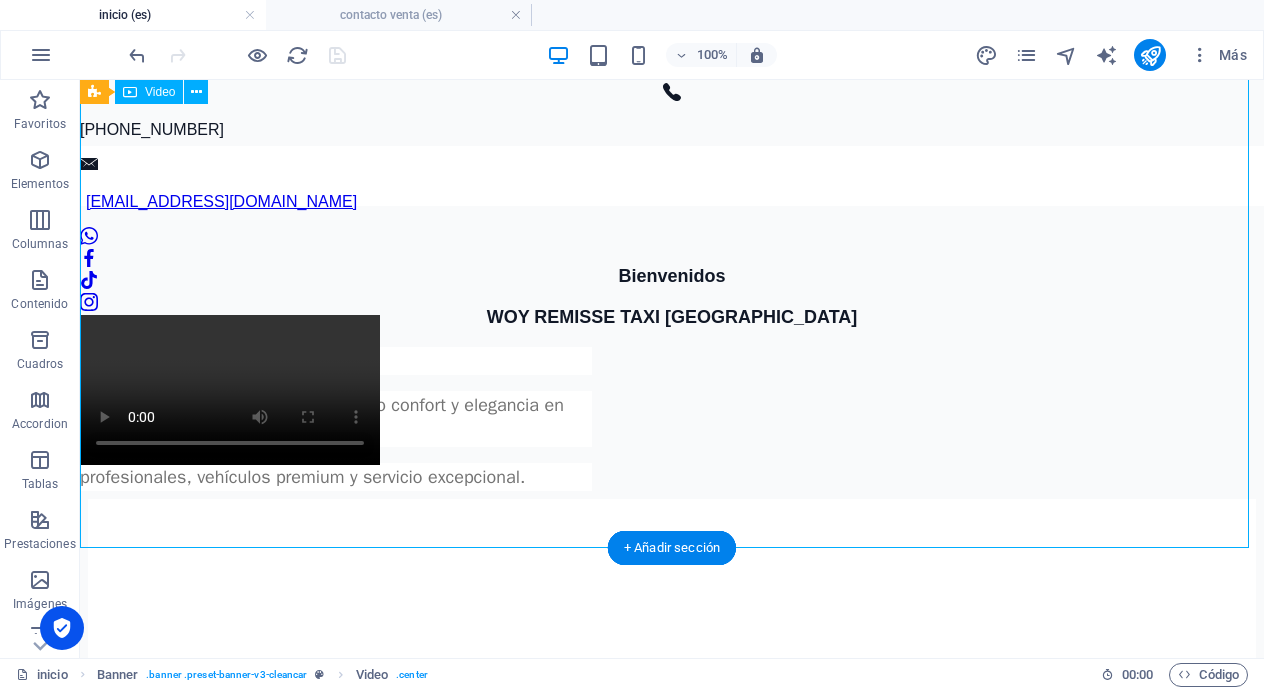 click at bounding box center [672, 392] 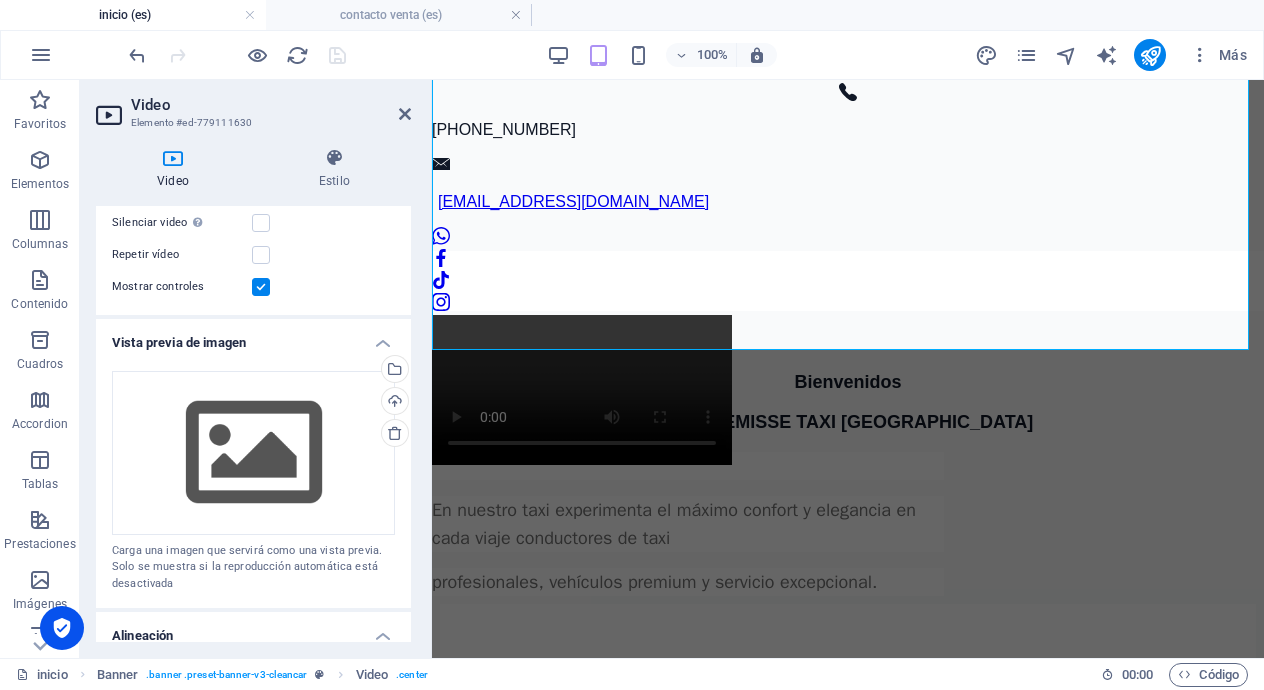 scroll, scrollTop: 322, scrollLeft: 0, axis: vertical 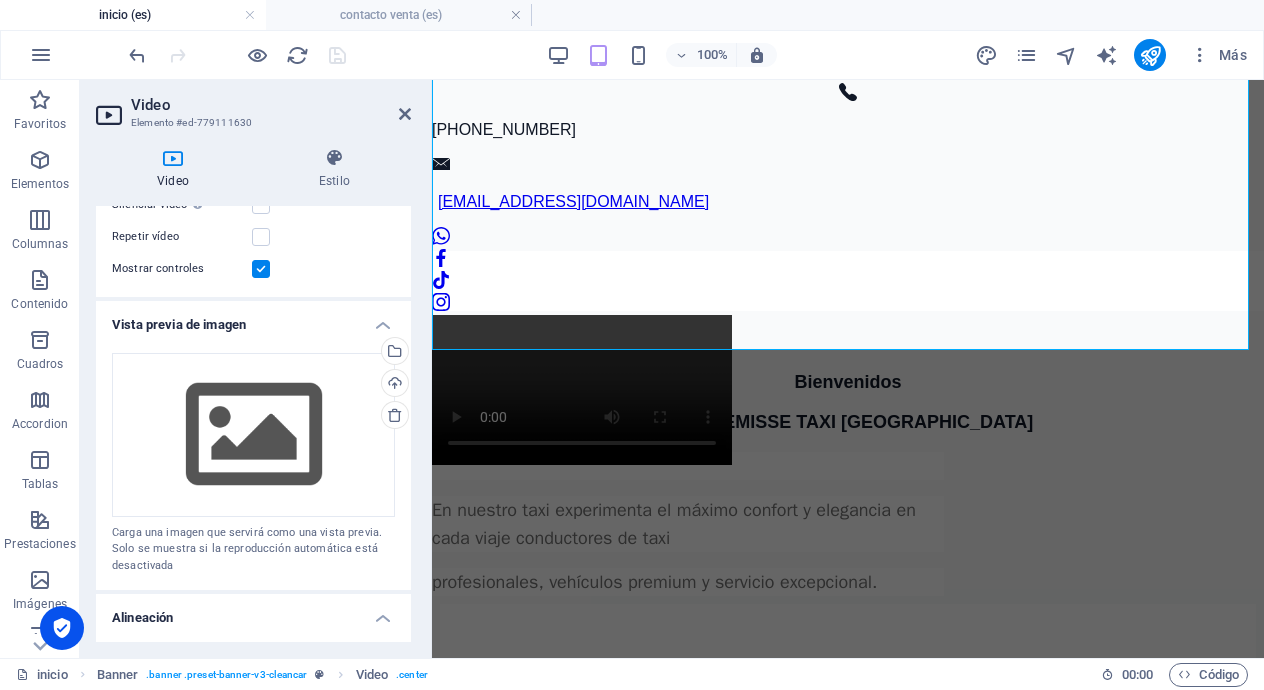 click on "Vista previa de imagen" at bounding box center (253, 319) 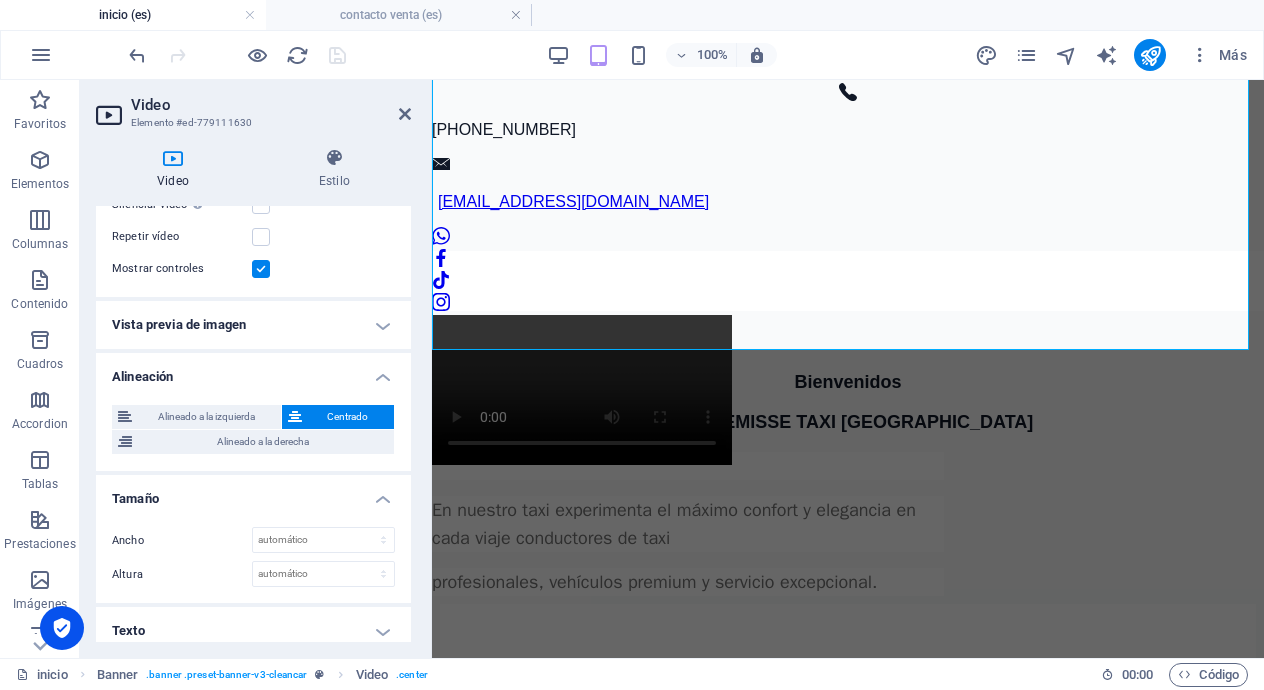 scroll, scrollTop: 335, scrollLeft: 0, axis: vertical 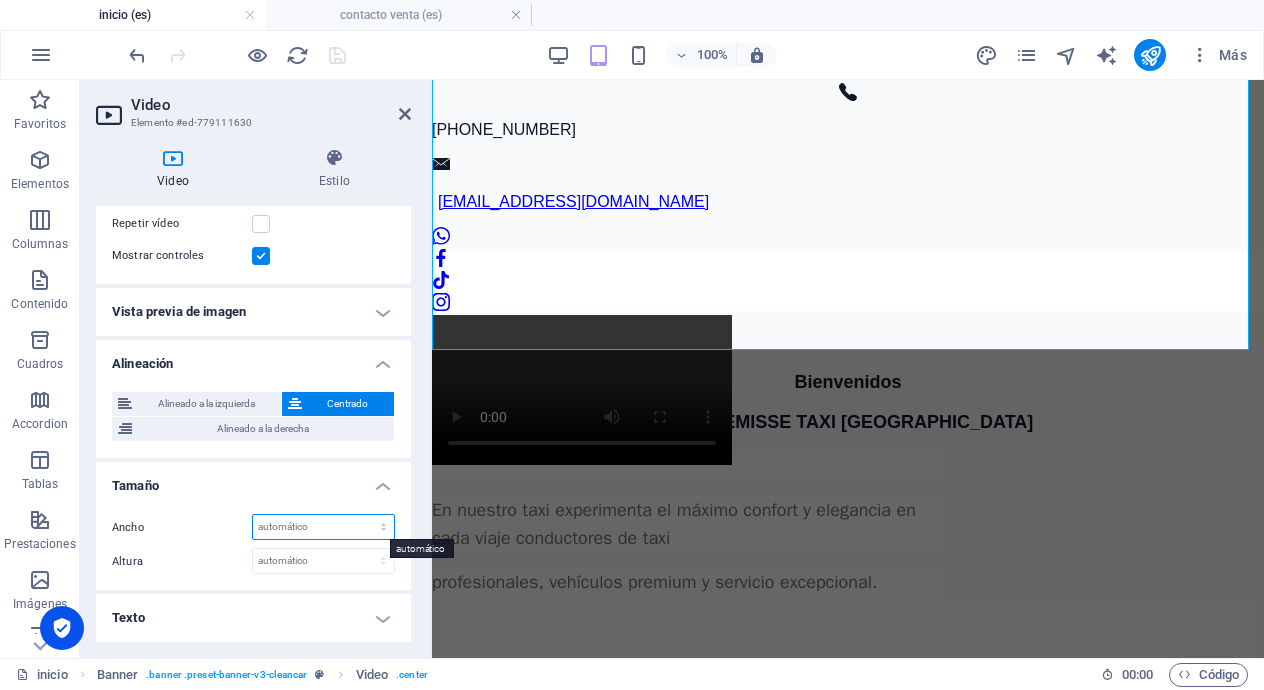 click on "automático px %" at bounding box center [323, 527] 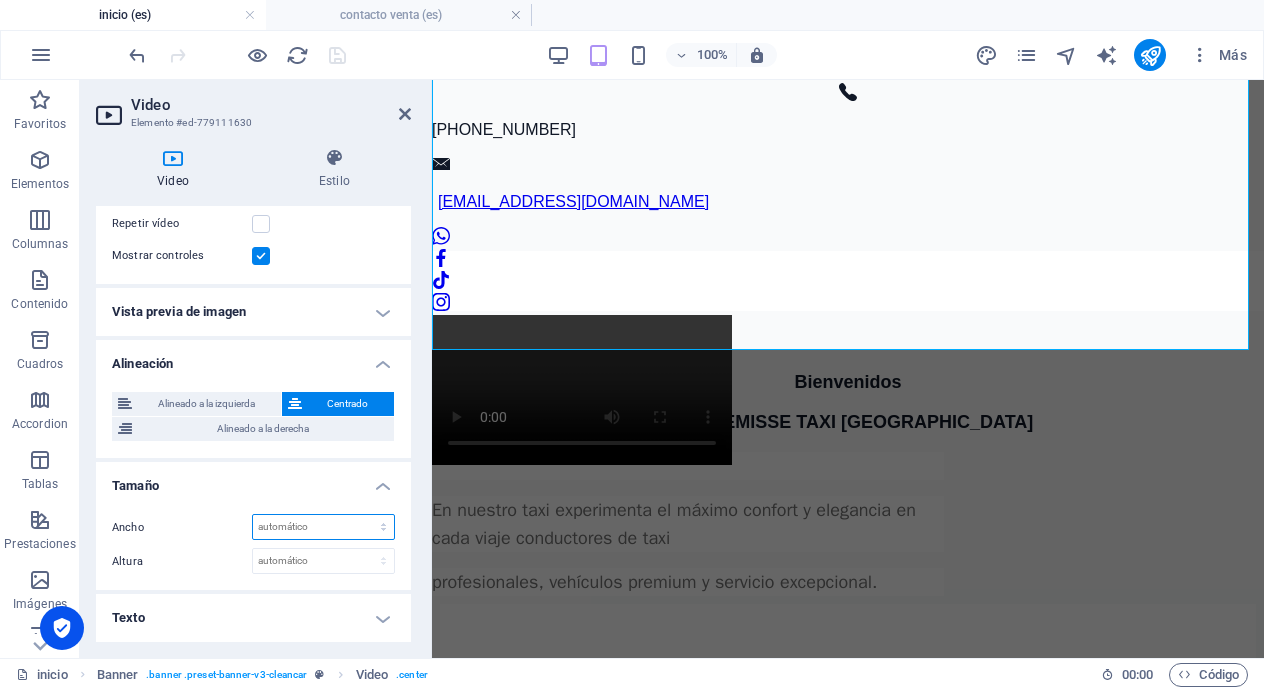 click on "automático px %" at bounding box center [323, 527] 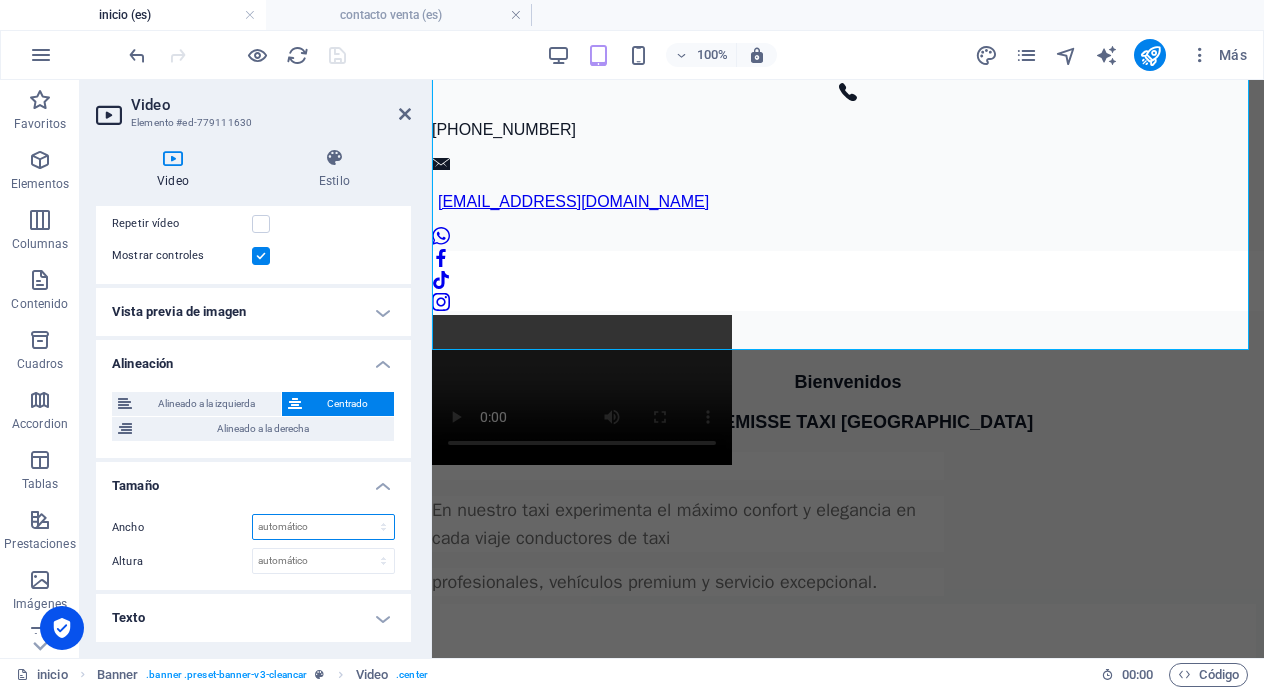 scroll, scrollTop: 335, scrollLeft: 0, axis: vertical 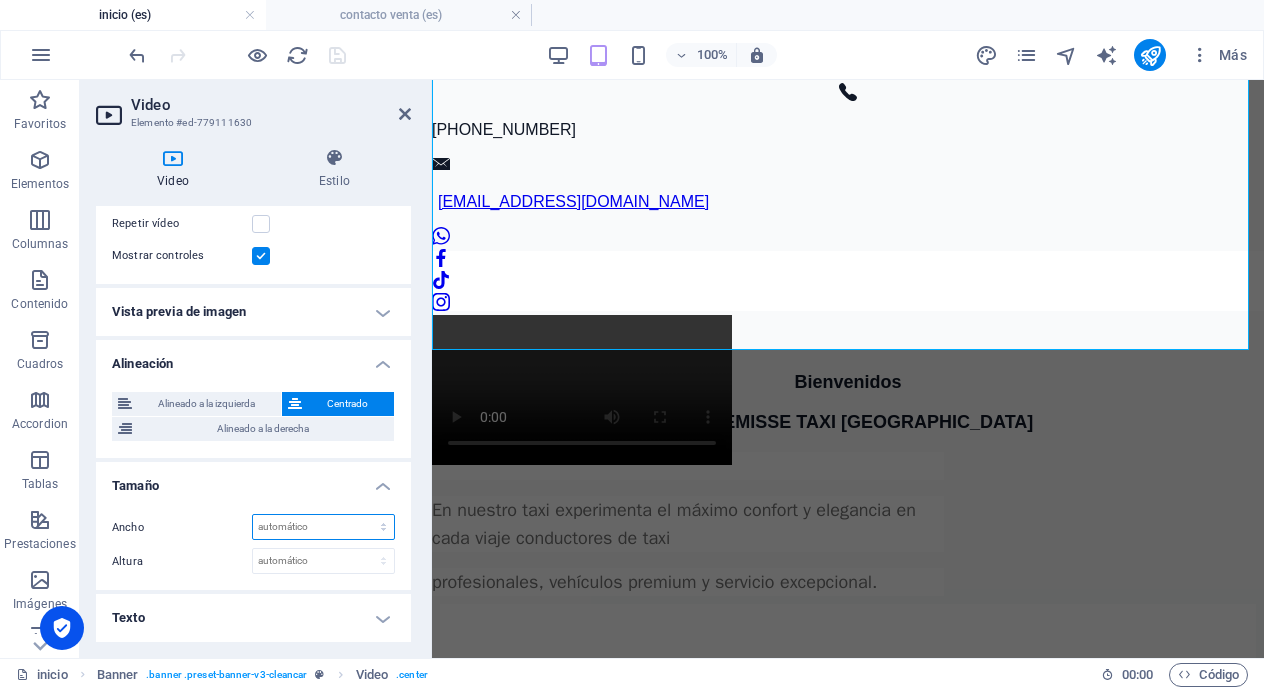 click on "automático px %" at bounding box center [323, 527] 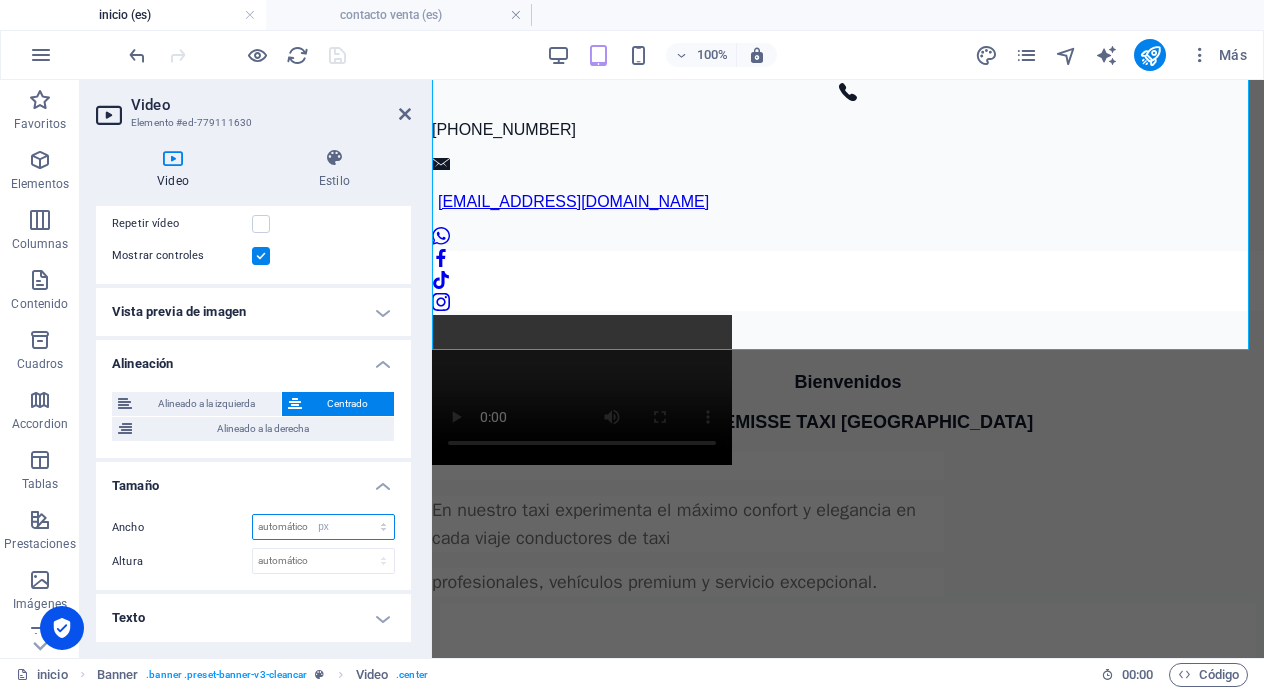 click on "automático px %" at bounding box center [323, 527] 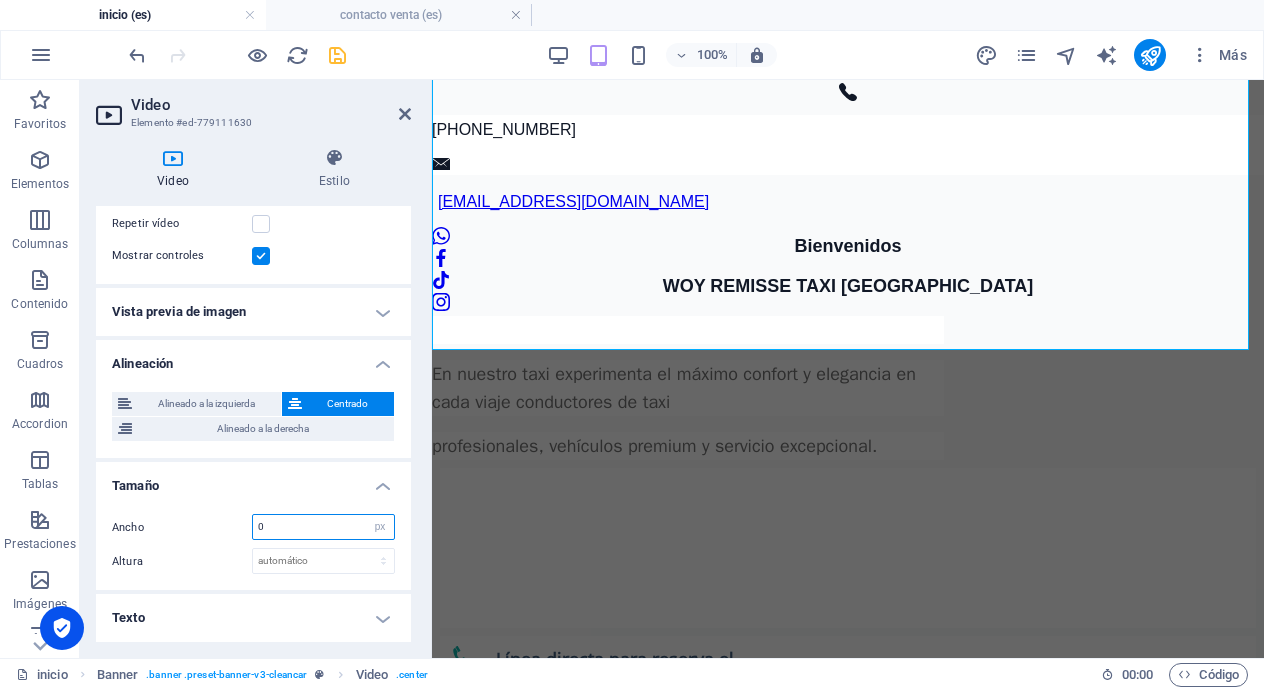 scroll, scrollTop: 0, scrollLeft: 0, axis: both 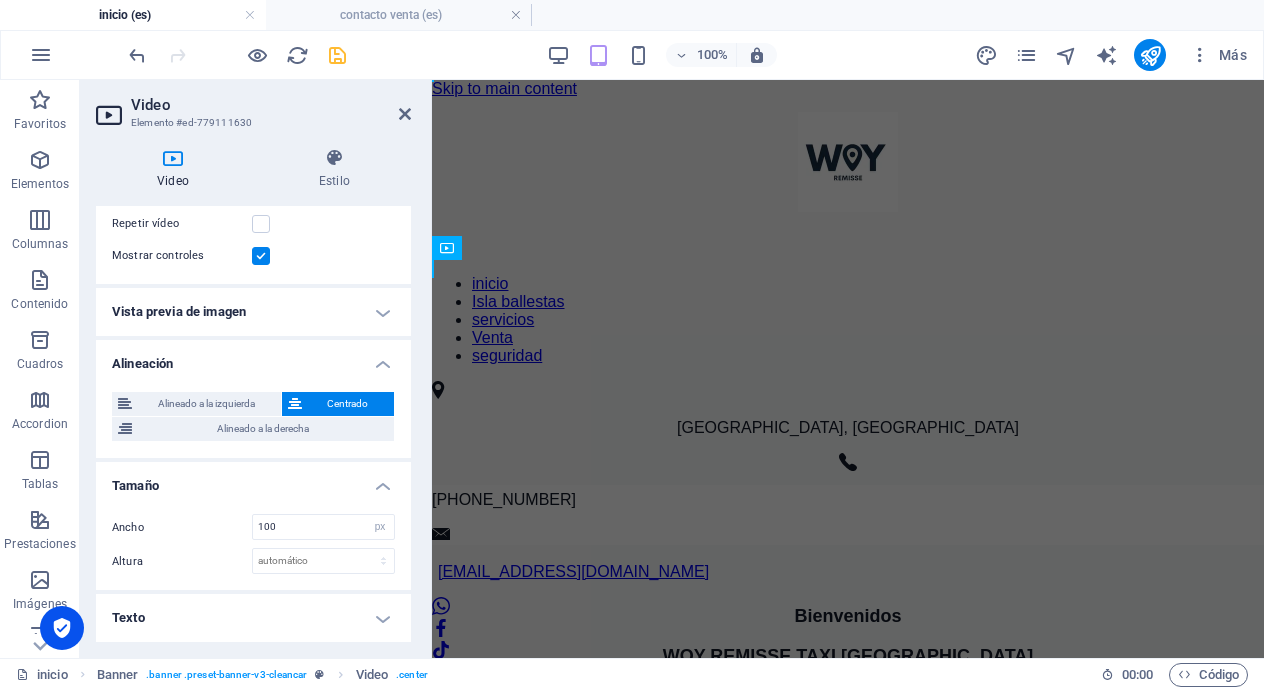 click on "Video Estilo Video Arrastra archivos aquí, haz clic para escoger archivos o  selecciona archivos de Archivos o de nuestra galería gratuita de fotos y vídeos Los tipos de archivo soportados son: MP4 y WEBM. Estos son los únicos tipos de archivo soportados en todos los navegadores más importantes. Comportamiento Reproducción automática La reproducción automática solo está disponible si silenciado está seleccionado Silenciar video La reproducción automática estará disponible si silenciado está seleccionado Repetir vídeo Mostrar controles Vista previa de imagen Arrastra archivos aquí, haz clic para escoger archivos o  selecciona archivos de Archivos o de nuestra galería gratuita de fotos y vídeos Selecciona archivos del administrador de archivos, de la galería de fotos o carga archivo(s) Cargar Carga una imagen que servirá como una vista previa. Solo se muestra si la reproducción automática está desactivada Alineación Alineado a la izquierda Centrado Alineado a la derecha Tamaño Ancho px" at bounding box center (253, 395) 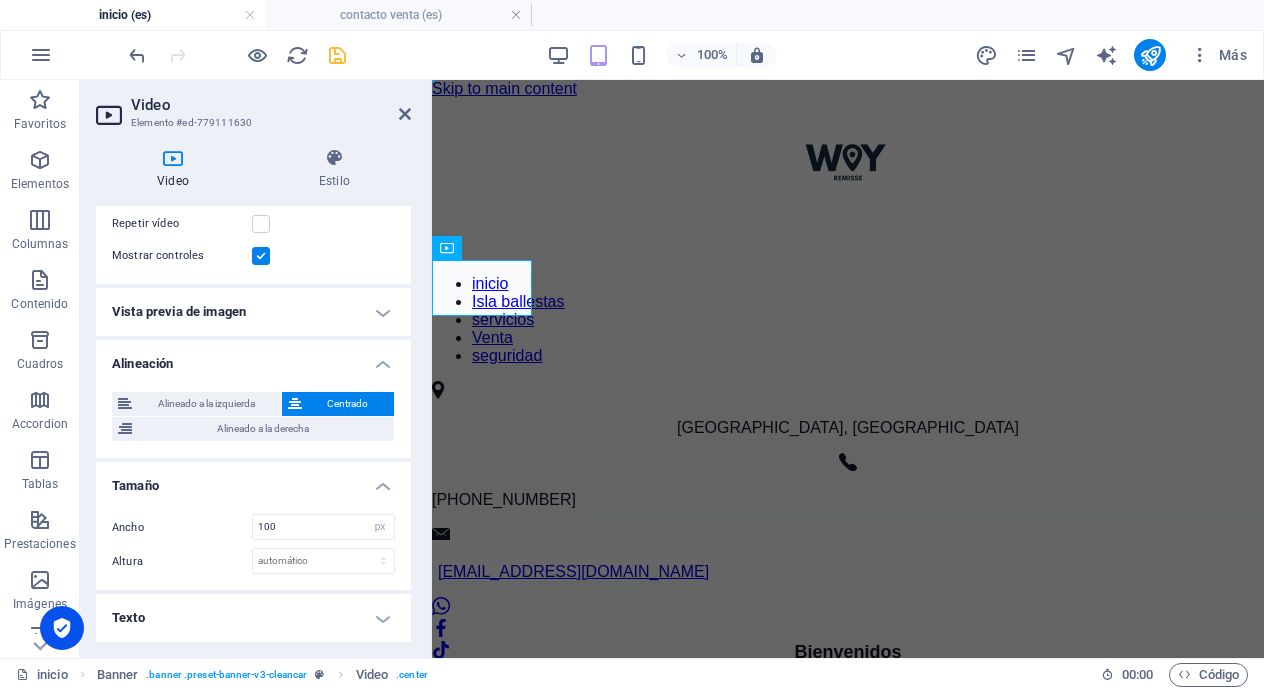 click on "Ancho 100 automático px % Altura automático px" at bounding box center [253, 544] 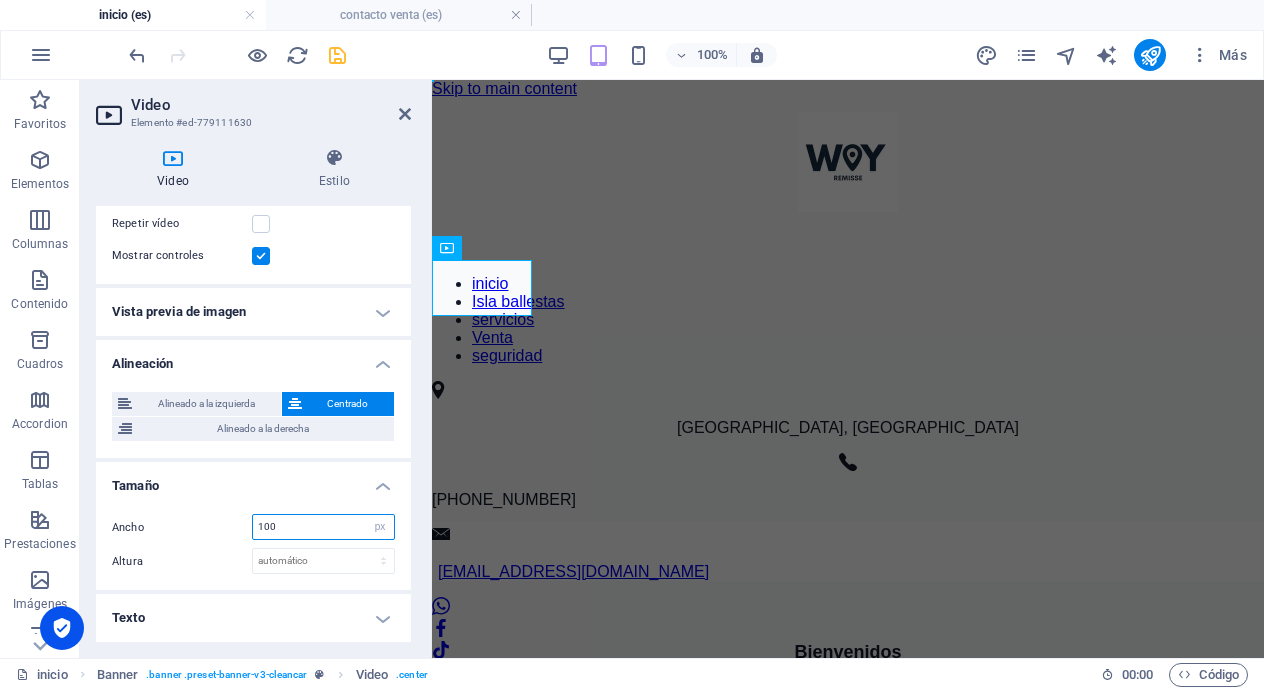 click on "100" at bounding box center [323, 527] 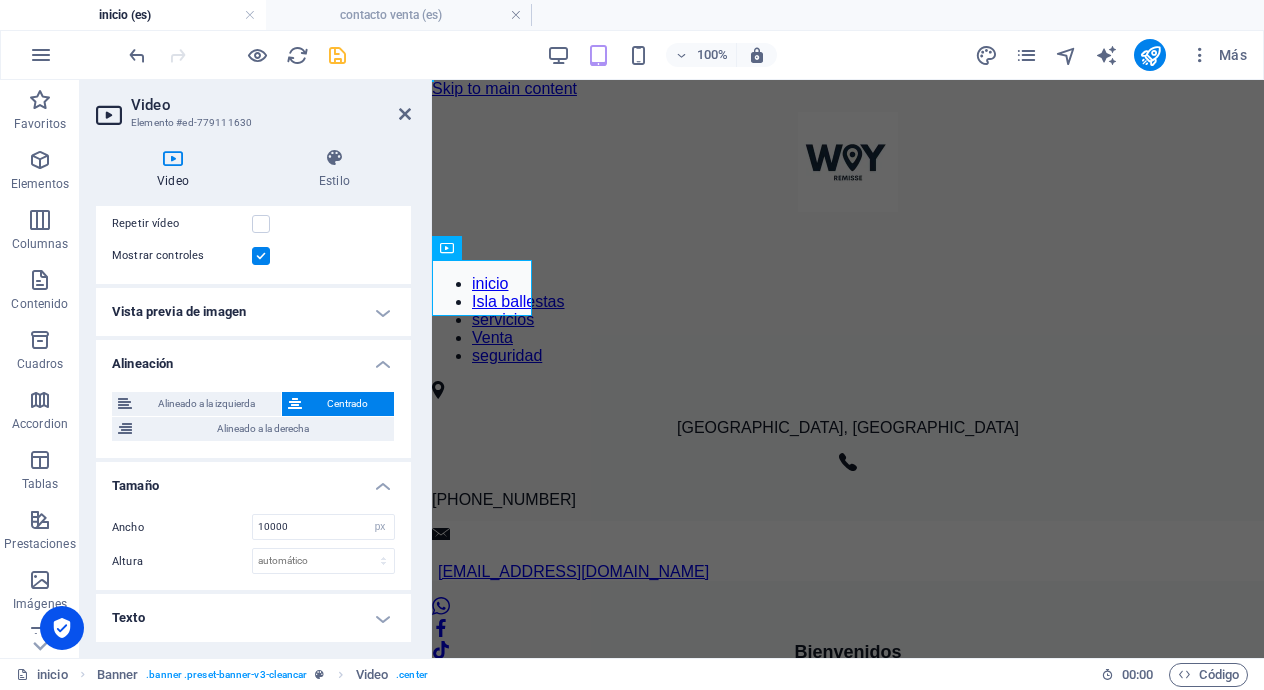 click on "Video Estilo Video Arrastra archivos aquí, haz clic para escoger archivos o  selecciona archivos de Archivos o de nuestra galería gratuita de fotos y vídeos Los tipos de archivo soportados son: MP4 y WEBM. Estos son los únicos tipos de archivo soportados en todos los navegadores más importantes. Comportamiento Reproducción automática La reproducción automática solo está disponible si silenciado está seleccionado Silenciar video La reproducción automática estará disponible si silenciado está seleccionado Repetir vídeo Mostrar controles Vista previa de imagen Arrastra archivos aquí, haz clic para escoger archivos o  selecciona archivos de Archivos o de nuestra galería gratuita de fotos y vídeos Selecciona archivos del administrador de archivos, de la galería de fotos o carga archivo(s) Cargar Carga una imagen que servirá como una vista previa. Solo se muestra si la reproducción automática está desactivada Alineación Alineado a la izquierda Centrado Alineado a la derecha Tamaño Ancho px" at bounding box center (253, 395) 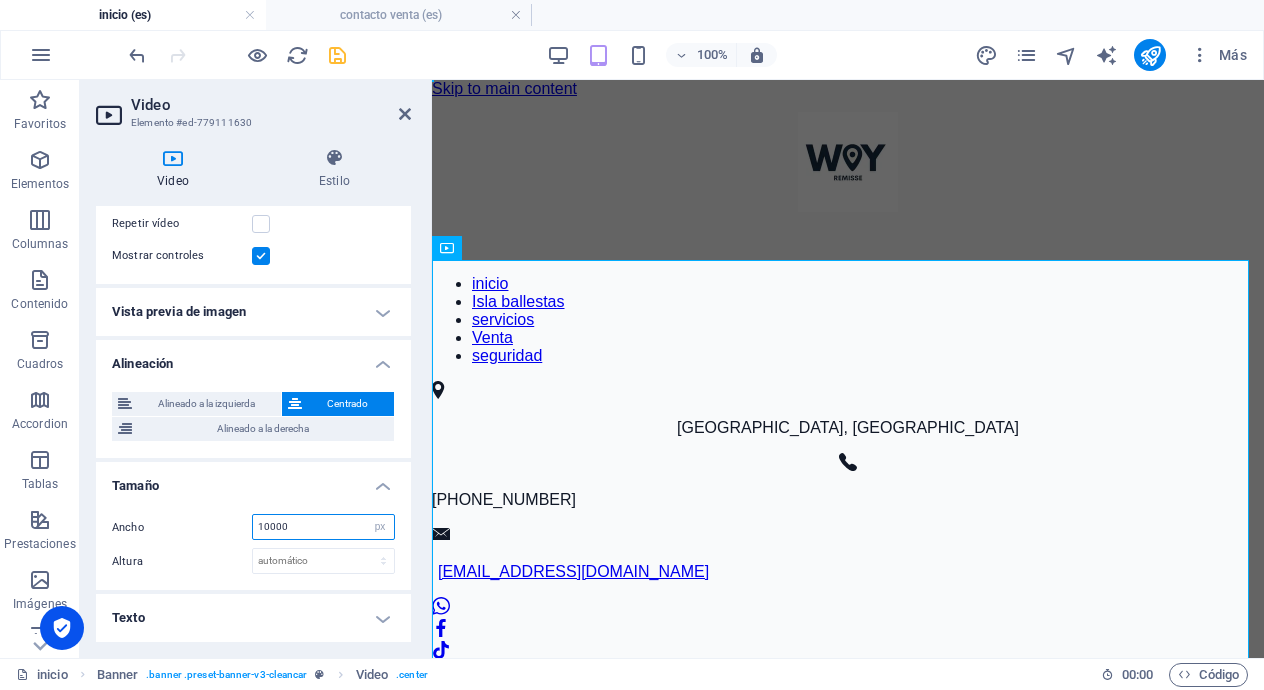click on "10000" at bounding box center (323, 527) 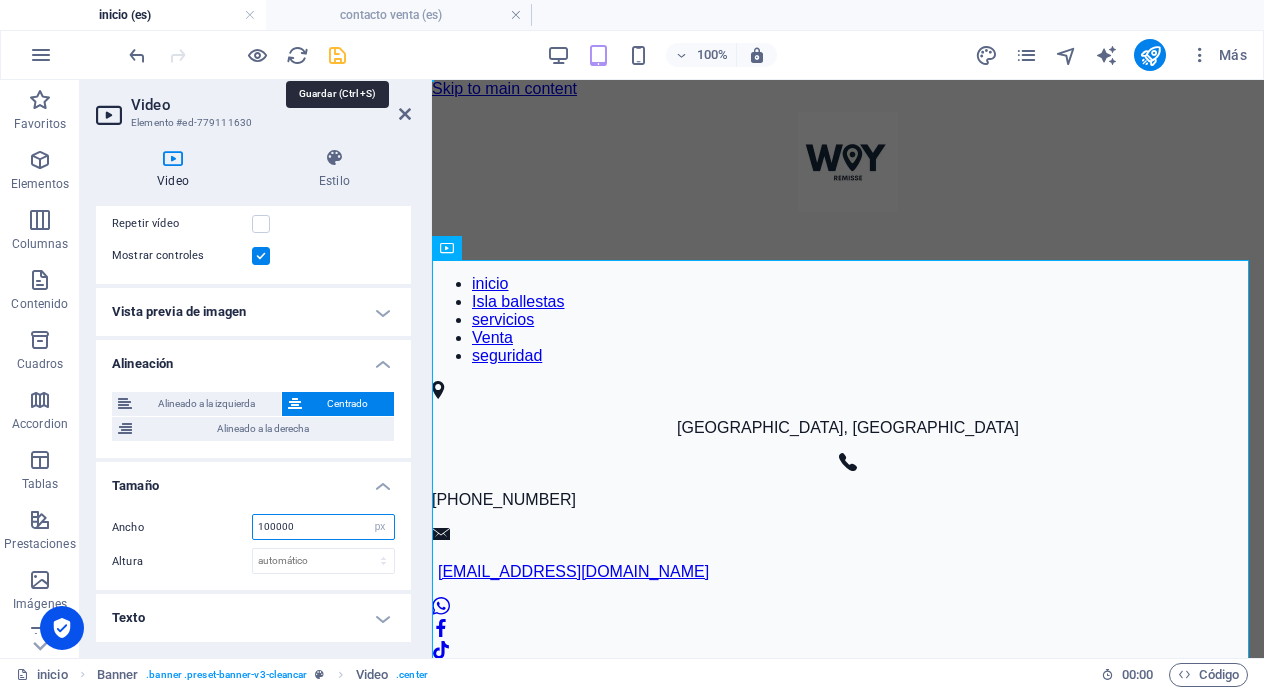 type on "100000" 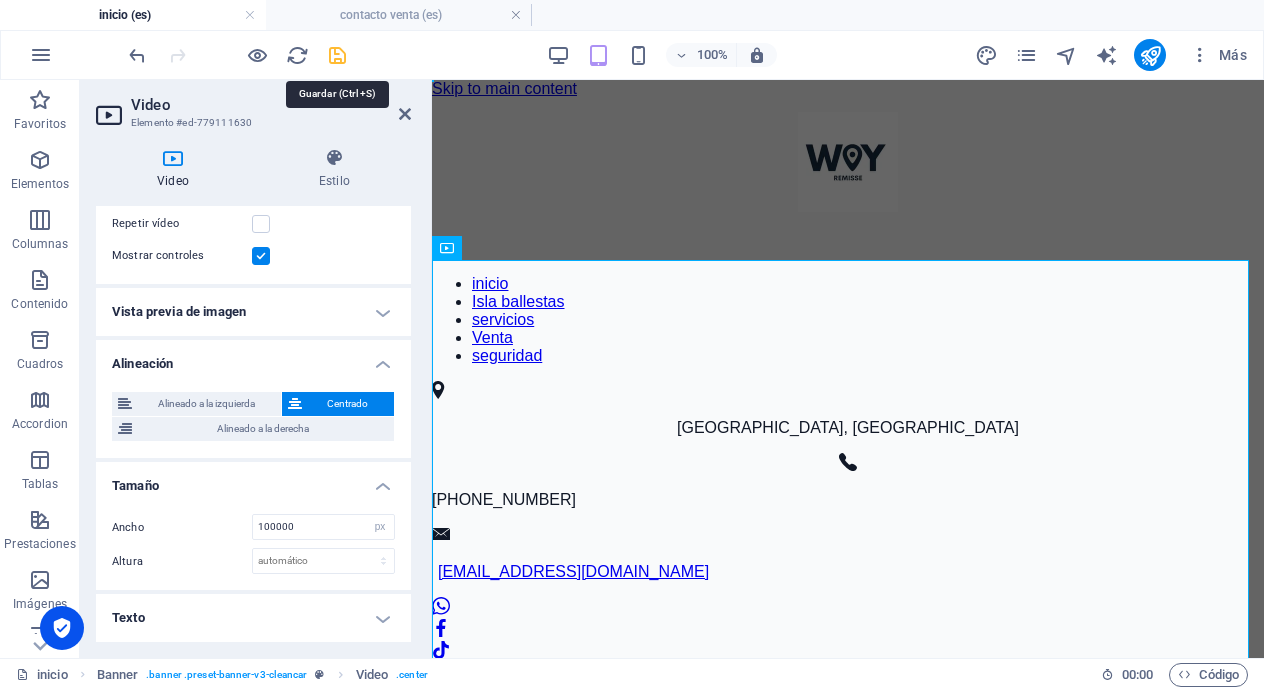 click at bounding box center (337, 55) 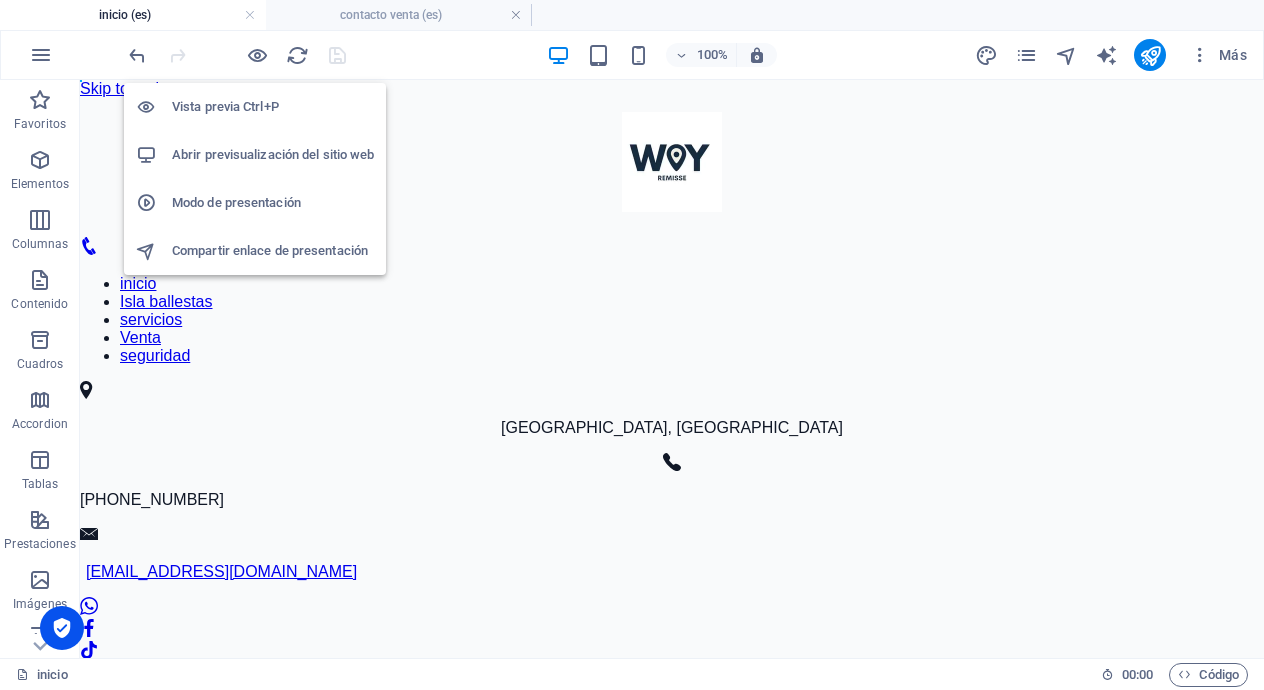 click on "Abrir previsualización del sitio web" at bounding box center [273, 155] 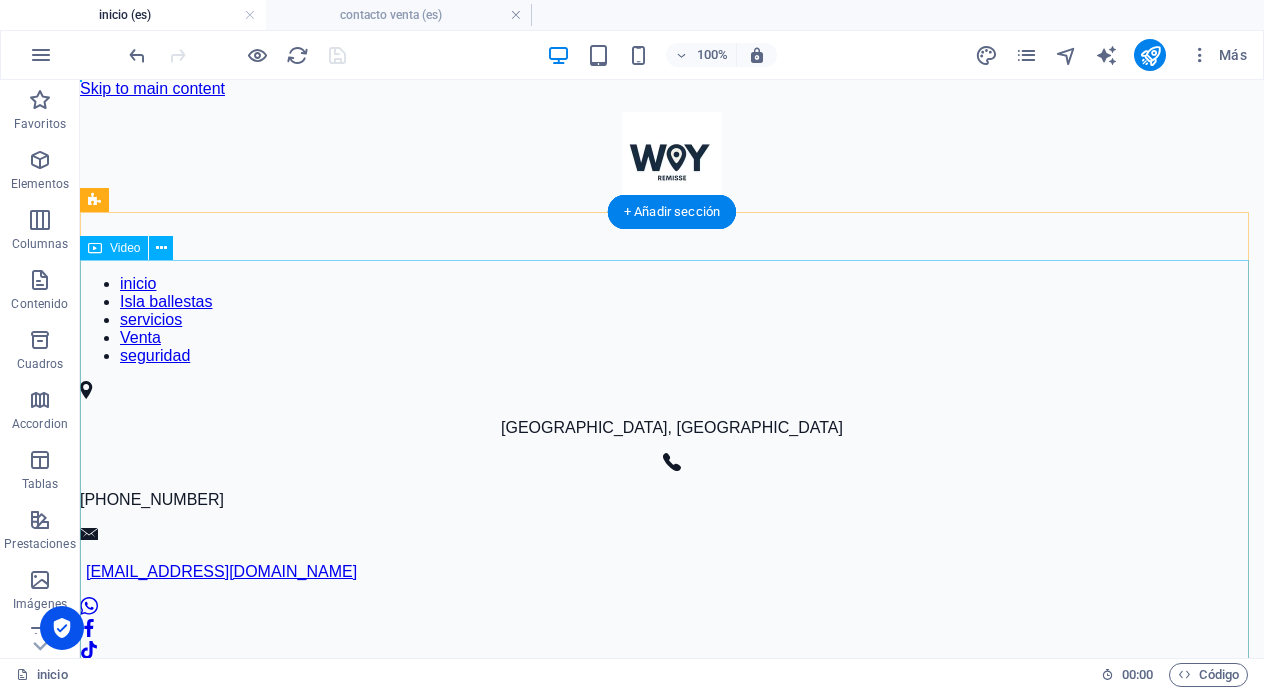 click at bounding box center [672, 25687] 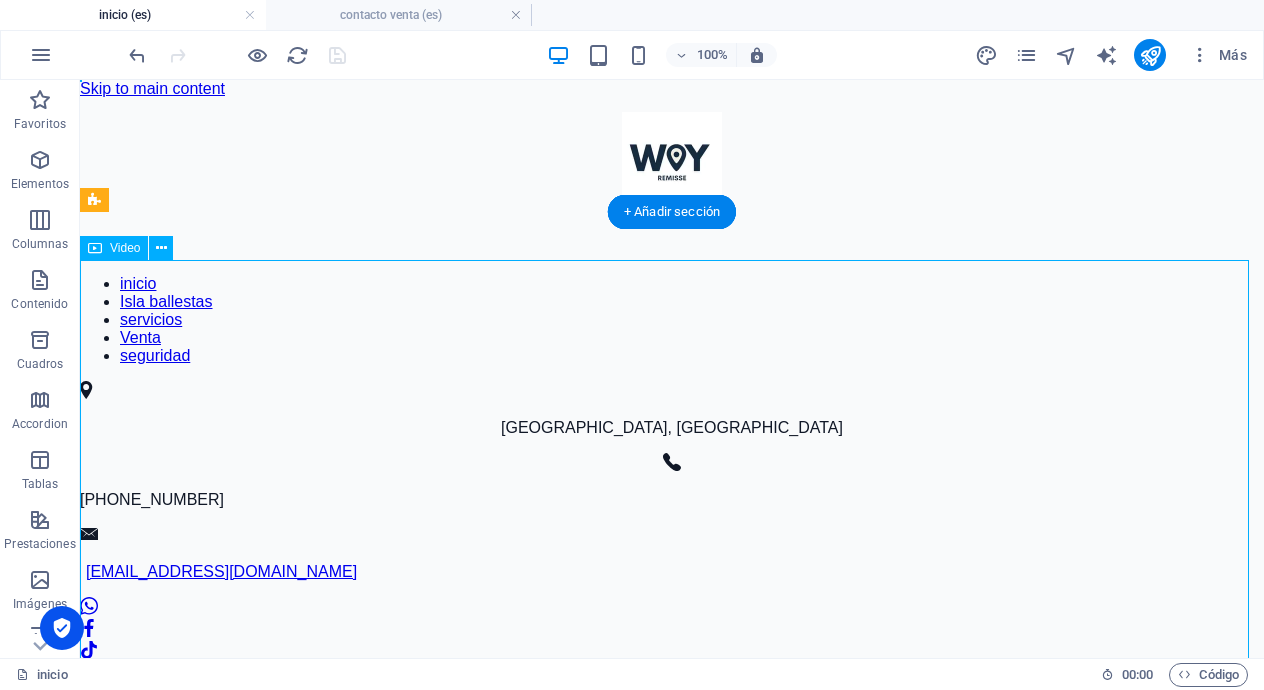 click at bounding box center [672, 25687] 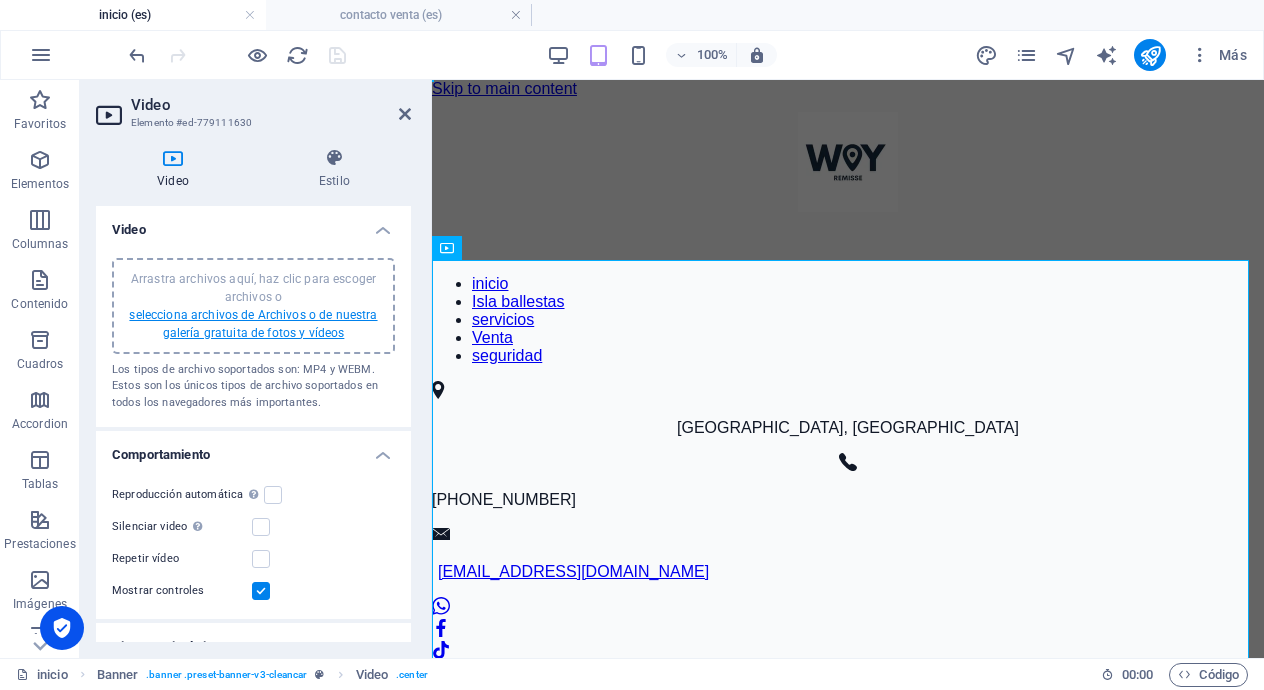 click on "selecciona archivos de Archivos o de nuestra galería gratuita de fotos y vídeos" at bounding box center (253, 324) 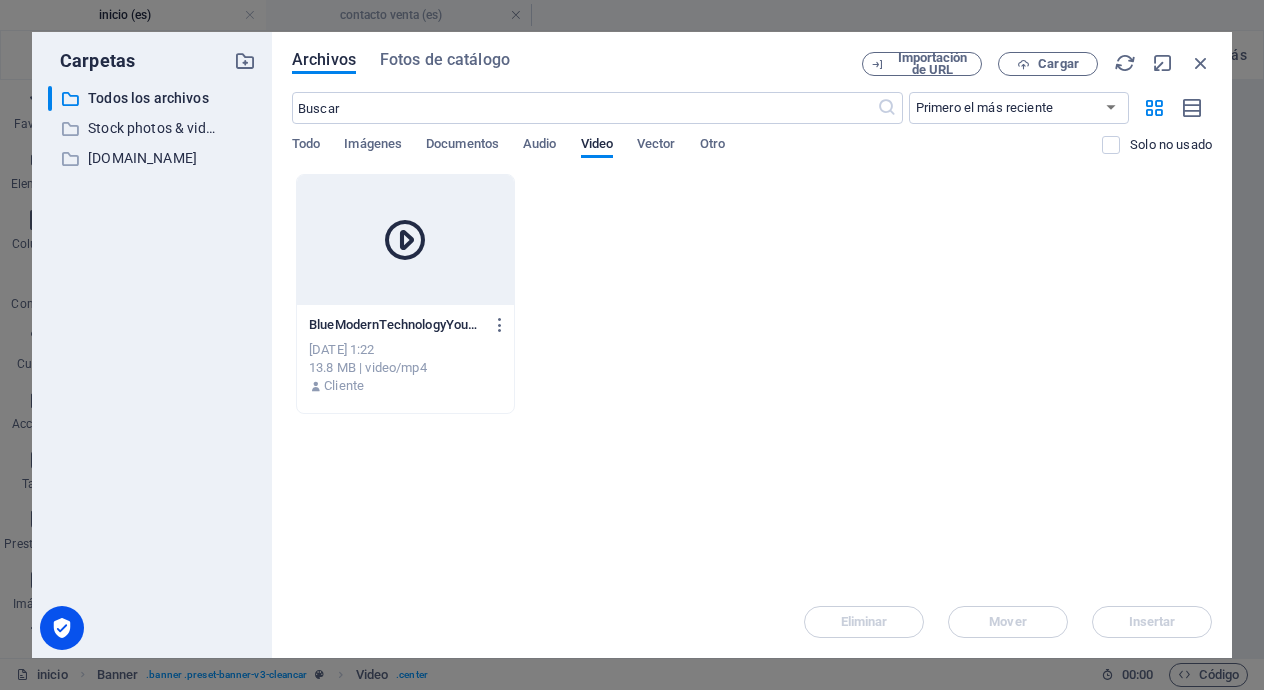 click at bounding box center (405, 240) 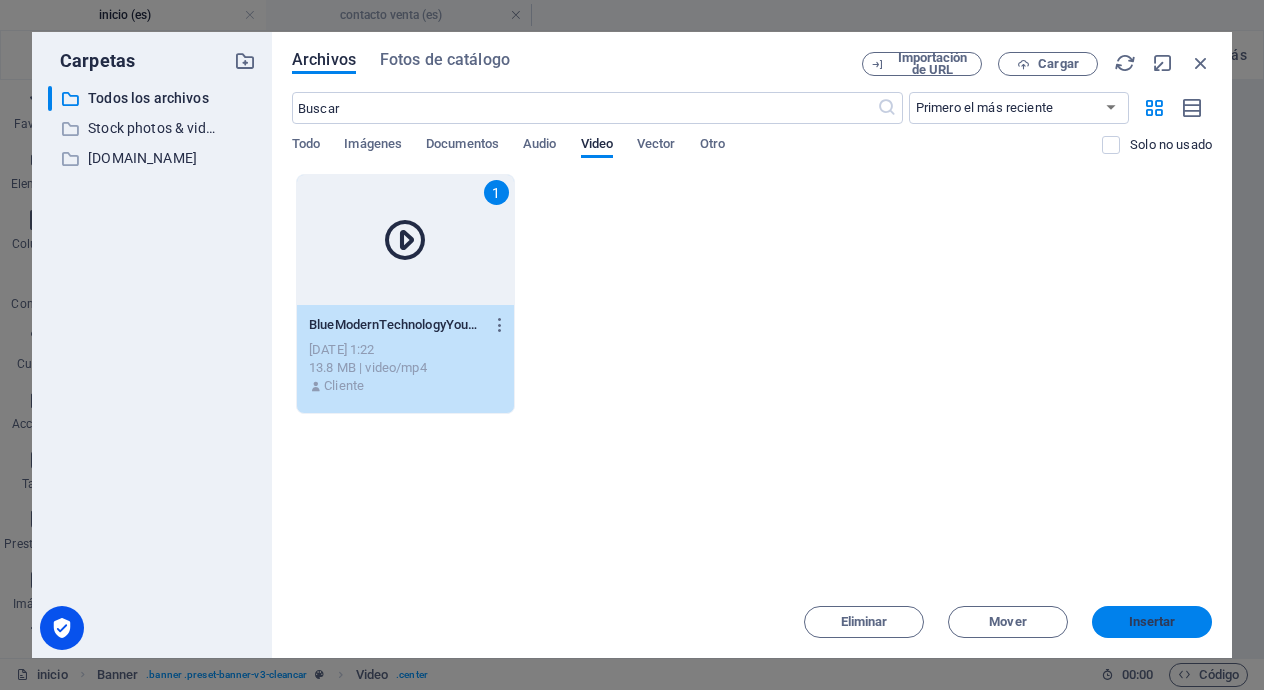 click on "Insertar" at bounding box center (1152, 622) 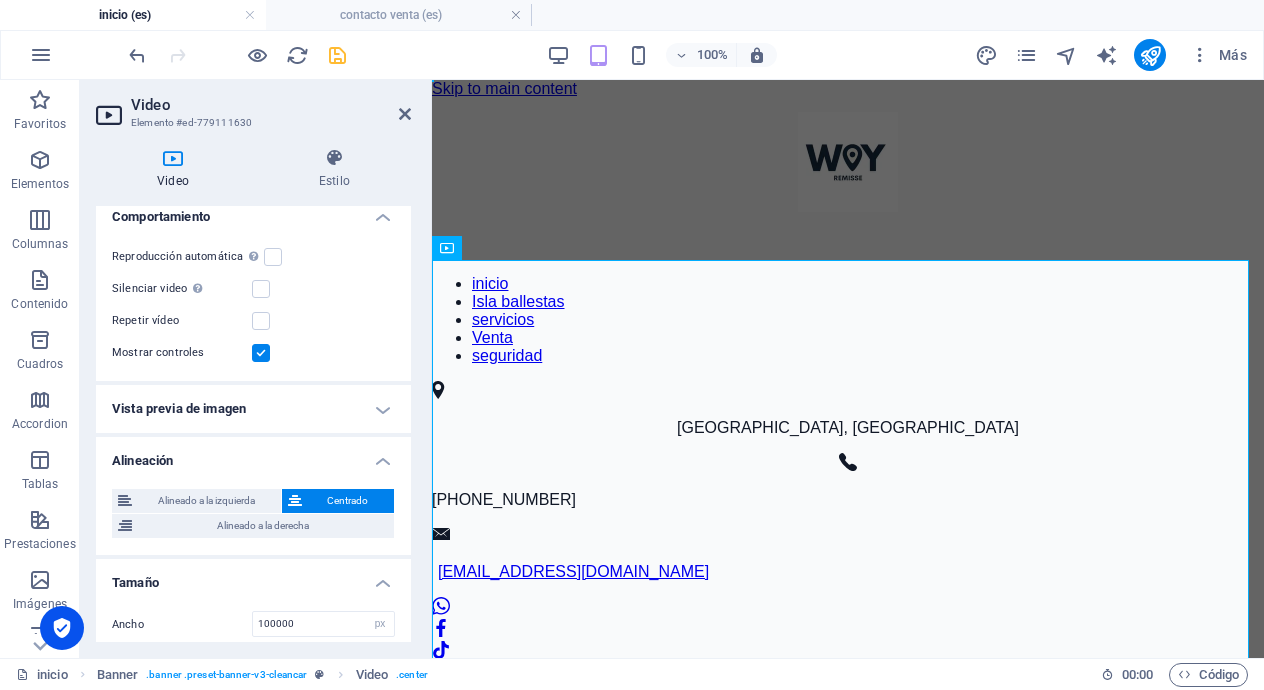 scroll, scrollTop: 230, scrollLeft: 0, axis: vertical 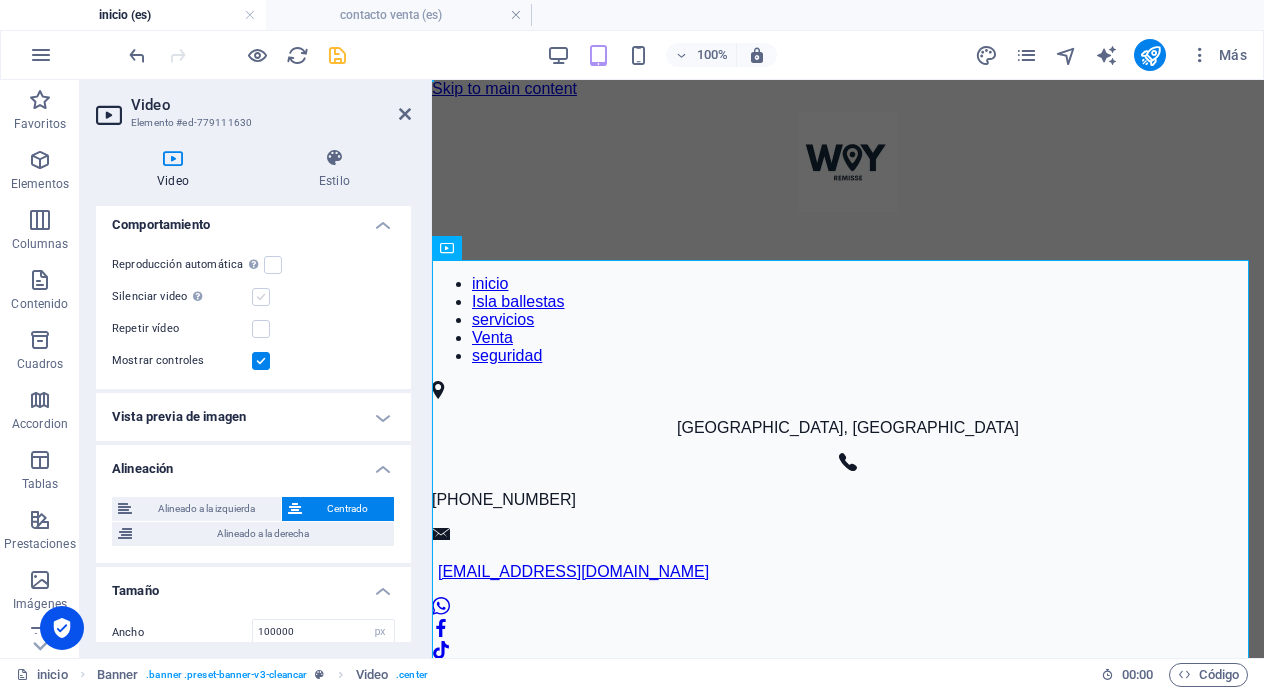 click at bounding box center (261, 297) 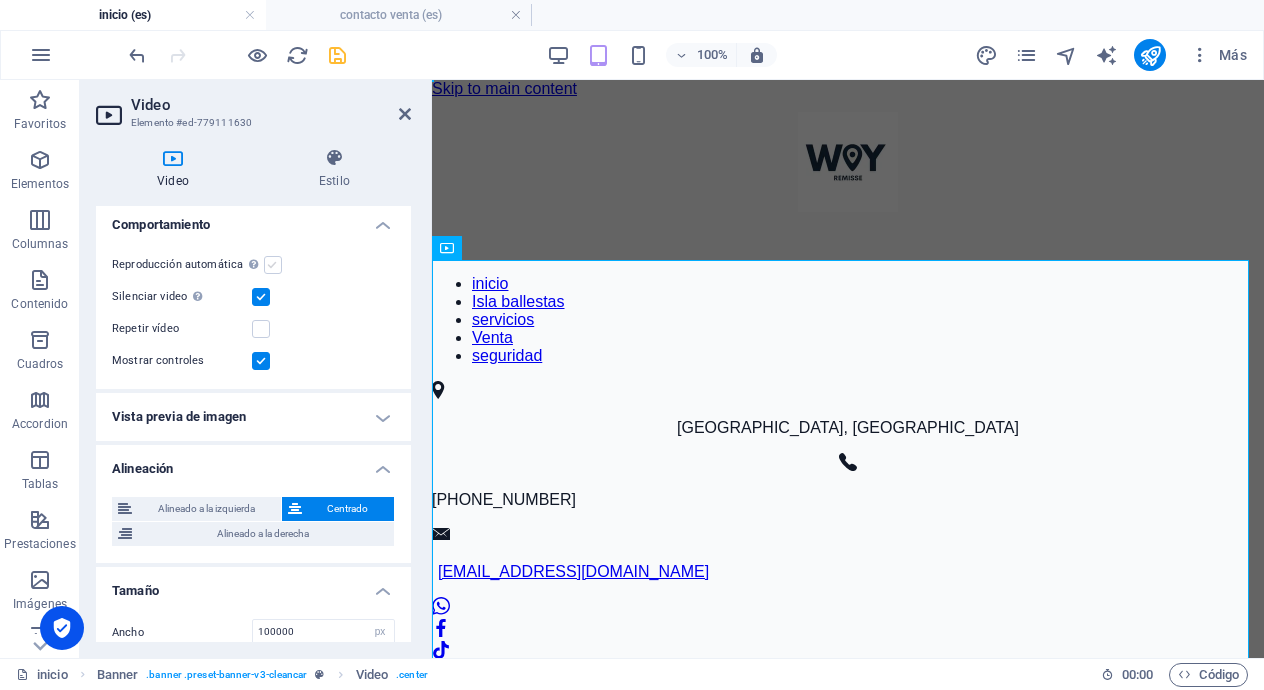click at bounding box center (273, 265) 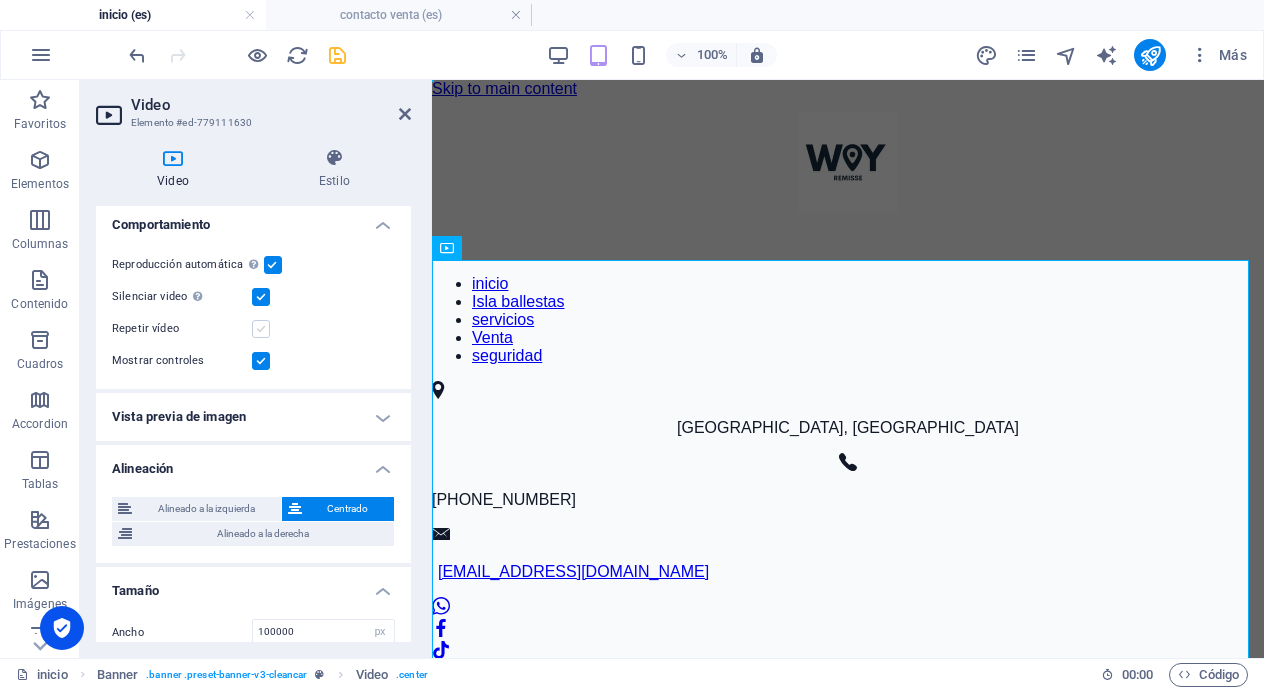 click at bounding box center [261, 329] 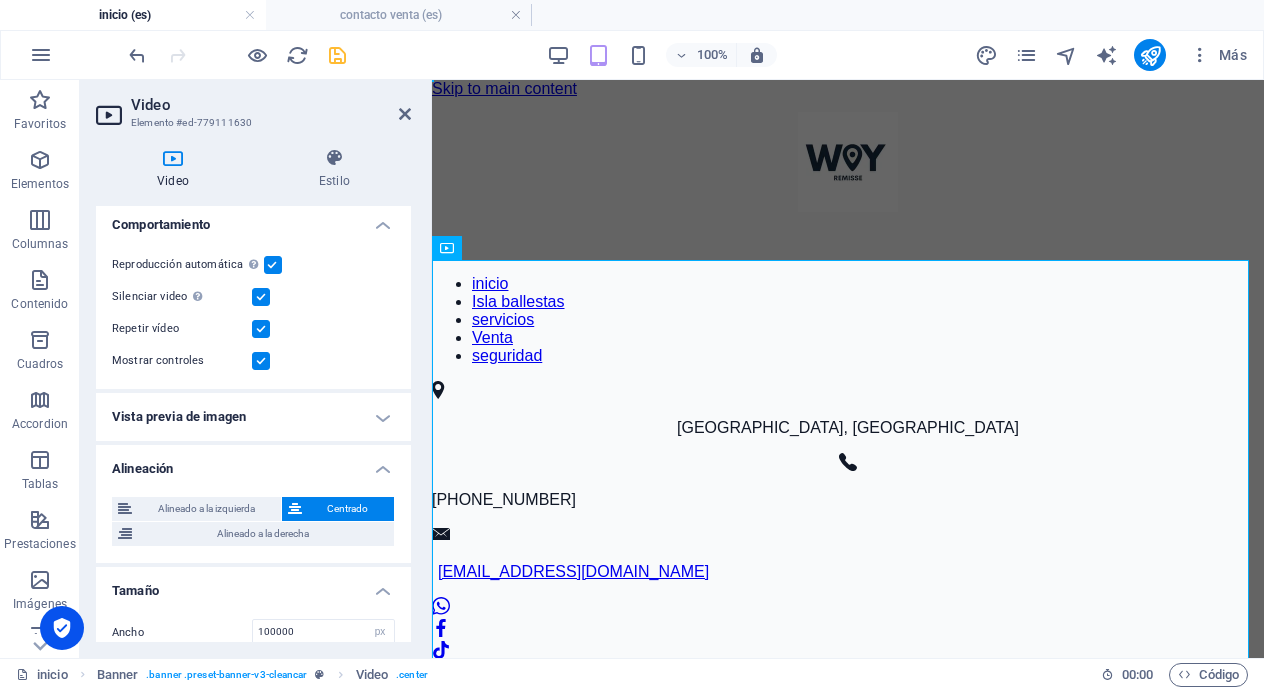 click on "100% Más" at bounding box center (690, 55) 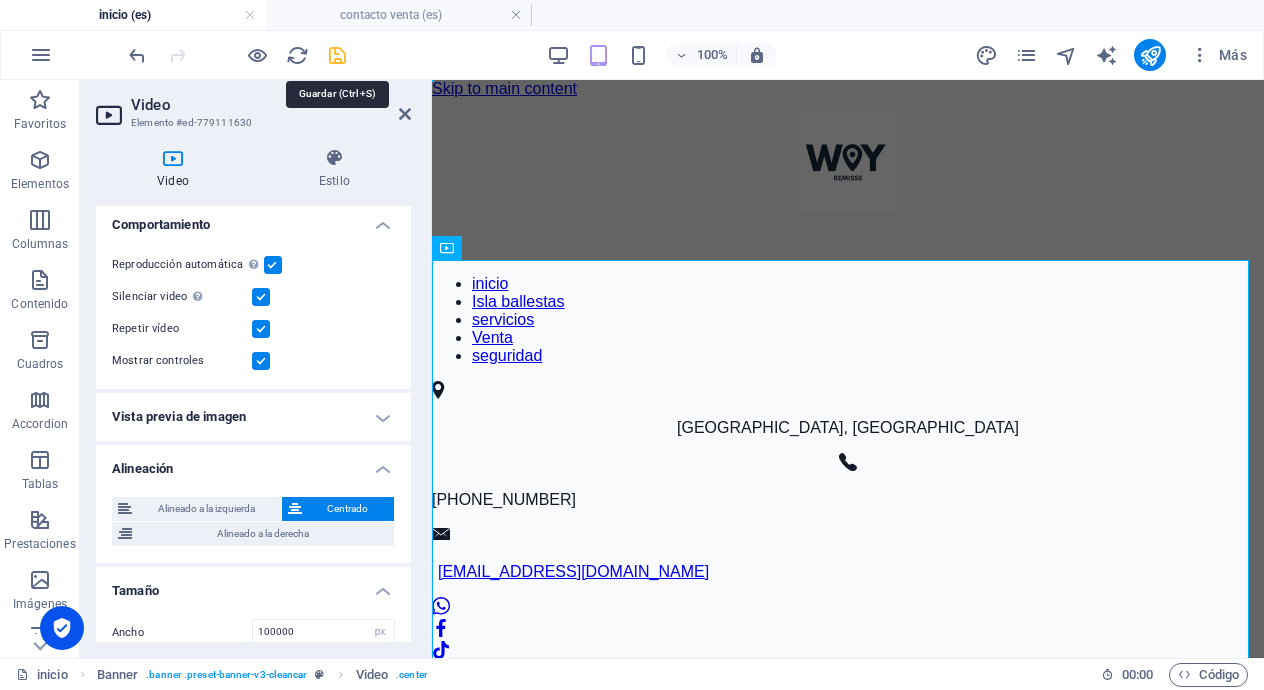 click at bounding box center (337, 55) 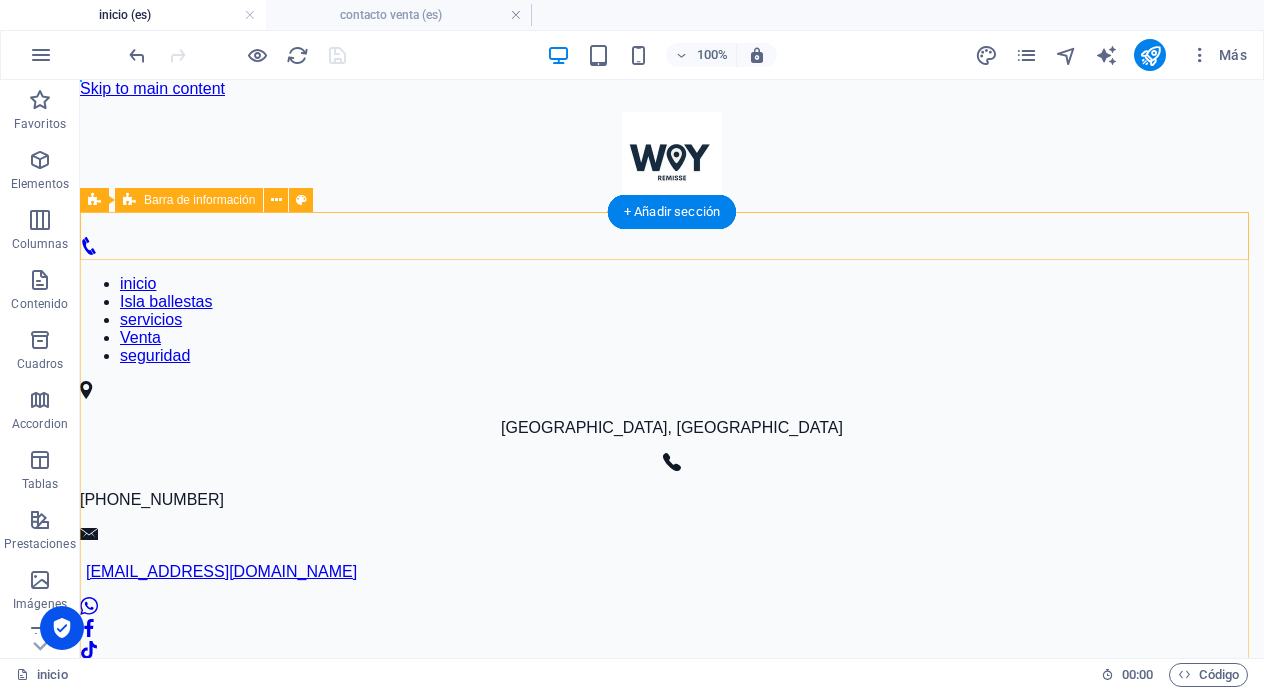 click on "[GEOGRAPHIC_DATA], [GEOGRAPHIC_DATA]    [PHONE_NUMBER] [EMAIL_ADDRESS][DOMAIN_NAME]" at bounding box center [672, 533] 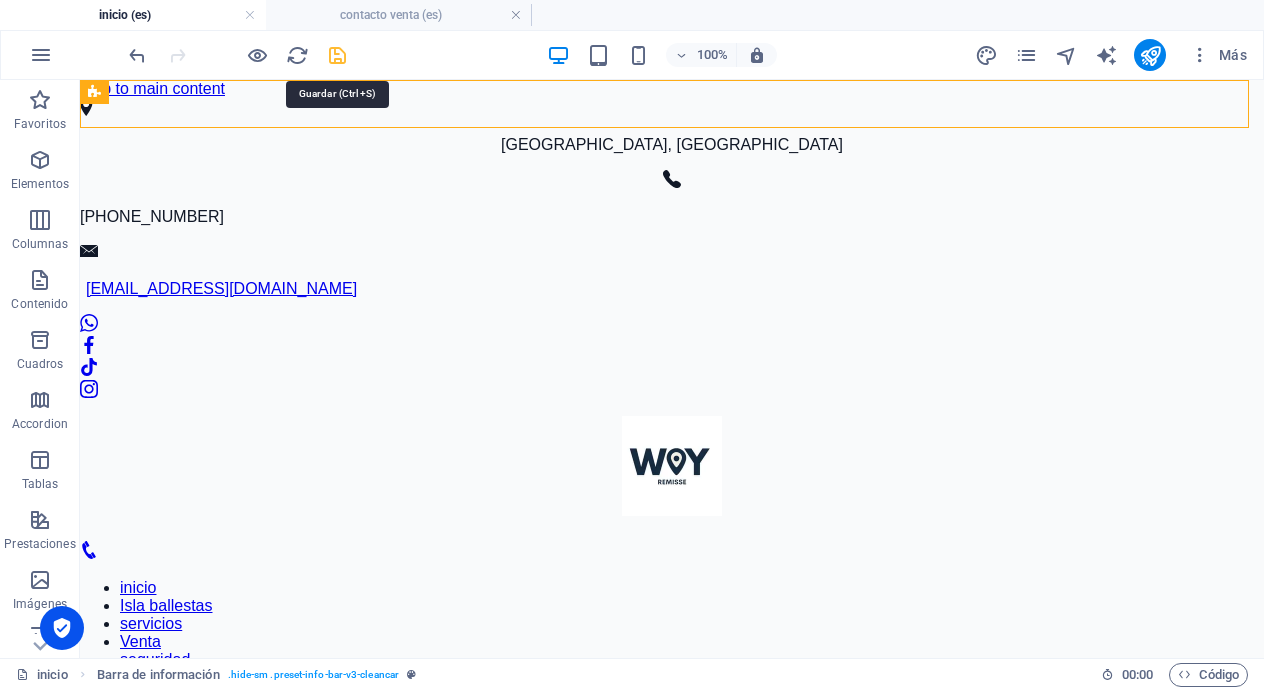 click at bounding box center [337, 55] 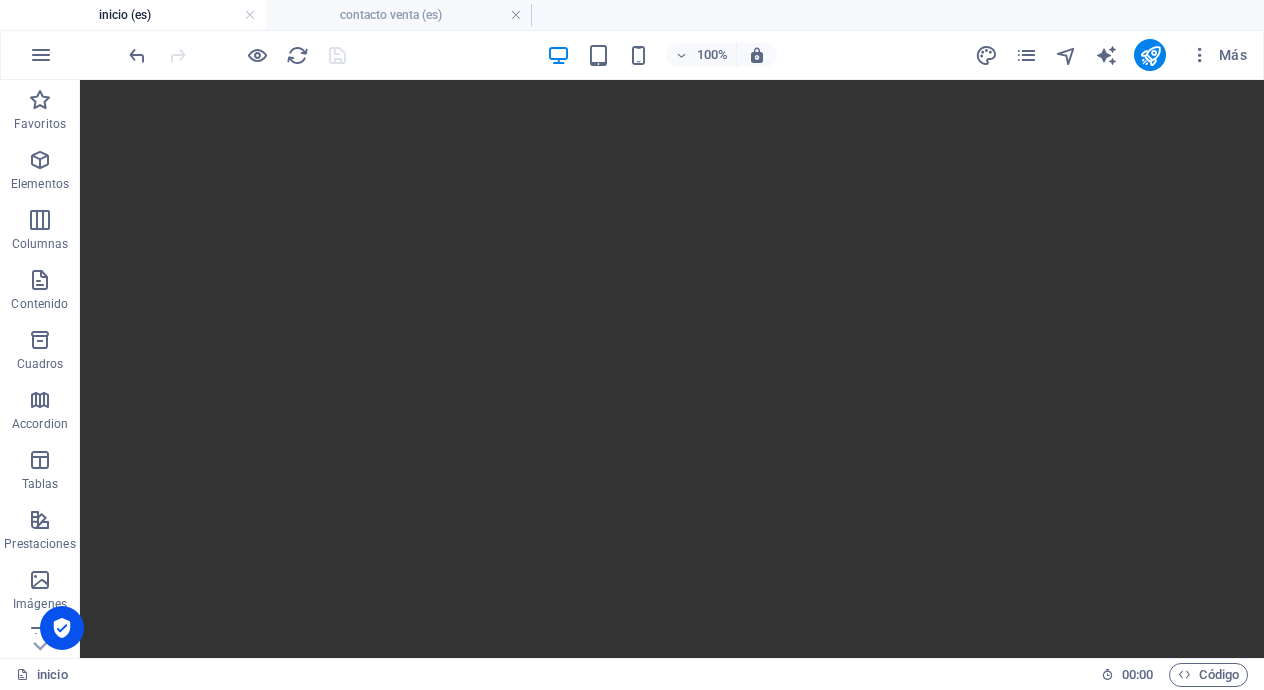 scroll, scrollTop: 625, scrollLeft: 0, axis: vertical 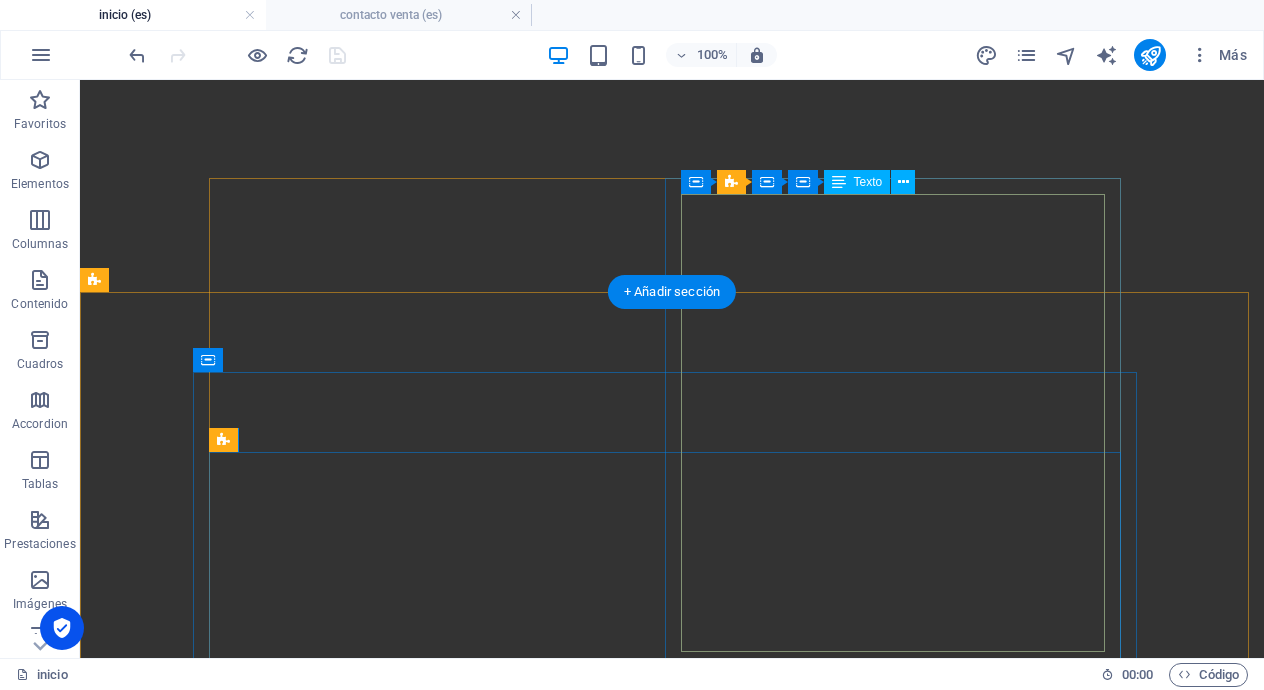 click on "Correo electrónico reserva taxi [EMAIL_ADDRESS][DOMAIN_NAME]" at bounding box center [672, 50487] 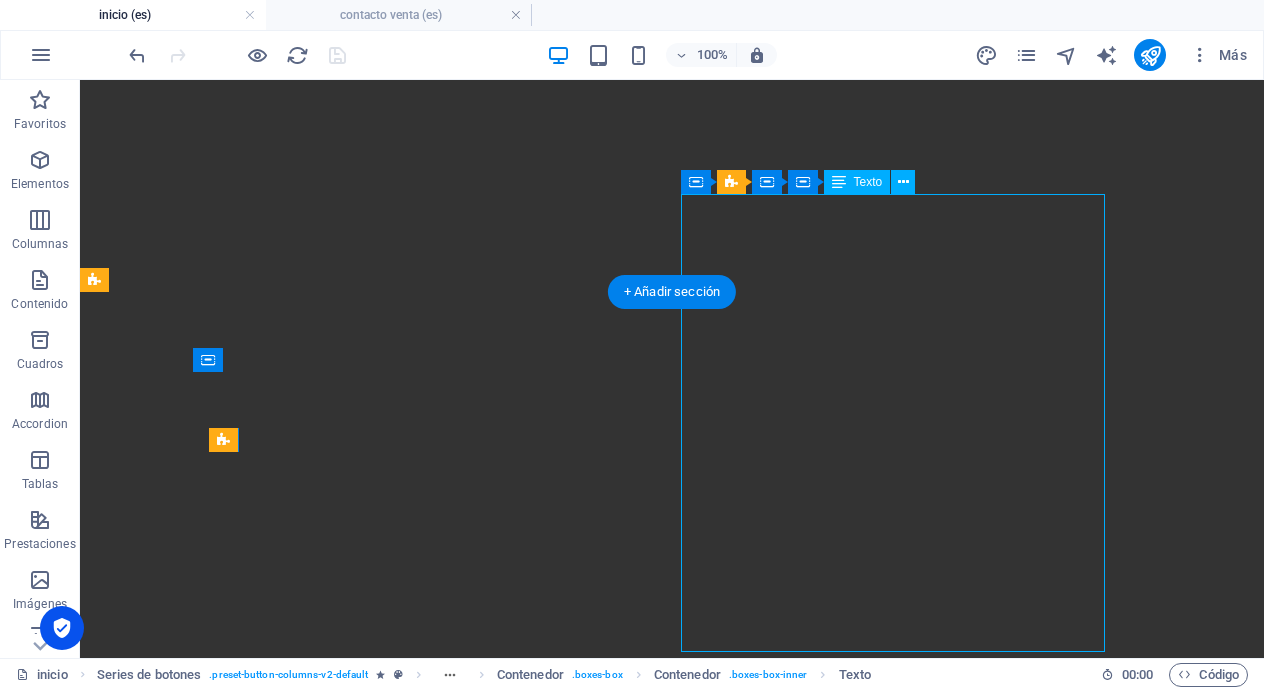 click on "Correo electrónico reserva taxi [EMAIL_ADDRESS][DOMAIN_NAME]" at bounding box center [672, 50487] 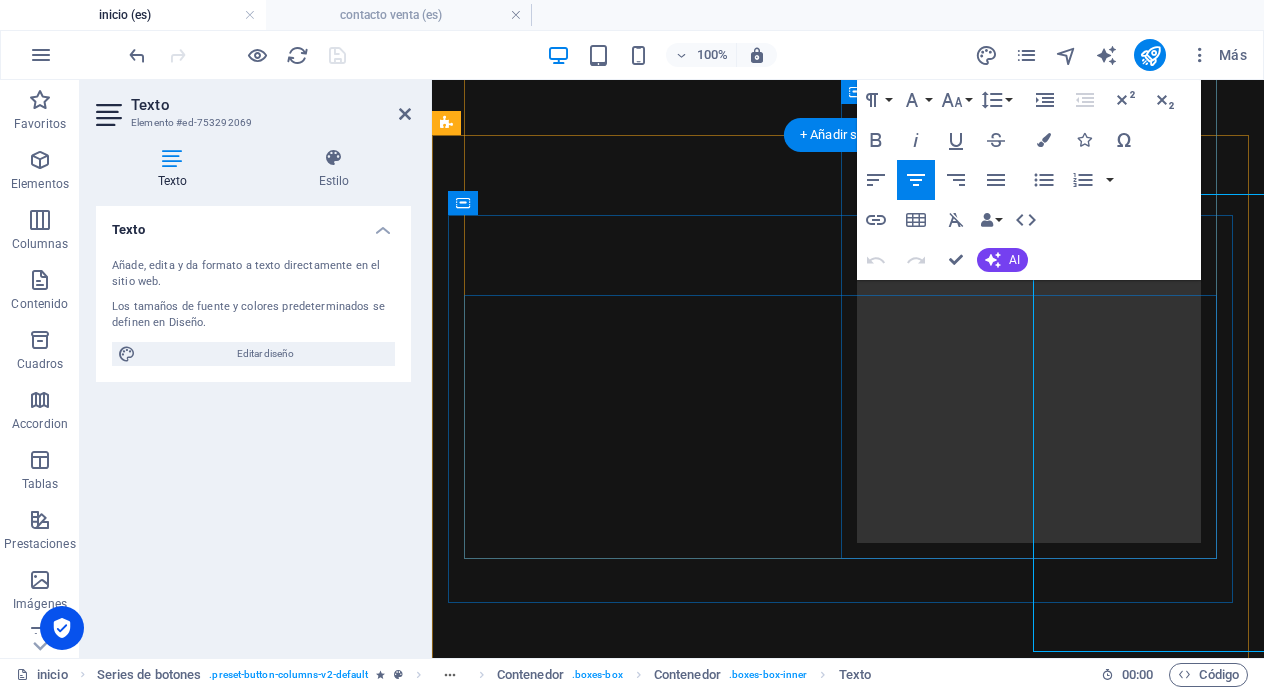 click on "Bienvenidos WOY REMISSE TAXI PERÚ  En nuestro taxi experimenta el máximo confort y elegancia en cada viaje conductores de taxi profesionales, vehículos premium y servicio excepcional.  Línea directa para reserva el taxi  [PHONE_NUMBER] Correo electrónico reserva taxi [EMAIL_ADDRESS][DOMAIN_NAME] LUGARES TURISTICO DEL [GEOGRAPHIC_DATA] [GEOGRAPHIC_DATA] [GEOGRAPHIC_DATA] Centro histórico de [GEOGRAPHIC_DATA]" at bounding box center (848, 50465) 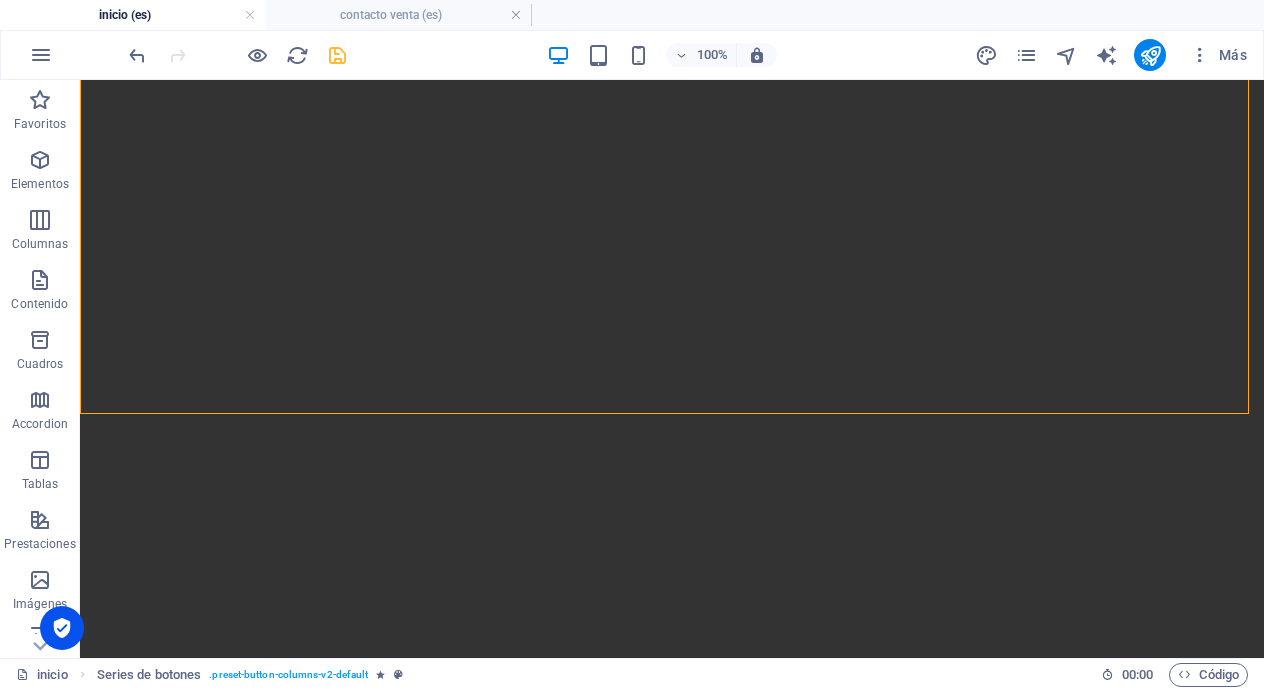 scroll, scrollTop: 1160, scrollLeft: 0, axis: vertical 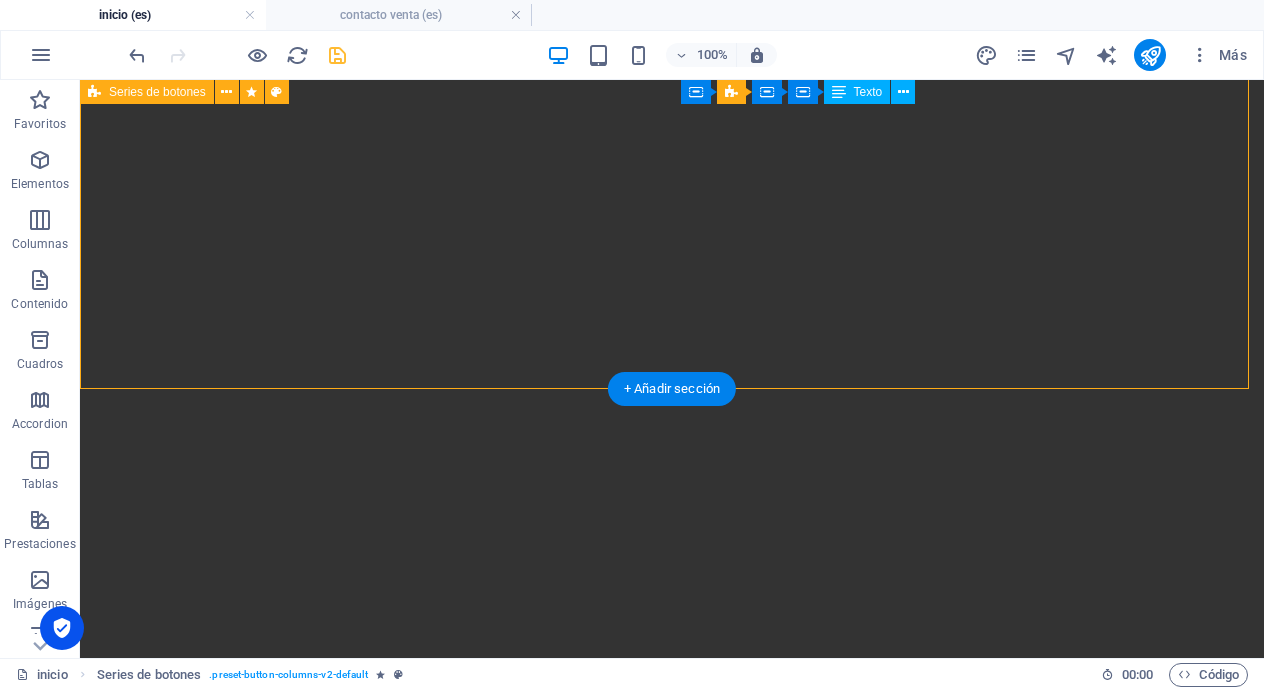click on "Bienvenidos WOY REMISSE TAXI PERÚ  En nuestro taxi experimenta el máximo confort y elegancia en cada viaje conductores de taxi profesionales, vehículos premium y servicio excepcional.  Línea directa para reserva el taxi  [PHONE_NUMBER] Correo electrónico reserva taxi [EMAIL_ADDRESS][DOMAIN_NAME] LUGARES TURISTICO DEL [GEOGRAPHIC_DATA] [GEOGRAPHIC_DATA] [GEOGRAPHIC_DATA] Centro histórico de [GEOGRAPHIC_DATA]" at bounding box center [672, 49877] 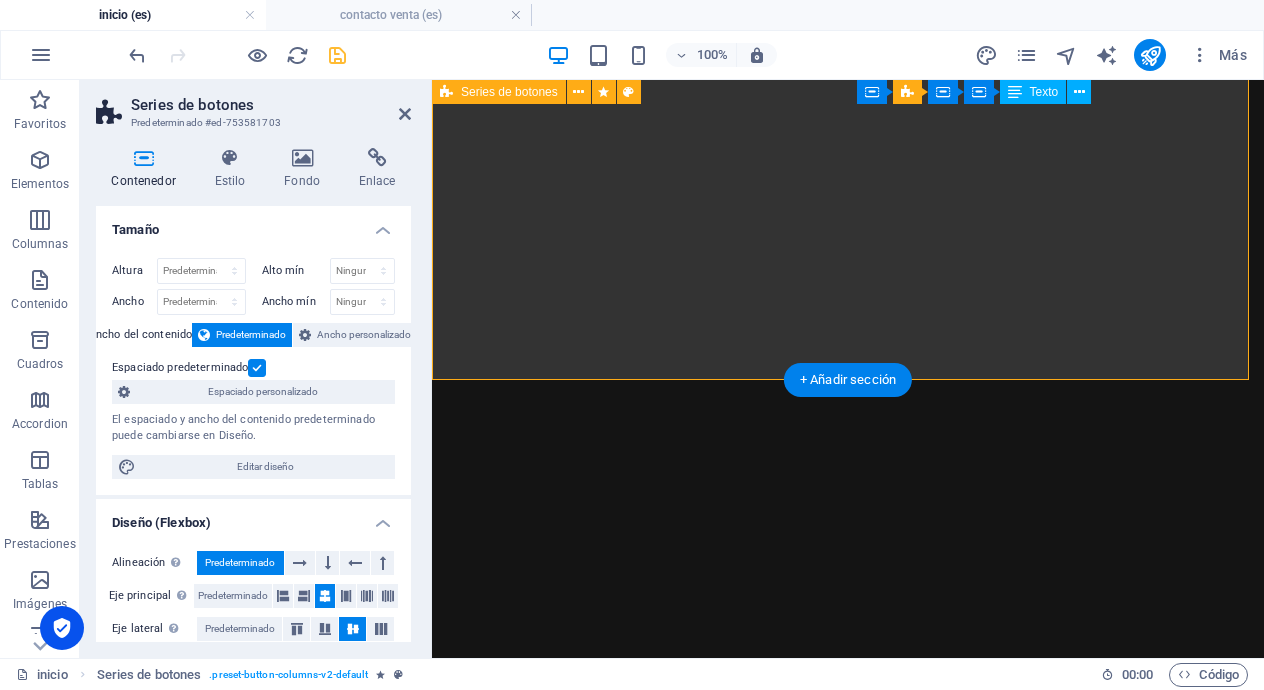 scroll, scrollTop: 1051, scrollLeft: 0, axis: vertical 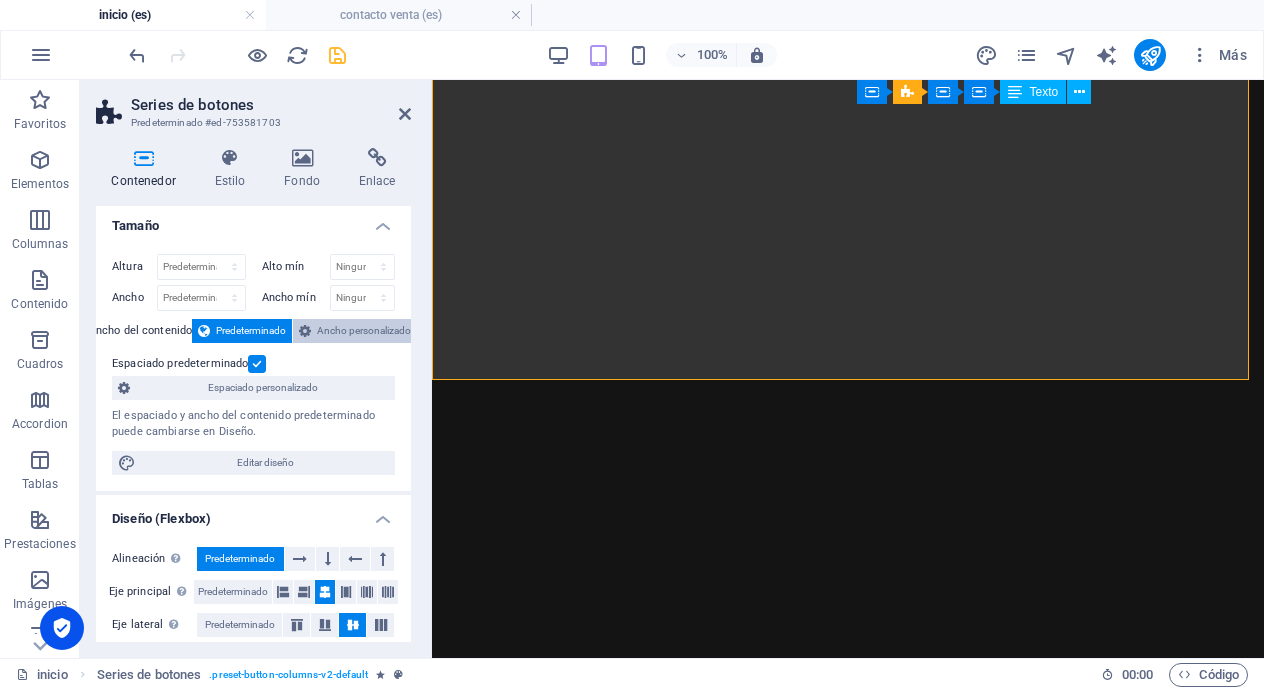 click on "Ancho personalizado" at bounding box center [364, 331] 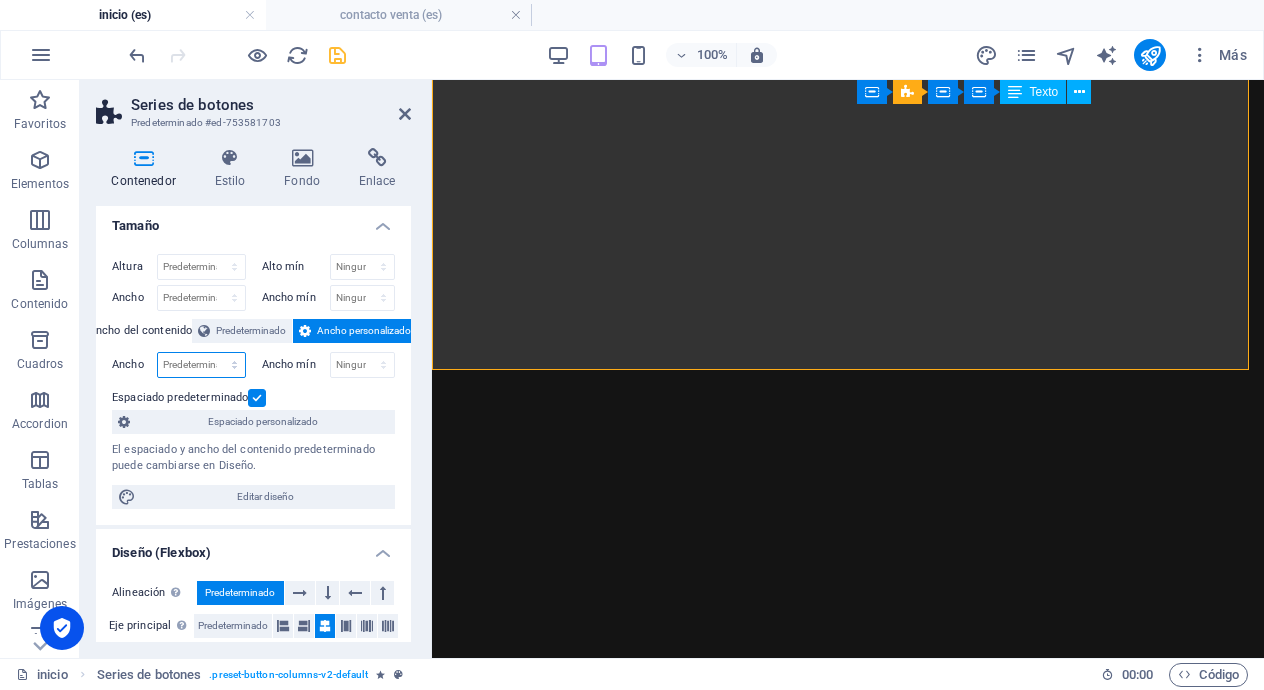 click on "Predeterminado px rem % em vh vw" at bounding box center (201, 365) 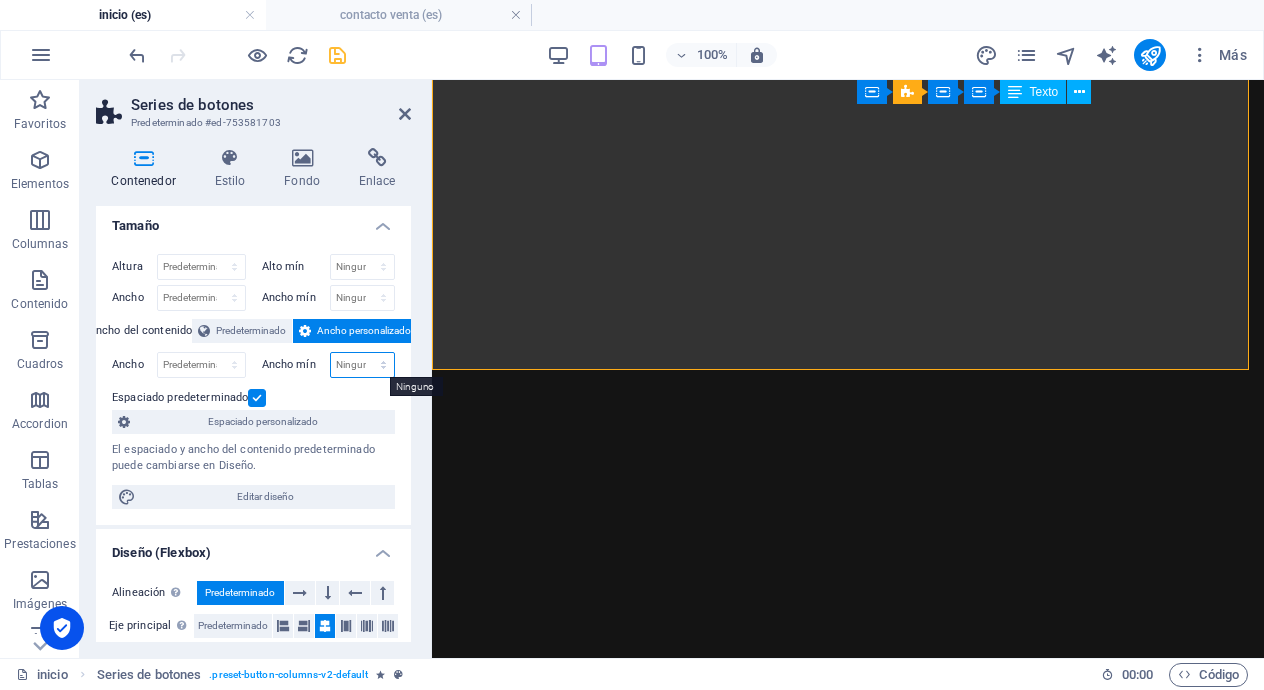 click on "Ninguno px rem % vh vw" at bounding box center [363, 365] 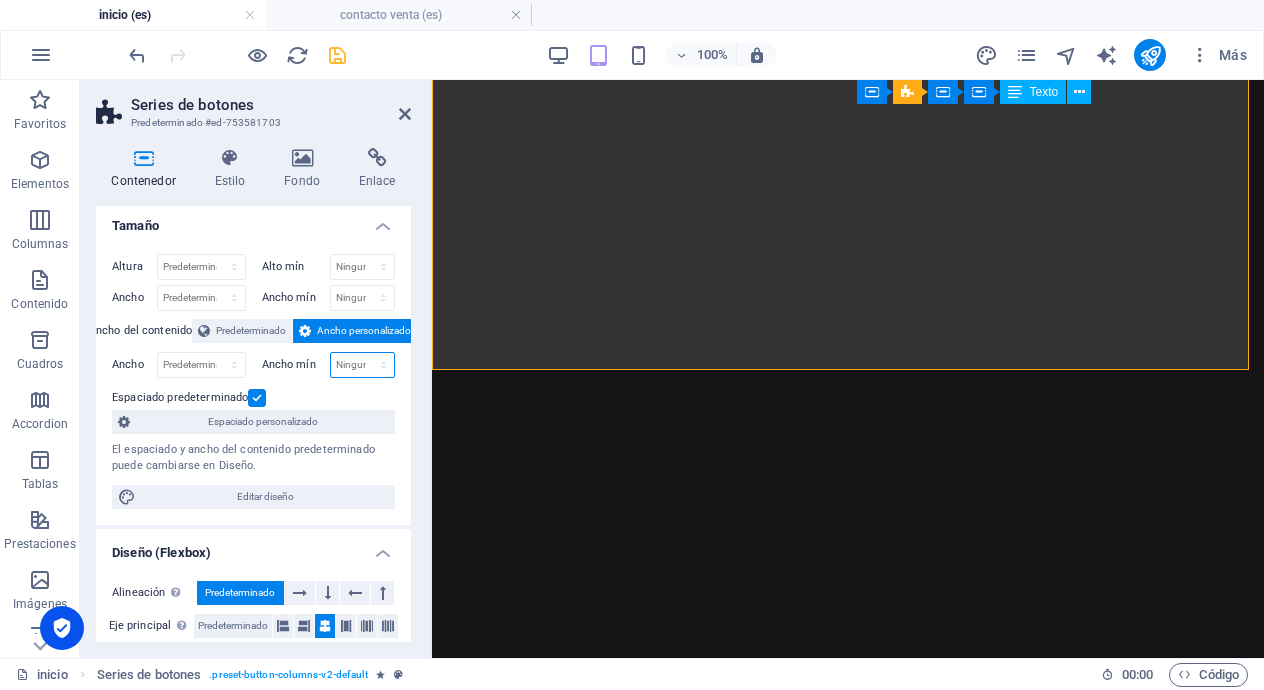 select on "px" 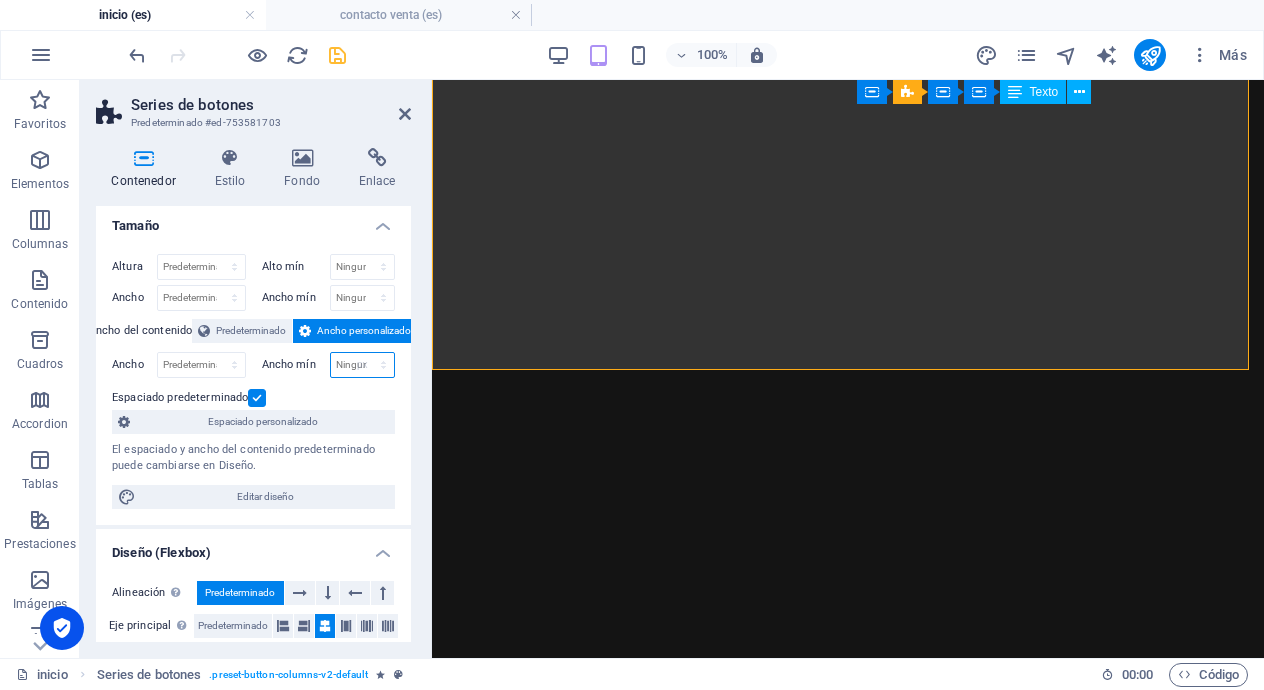 click on "Ninguno px rem % vh vw" at bounding box center [363, 365] 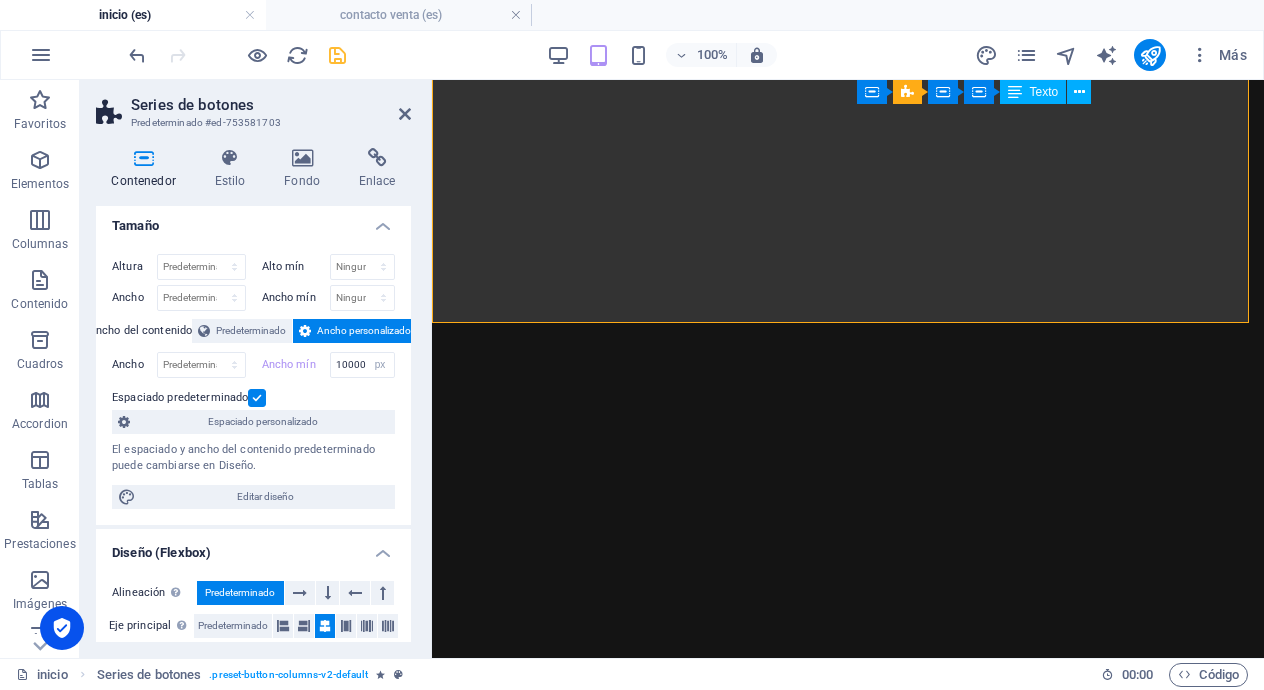 click on "Espaciado predeterminado" at bounding box center [253, 398] 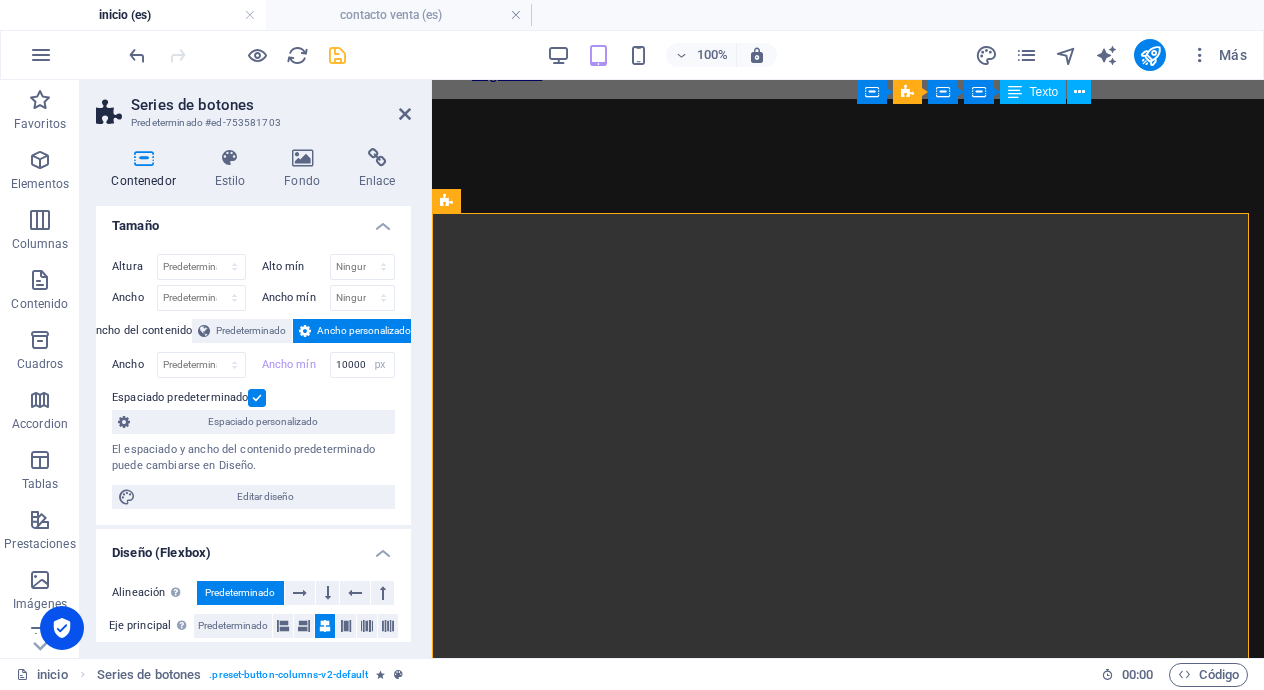 scroll, scrollTop: 547, scrollLeft: 0, axis: vertical 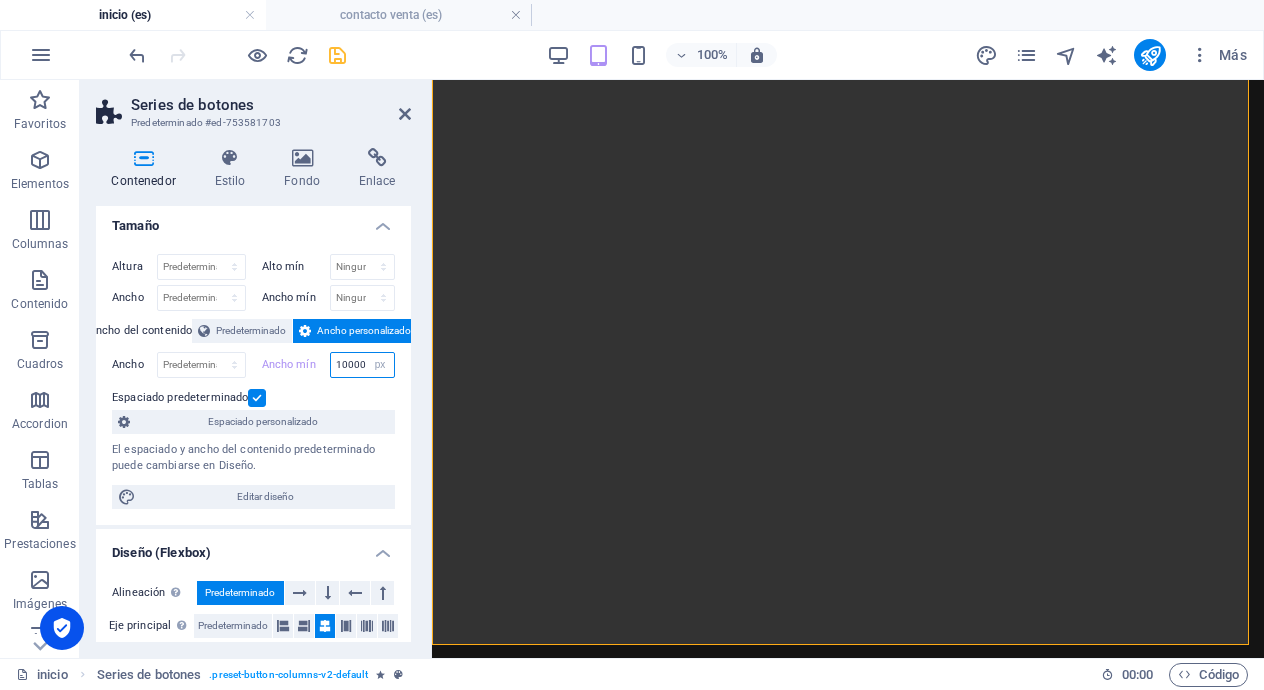 click on "10000" at bounding box center (363, 365) 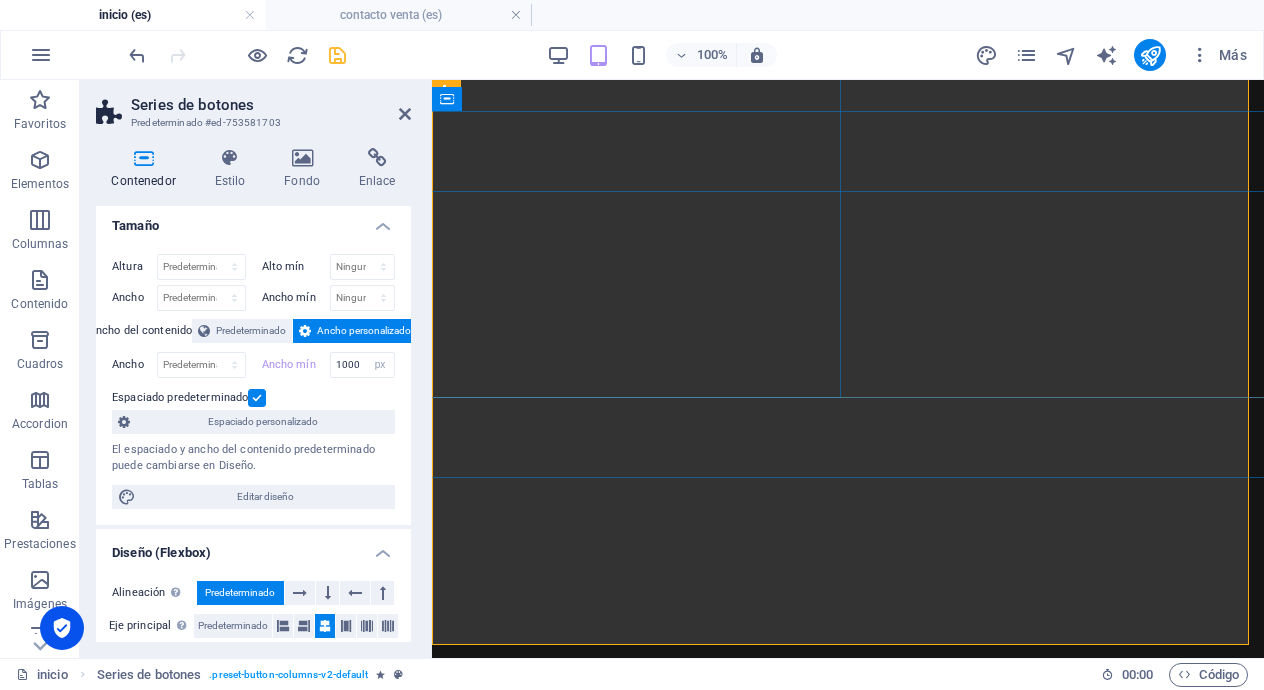 click on "Bienvenidos WOY REMISSE TAXI PERÚ  En nuestro taxi experimenta el máximo confort y elegancia en cada viaje conductores de taxi profesionales, vehículos premium y servicio excepcional." at bounding box center (932, 49848) 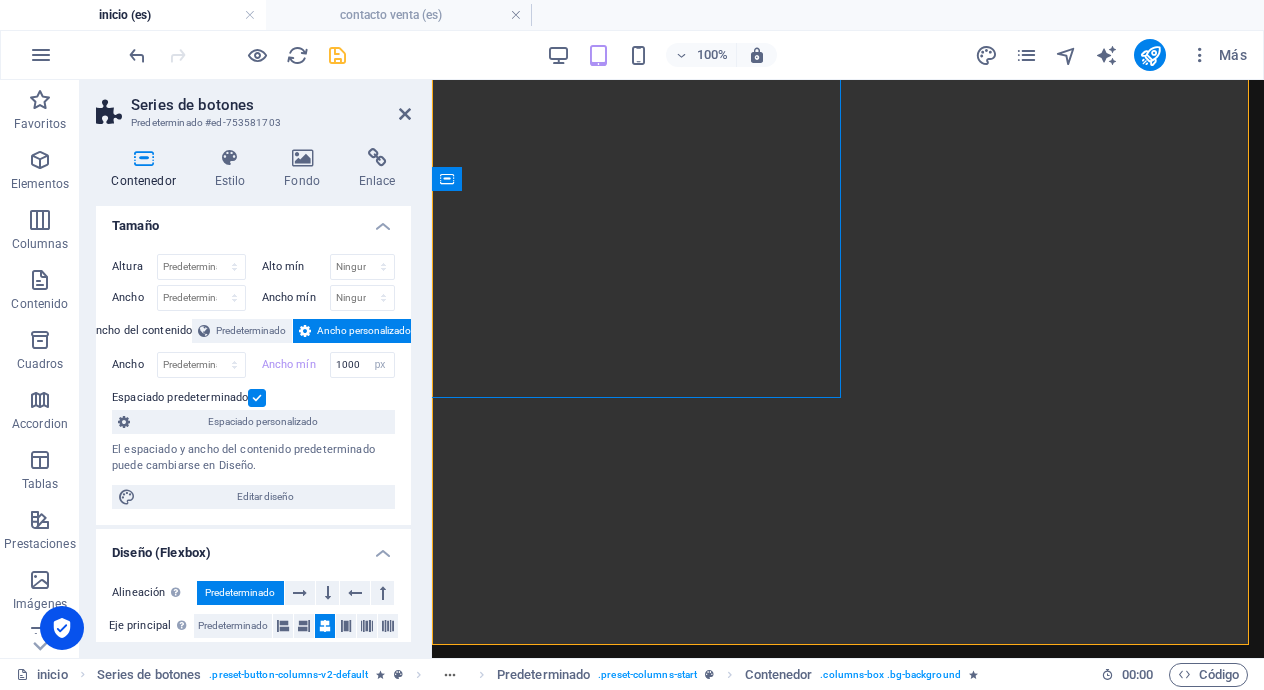 click on "Contenedor Estilo Fondo Enlace Tamaño Altura Predeterminado px rem % vh vw Alto mín Ninguno px rem % vh vw Ancho Predeterminado px rem % em vh vw Ancho mín Ninguno px rem % vh vw Ancho del contenido Predeterminado Ancho personalizado Ancho Predeterminado px rem % em vh vw Ancho mín 1000 Ninguno px rem % vh vw Espaciado predeterminado Espaciado personalizado El espaciado y ancho del contenido predeterminado puede cambiarse en Diseño. Editar diseño Diseño (Flexbox) Alineación Determina flex-direction. Predeterminado Eje principal Determina la forma en la que los elementos deberían comportarse por el eje principal en este contenedor (contenido justificado). Predeterminado Eje lateral Controla la dirección vertical del elemento en el contenedor (alinear elementos). Predeterminado Ajuste Predeterminado Habilitado Deshabilitado Relleno Controla las distancias y la dirección de los elementos en el eje Y en varias líneas (alinear contenido). Predeterminado Accessibility Role Ninguno Timer" at bounding box center (253, 395) 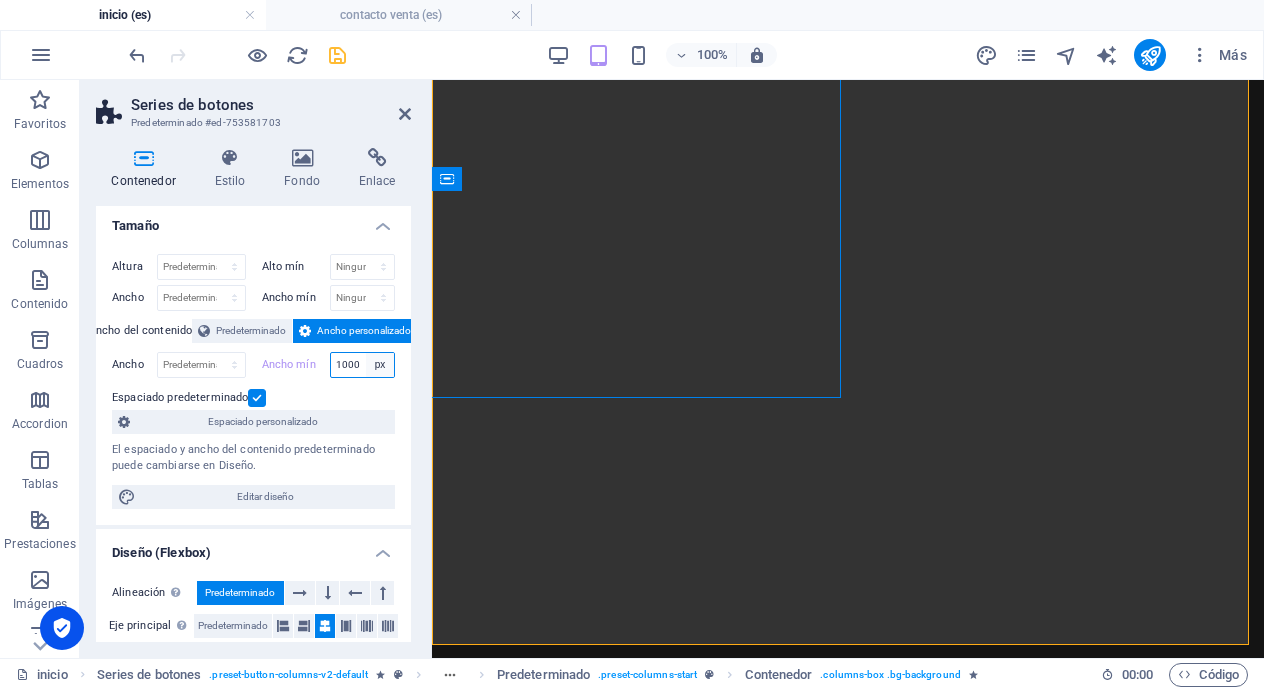 click on "Ninguno px rem % vh vw" at bounding box center [380, 365] 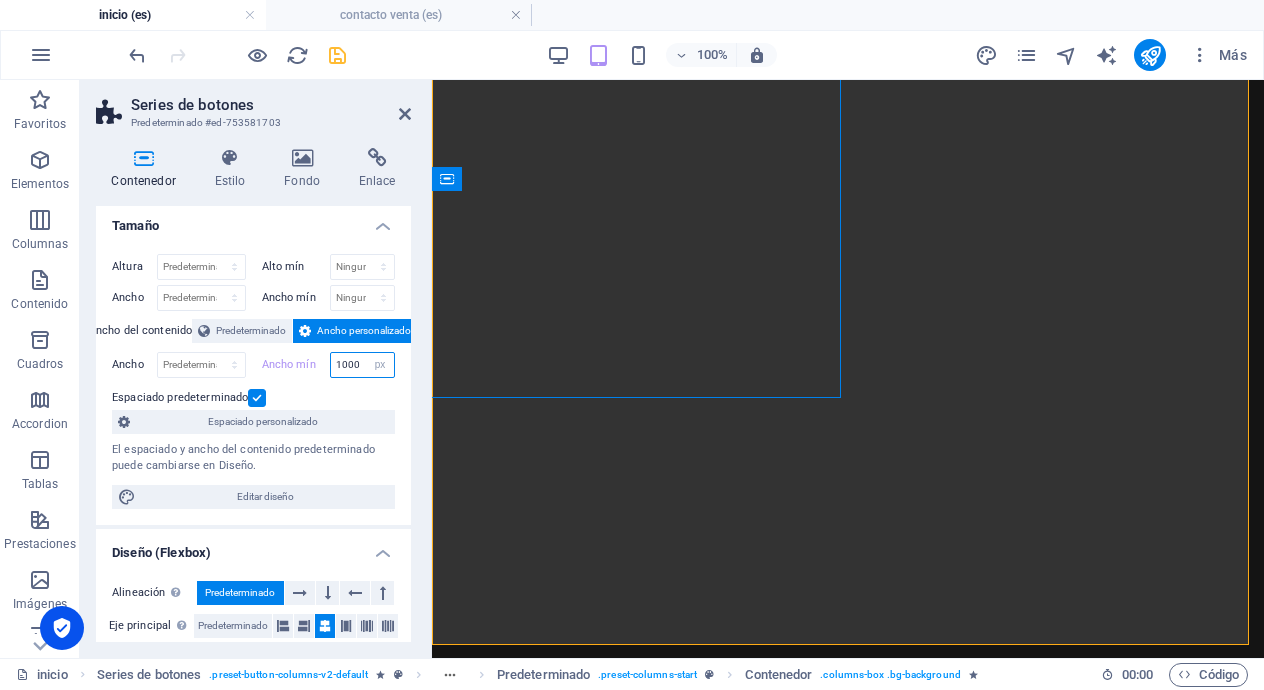 click on "1000" at bounding box center (363, 365) 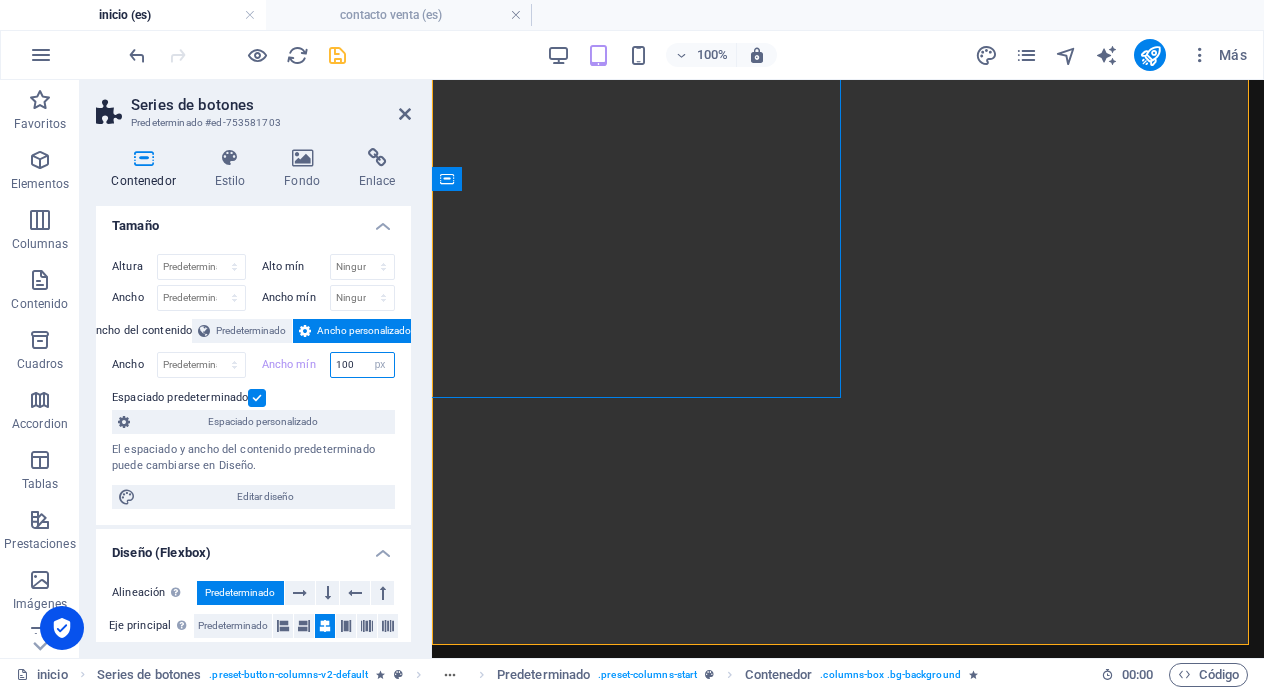 type on "100" 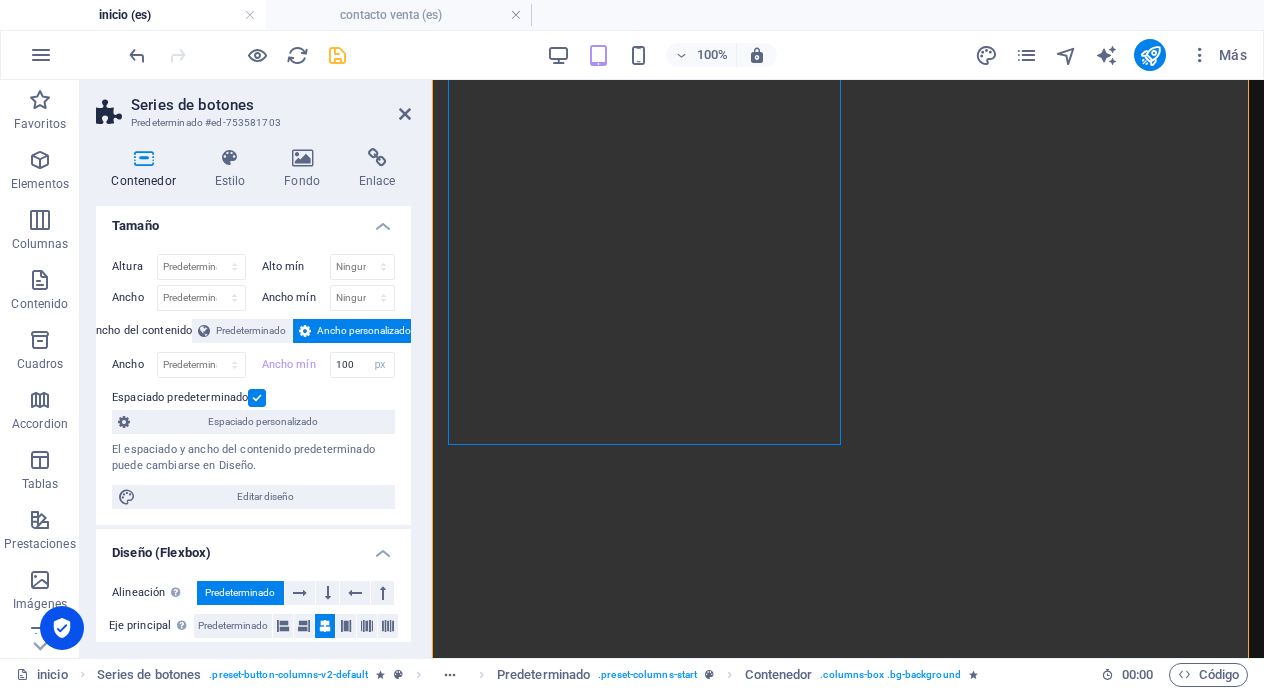 click on "Contenedor Estilo Fondo Enlace Tamaño Altura Predeterminado px rem % vh vw Alto mín Ninguno px rem % vh vw Ancho Predeterminado px rem % em vh vw Ancho mín Ninguno px rem % vh vw Ancho del contenido Predeterminado Ancho personalizado Ancho Predeterminado px rem % em vh vw Ancho mín 100 Ninguno px rem % vh vw Espaciado predeterminado Espaciado personalizado El espaciado y ancho del contenido predeterminado puede cambiarse en Diseño. Editar diseño Diseño (Flexbox) Alineación Determina flex-direction. Predeterminado Eje principal Determina la forma en la que los elementos deberían comportarse por el eje principal en este contenedor (contenido justificado). Predeterminado Eje lateral Controla la dirección vertical del elemento en el contenedor (alinear elementos). Predeterminado Ajuste Predeterminado Habilitado Deshabilitado Relleno Controla las distancias y la dirección de los elementos en el eje Y en varias líneas (alinear contenido). Predeterminado Accessibility Role Ninguno Banner" at bounding box center [253, 395] 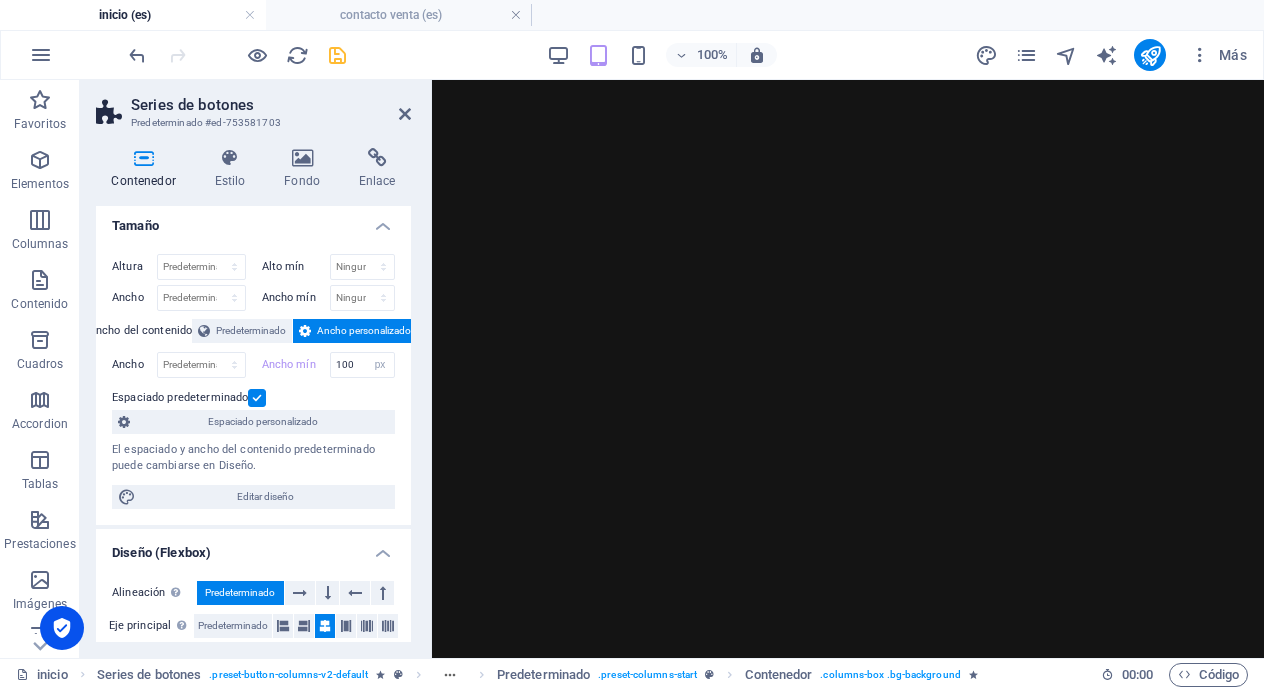 scroll, scrollTop: 1470, scrollLeft: 0, axis: vertical 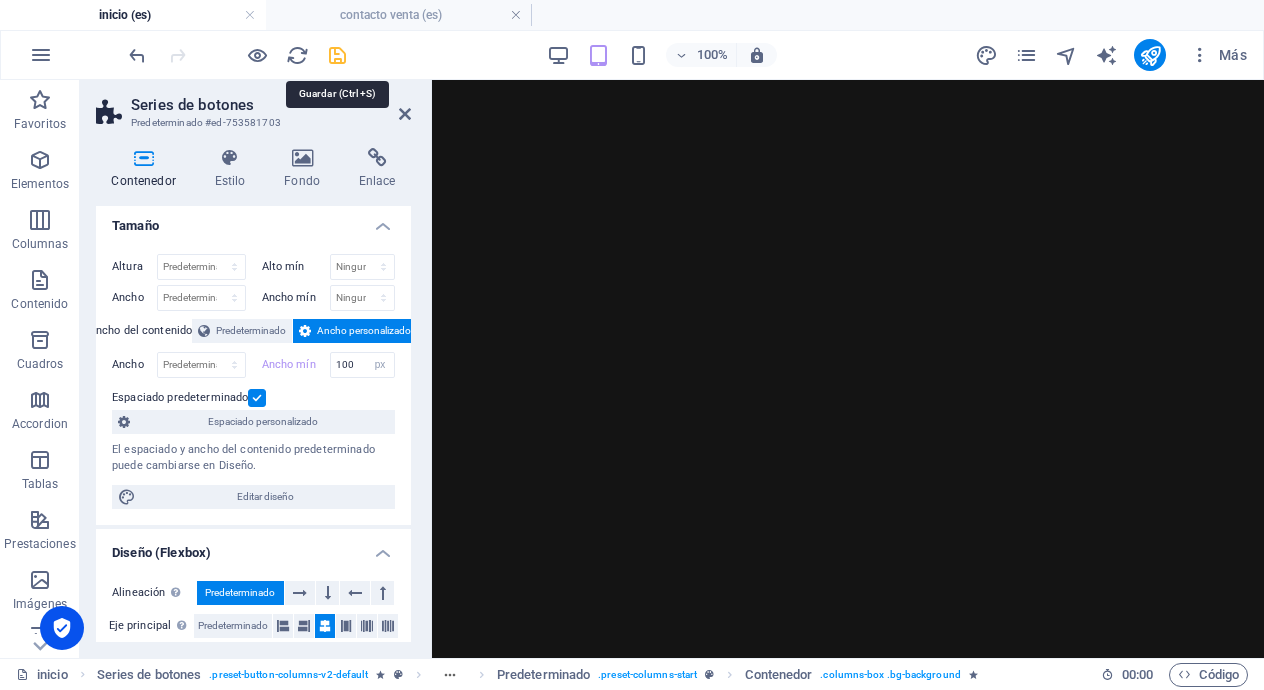 click at bounding box center (337, 55) 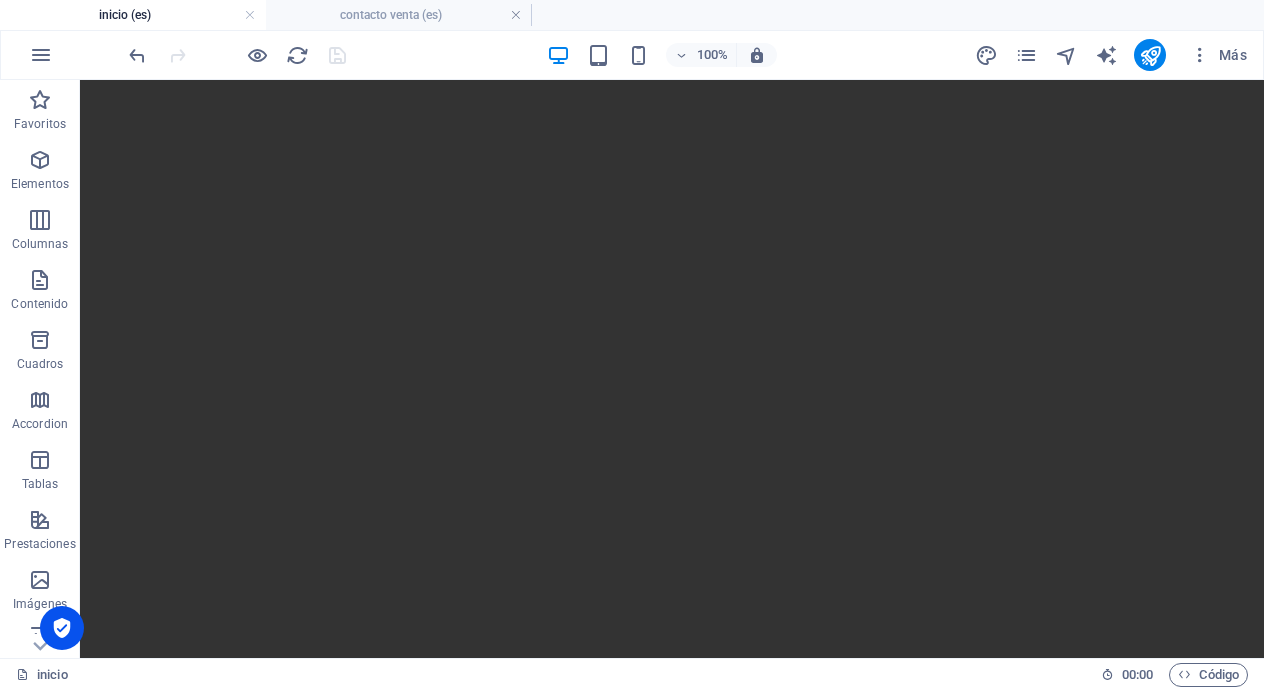 scroll, scrollTop: 670, scrollLeft: 0, axis: vertical 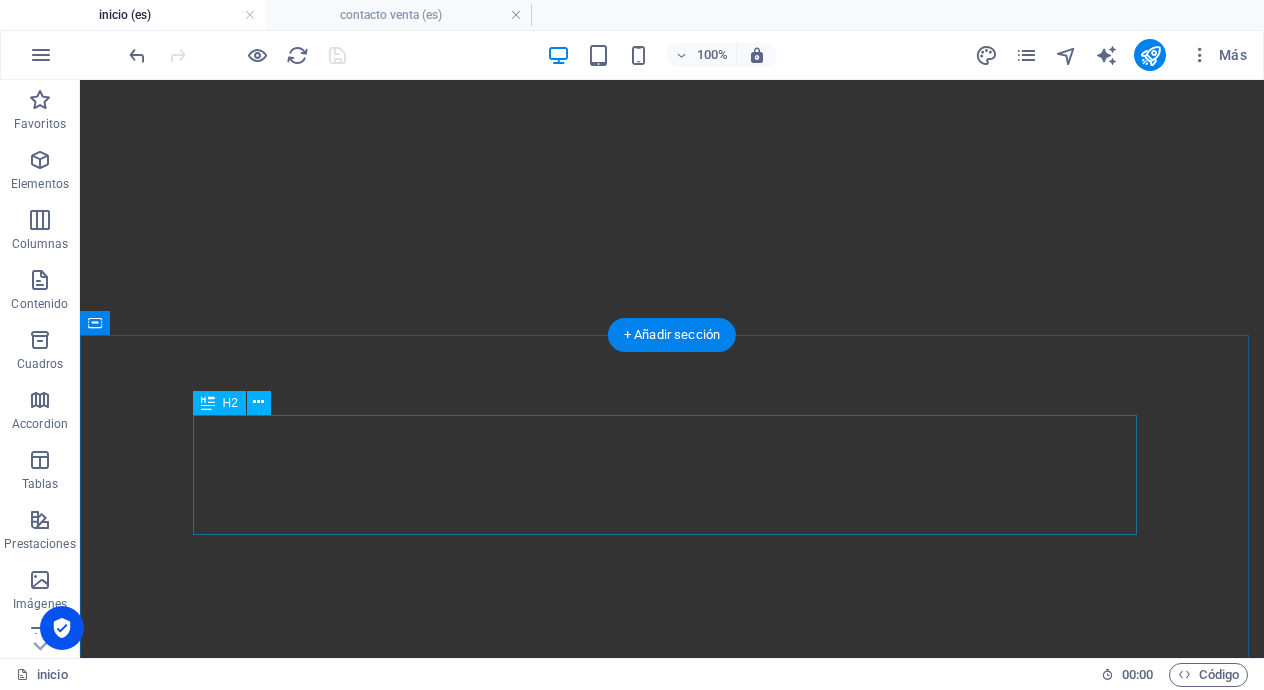 click on "Sobre nosotros" at bounding box center (672, 50228) 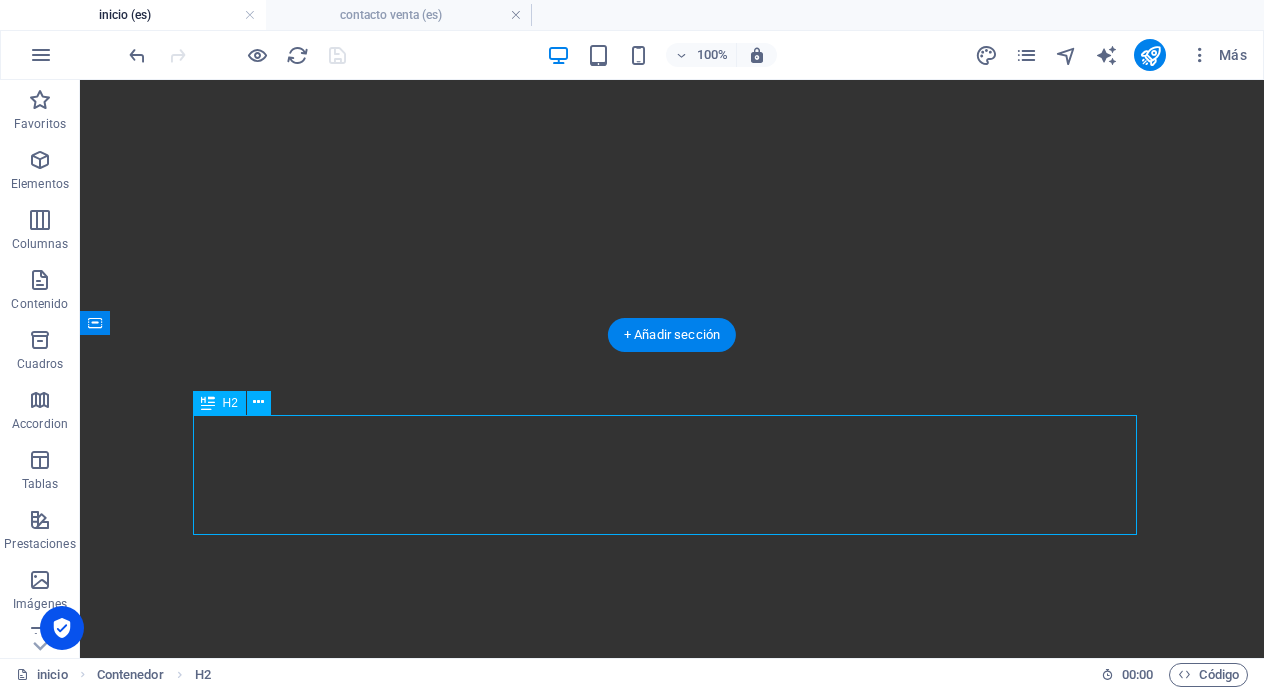 click on "Sobre nosotros" at bounding box center [672, 50228] 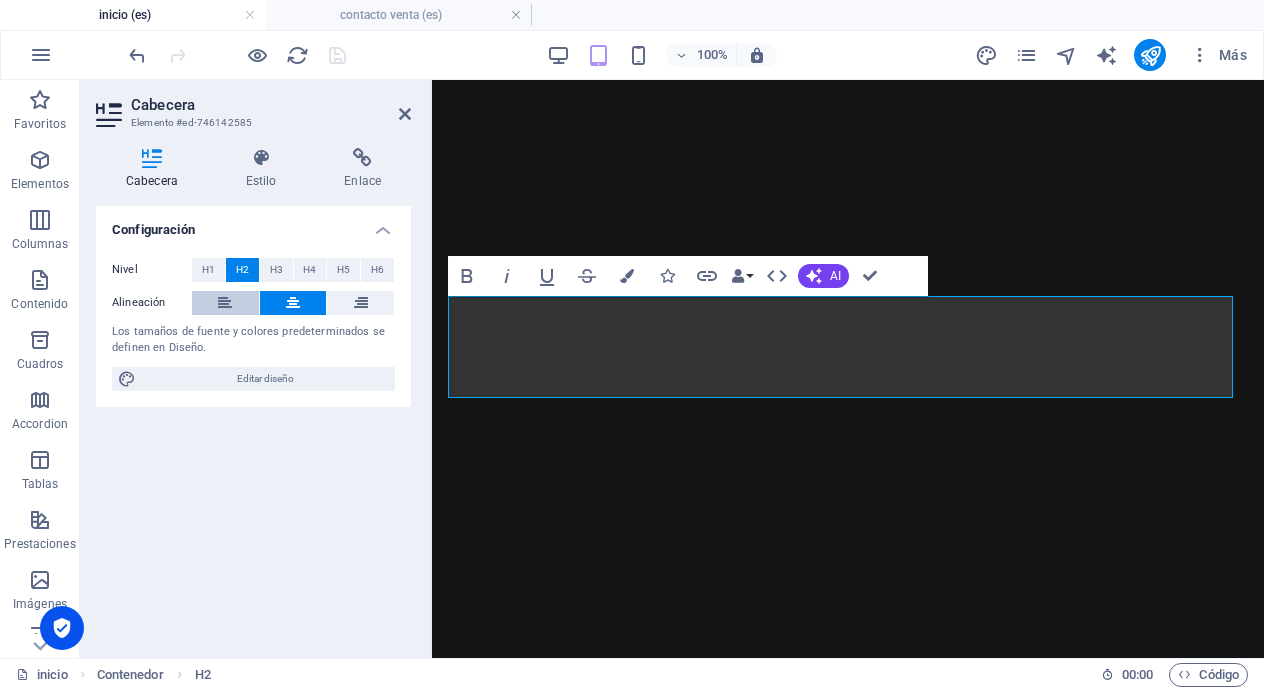 click at bounding box center [225, 303] 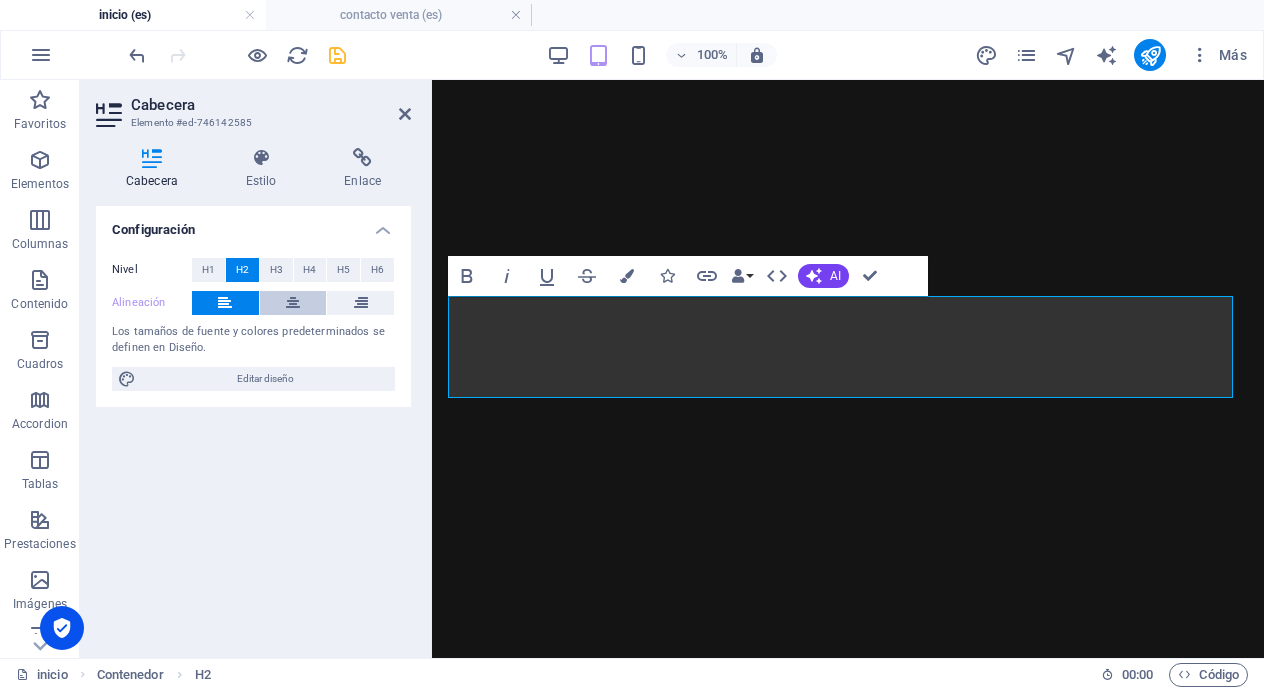 click at bounding box center [293, 303] 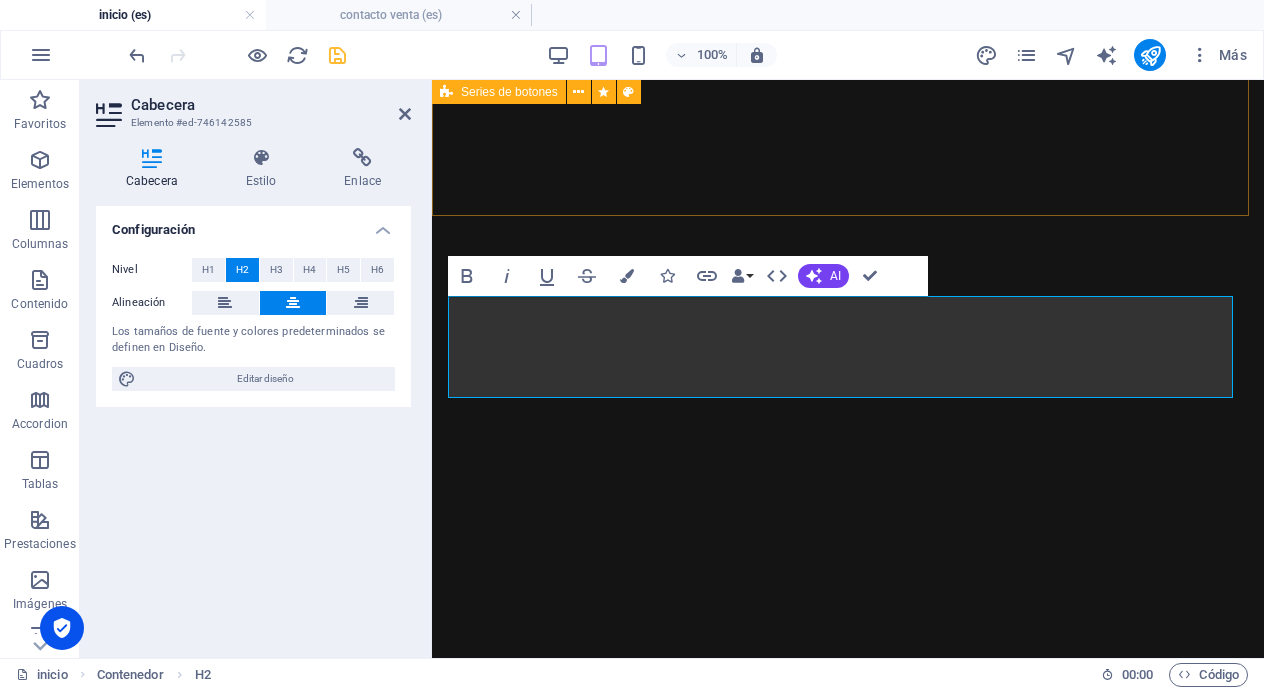 click on "Bienvenidos WOY REMISSE TAXI PERÚ  En nuestro taxi experimenta el máximo confort y elegancia en cada viaje conductores de taxi profesionales, vehículos premium y servicio excepcional.  Línea directa para reserva el taxi  [PHONE_NUMBER] Correo electrónico reserva taxi [EMAIL_ADDRESS][DOMAIN_NAME] LUGARES TURISTICO DEL [GEOGRAPHIC_DATA] [GEOGRAPHIC_DATA] [GEOGRAPHIC_DATA] Centro histórico de [GEOGRAPHIC_DATA]" at bounding box center [848, 49885] 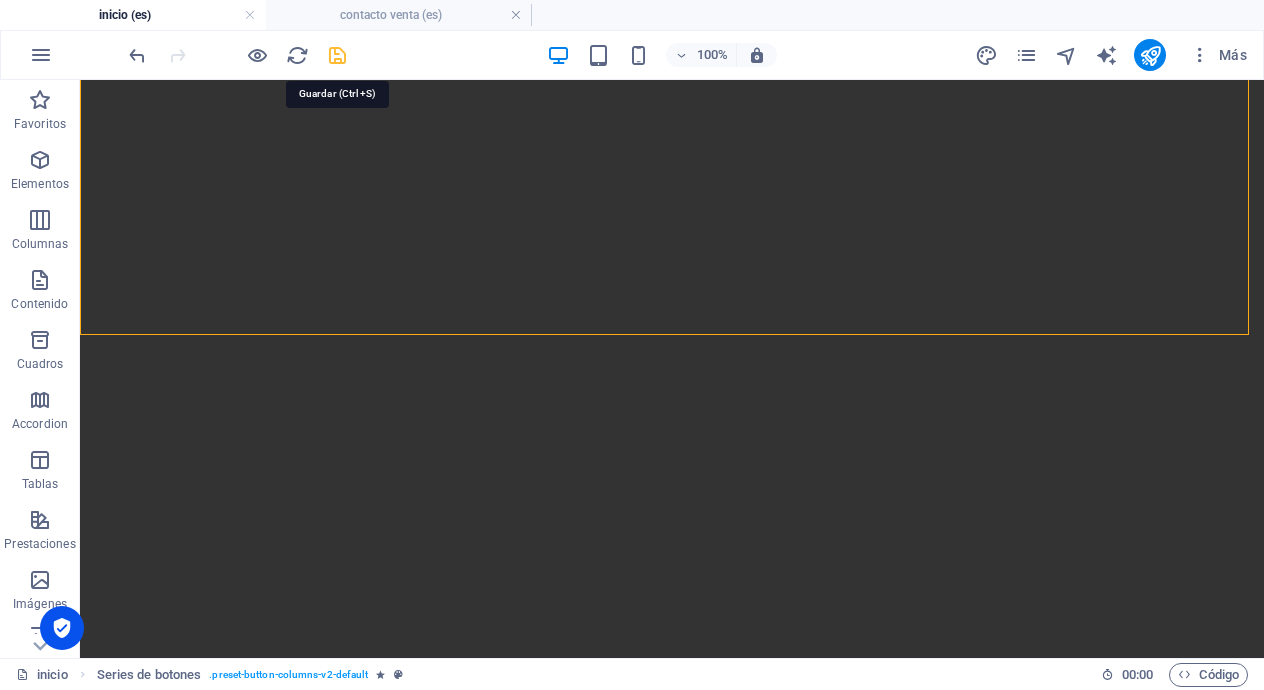 click at bounding box center [337, 55] 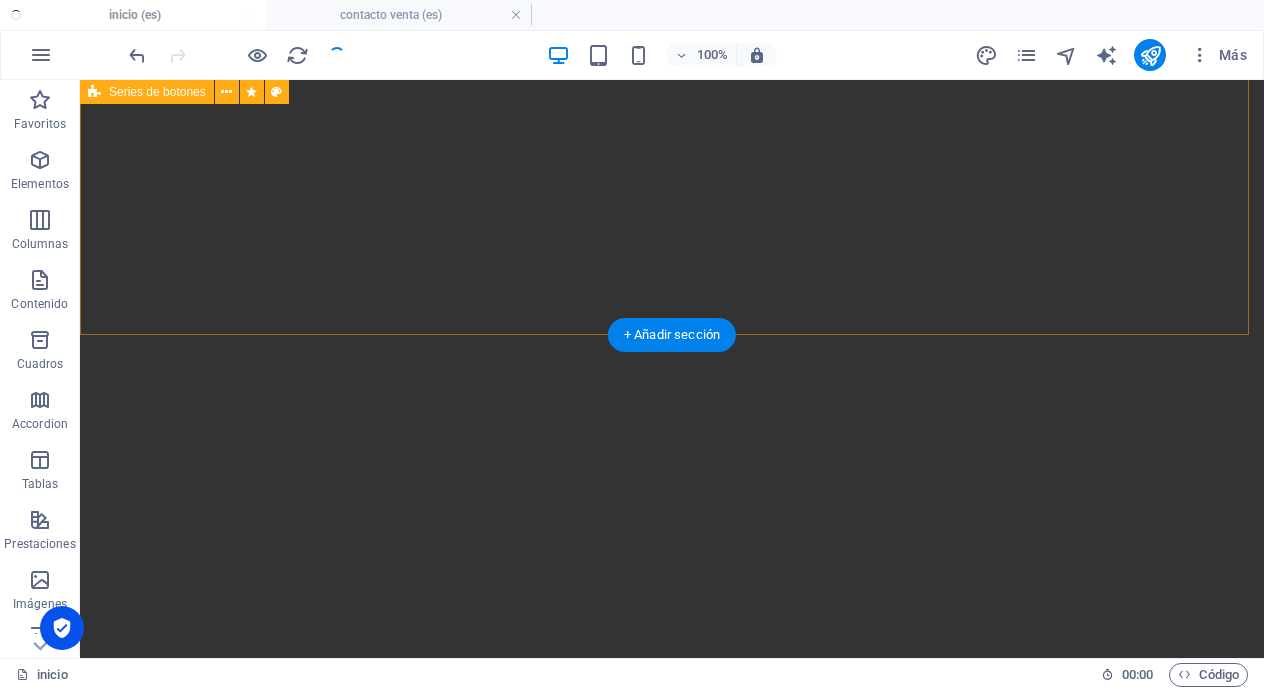 click on "Bienvenidos WOY REMISSE TAXI PERÚ  En nuestro taxi experimenta el máximo confort y elegancia en cada viaje conductores de taxi profesionales, vehículos premium y servicio excepcional.  Línea directa para reserva el taxi  [PHONE_NUMBER] Correo electrónico reserva taxi [EMAIL_ADDRESS][DOMAIN_NAME] LUGARES TURISTICO DEL [GEOGRAPHIC_DATA] [GEOGRAPHIC_DATA] [GEOGRAPHIC_DATA] Centro histórico de [GEOGRAPHIC_DATA]" at bounding box center (672, 49832) 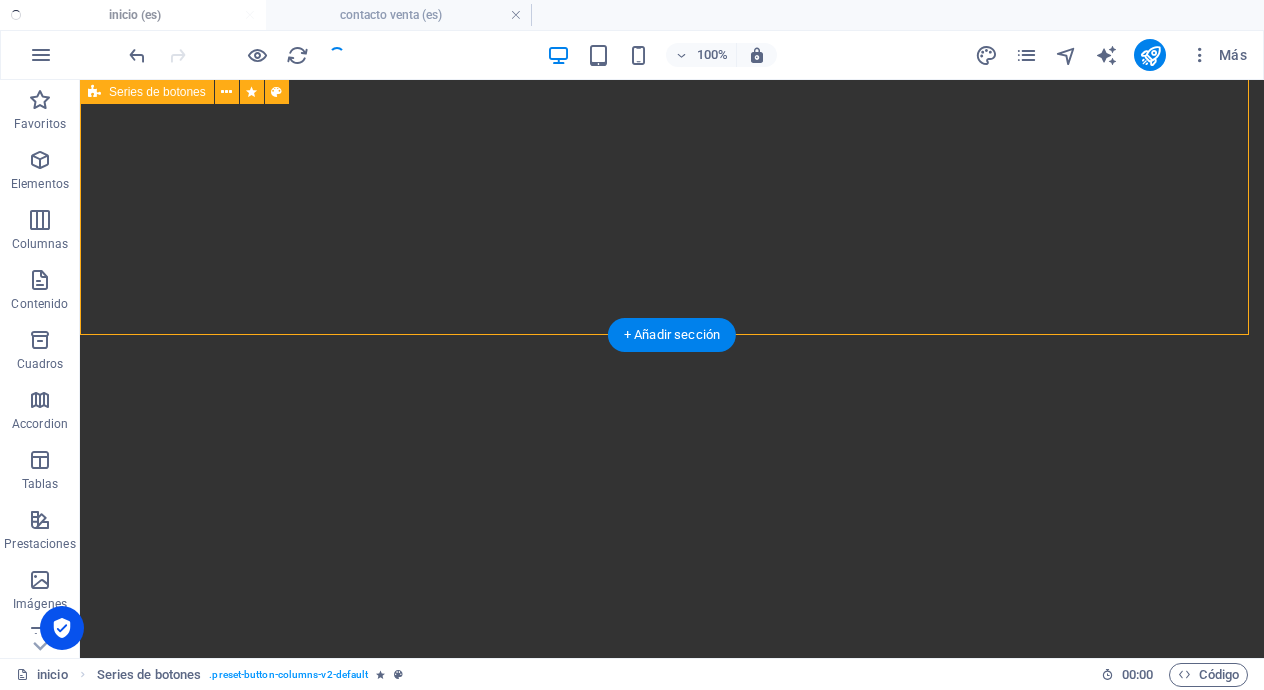 click on "Bienvenidos WOY REMISSE TAXI PERÚ  En nuestro taxi experimenta el máximo confort y elegancia en cada viaje conductores de taxi profesionales, vehículos premium y servicio excepcional.  Línea directa para reserva el taxi  [PHONE_NUMBER] Correo electrónico reserva taxi [EMAIL_ADDRESS][DOMAIN_NAME] LUGARES TURISTICO DEL [GEOGRAPHIC_DATA] [GEOGRAPHIC_DATA] [GEOGRAPHIC_DATA] Centro histórico de [GEOGRAPHIC_DATA]" at bounding box center [672, 49832] 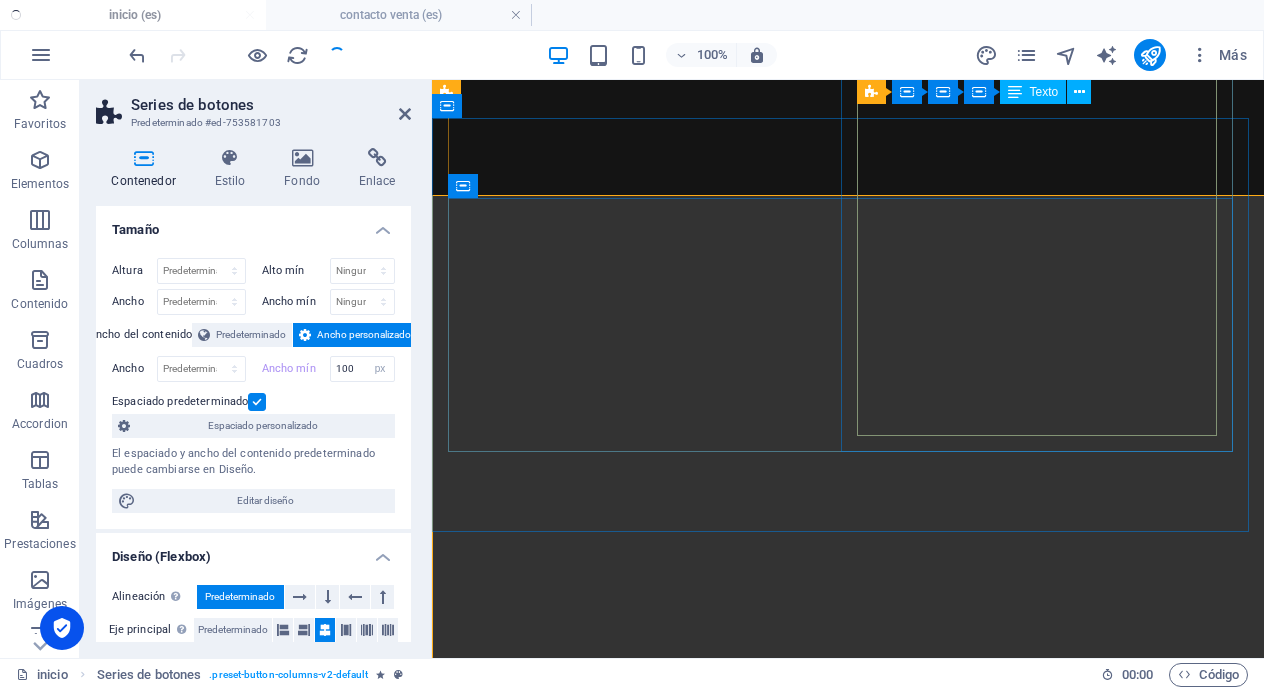 scroll, scrollTop: 722, scrollLeft: 0, axis: vertical 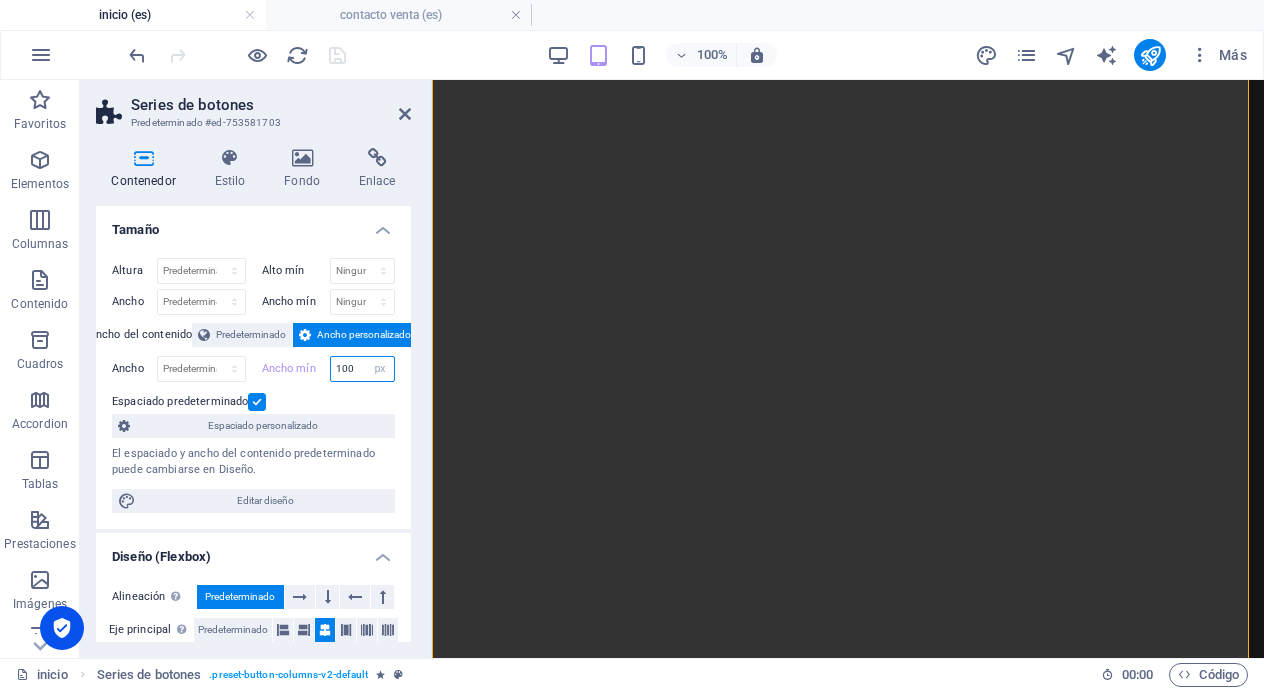click on "100" at bounding box center [363, 369] 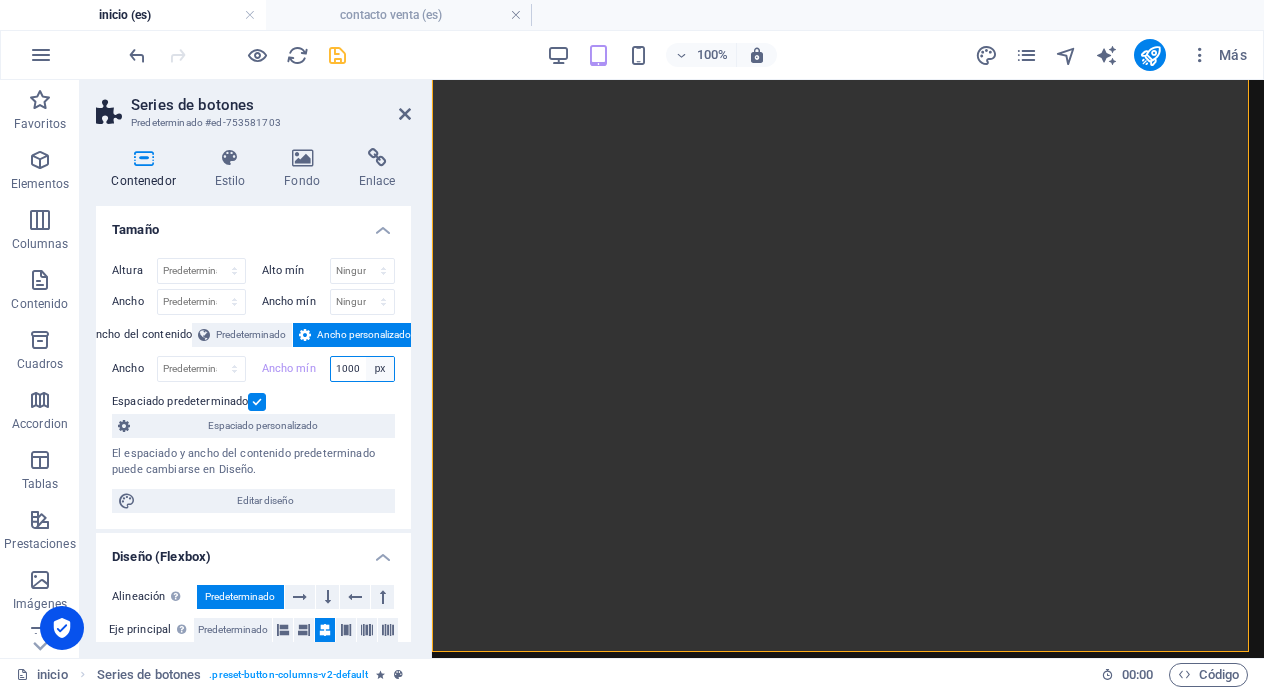 type on "100" 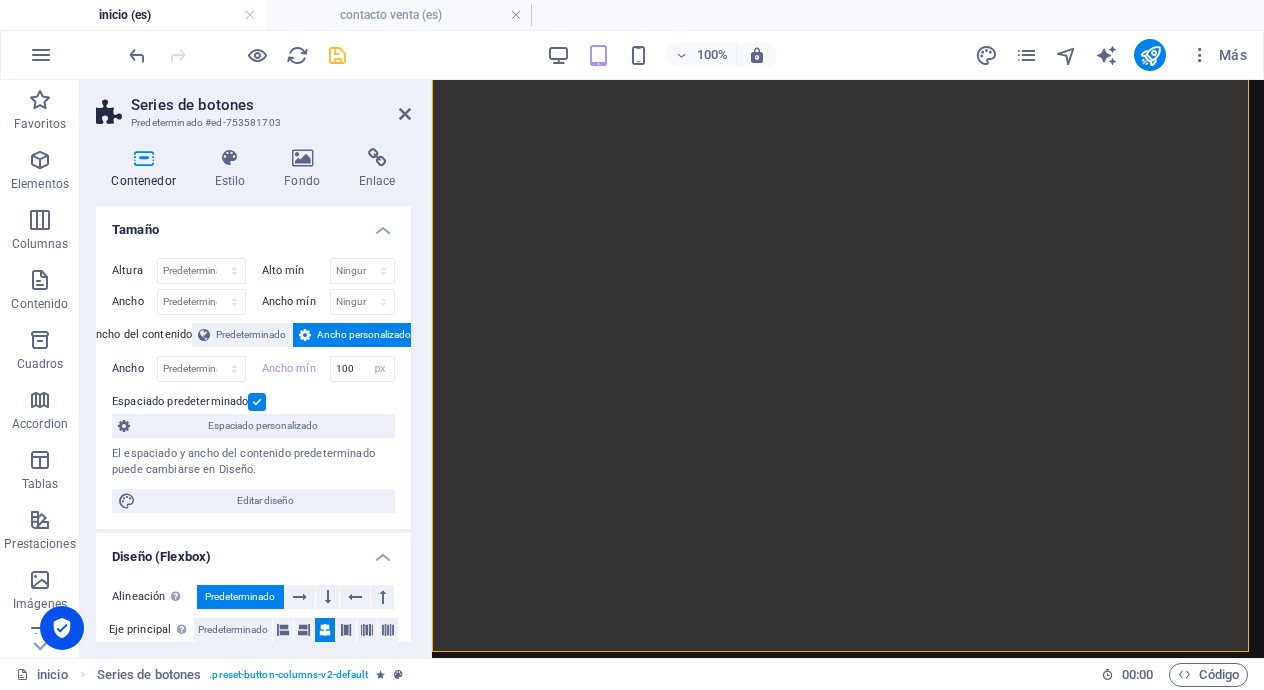 click on "Contenedor Estilo Fondo Enlace Tamaño Altura Predeterminado px rem % vh vw Alto mín Ninguno px rem % vh vw Ancho Predeterminado px rem % em vh vw Ancho mín Ninguno px rem % vh vw Ancho del contenido Predeterminado Ancho personalizado Ancho Predeterminado px rem % em vh vw Ancho mín 100 Ninguno px rem % vh vw Espaciado predeterminado Espaciado personalizado El espaciado y ancho del contenido predeterminado puede cambiarse en Diseño. Editar diseño Diseño (Flexbox) Alineación Determina flex-direction. Predeterminado Eje principal Determina la forma en la que los elementos deberían comportarse por el eje principal en este contenedor (contenido justificado). Predeterminado Eje lateral Controla la dirección vertical del elemento en el contenedor (alinear elementos). Predeterminado Ajuste Predeterminado Habilitado Deshabilitado Relleno Controla las distancias y la dirección de los elementos en el eje Y en varias líneas (alinear contenido). Predeterminado Accessibility Role Ninguno Banner" at bounding box center (253, 395) 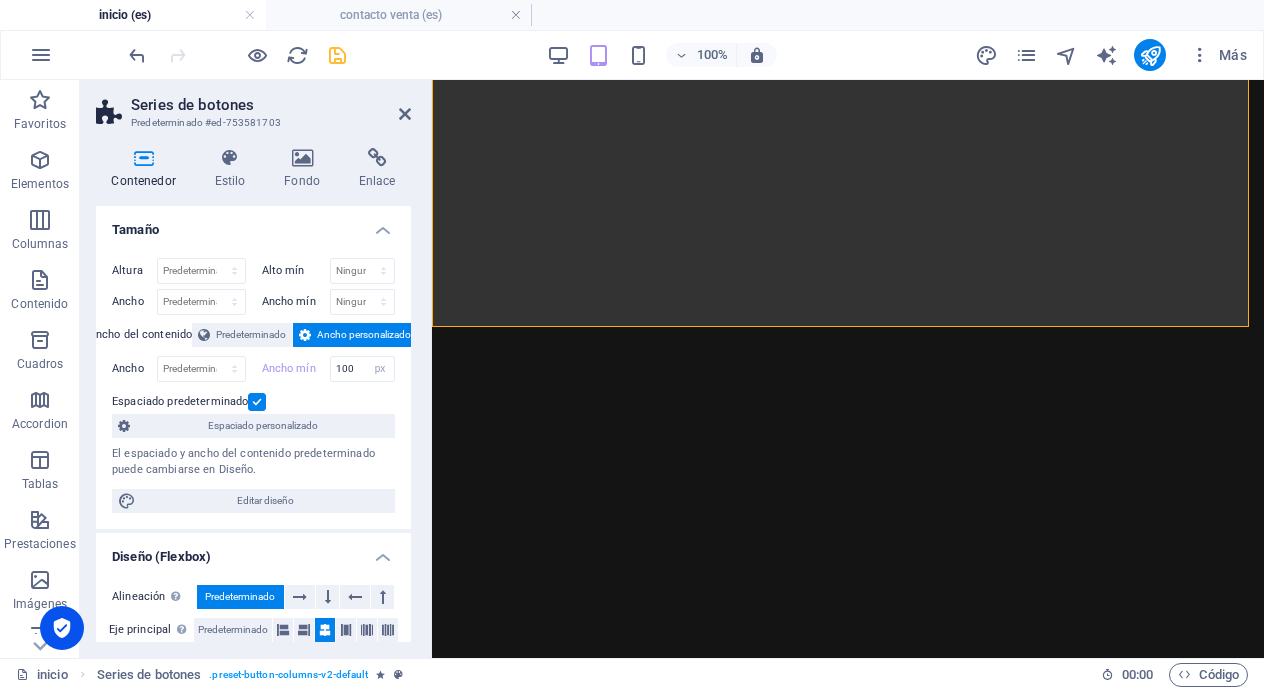 scroll, scrollTop: 722, scrollLeft: 0, axis: vertical 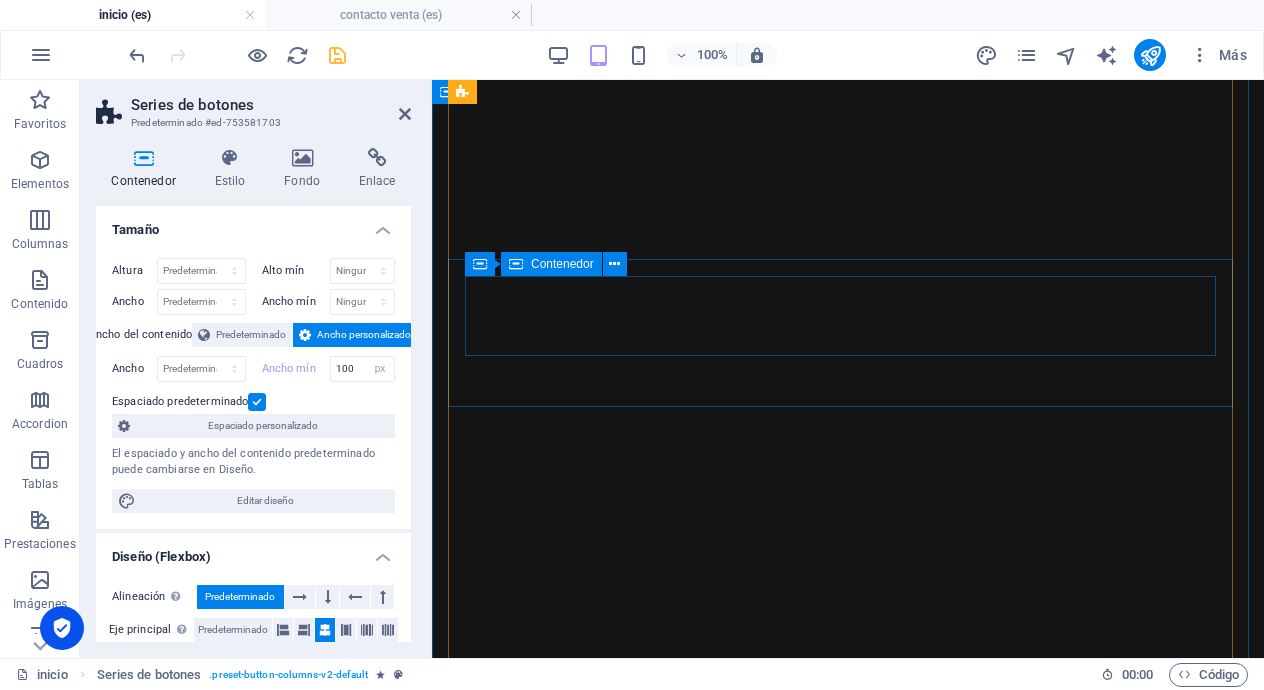 click at bounding box center [848, 52669] 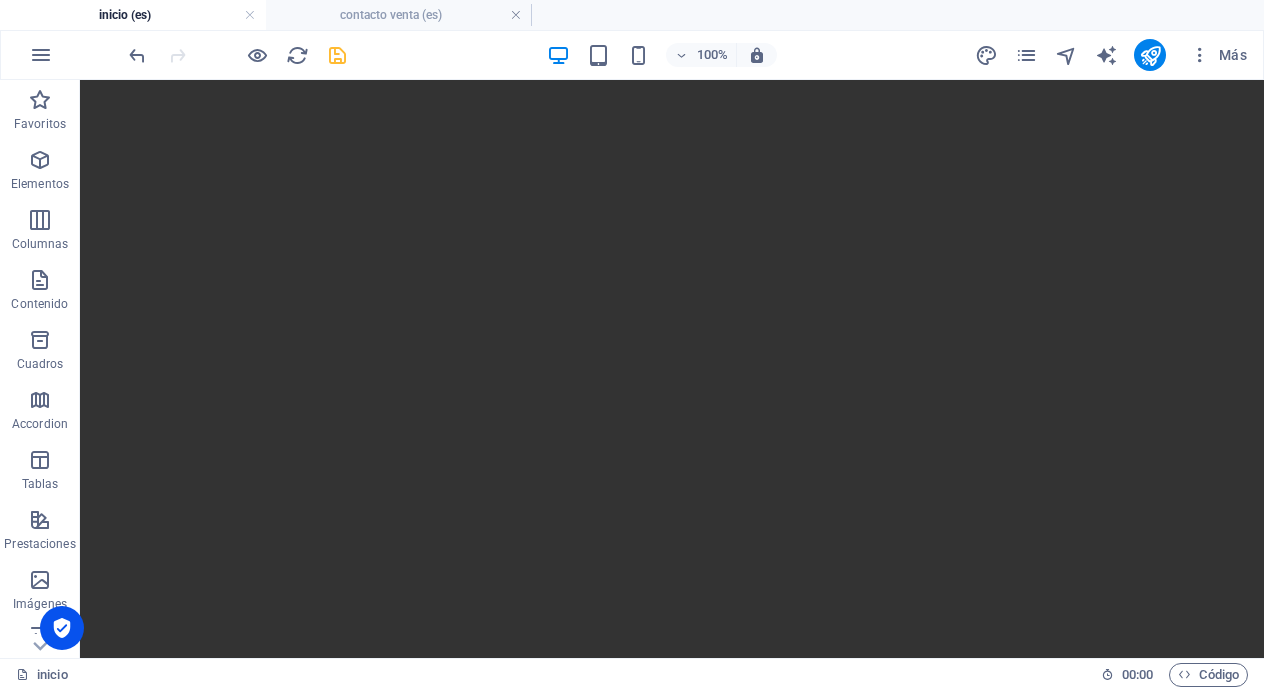 scroll, scrollTop: 5710, scrollLeft: 0, axis: vertical 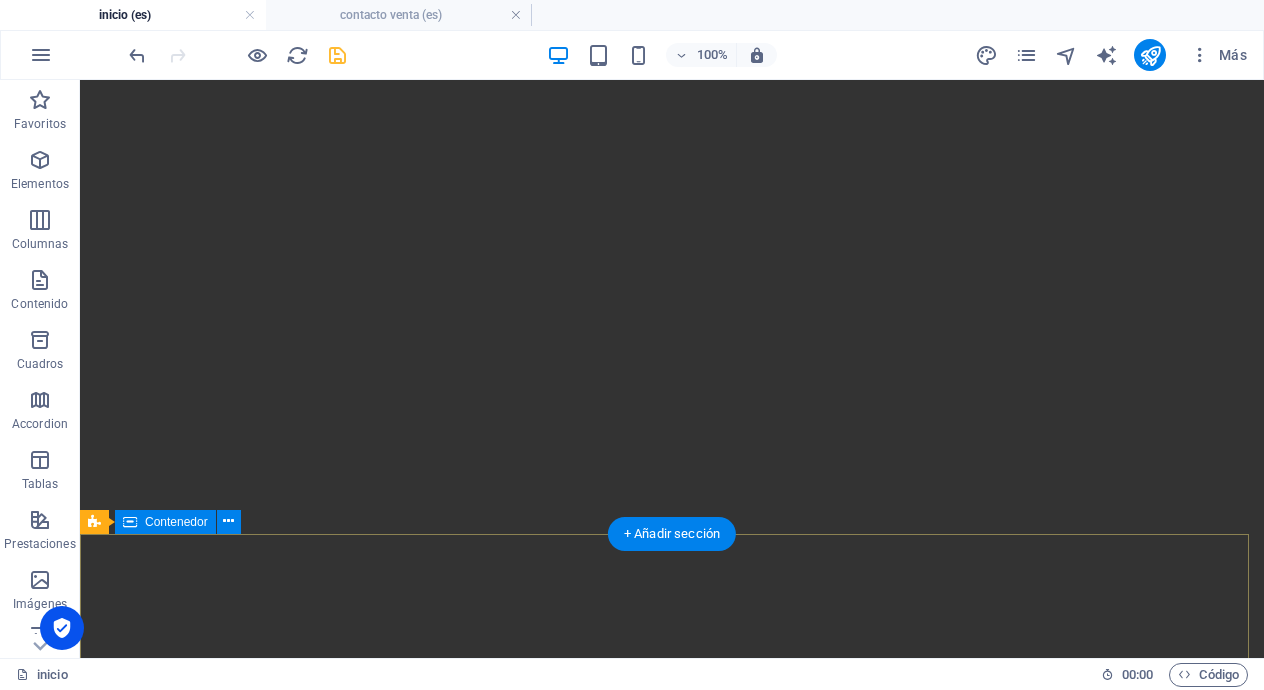 click on "Contacto [GEOGRAPHIC_DATA]  [PHONE_NUMBER] [EMAIL_ADDRESS][DOMAIN_NAME] Aviso legal  |  Privacidad Horario de apertura 24 HORAS 7 DÍAS A LA SEMANA" at bounding box center (672, 58193) 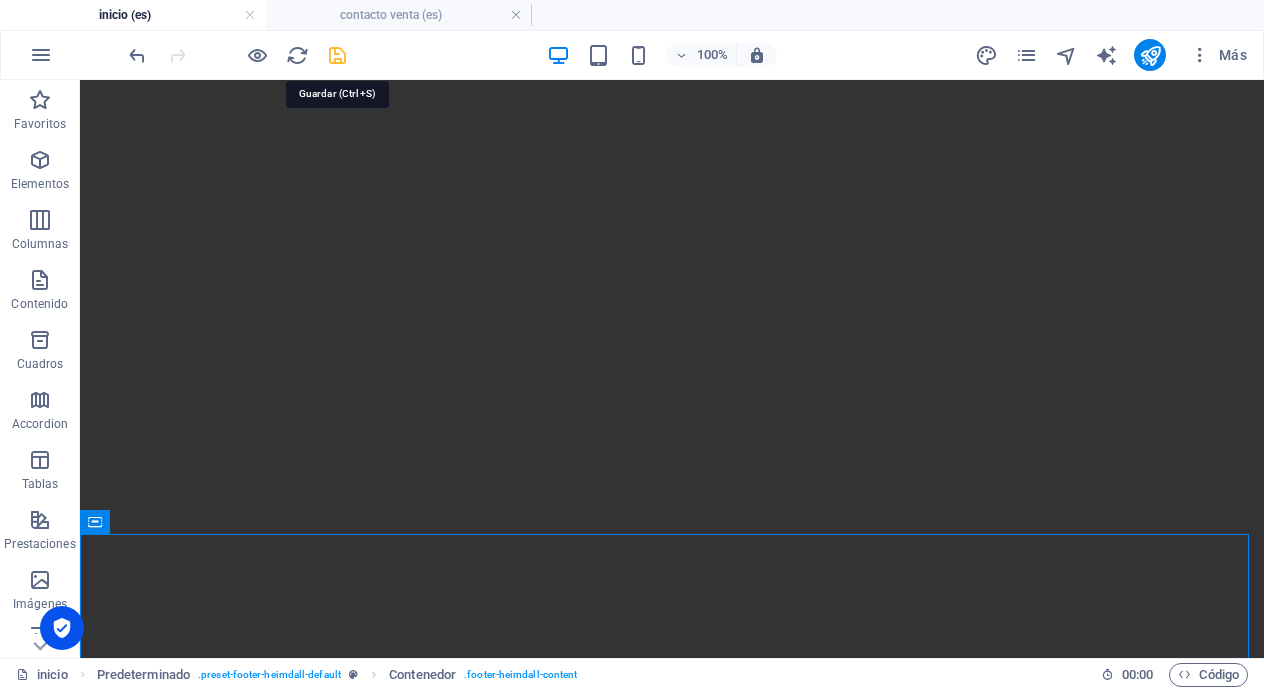 click at bounding box center (337, 55) 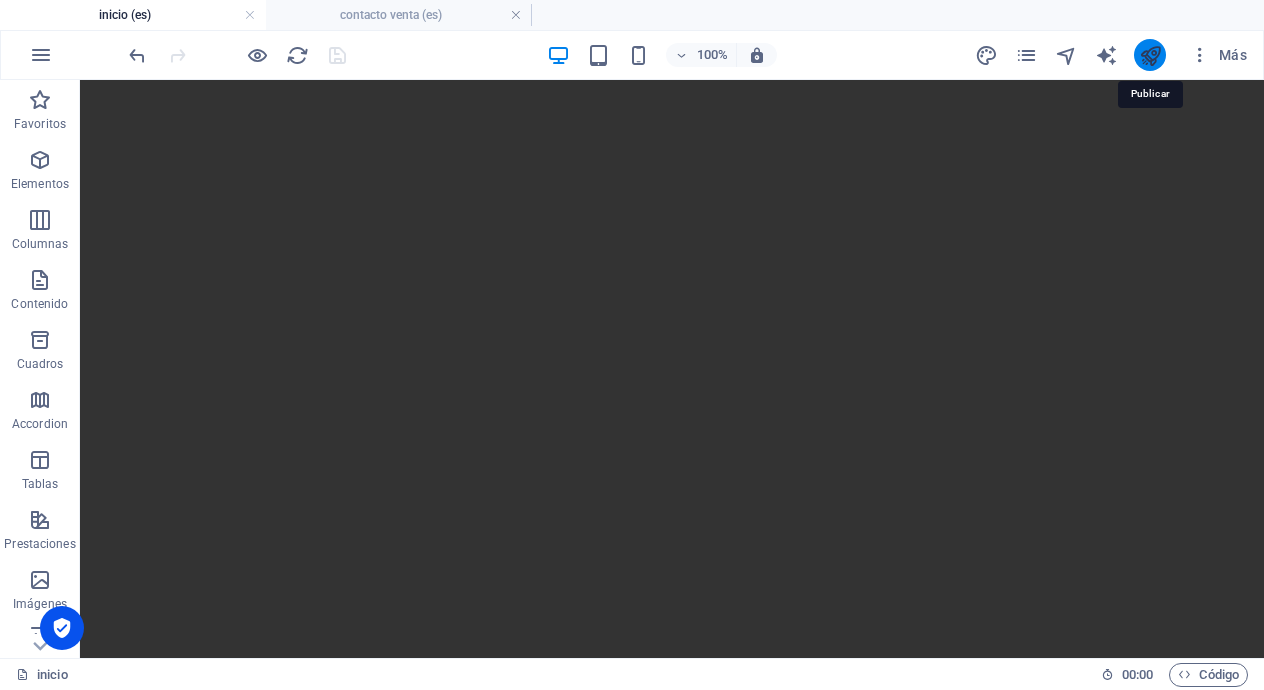 click at bounding box center (1150, 55) 